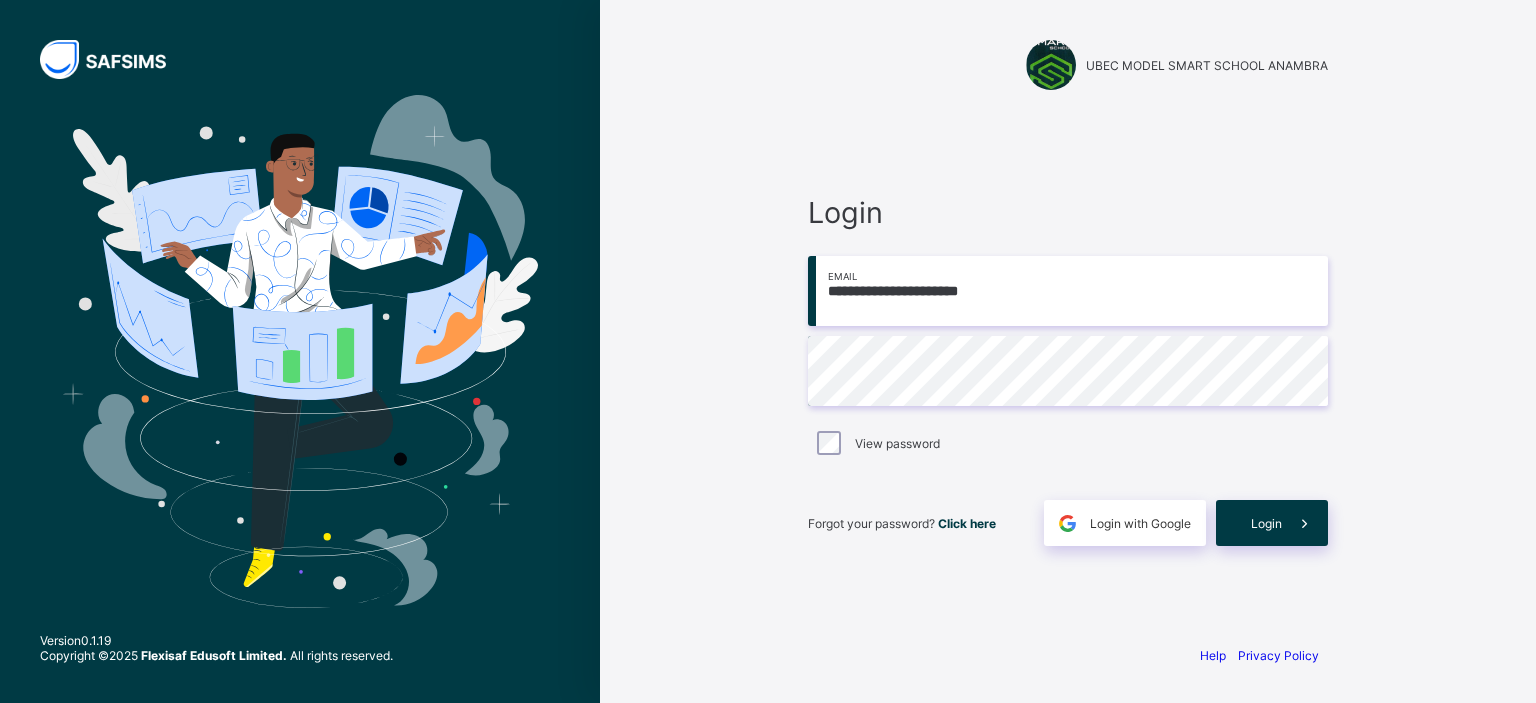 scroll, scrollTop: 0, scrollLeft: 0, axis: both 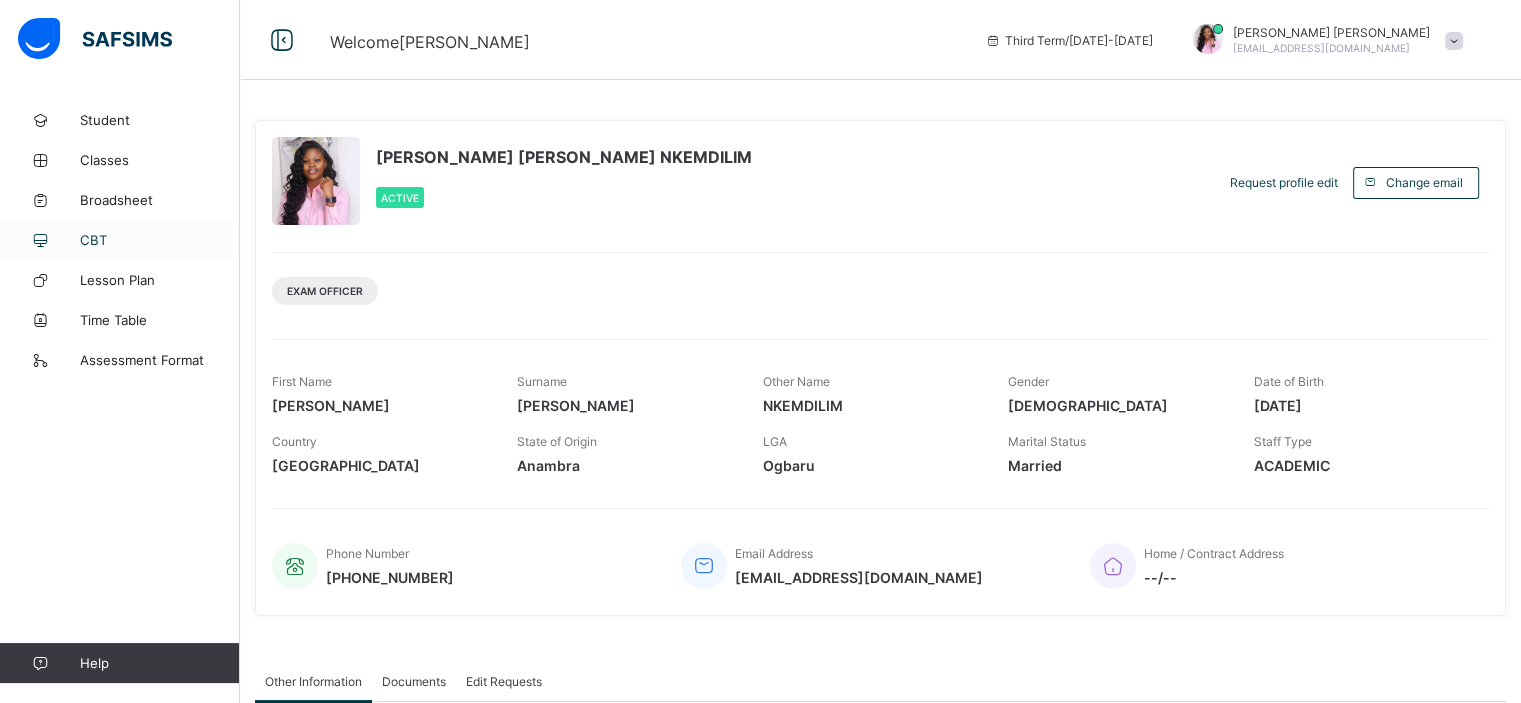 click on "CBT" at bounding box center [160, 240] 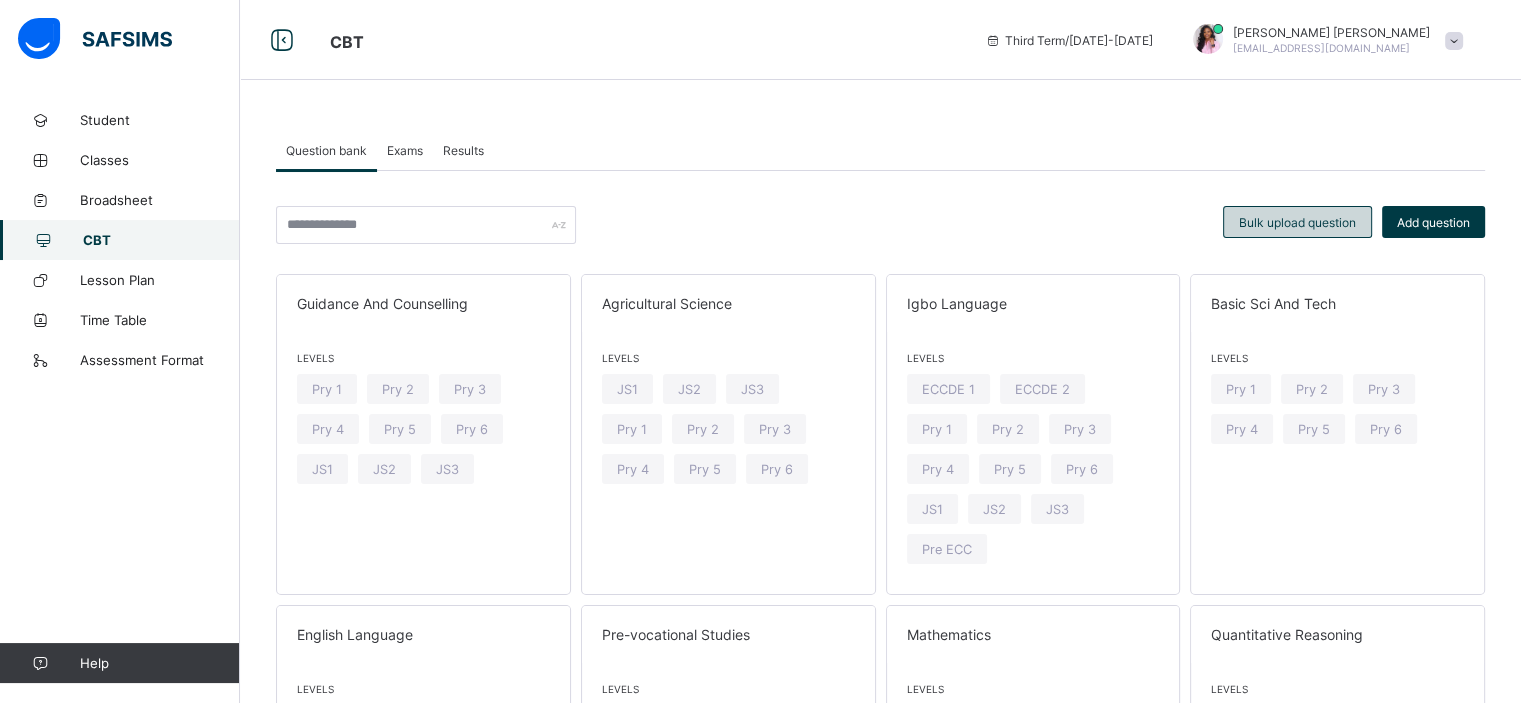 click on "Bulk upload question" at bounding box center [1297, 222] 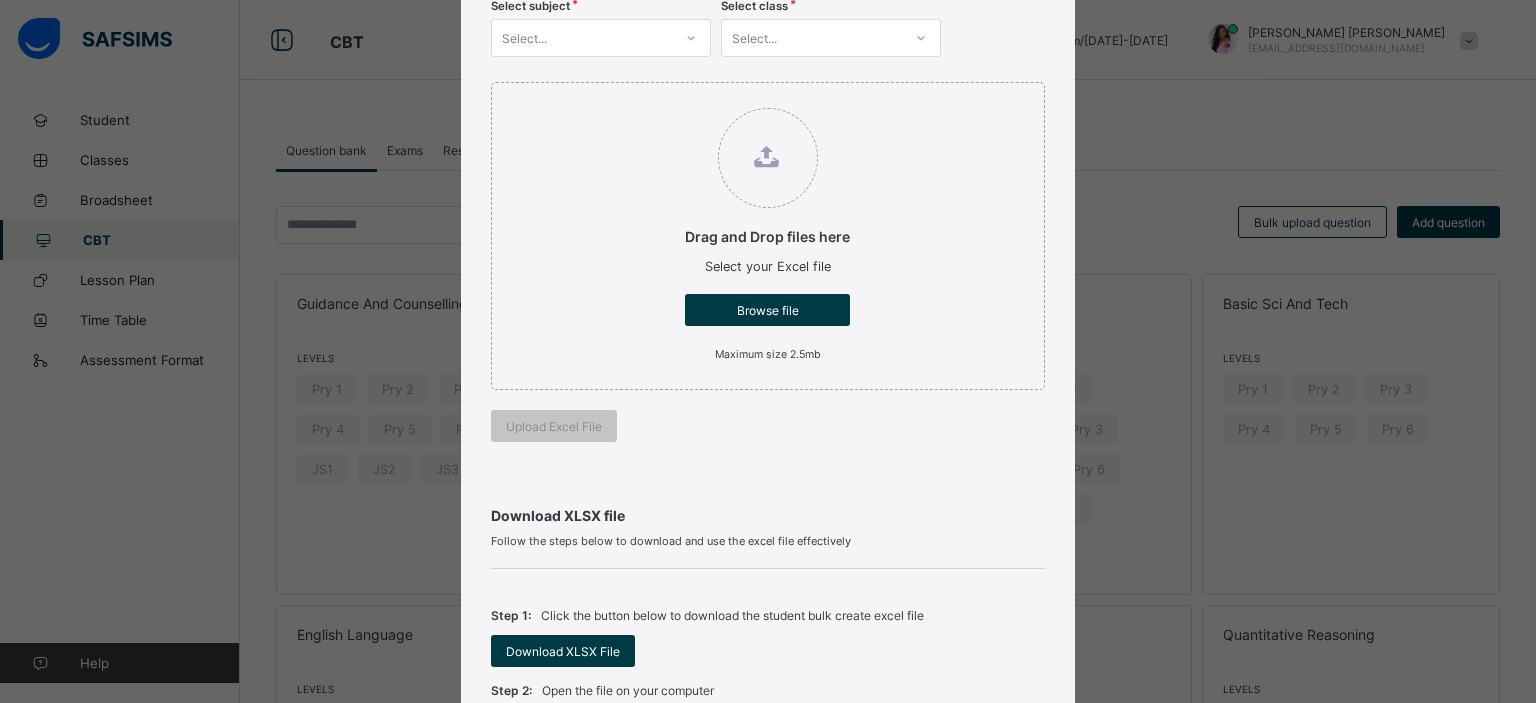 scroll, scrollTop: 500, scrollLeft: 0, axis: vertical 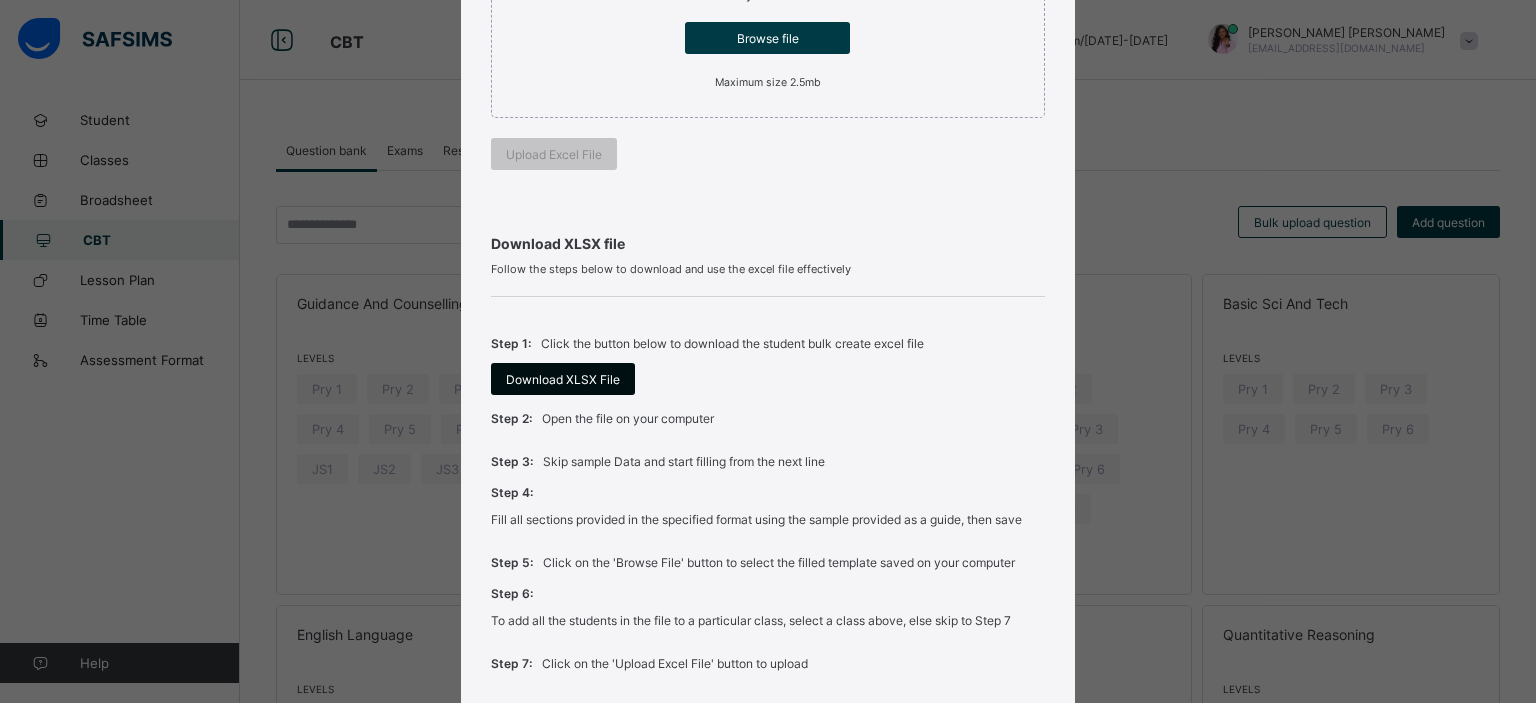click on "Download XLSX File" at bounding box center (563, 379) 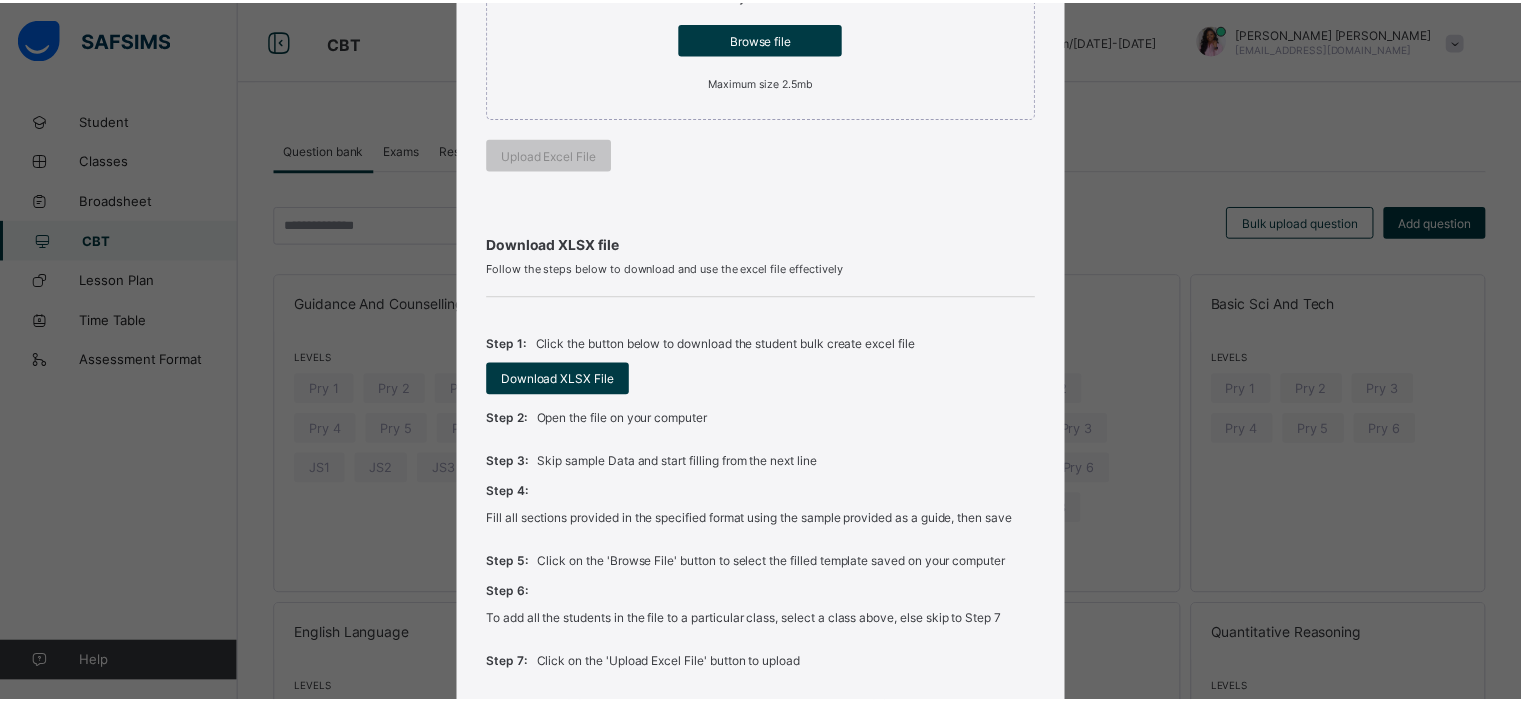 scroll, scrollTop: 658, scrollLeft: 0, axis: vertical 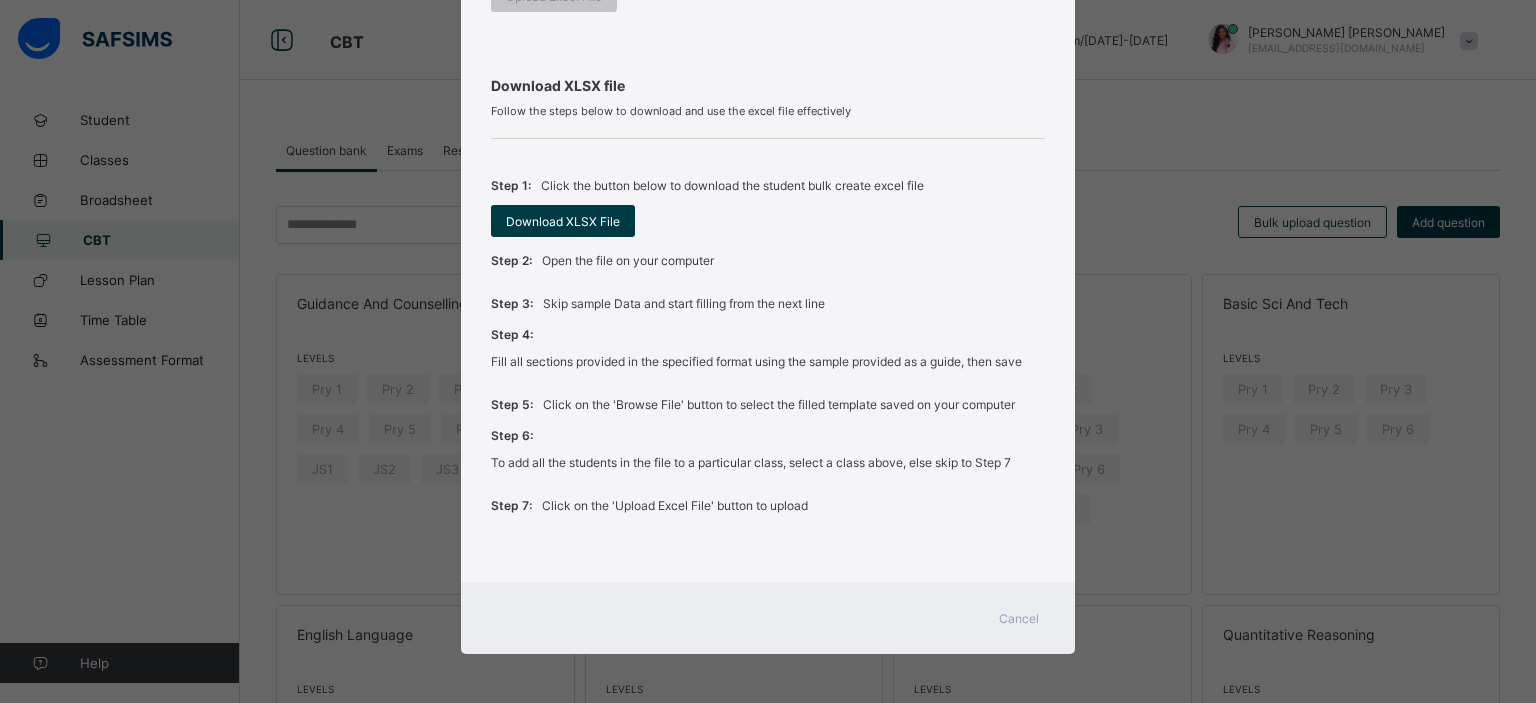 click on "Cancel" at bounding box center (1019, 618) 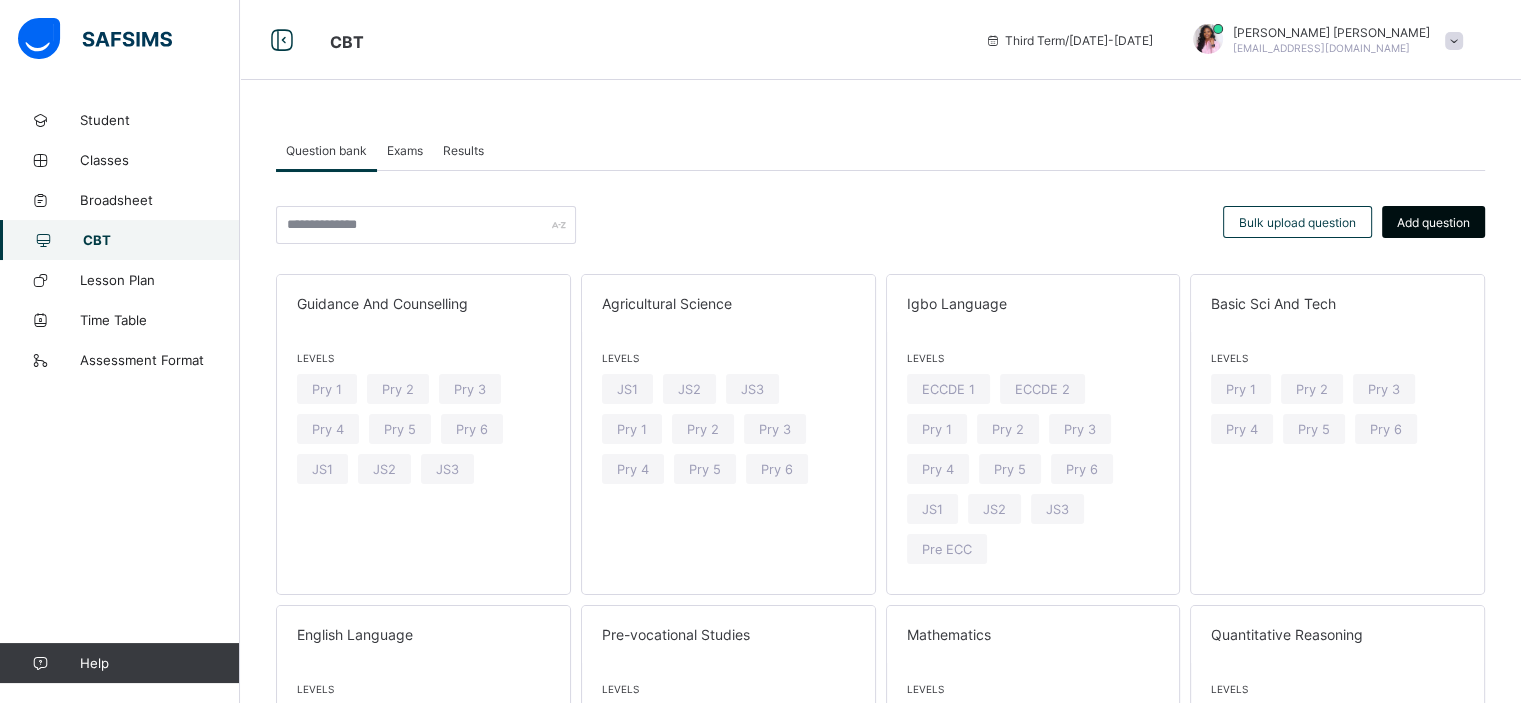 click on "Add question" at bounding box center [1433, 222] 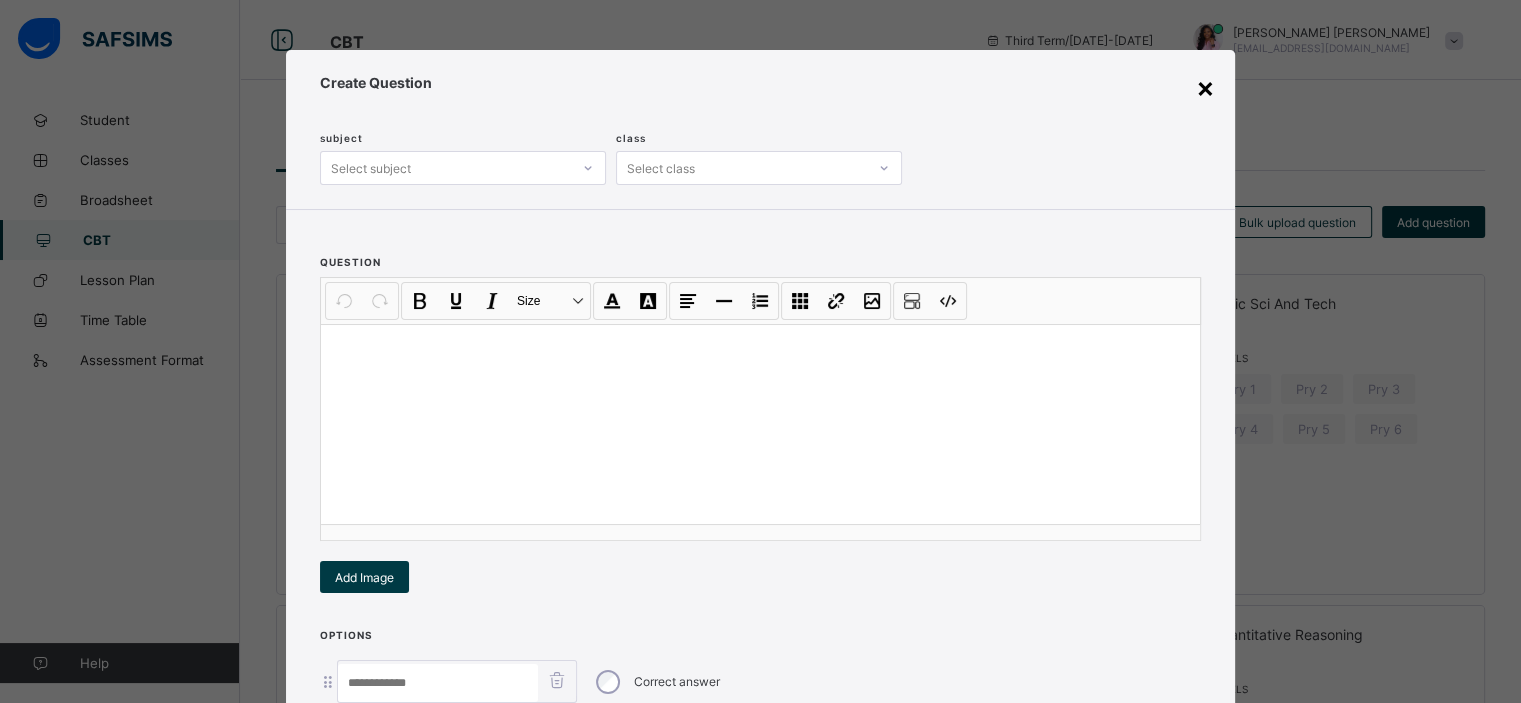 click on "×" at bounding box center [1205, 87] 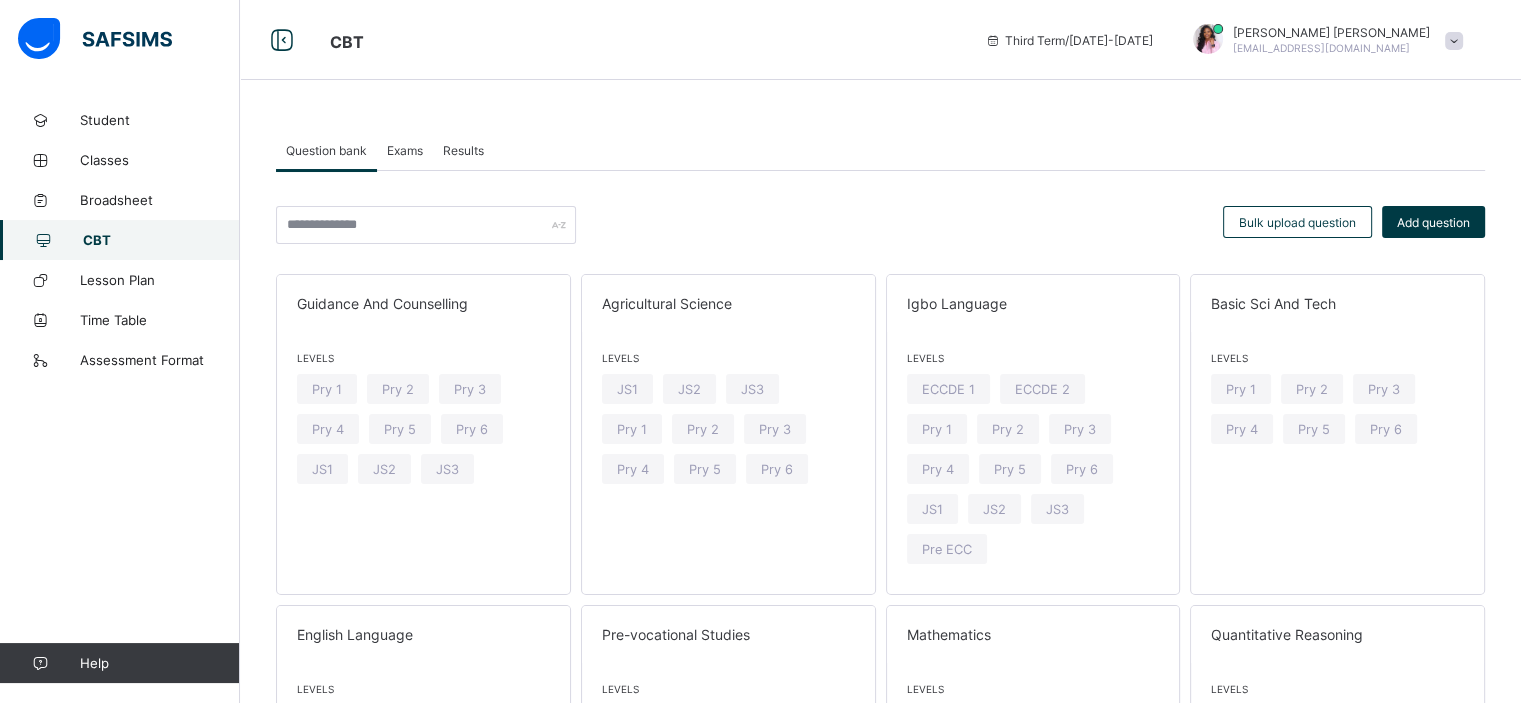 click on "Question bank Exams Results Question bank More Options   Bulk upload question Add question Guidance And Counselling Levels Pry 1 Pry 2 Pry 3 Pry 4 Pry 5 Pry 6 JS1 JS2 JS3 Agricultural Science Levels JS1 JS2 JS3 Pry 1 Pry 2 Pry 3 Pry 4 Pry 5 Pry 6 Igbo Language Levels ECCDE 1 ECCDE 2 Pry 1 Pry 2 Pry 3 Pry 4 Pry 5 Pry 6 JS1 JS2 JS3 Pre ECC Basic Sci And Tech Levels Pry 1 Pry 2 Pry 3 Pry 4 Pry 5 Pry 6 English Language Levels JS1 JS2 JS3 Pry 1 Pry 2 Pry 3 Pry 4 Pry 5 Pry 6 ECCDE 1 ECCDE 2 Pre ECC Pre-vocational Studies Levels Pry 1 Pry 2 Pry 3 Pry 4 Pry 5 Pry 6 Mathematics Levels JS1 ECCDE 2 JS2 JS3 ECCDE 1 Pry 1 Pry 2 Pry 3 Pry 4 Pry 5 Pry 6 Pre ECC Quantitative Reasoning Levels Pry 1 Pry 2 Pry 3 Pry 4 Pry 5 Pry 6 Verbal Reasoning Levels Pry 1 Pry 2 Pry 3 Pry 4 Pry 5 Pry 6 Writing & Dictation Levels Pry 1 Pry 2 Pry 3 Pry 4 Pry 5 Pry 6 Moral Instruction Levels JS1 JS2 JS3 Pry 1 Pry 2 Pry 3 Pry 4 Pry 5 Pry 6 Religious And National Values Levels Pry 1 Pry 2 Pry 3 Pry 4 Pry 5 Pry 6 Cultural/creative Arts Levels JS1" at bounding box center (880, 794) 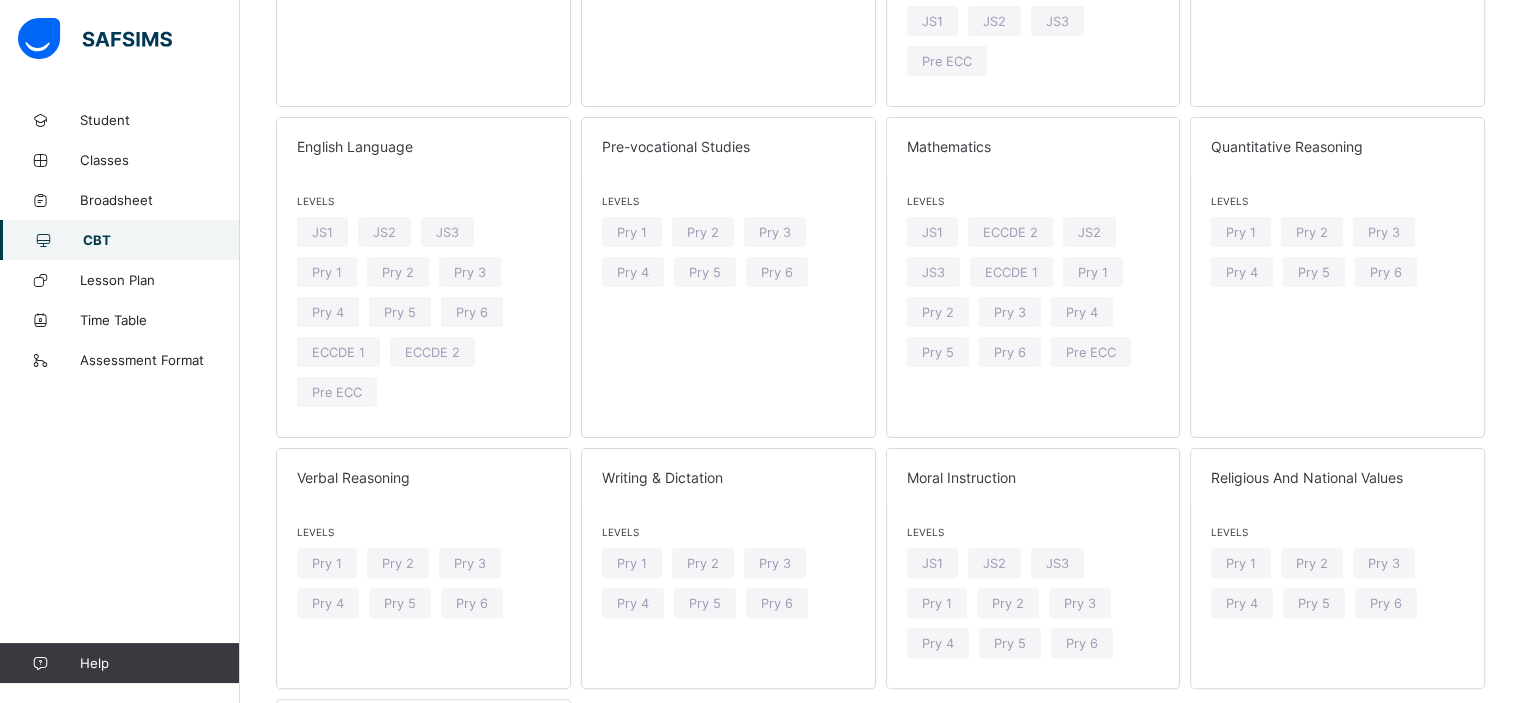 scroll, scrollTop: 500, scrollLeft: 0, axis: vertical 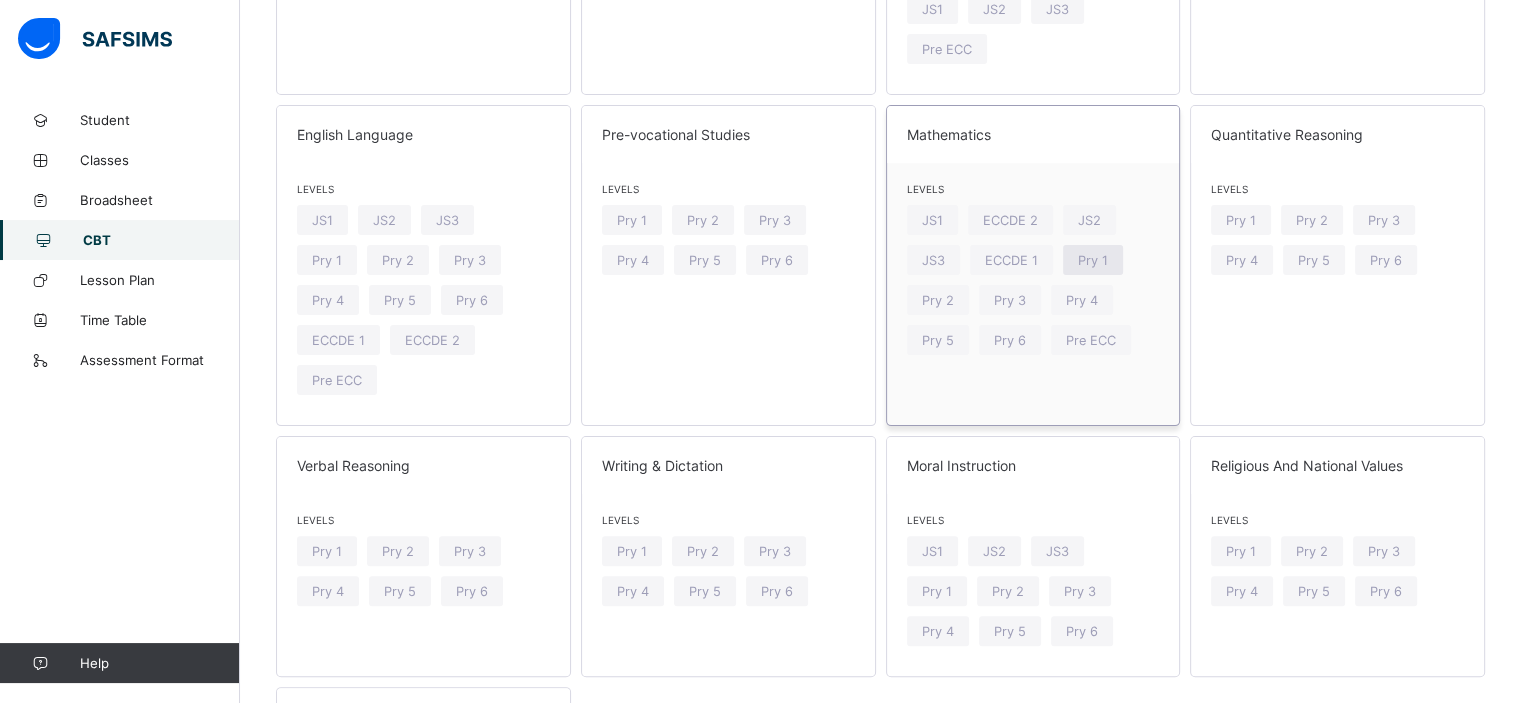 click on "Pry 1" at bounding box center [1093, 260] 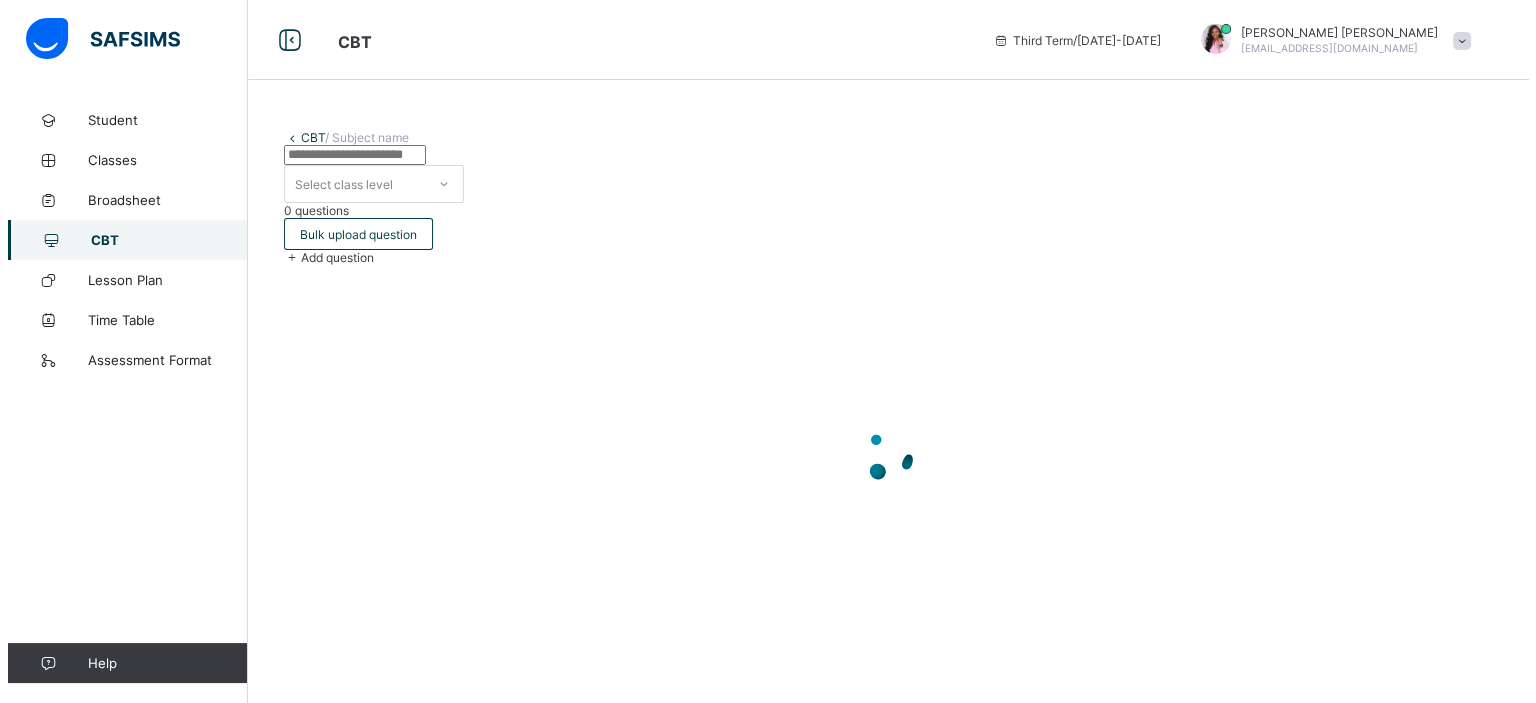scroll, scrollTop: 0, scrollLeft: 0, axis: both 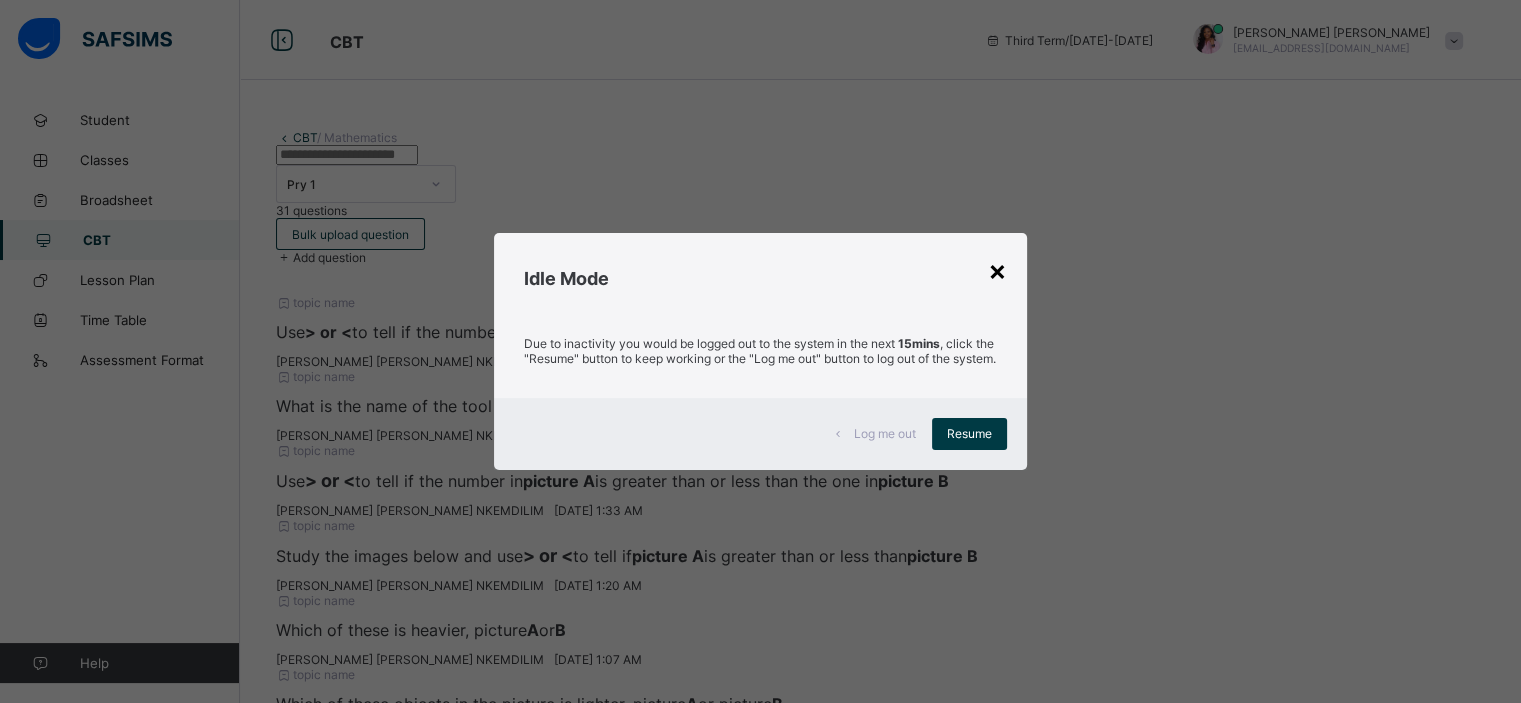 click on "×" at bounding box center [997, 270] 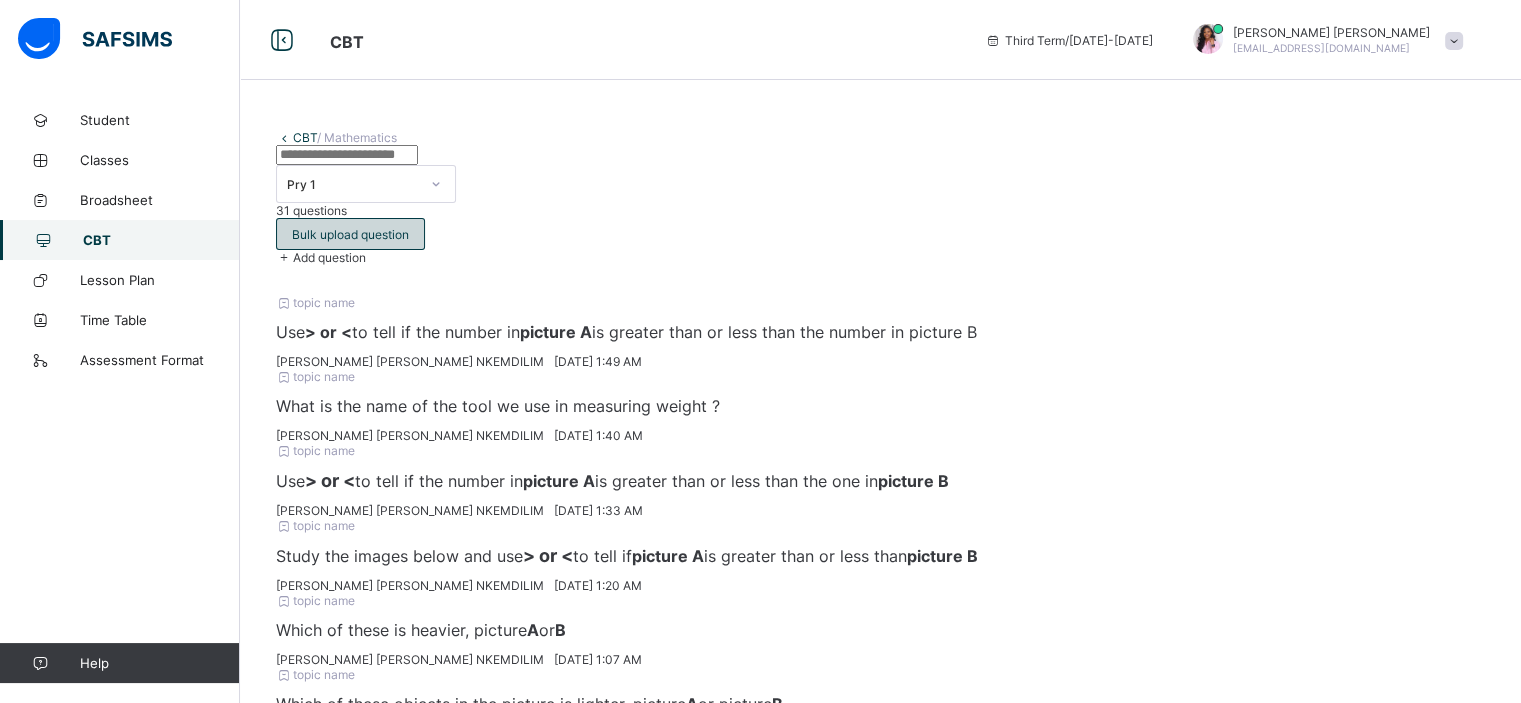 click on "Bulk upload question" at bounding box center (350, 234) 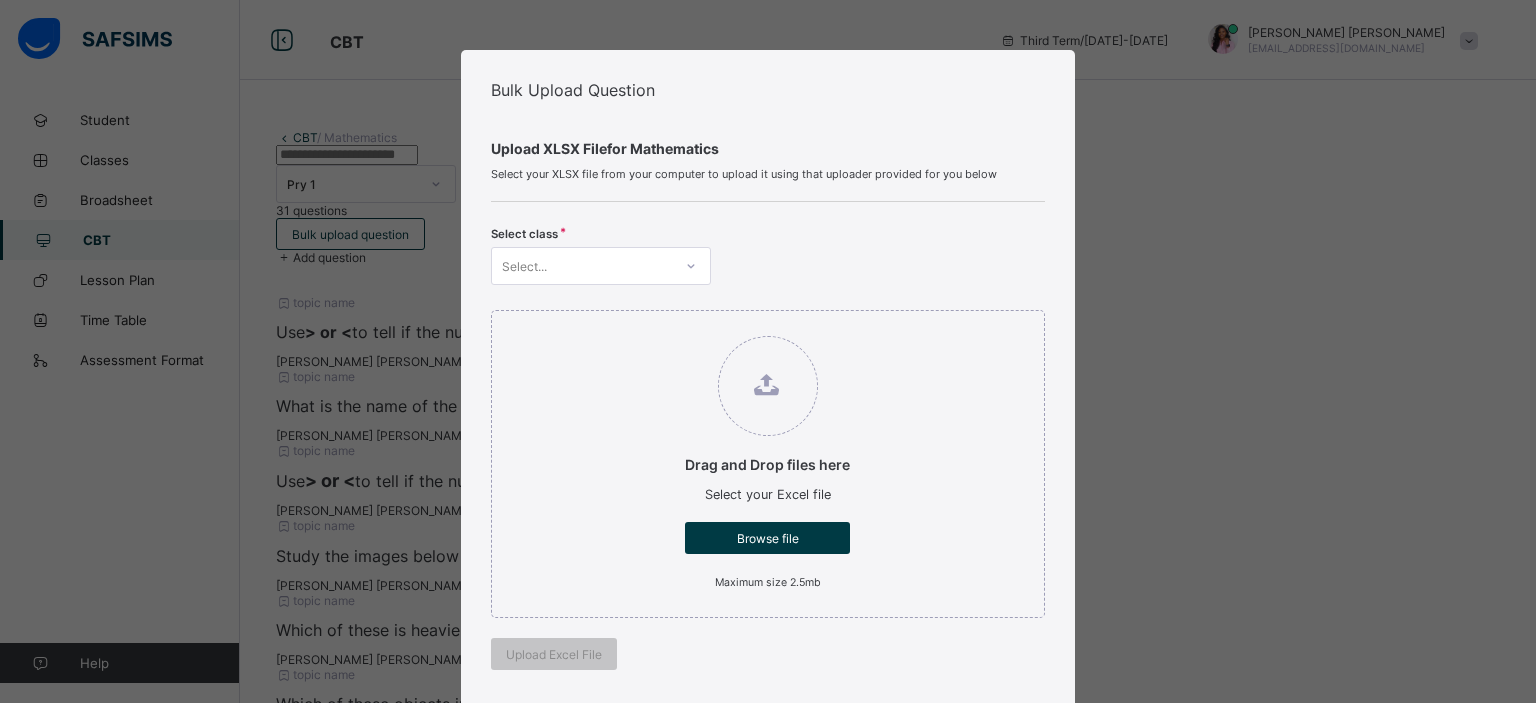 click at bounding box center (691, 266) 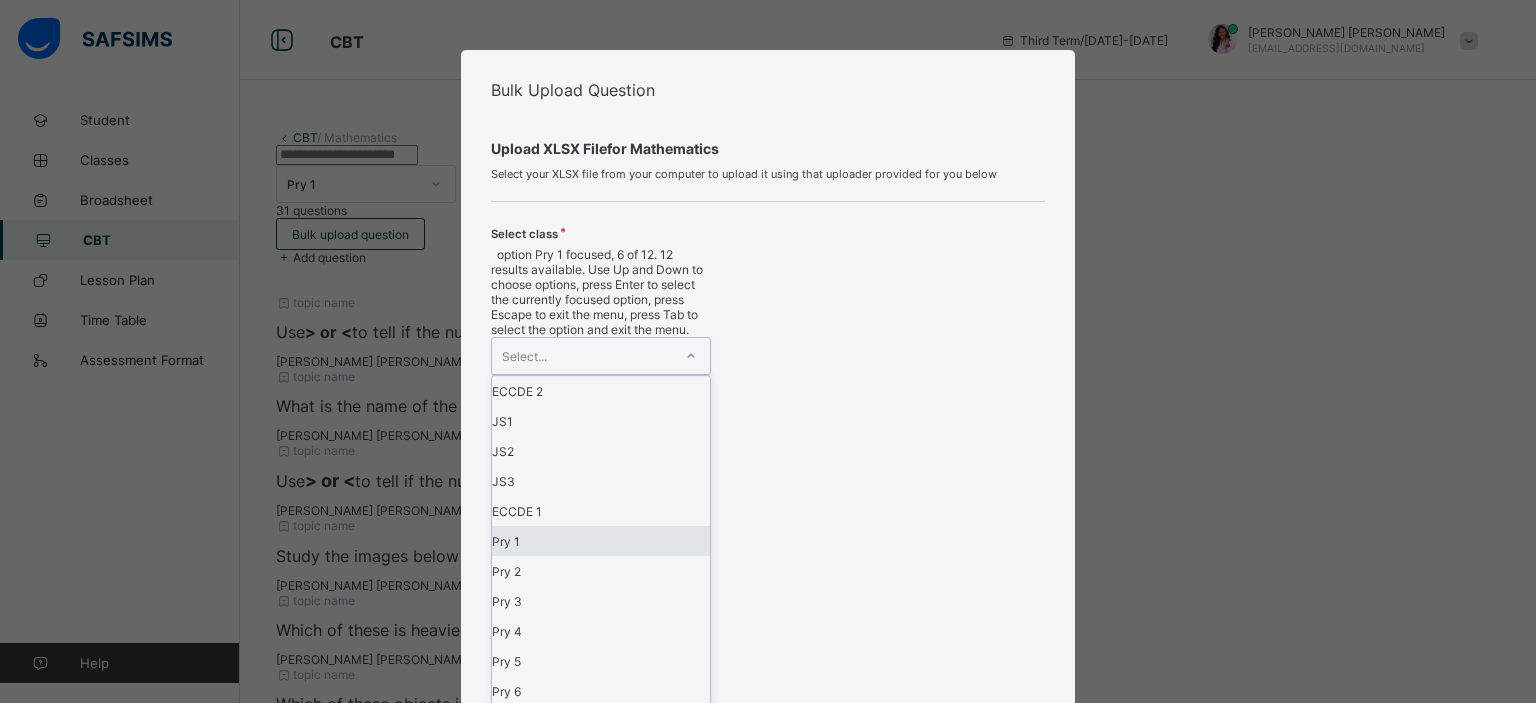 click on "Pry 1" at bounding box center [601, 541] 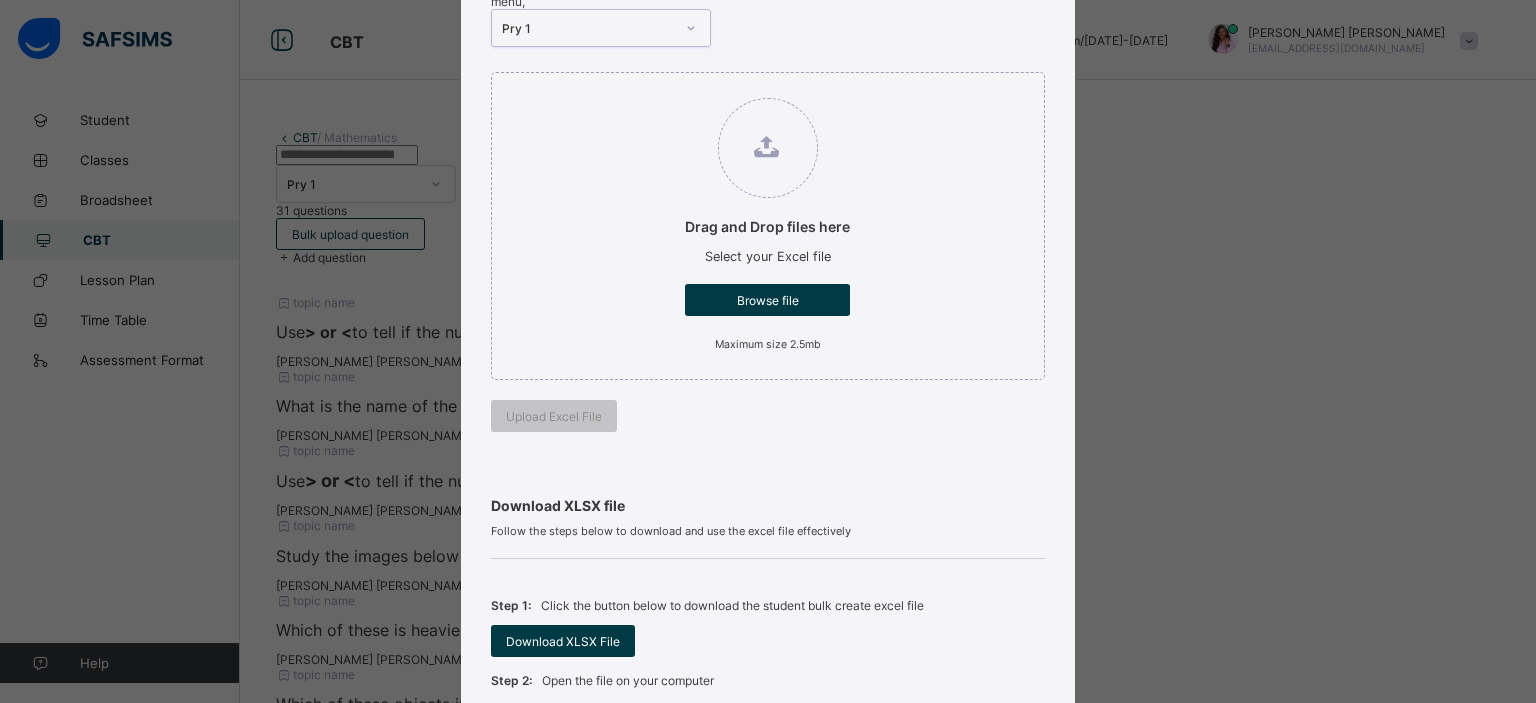 scroll, scrollTop: 300, scrollLeft: 0, axis: vertical 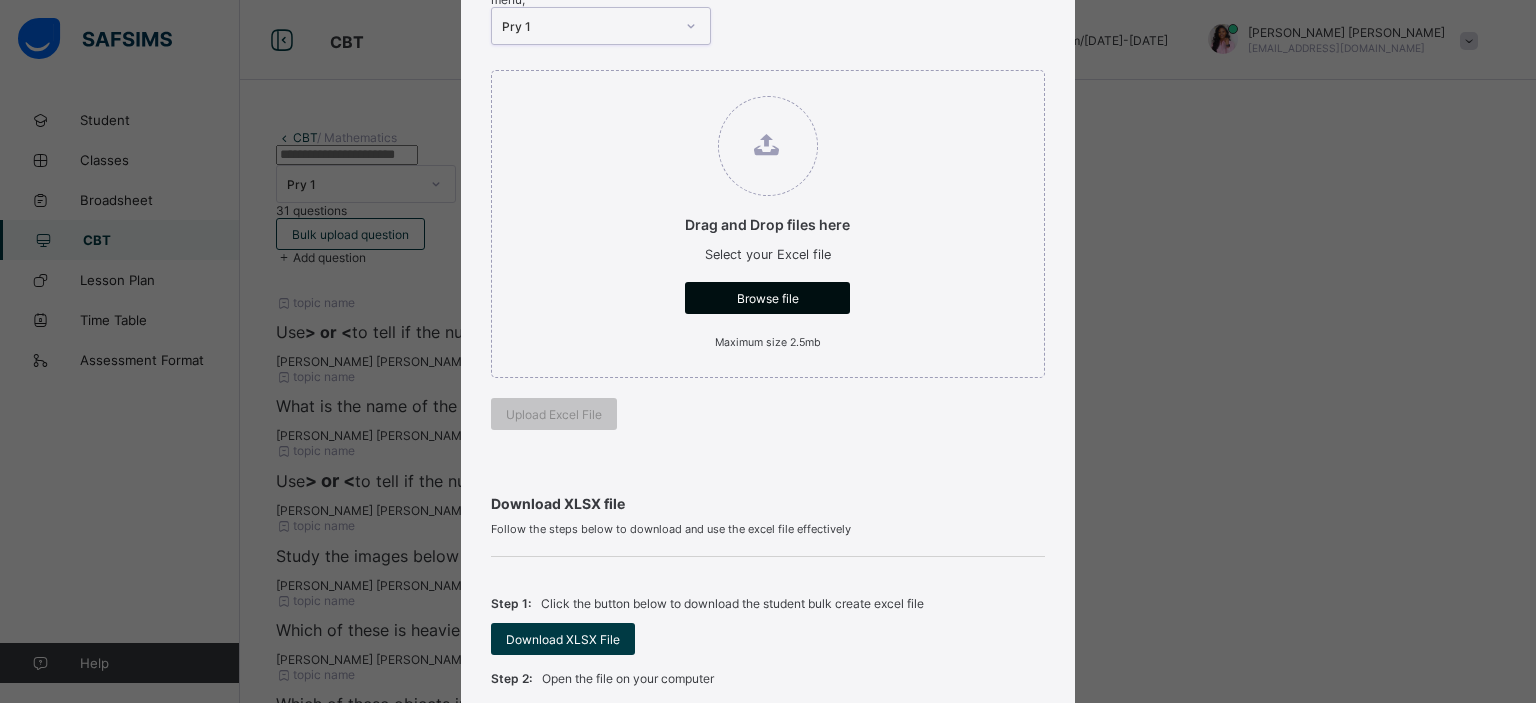click on "Browse file" at bounding box center [767, 298] 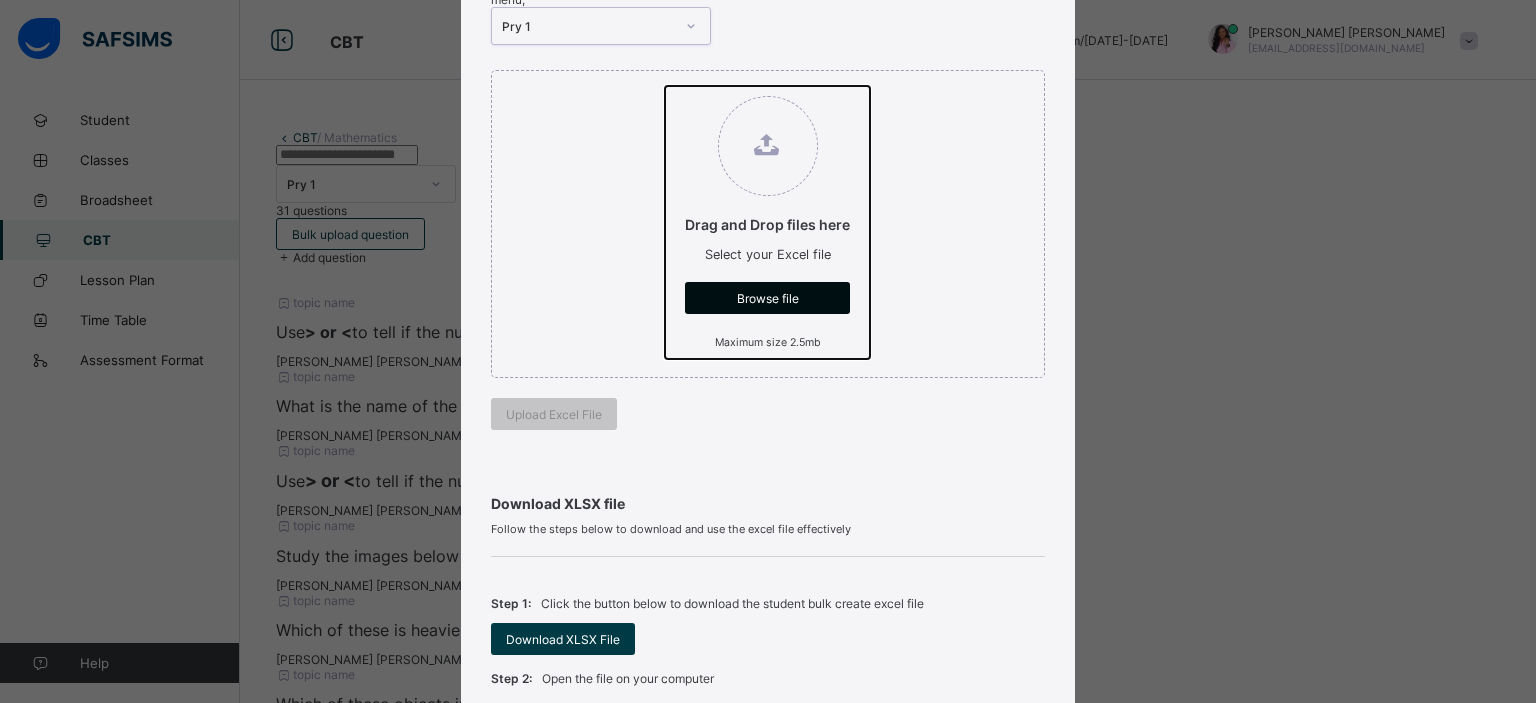 click on "Drag and Drop files here Select your Excel file Browse file Maximum size 2.5mb" at bounding box center [665, 86] 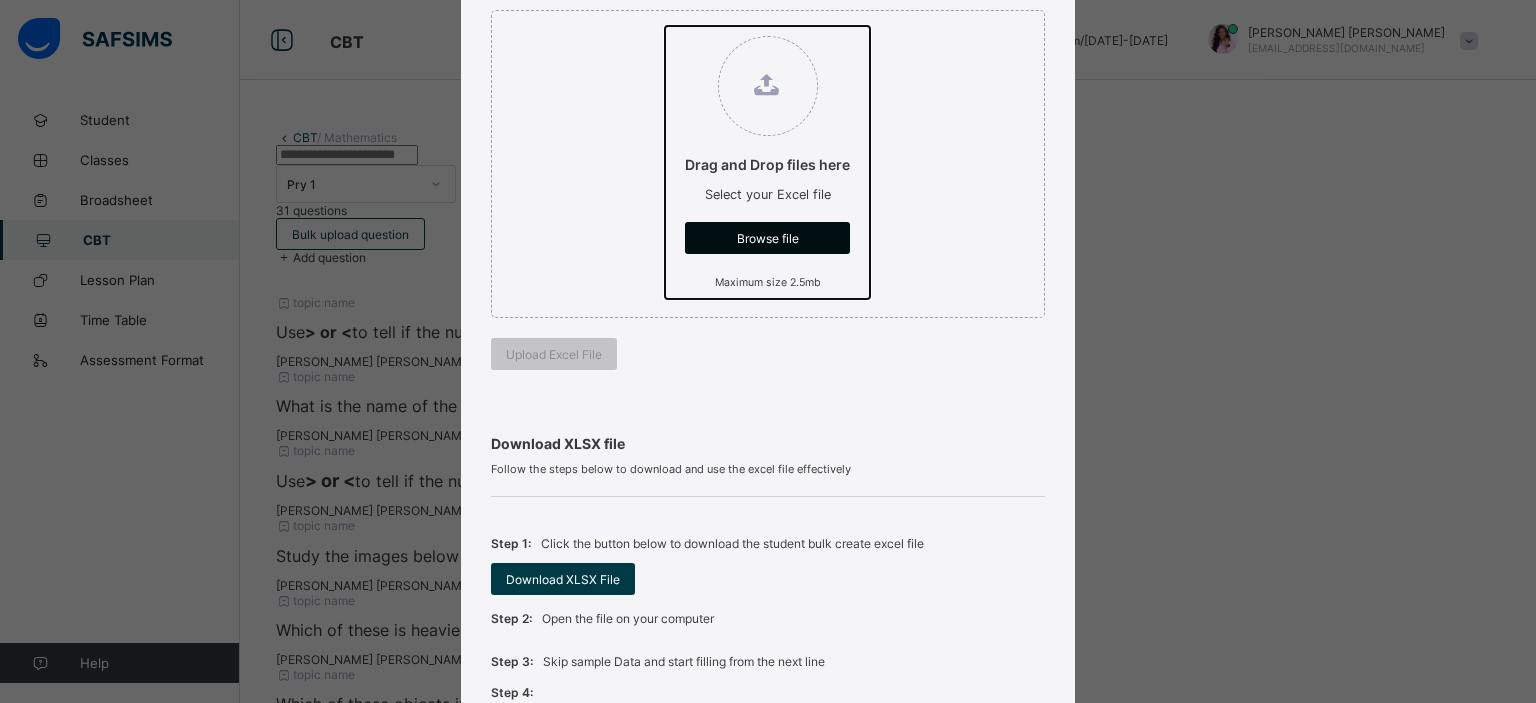 type on "**********" 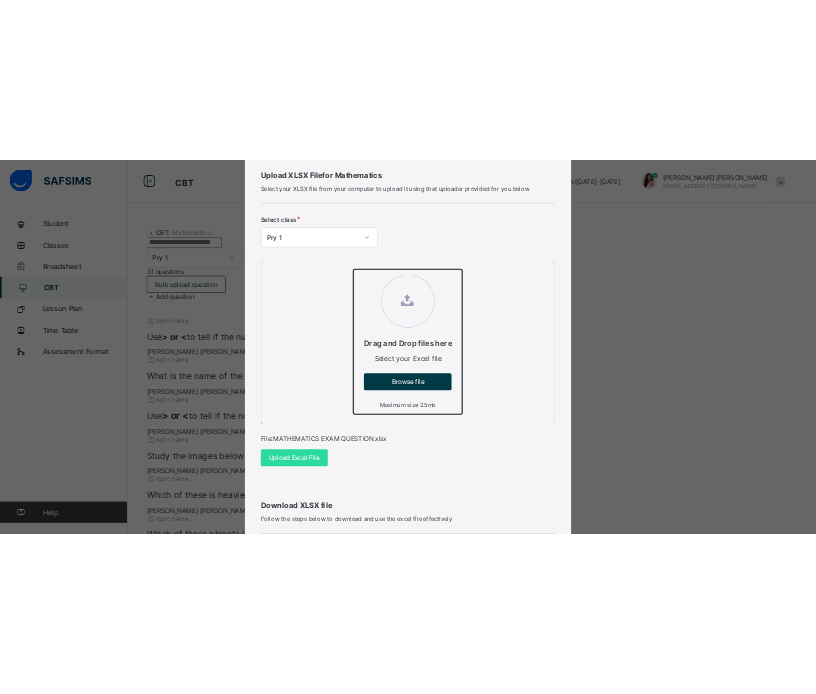scroll, scrollTop: 100, scrollLeft: 0, axis: vertical 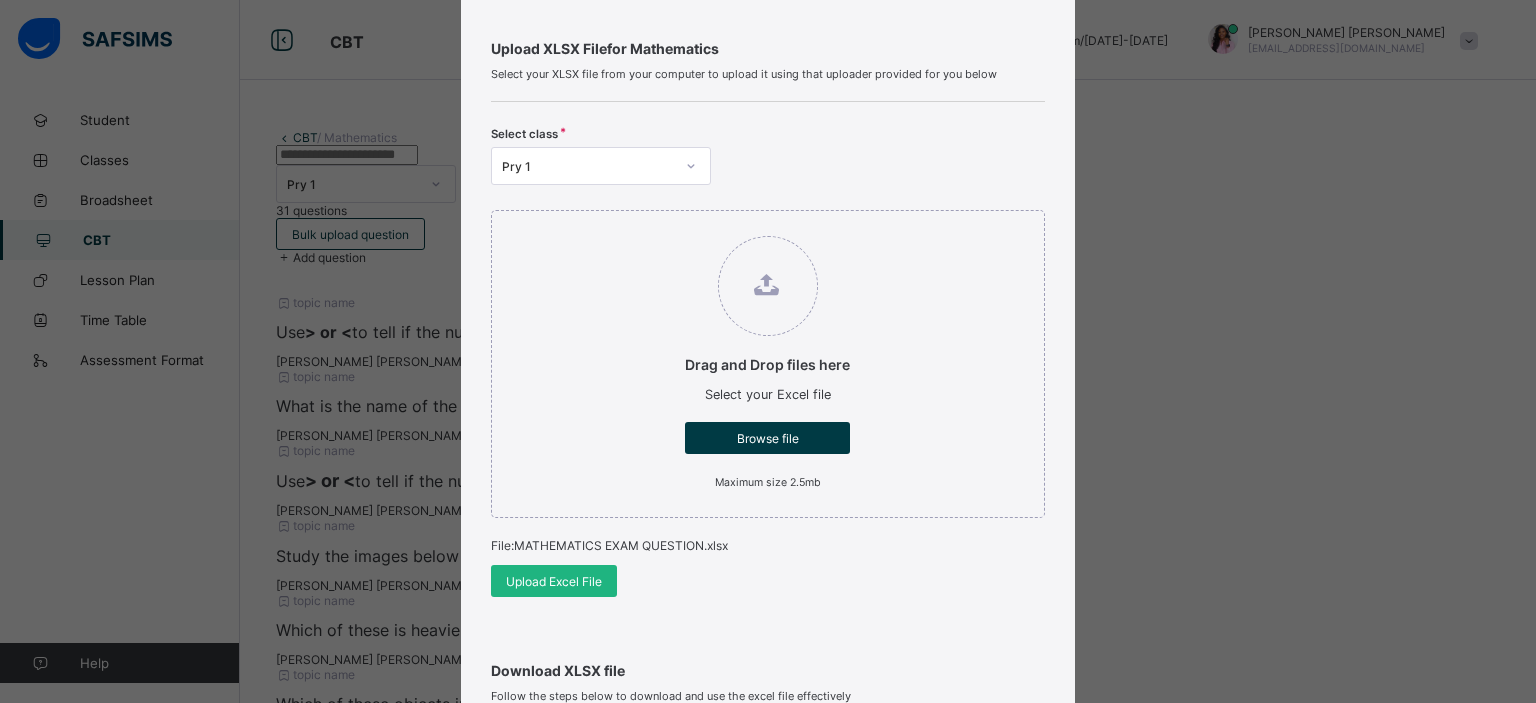 click on "Upload Excel File" at bounding box center (554, 581) 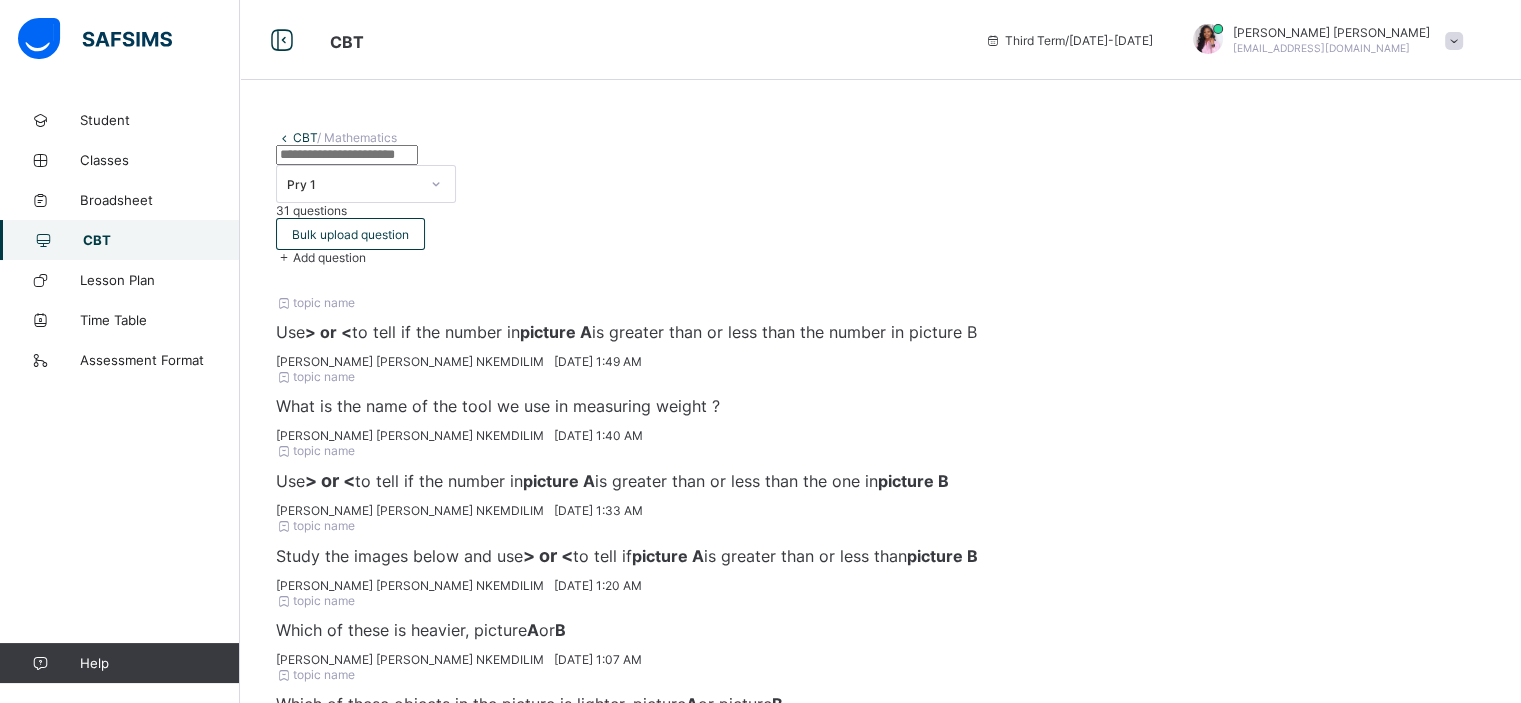 click on "Add question" at bounding box center [880, 257] 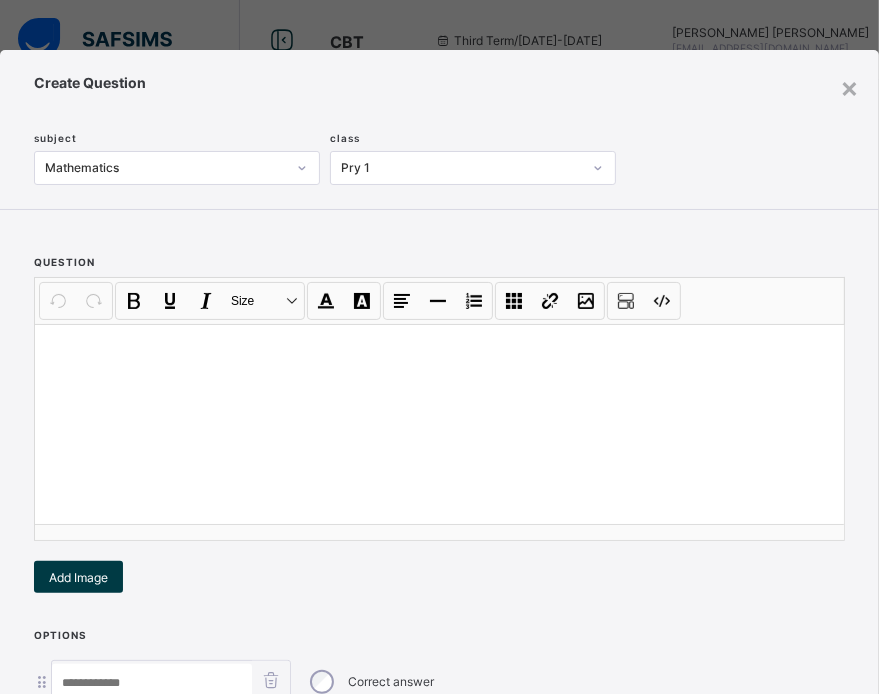 click at bounding box center [439, 424] 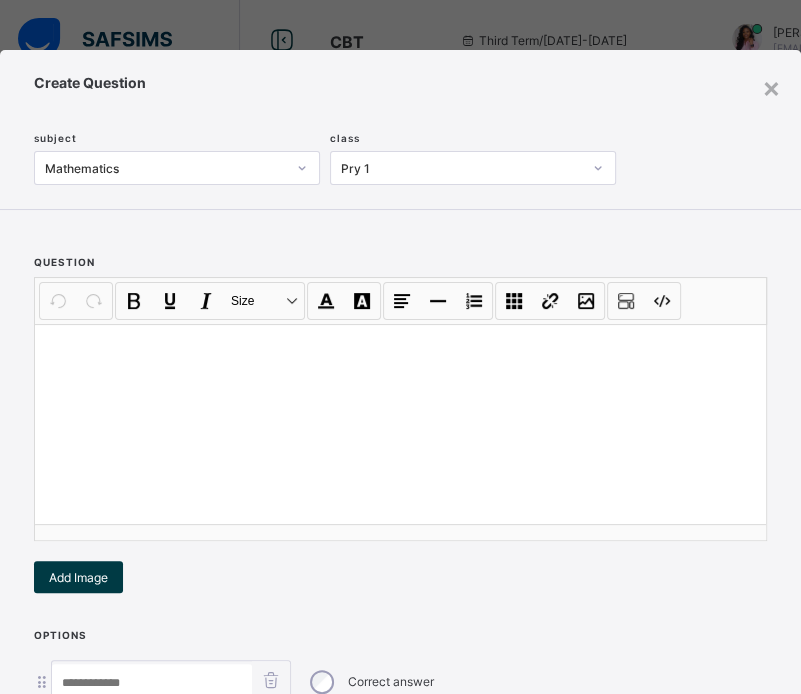 click at bounding box center (400, 424) 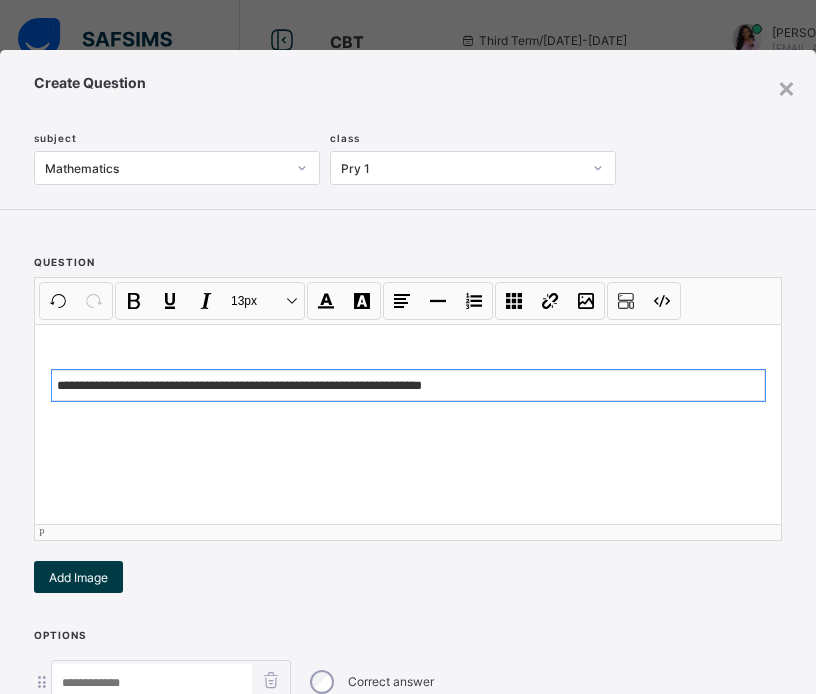 click on "**********" at bounding box center (403, 386) 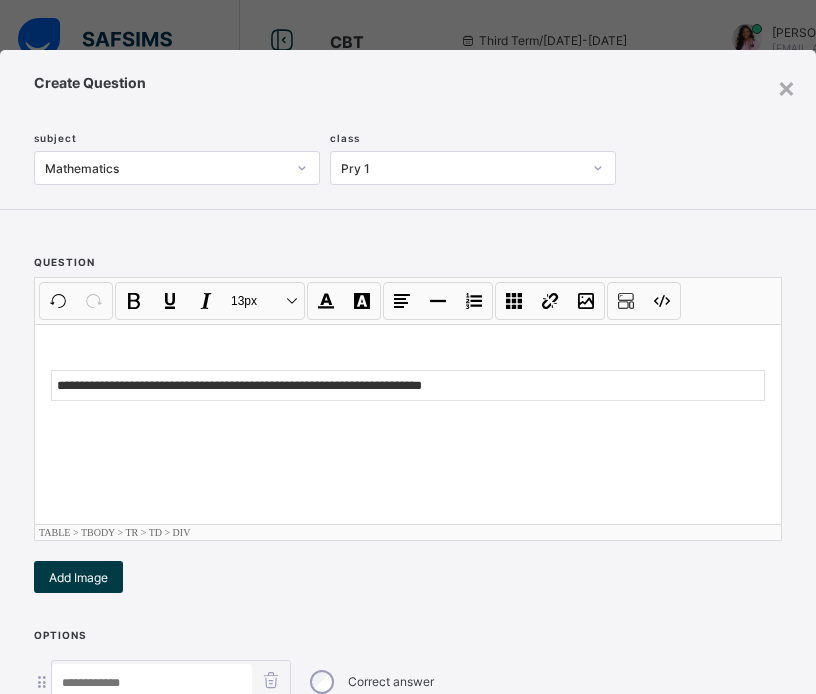 click on "**********" at bounding box center [408, 424] 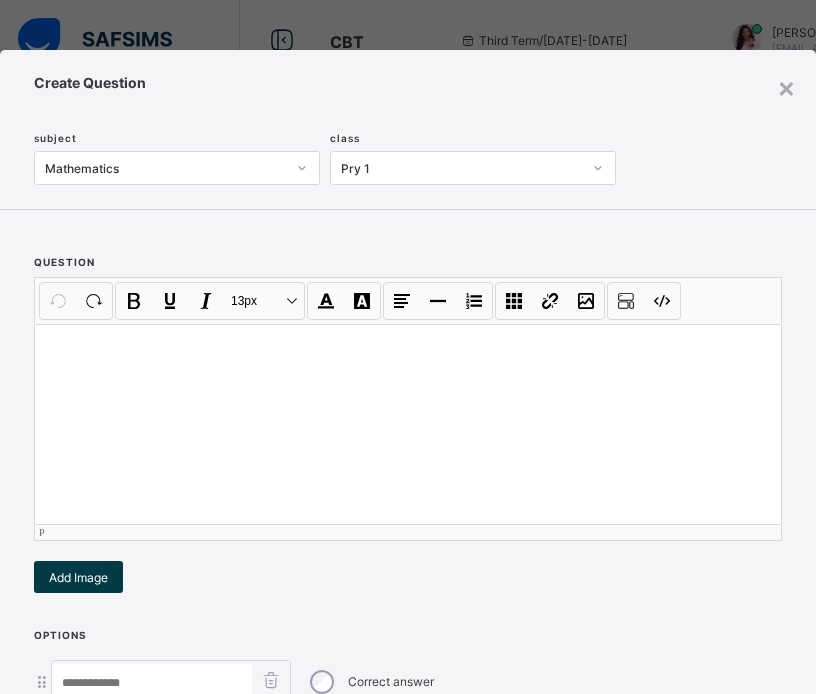 type 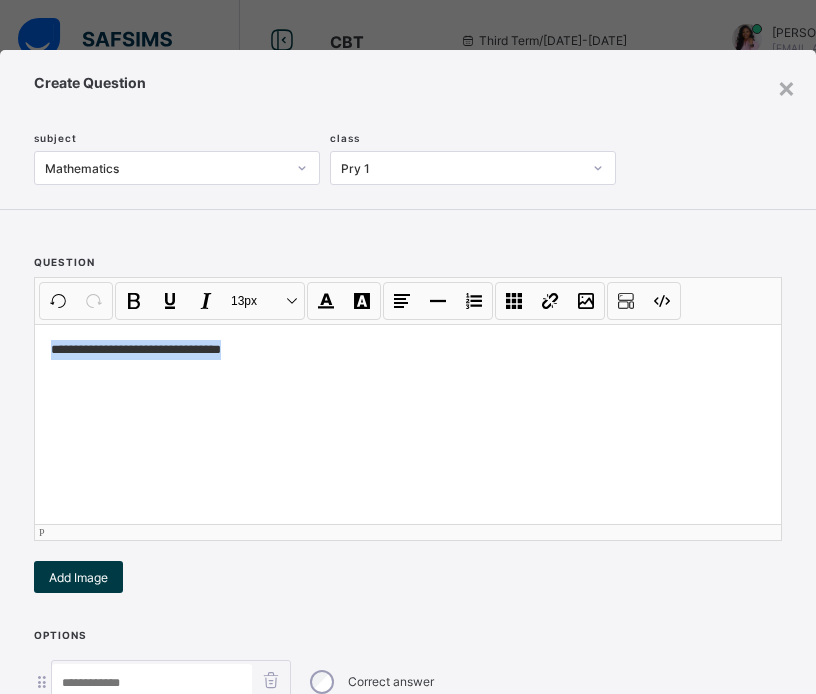 drag, startPoint x: 50, startPoint y: 344, endPoint x: 242, endPoint y: 342, distance: 192.01042 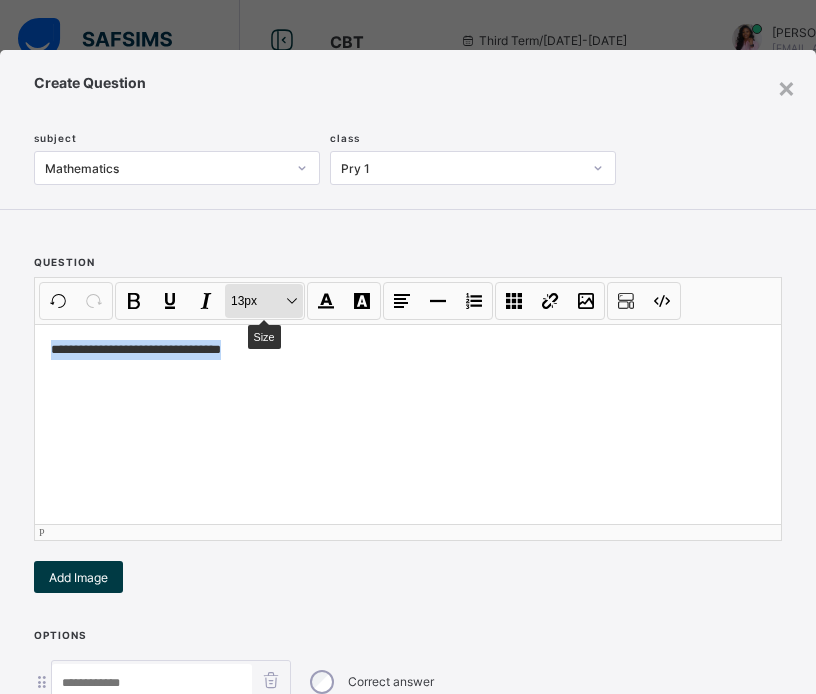 click on "13px Size" at bounding box center [264, 301] 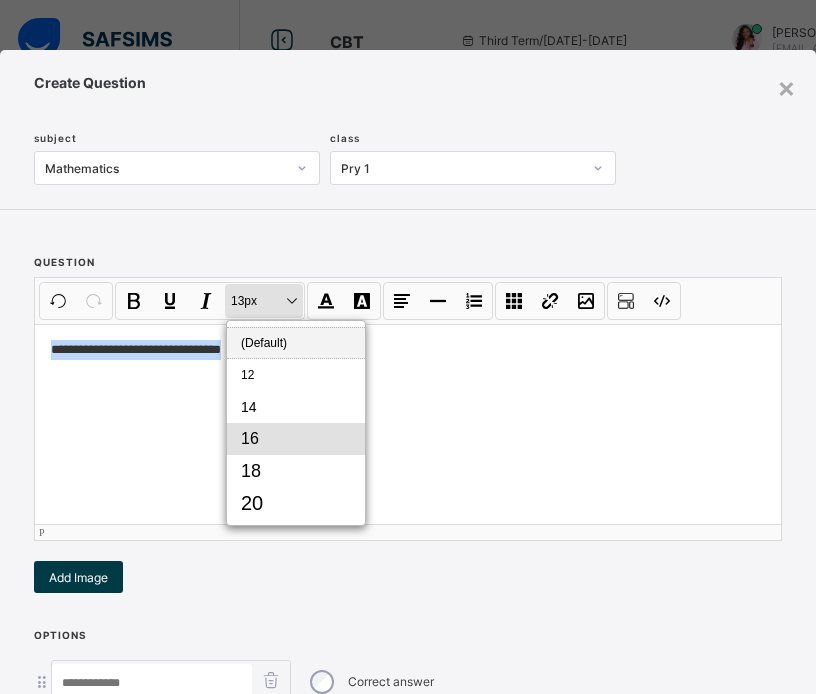 click on "16" at bounding box center (296, 439) 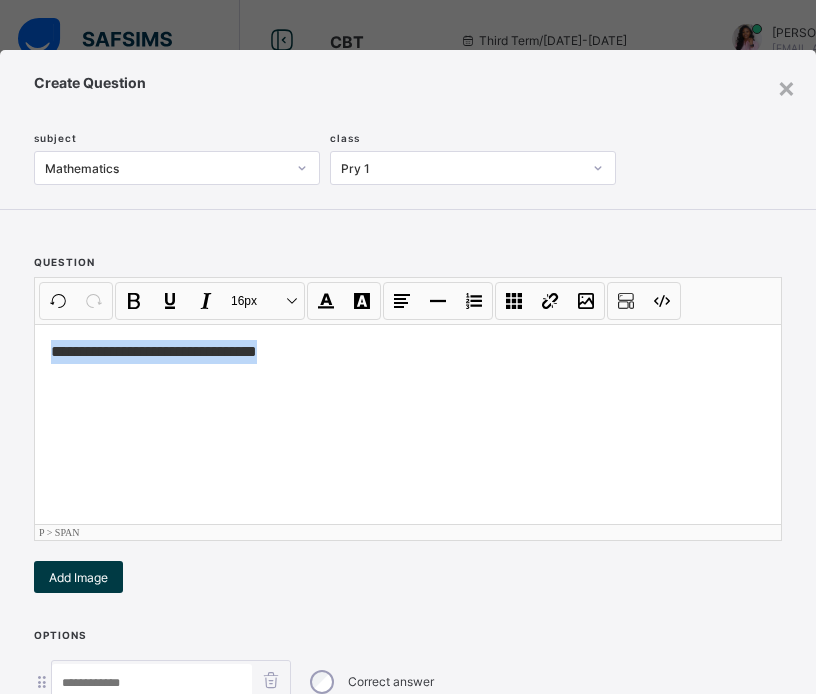 click on "**********" at bounding box center [408, 424] 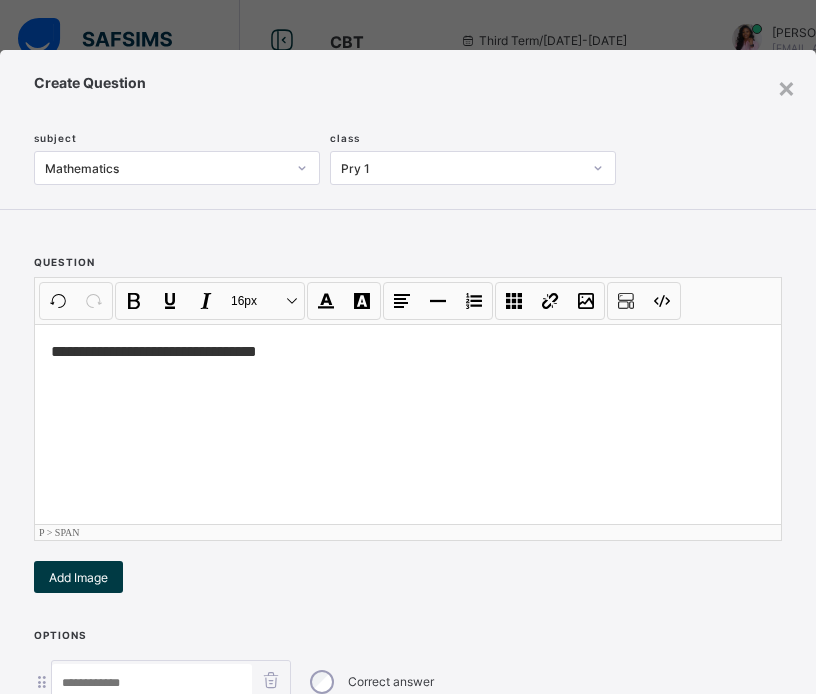click on "**********" at bounding box center [154, 351] 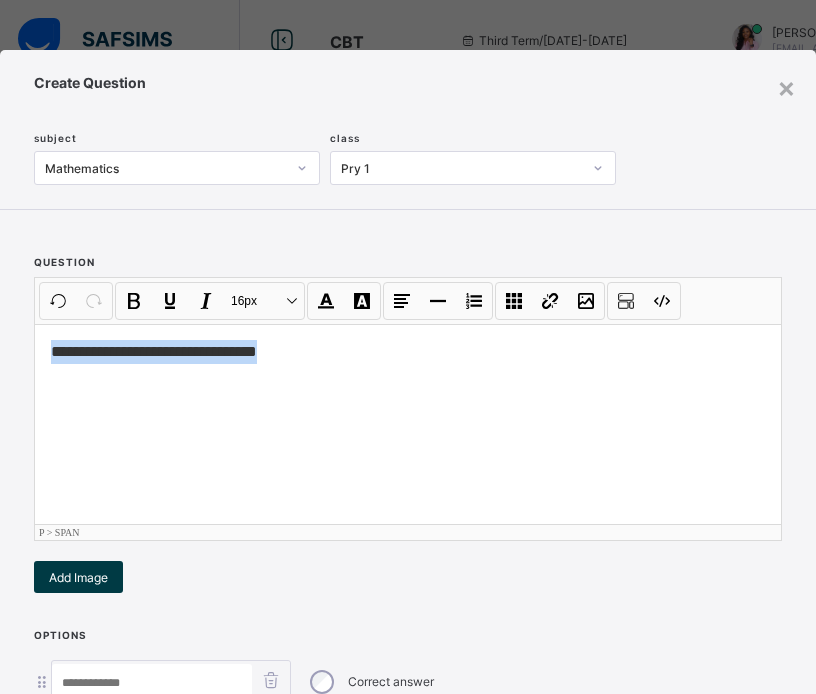 drag, startPoint x: 276, startPoint y: 352, endPoint x: 49, endPoint y: 364, distance: 227.31696 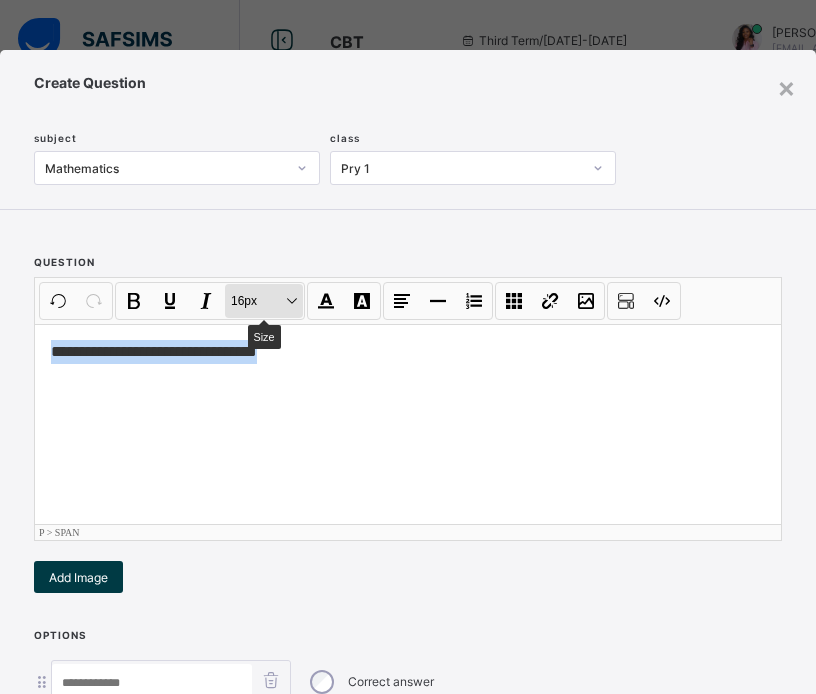 click on "16px Size" at bounding box center (264, 301) 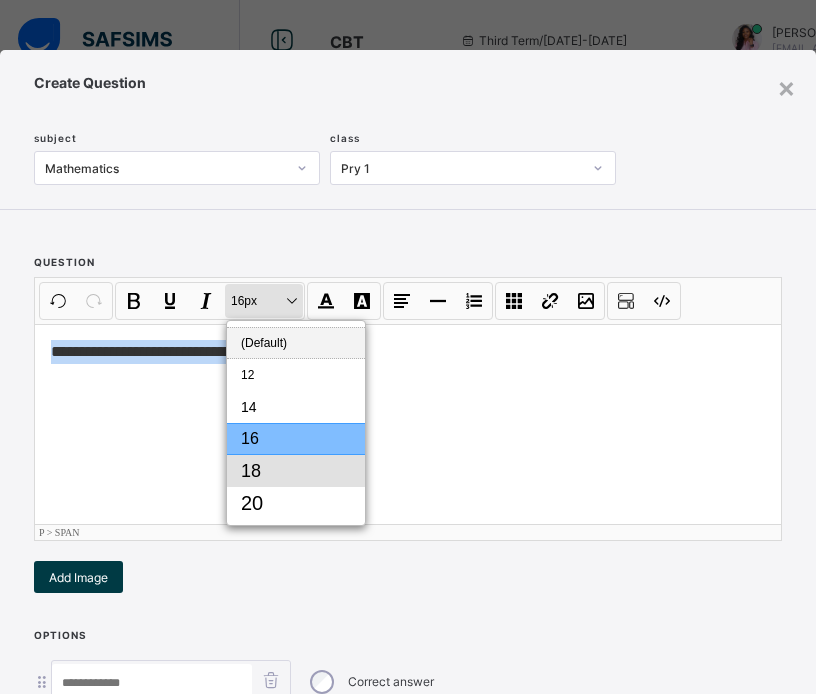 click on "18" at bounding box center [296, 471] 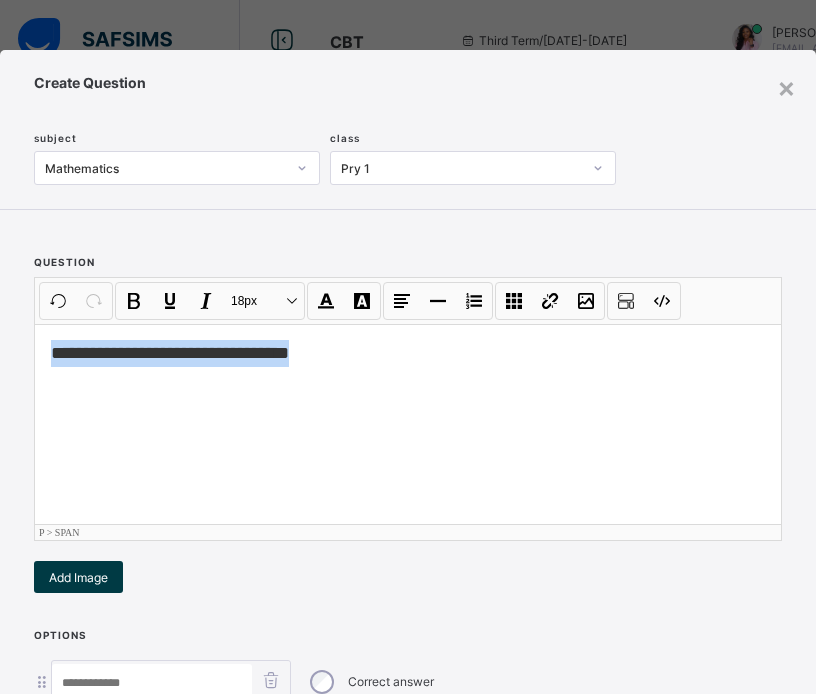 click on "**********" at bounding box center (408, 424) 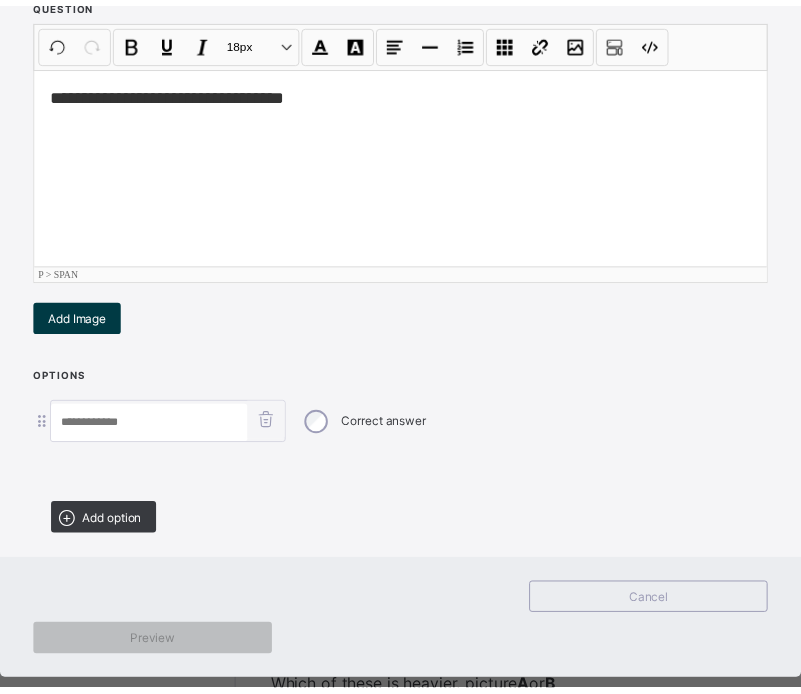 scroll, scrollTop: 295, scrollLeft: 0, axis: vertical 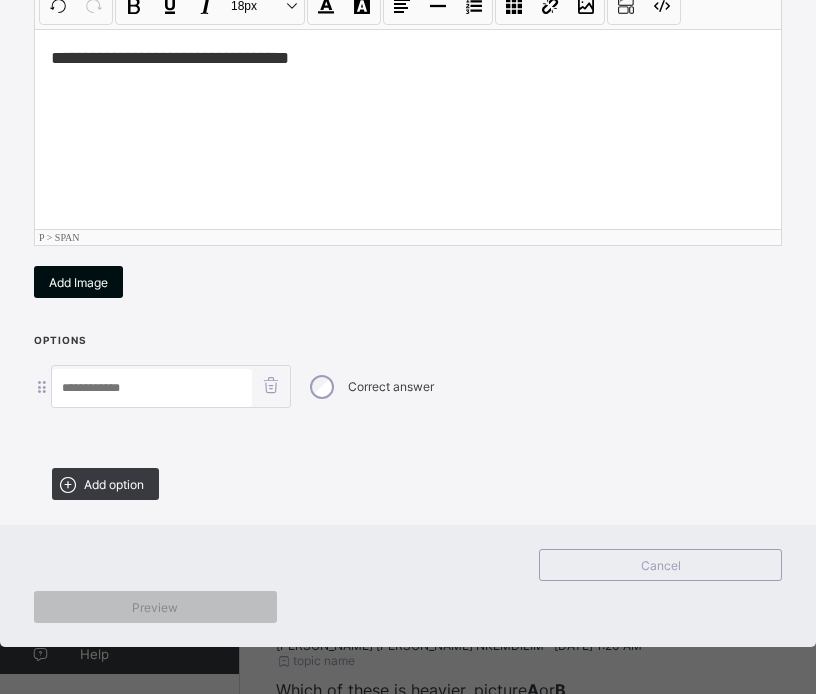 click on "Add Image" at bounding box center [78, 282] 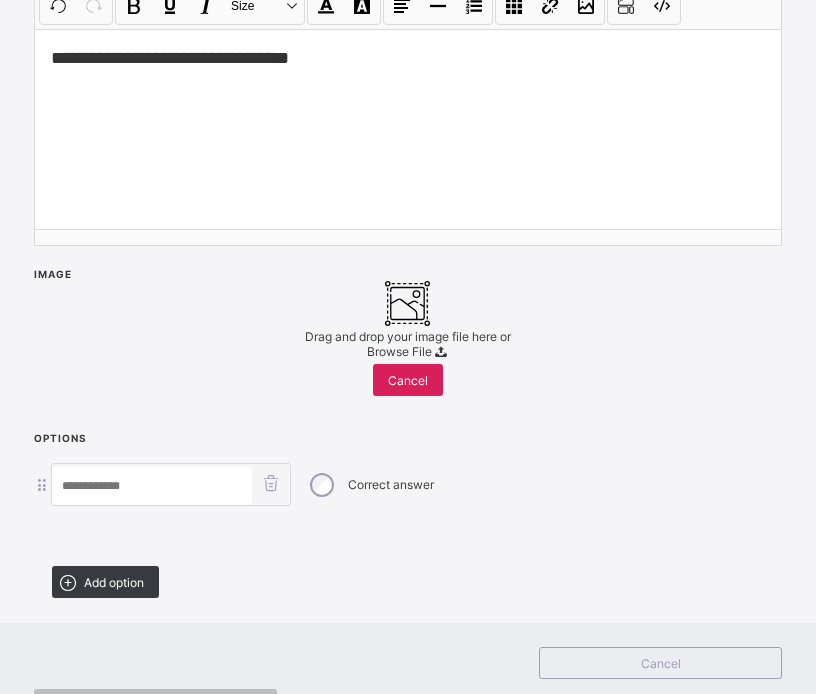 click on "Browse File" at bounding box center (399, 351) 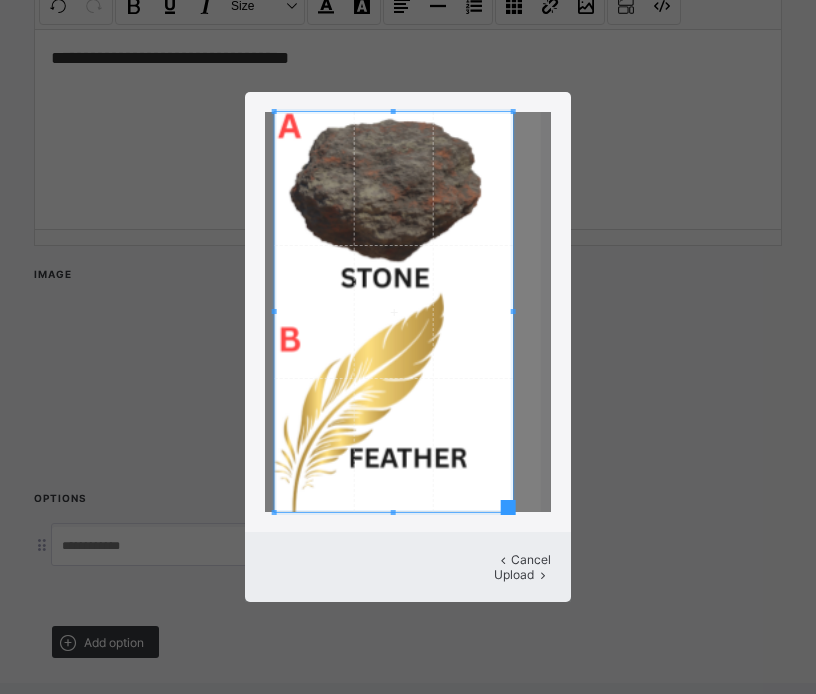click at bounding box center [513, 311] 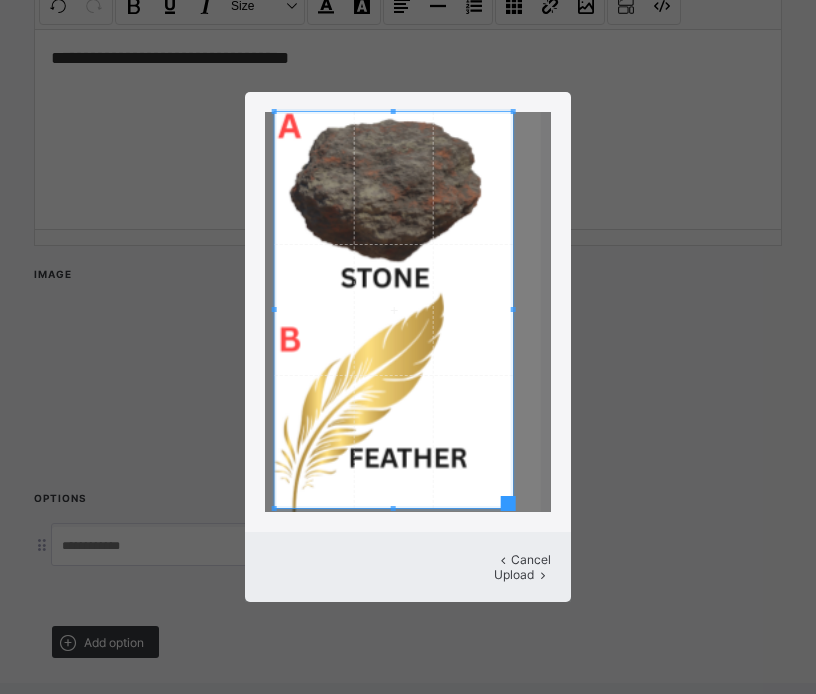 click at bounding box center (393, 508) 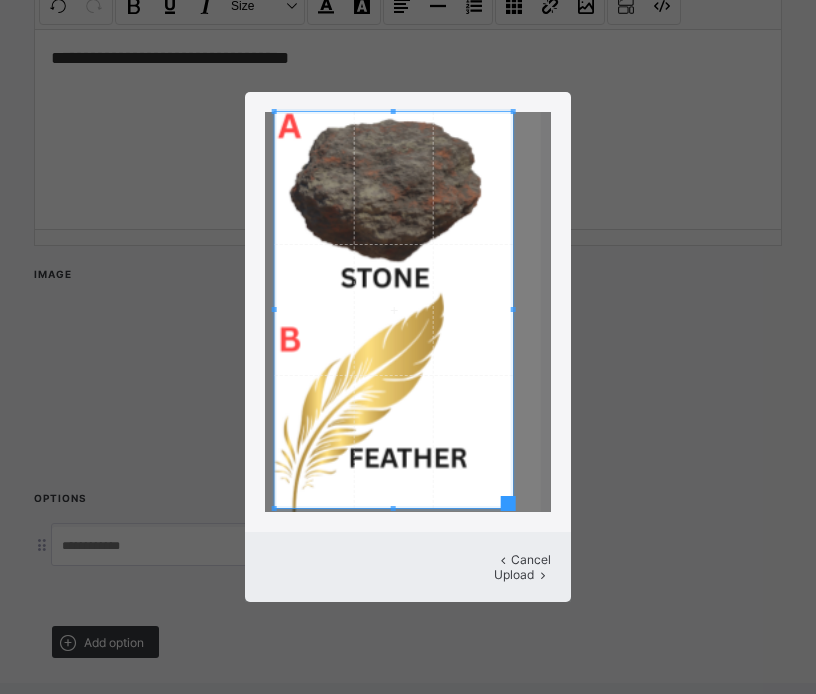 click on "Upload" at bounding box center (514, 574) 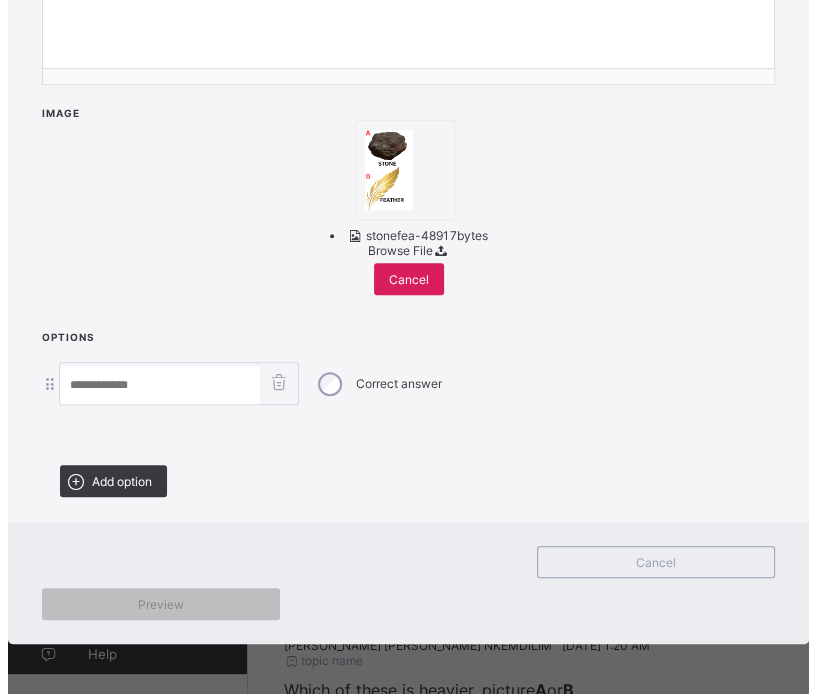scroll, scrollTop: 586, scrollLeft: 0, axis: vertical 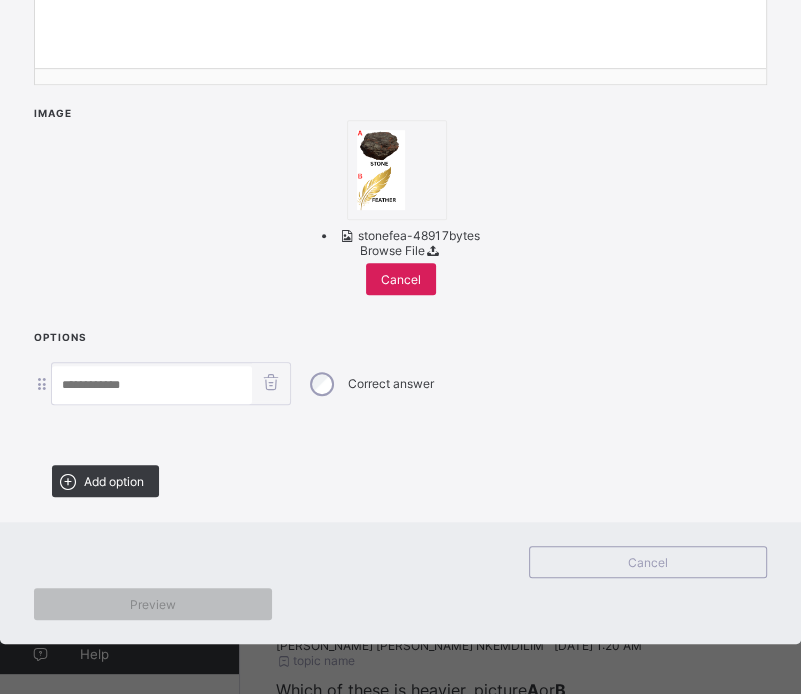 click at bounding box center [152, 385] 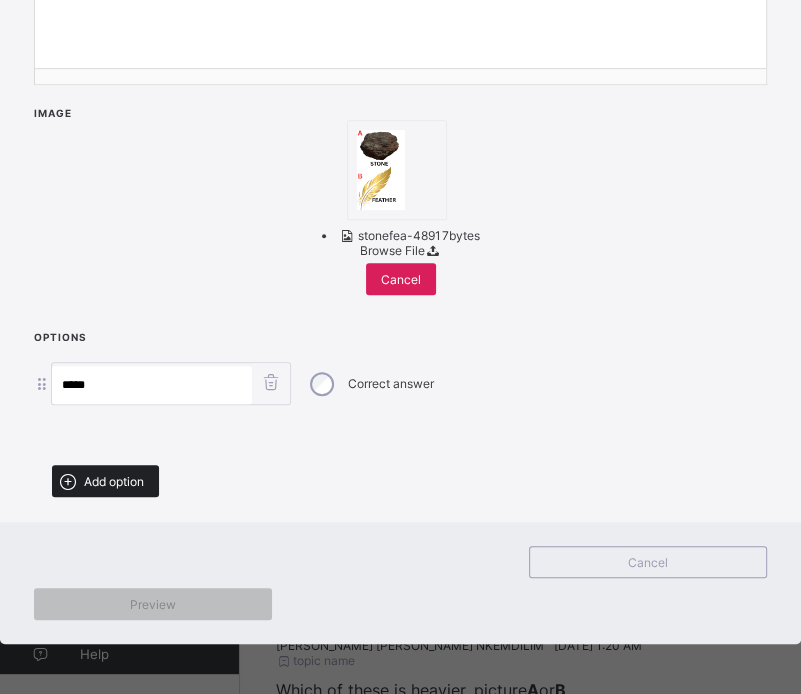 type on "*****" 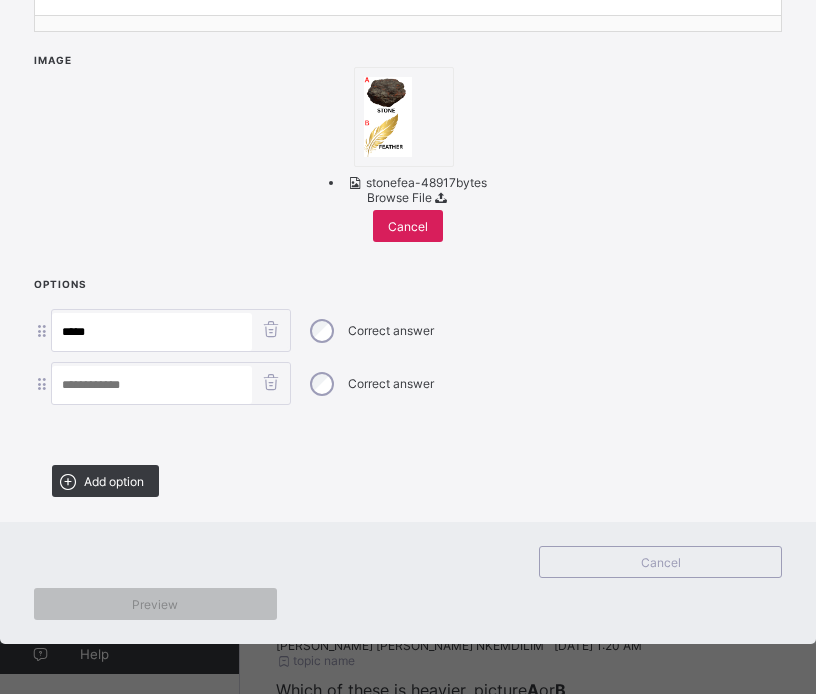 click at bounding box center (152, 385) 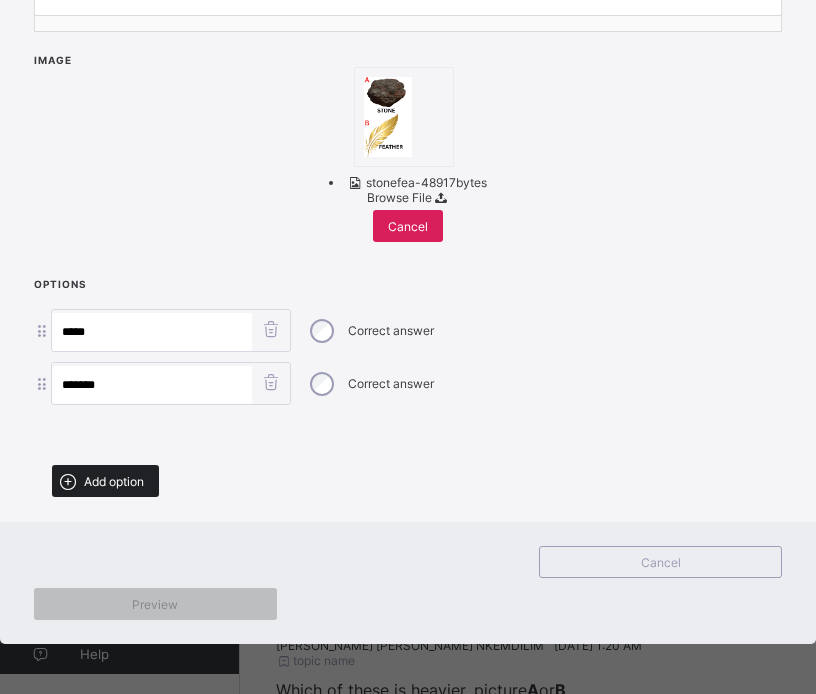 type on "*******" 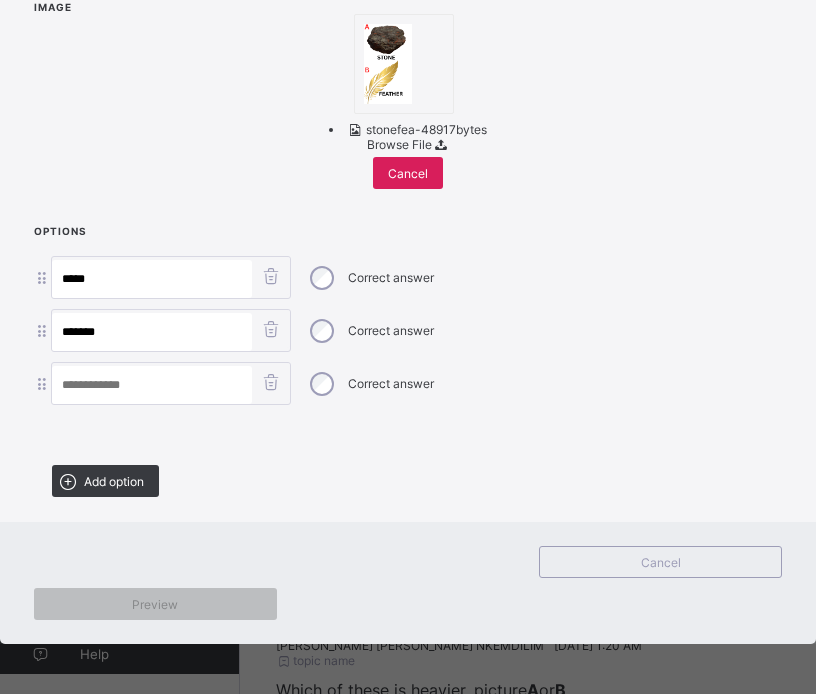 click at bounding box center (152, 385) 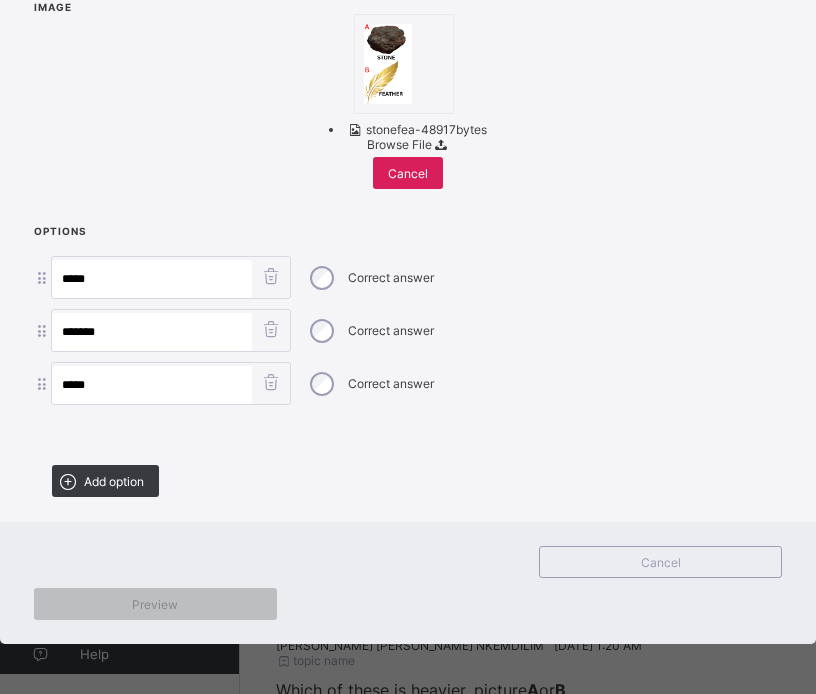 type on "*****" 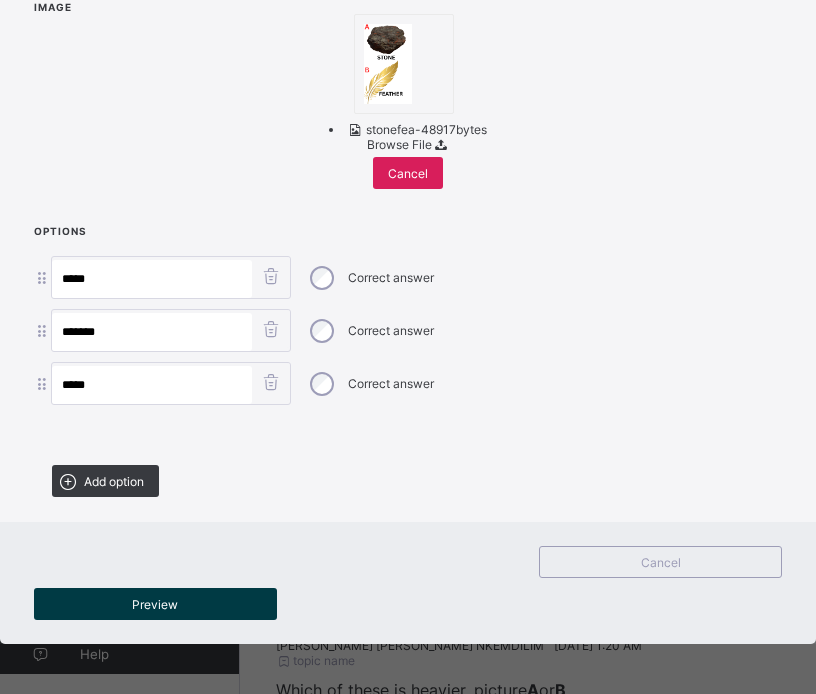 scroll, scrollTop: 486, scrollLeft: 0, axis: vertical 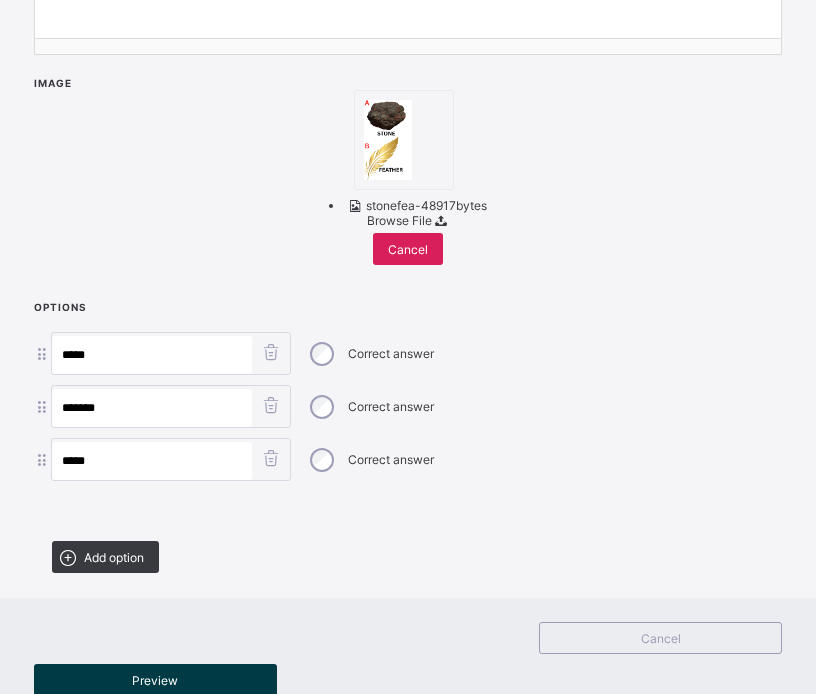 click on "*****" at bounding box center (152, 355) 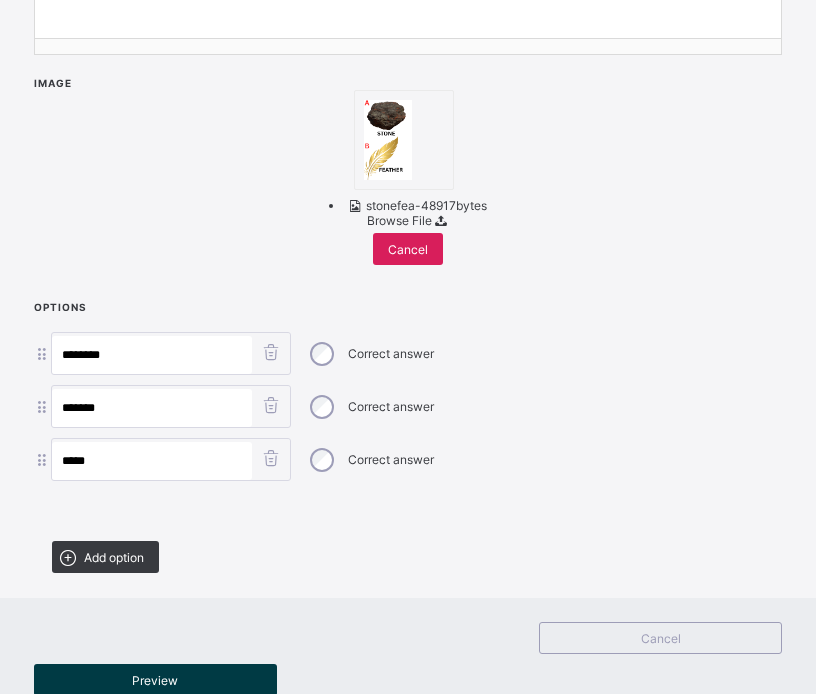 type on "********" 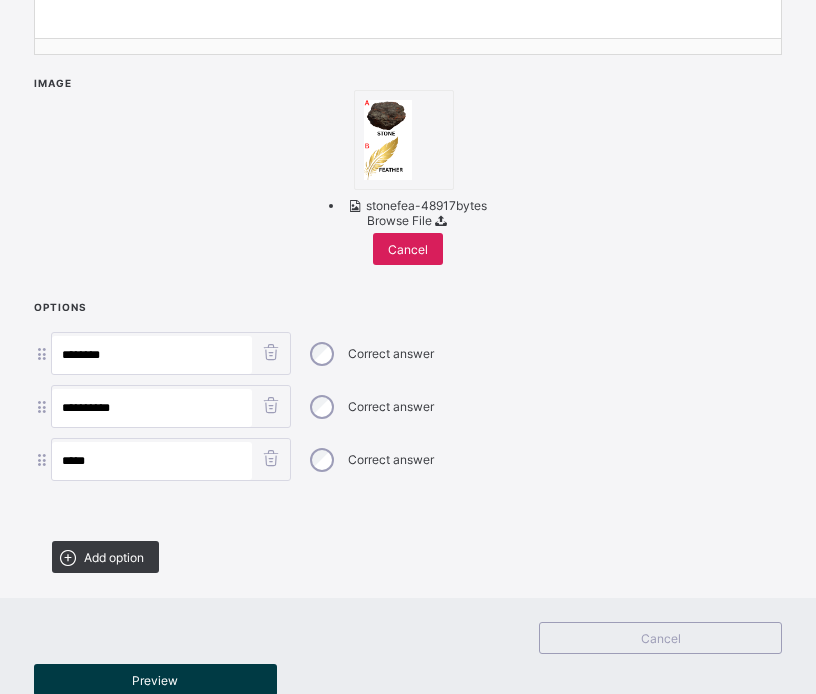 type on "**********" 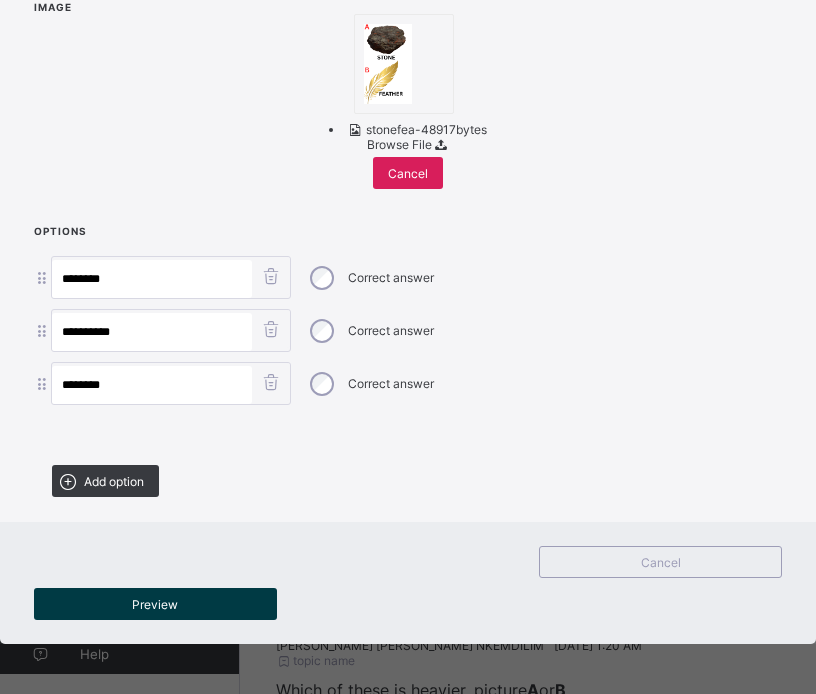 scroll, scrollTop: 690, scrollLeft: 0, axis: vertical 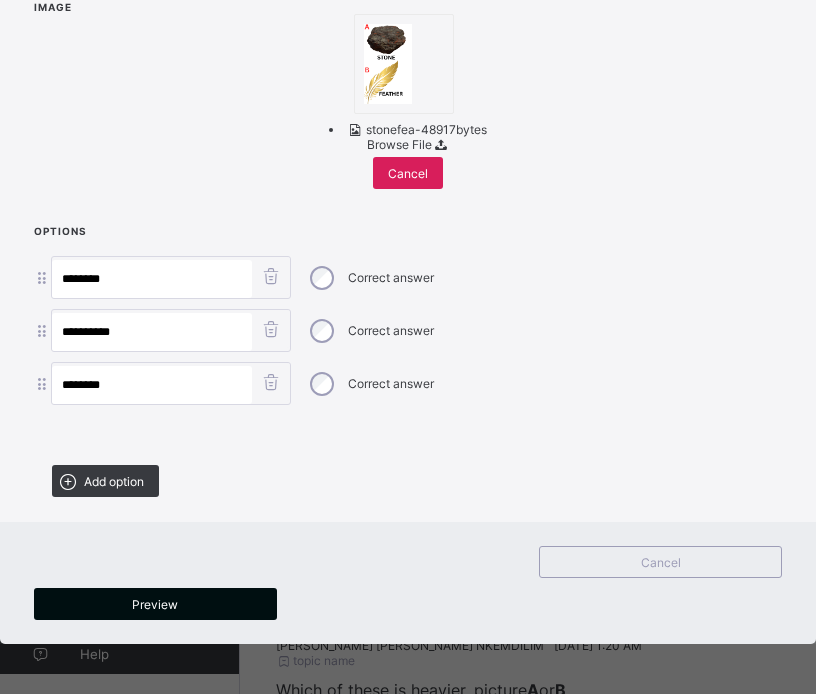 type on "********" 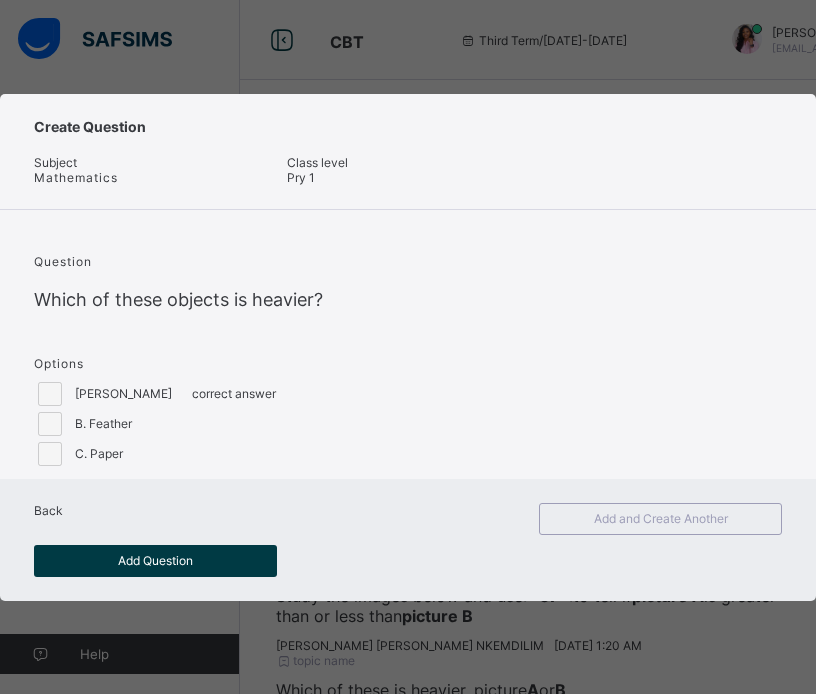 scroll, scrollTop: 0, scrollLeft: 0, axis: both 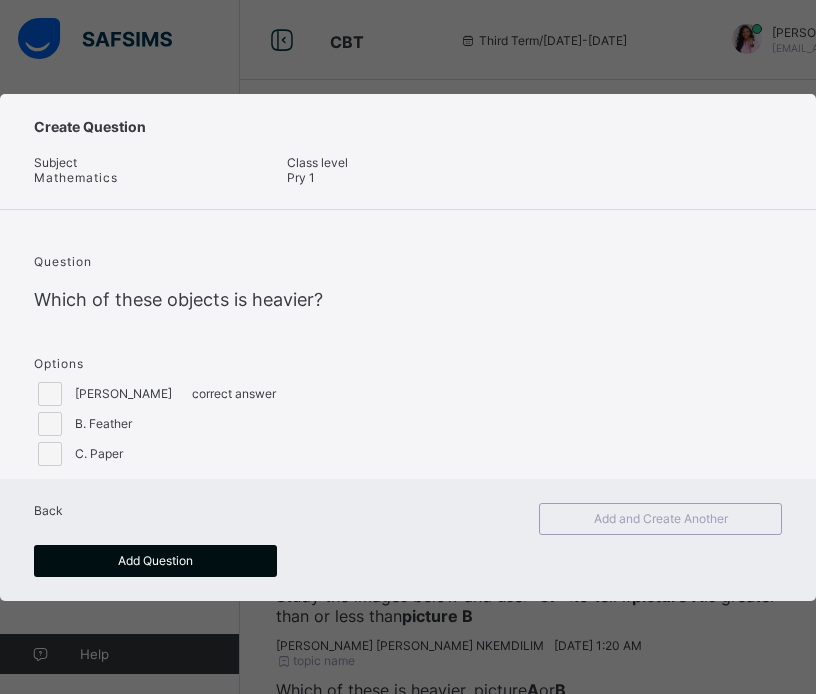 click on "Add Question" at bounding box center (155, 560) 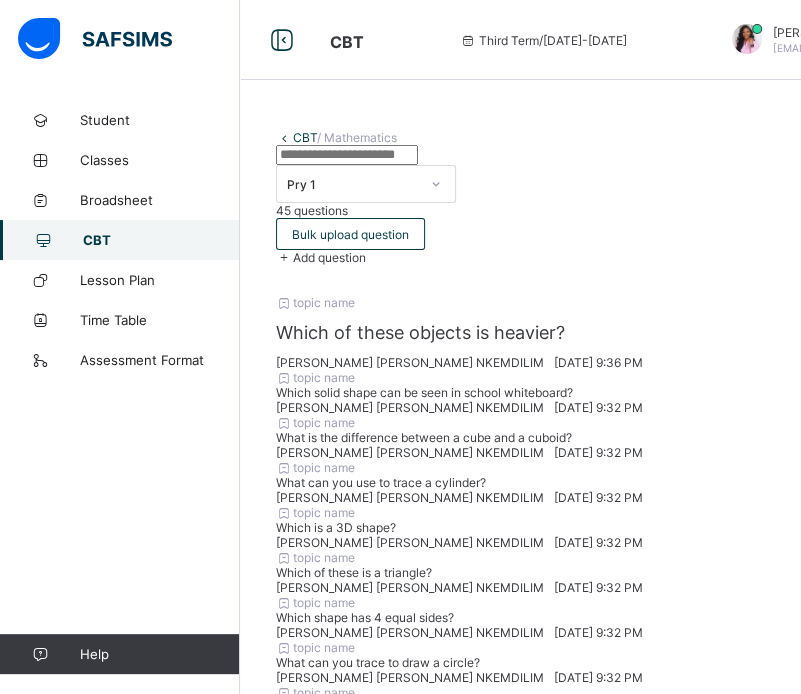 click on "Add question" at bounding box center (329, 257) 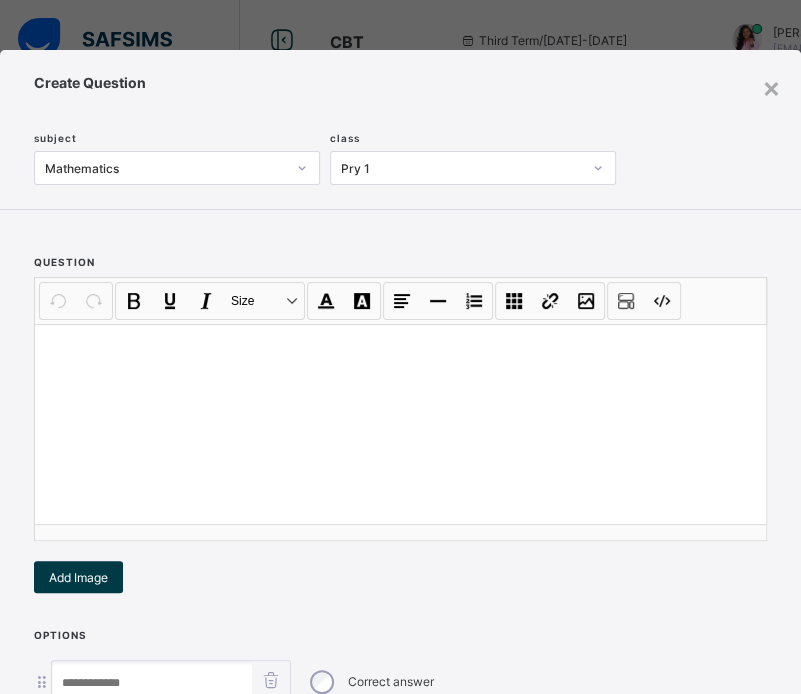 click at bounding box center [400, 424] 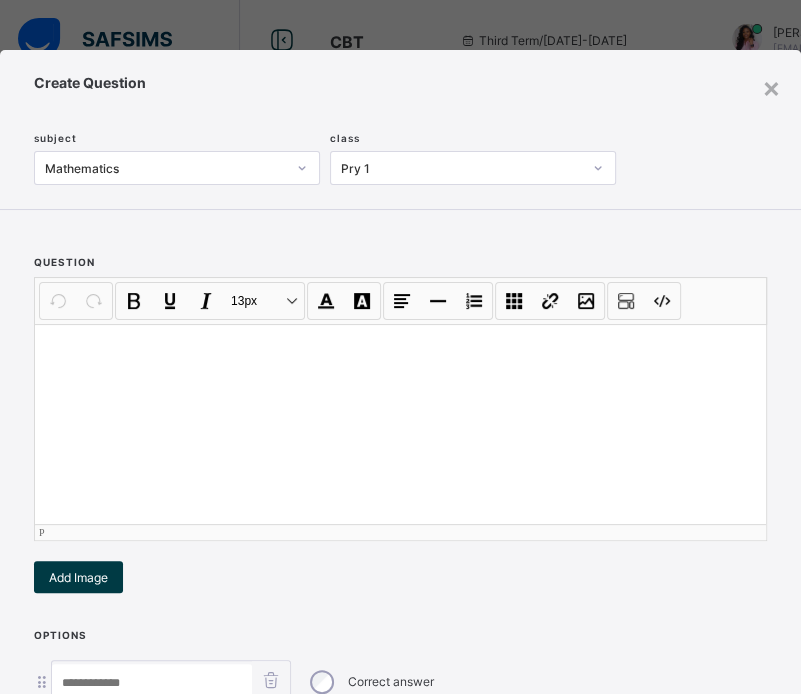 type 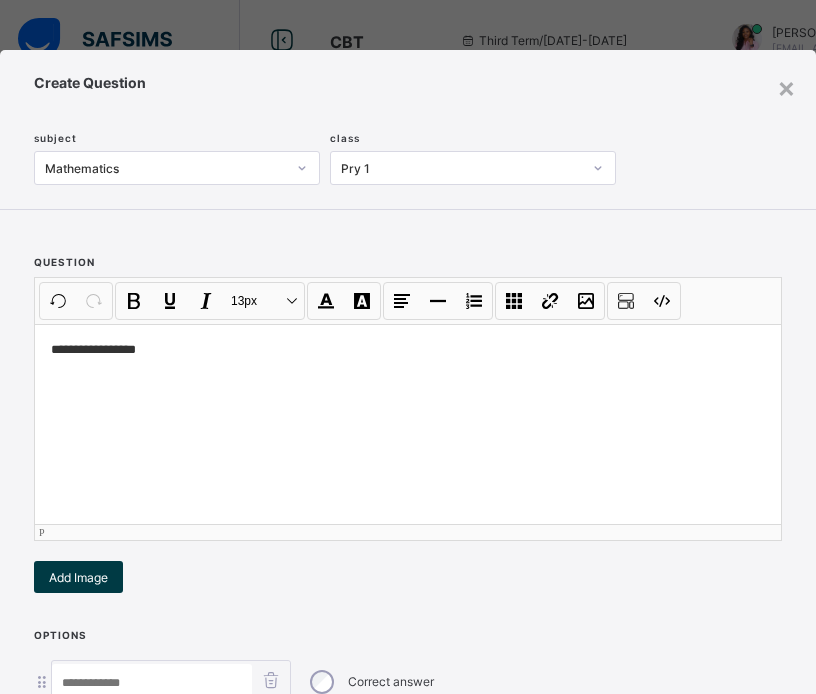 click on "**********" at bounding box center (403, 350) 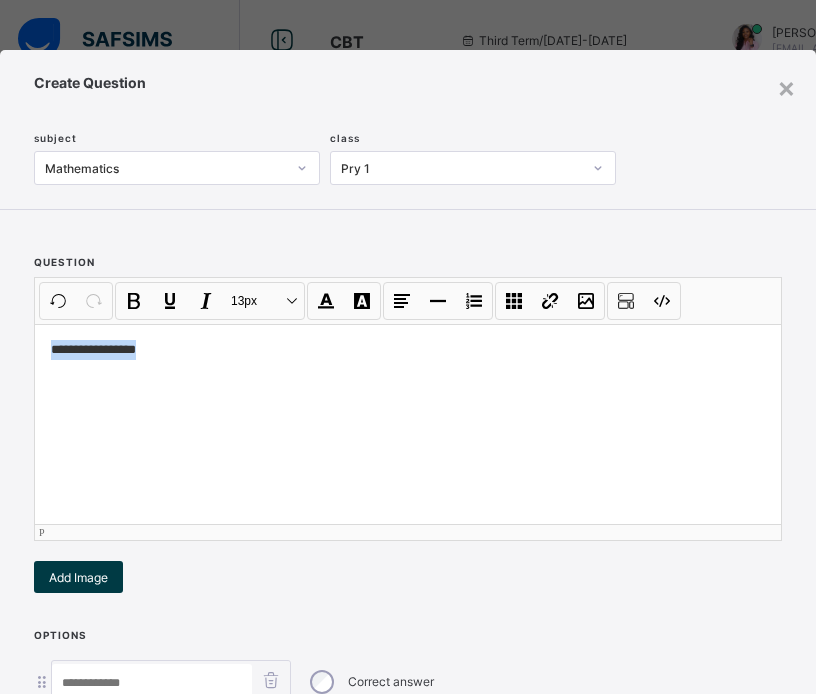 drag, startPoint x: 48, startPoint y: 344, endPoint x: 160, endPoint y: 342, distance: 112.01785 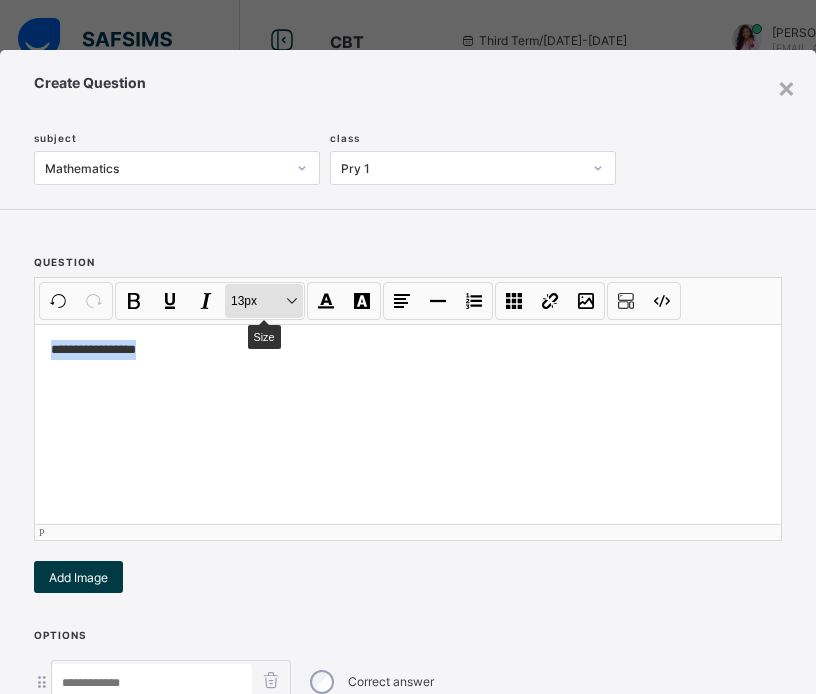 click on "13px Size" at bounding box center (264, 301) 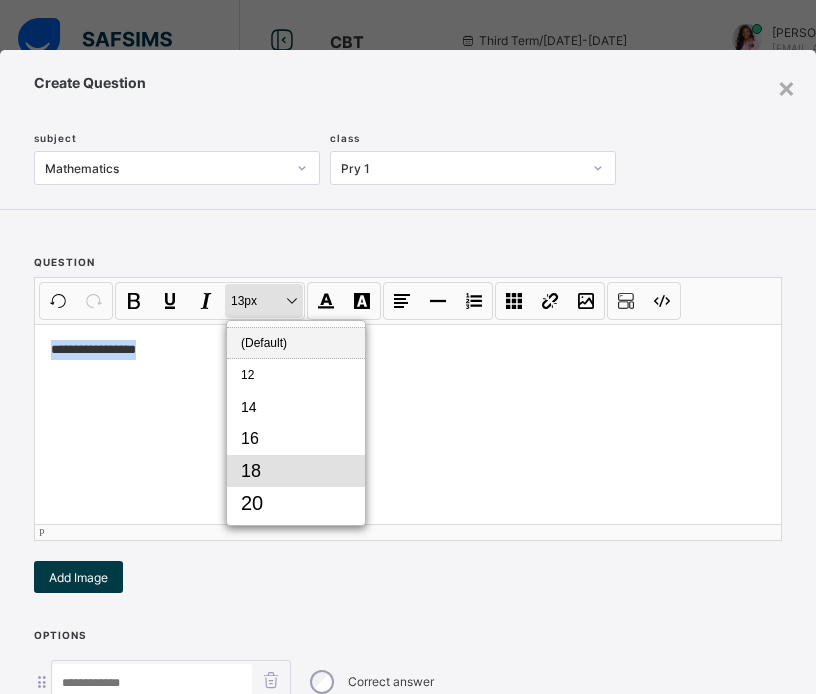 click on "18" at bounding box center (296, 471) 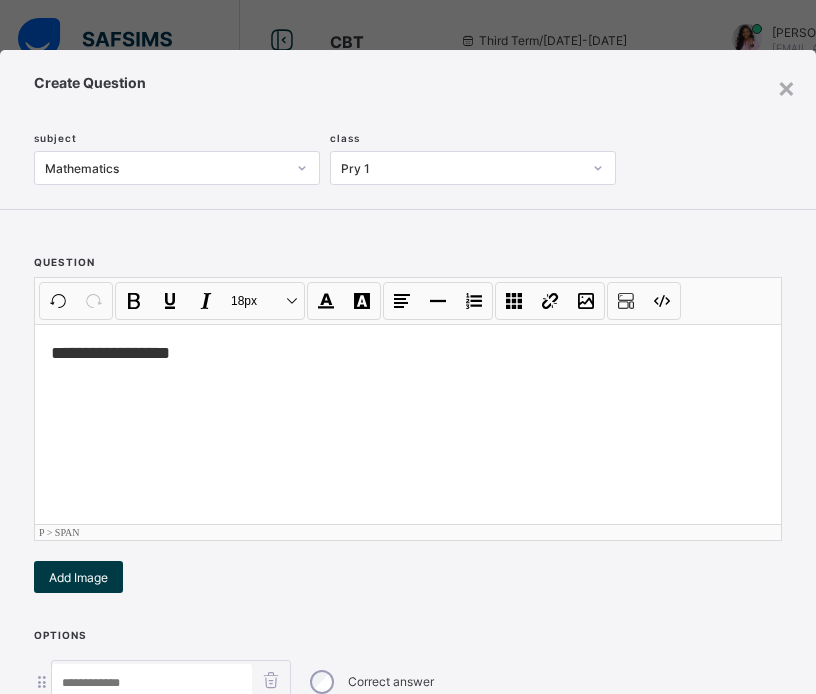 click on "**********" at bounding box center (408, 424) 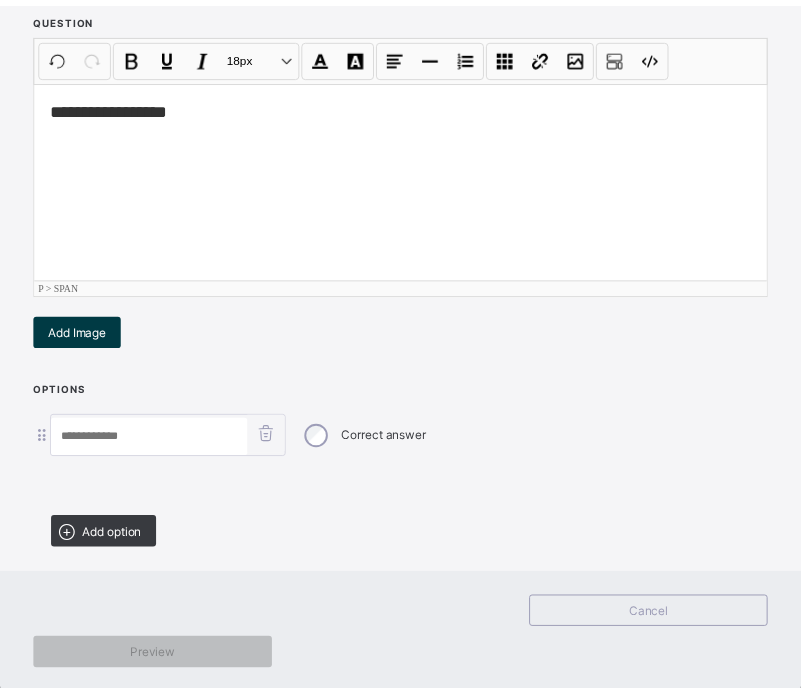 scroll, scrollTop: 295, scrollLeft: 0, axis: vertical 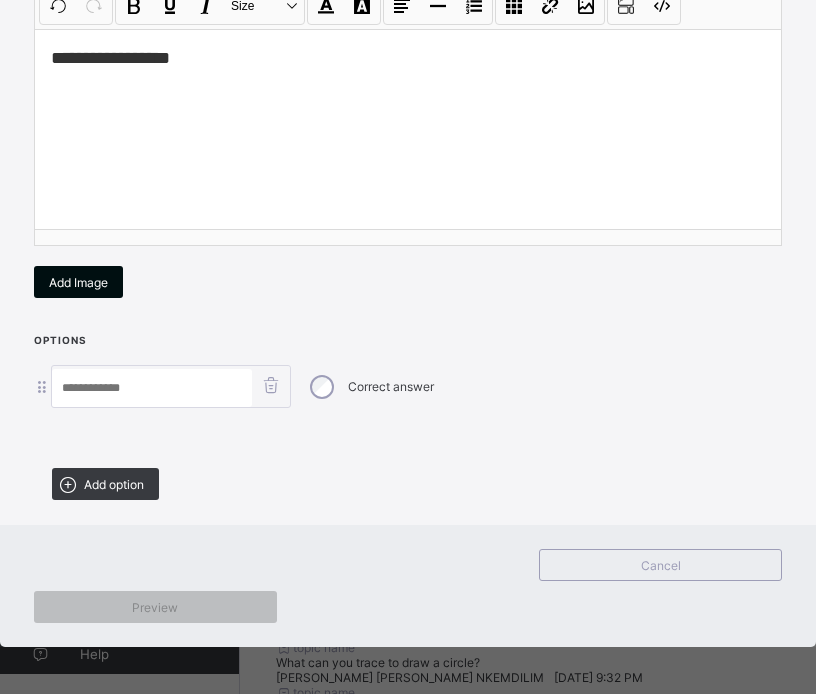 click on "Add Image" at bounding box center (78, 282) 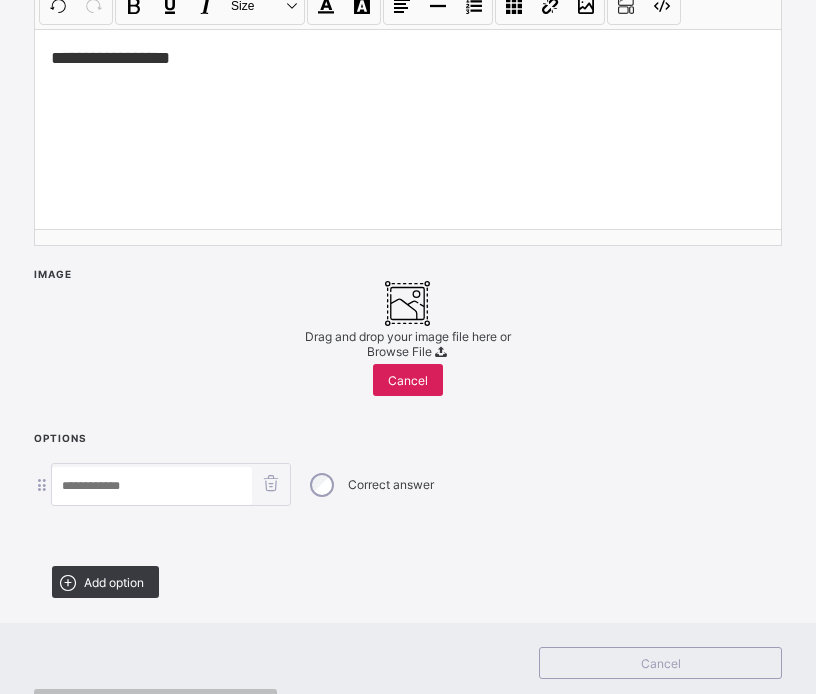 click on "Browse File" at bounding box center [399, 351] 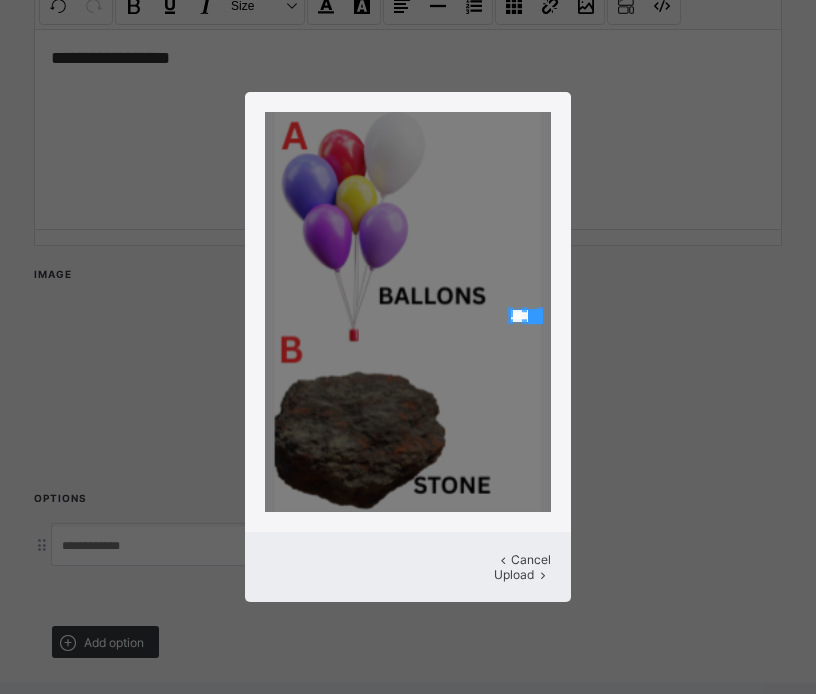 click at bounding box center (408, 312) 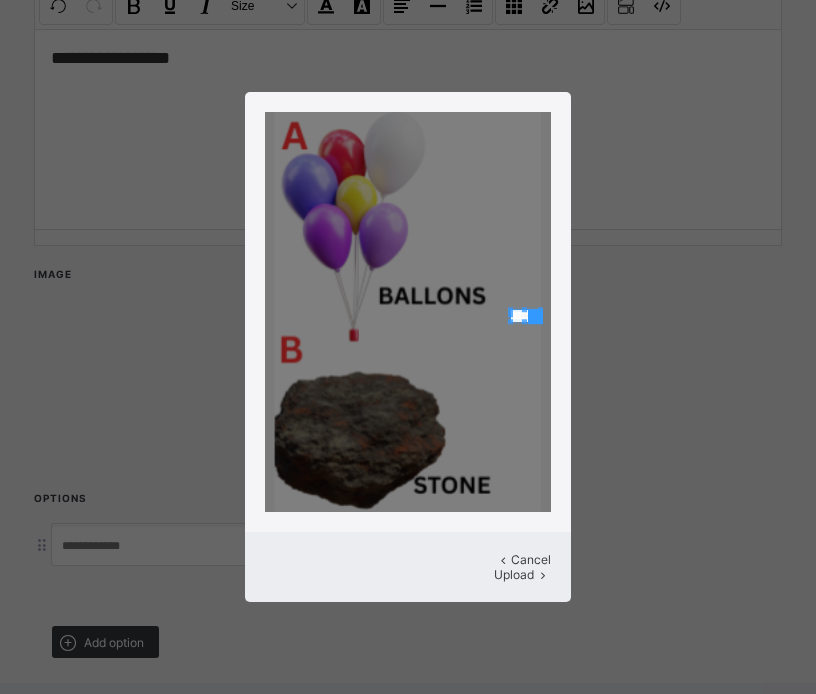 click on "Cancel" at bounding box center (531, 559) 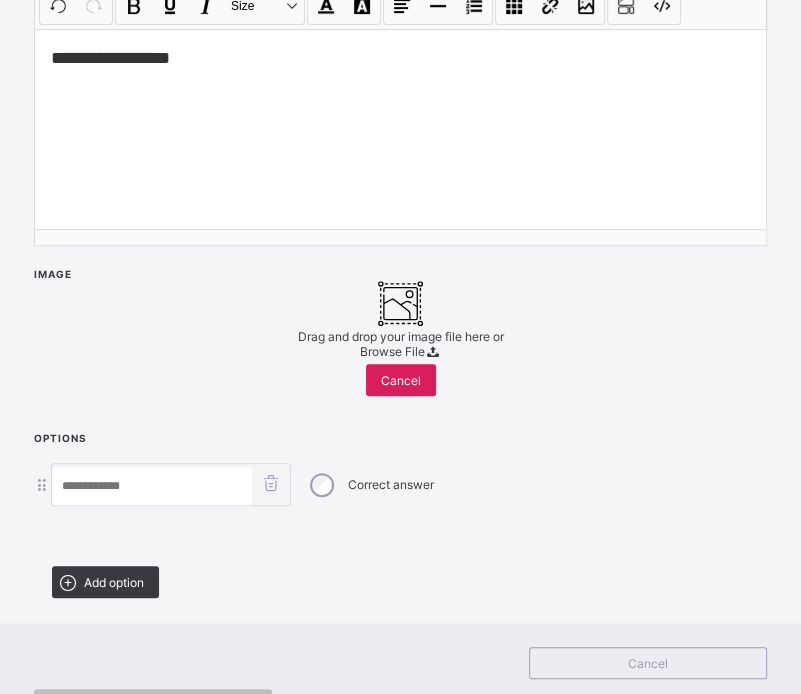 click on "Browse File" at bounding box center [400, 351] 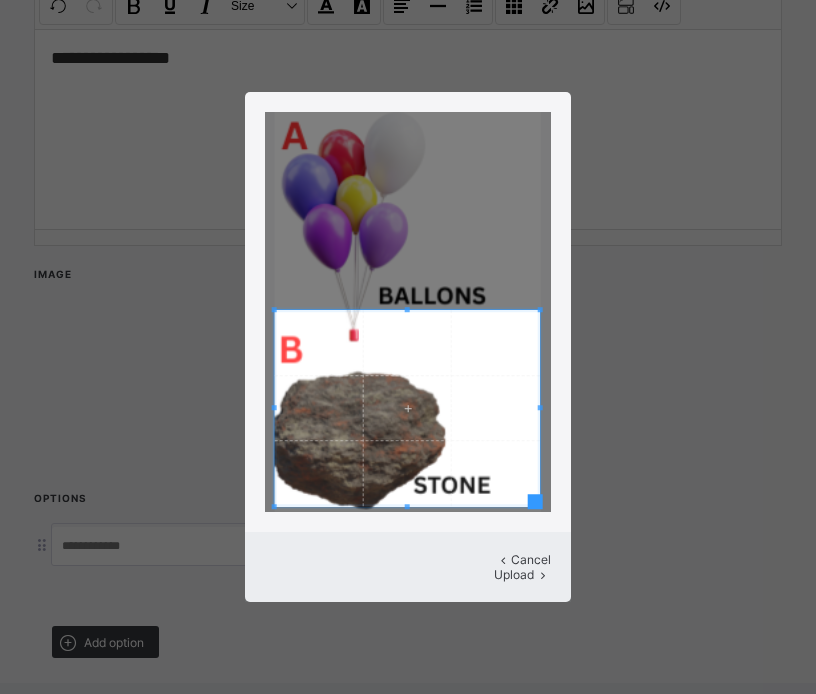 click on "Cancel Upload" at bounding box center [408, 347] 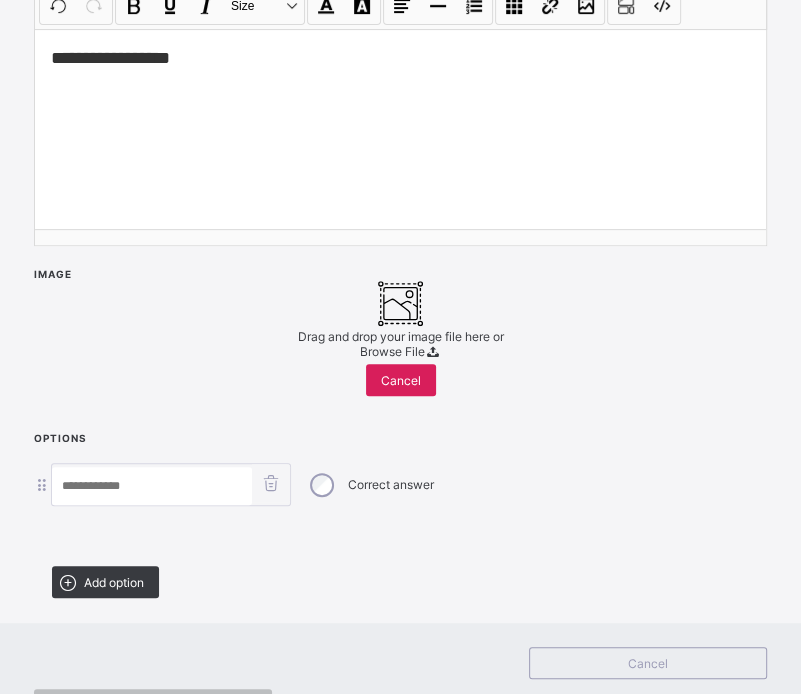 click on "Browse File" at bounding box center (400, 351) 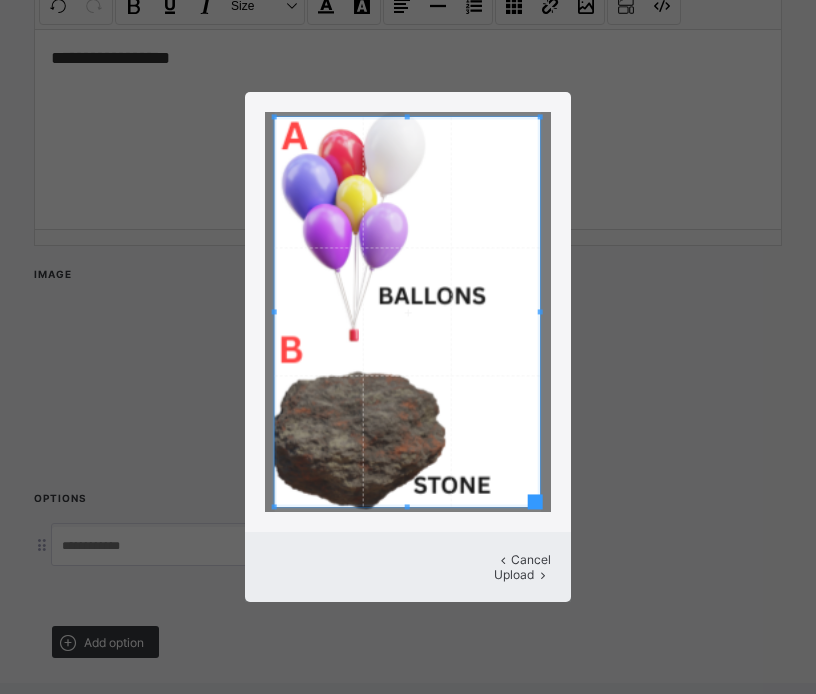click at bounding box center (407, 311) 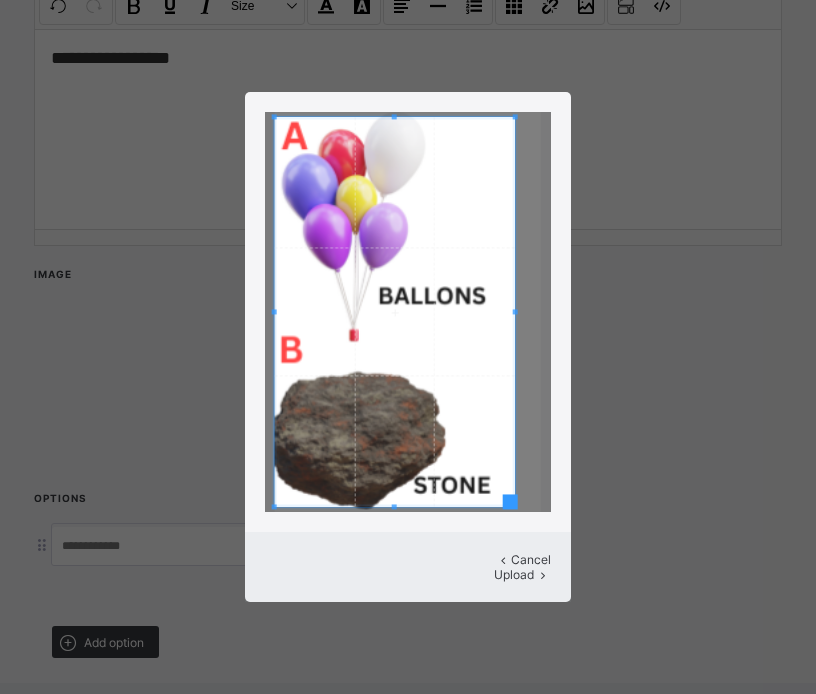 click at bounding box center [514, 311] 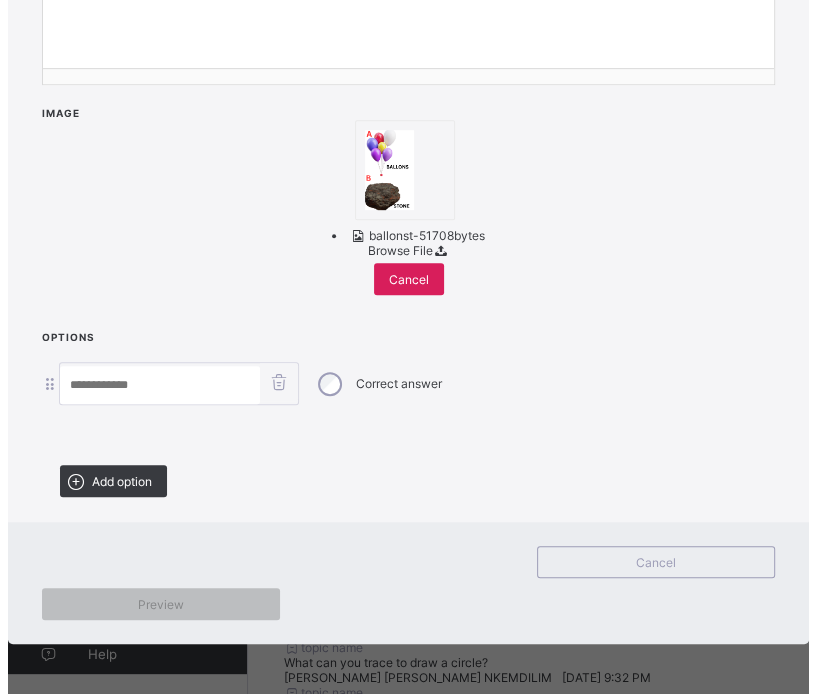 scroll, scrollTop: 586, scrollLeft: 0, axis: vertical 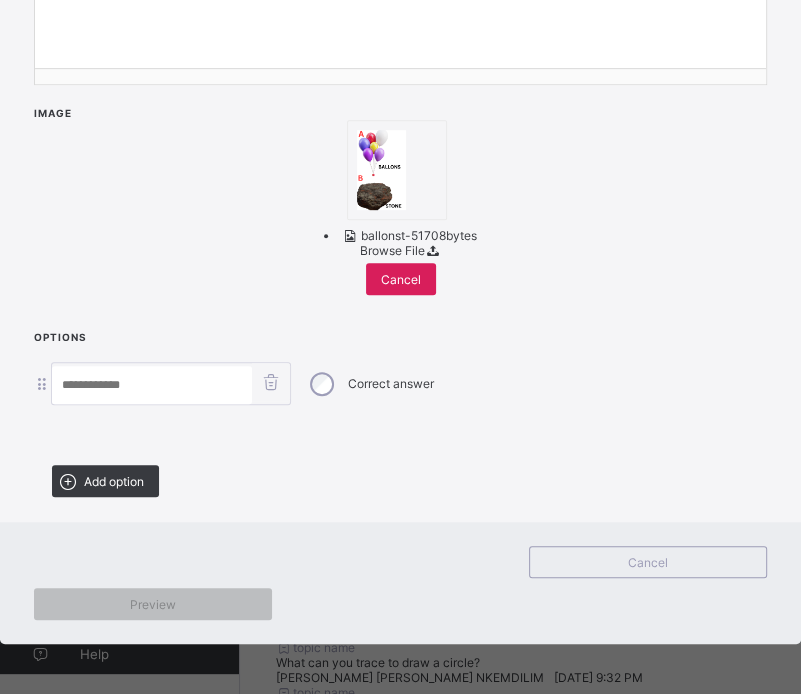 click at bounding box center (152, 385) 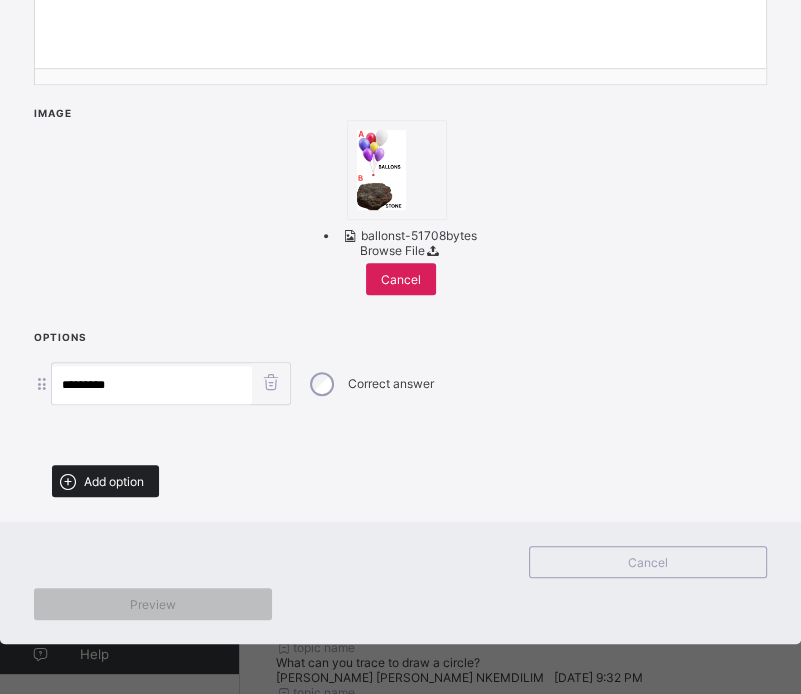 type on "********" 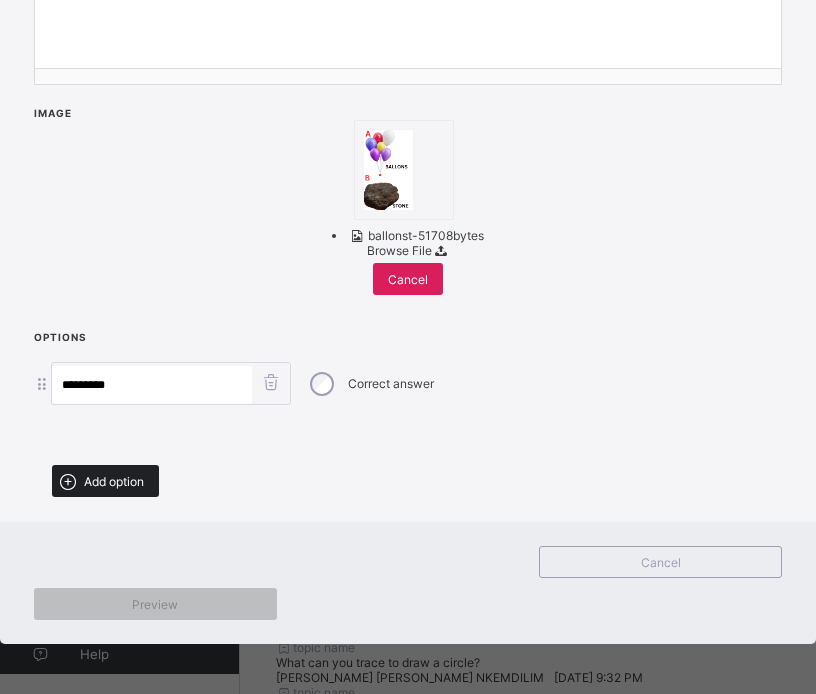 click on "Add option" at bounding box center [114, 481] 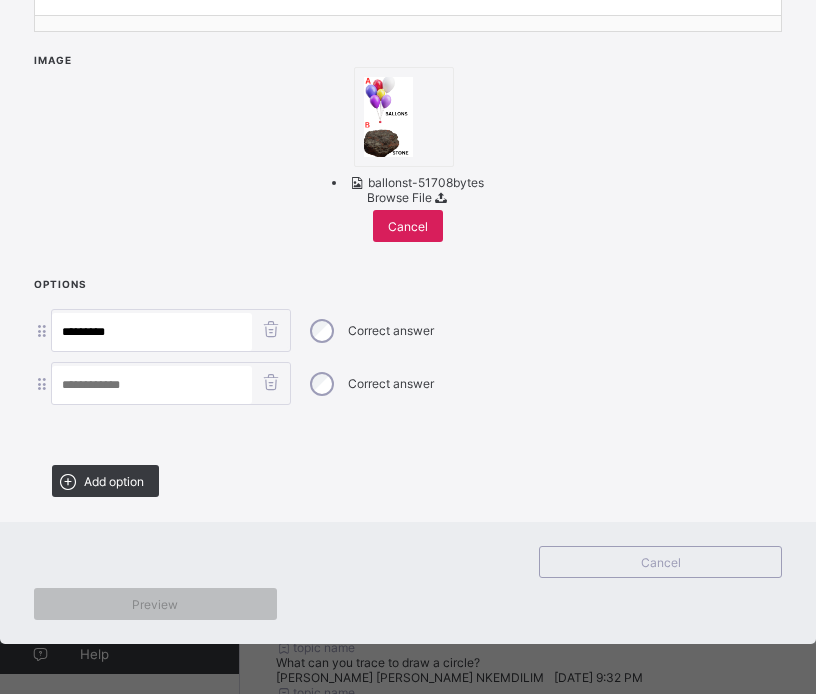 click at bounding box center [152, 385] 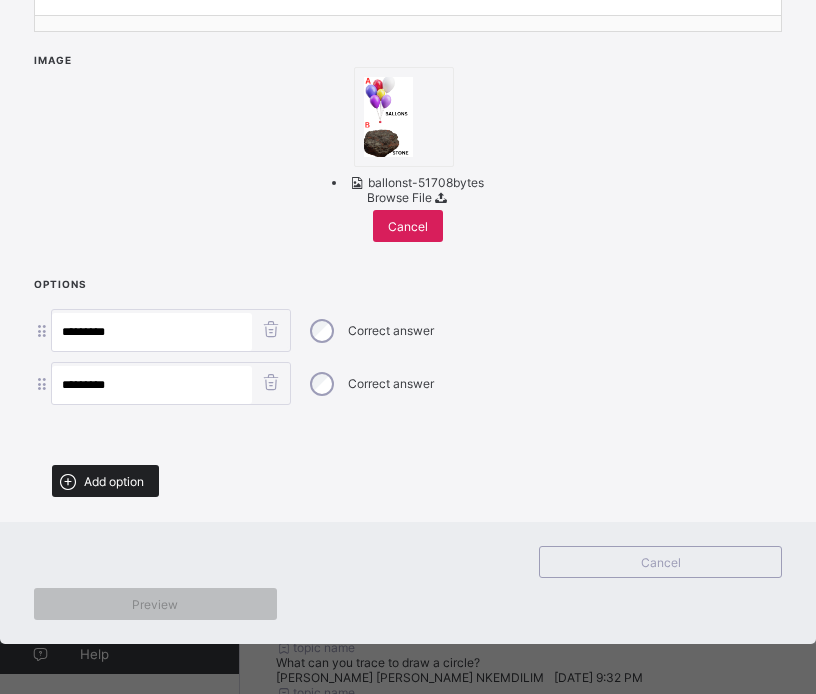 type on "*********" 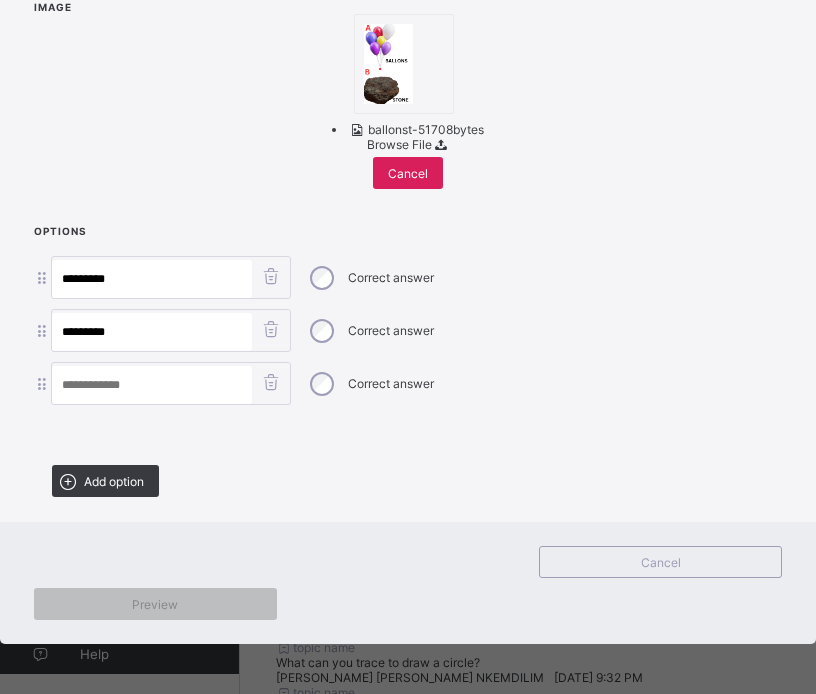 click at bounding box center (152, 385) 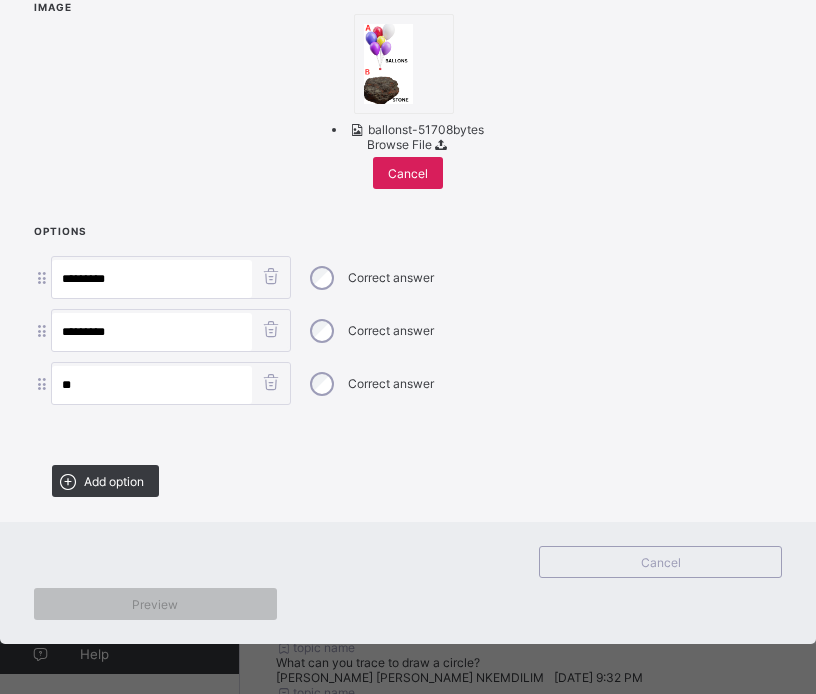 type on "*" 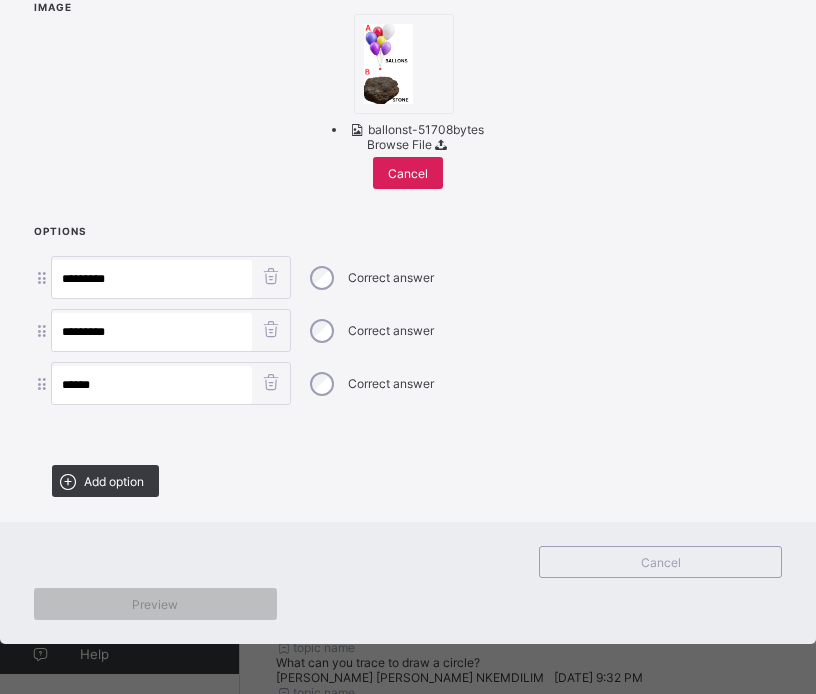 type on "******" 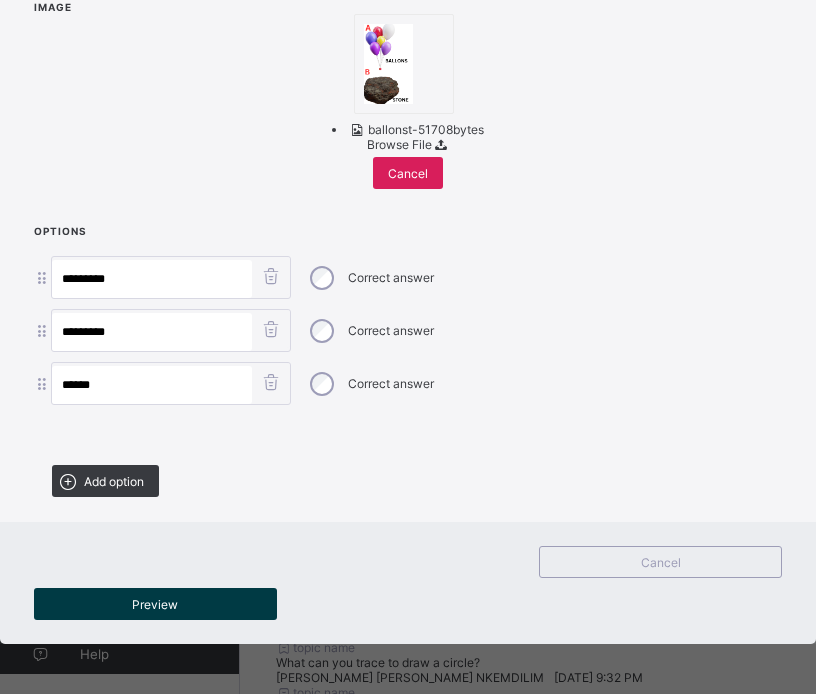 scroll, scrollTop: 690, scrollLeft: 0, axis: vertical 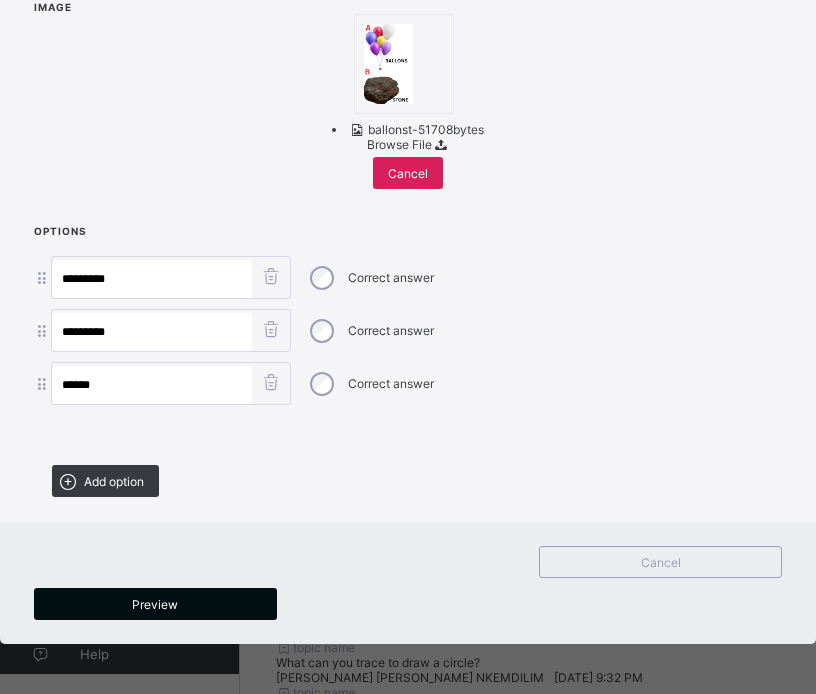 click on "Preview" at bounding box center [155, 604] 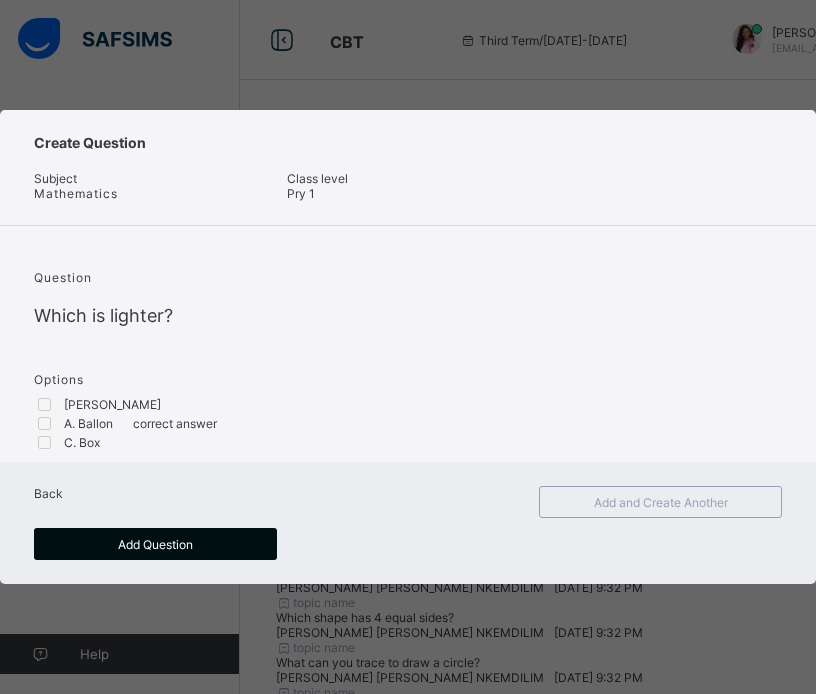 scroll, scrollTop: 0, scrollLeft: 0, axis: both 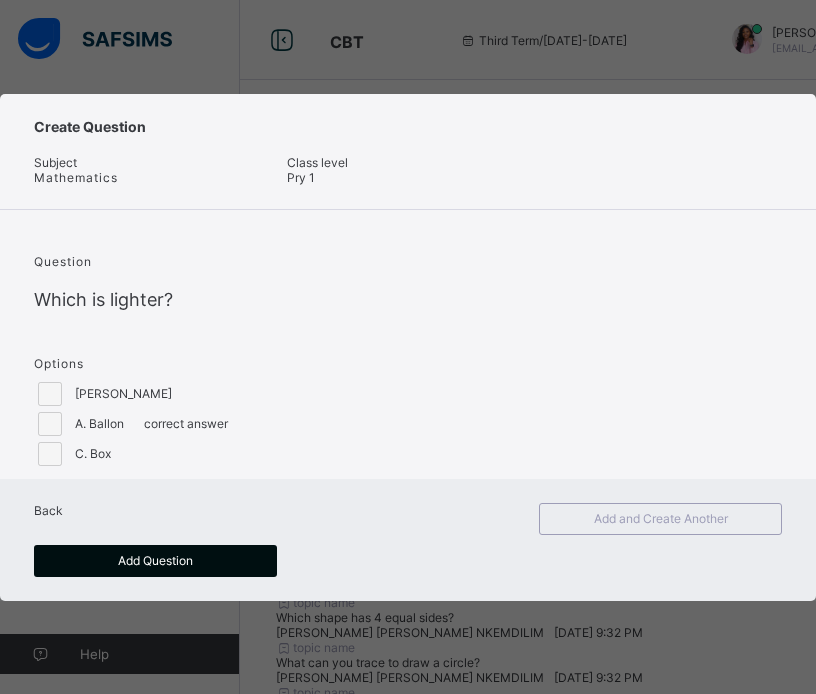 click on "Add Question" at bounding box center [155, 560] 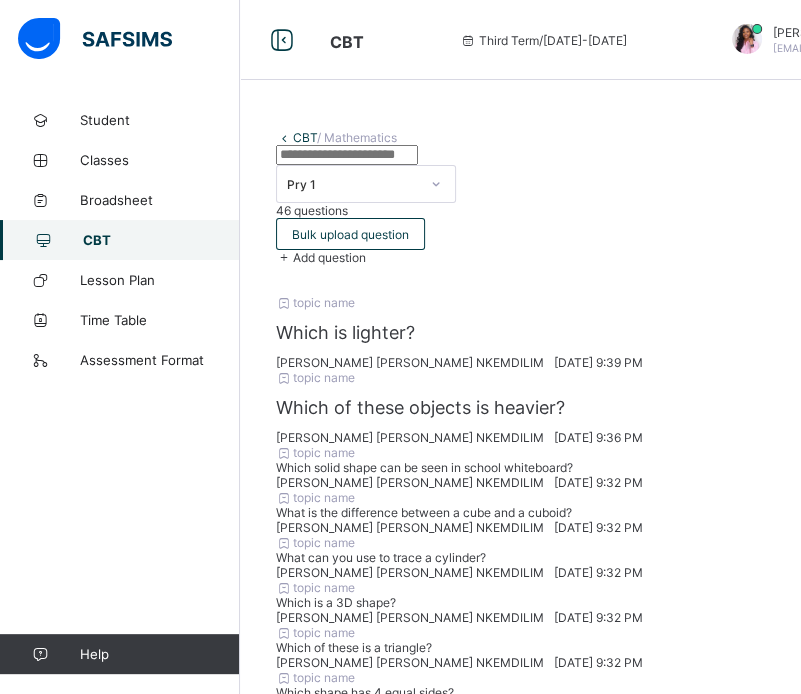 click on "Add question" at bounding box center (329, 257) 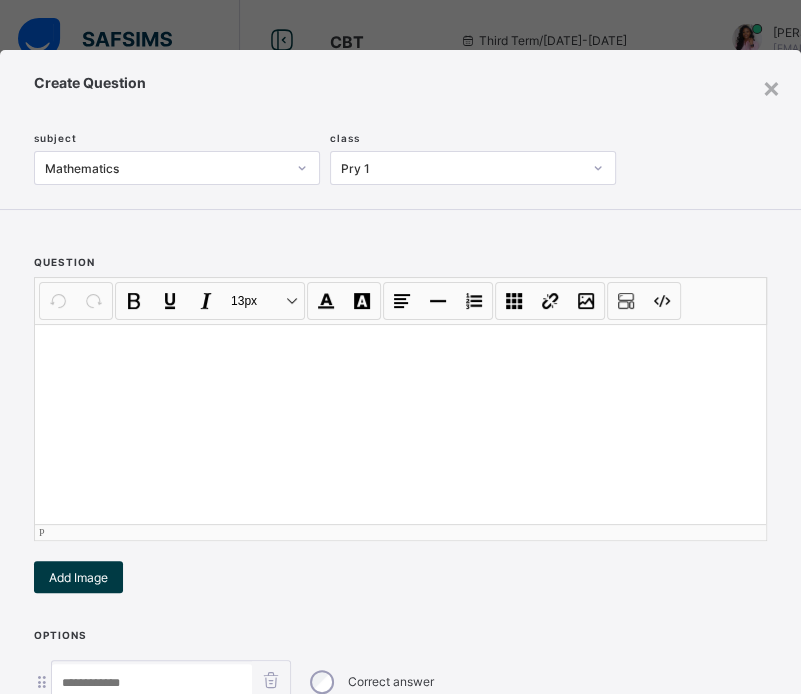 click at bounding box center [400, 424] 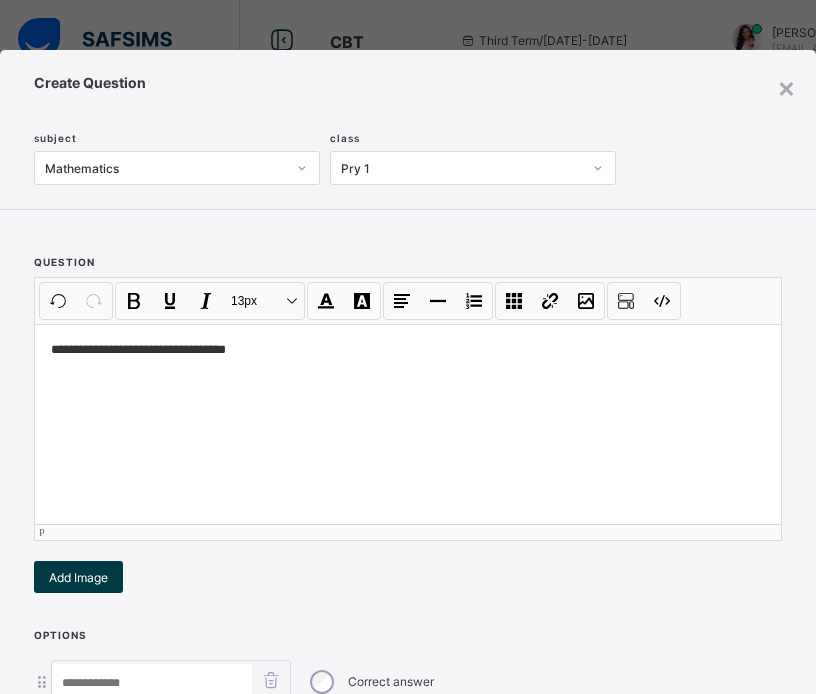 click on "**********" at bounding box center (403, 350) 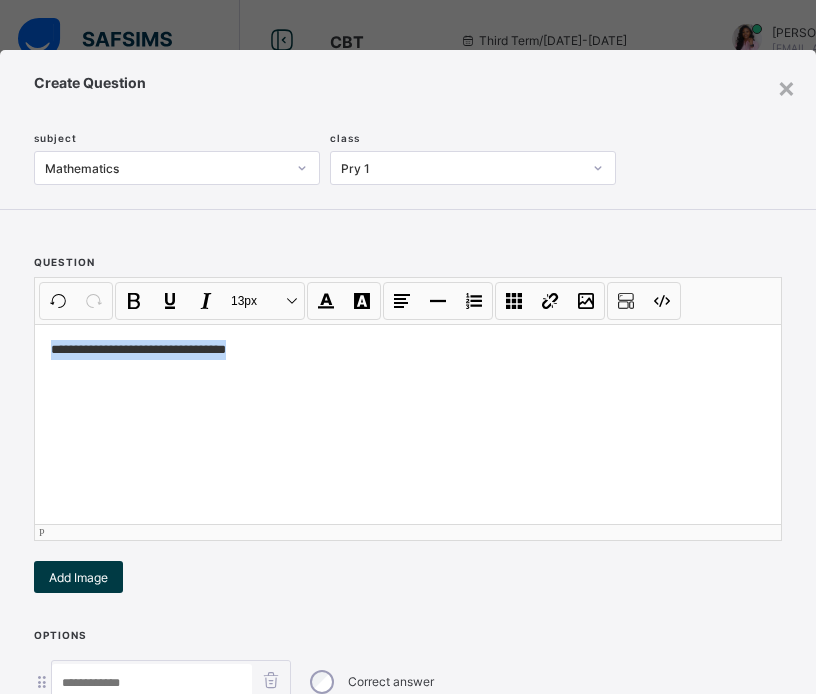 drag, startPoint x: 253, startPoint y: 349, endPoint x: 44, endPoint y: 353, distance: 209.03827 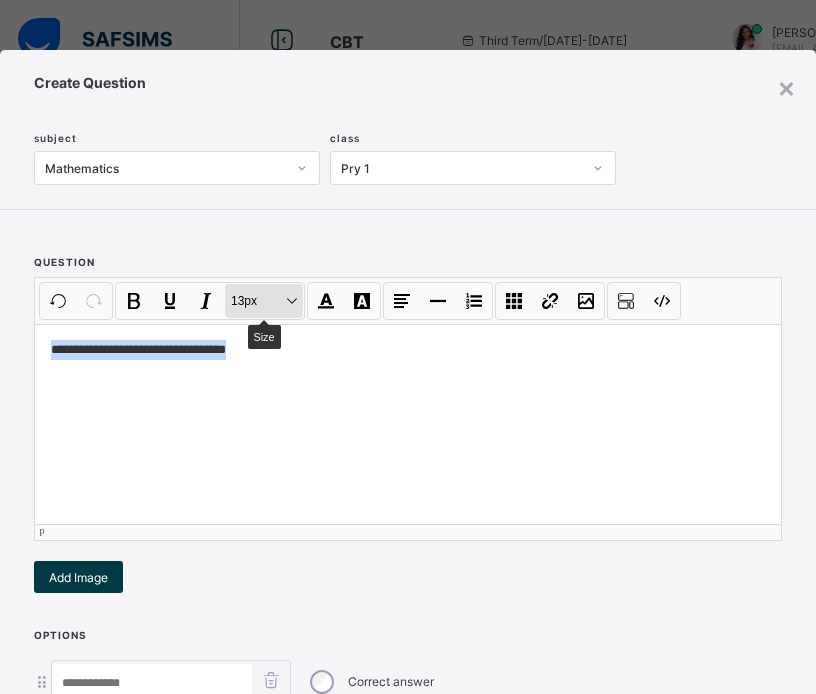 click on "13px Size" at bounding box center [264, 301] 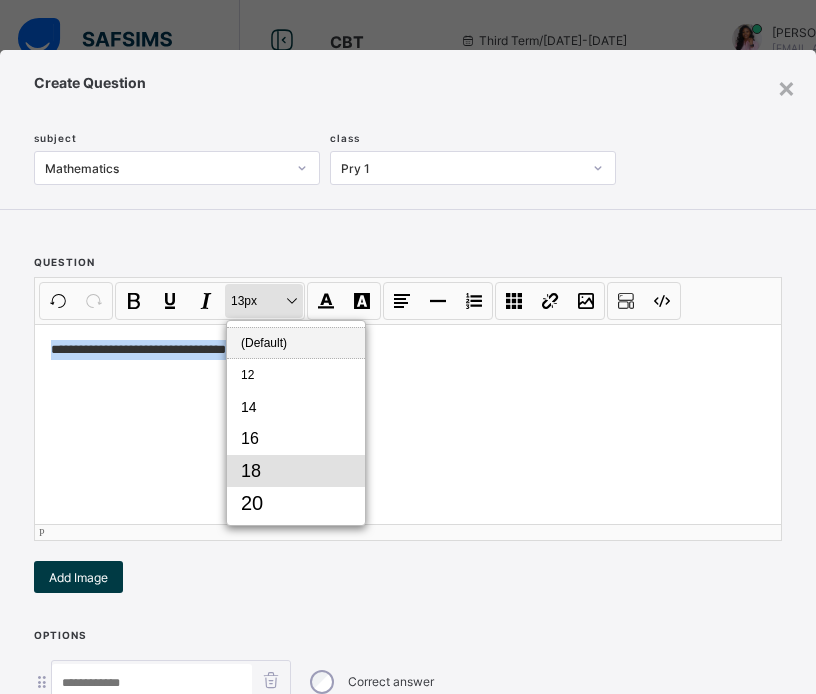 click on "18" at bounding box center (296, 471) 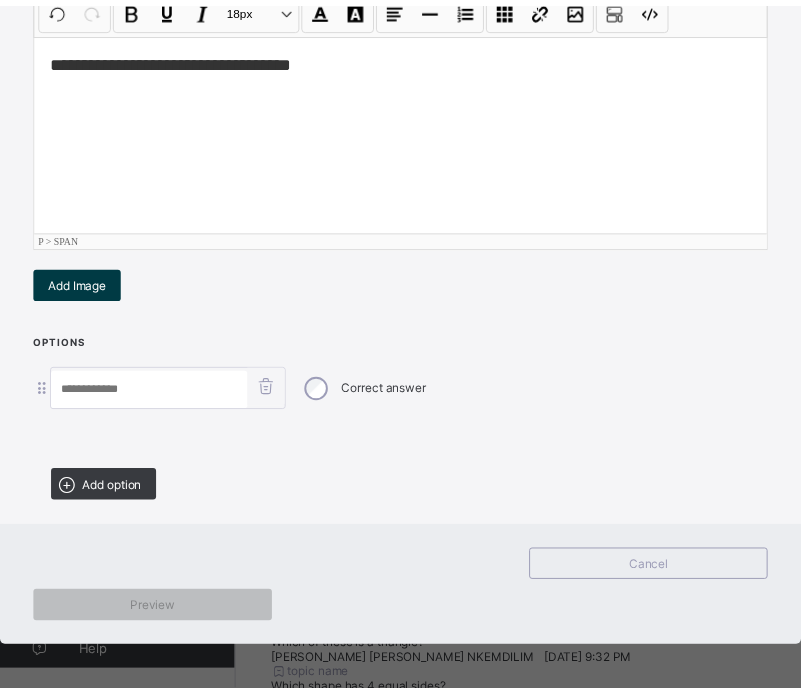 scroll, scrollTop: 295, scrollLeft: 0, axis: vertical 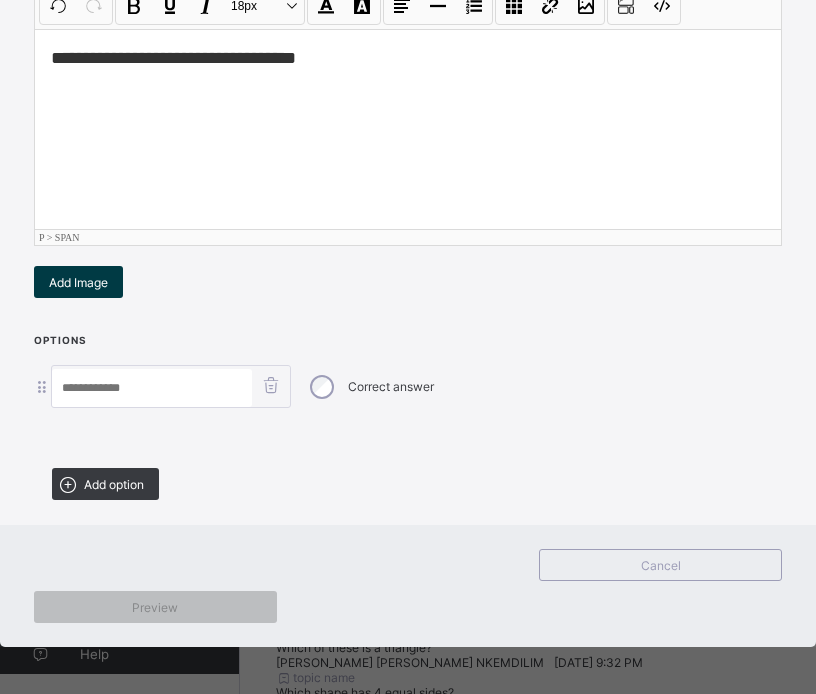 click on "**********" at bounding box center [408, 129] 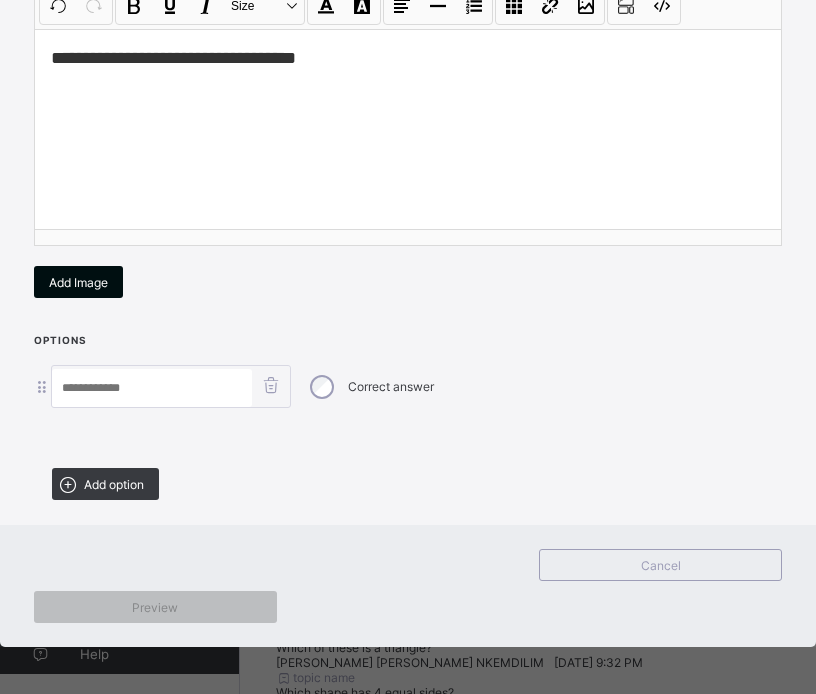 click on "Add Image" at bounding box center (78, 282) 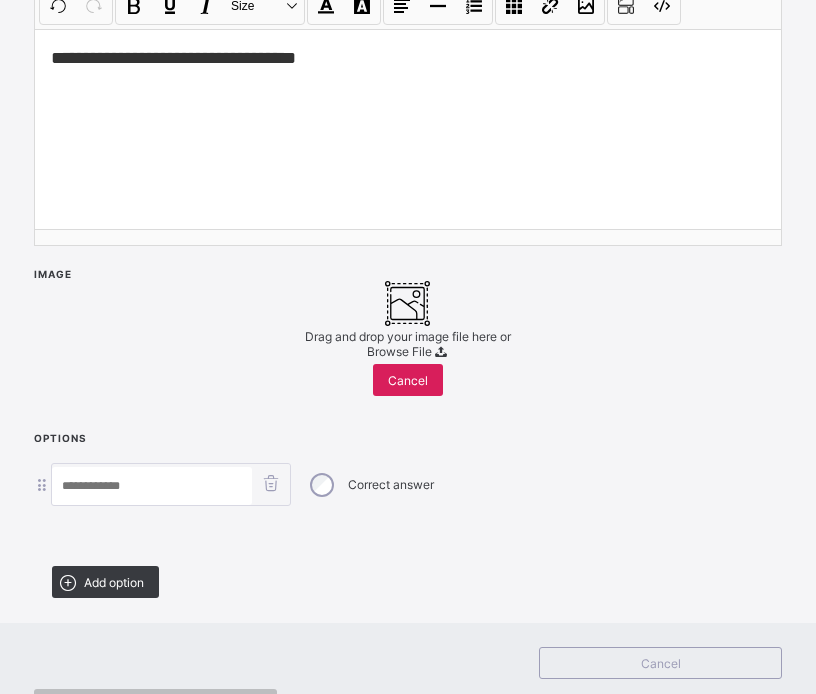 click on "Browse File" at bounding box center (399, 351) 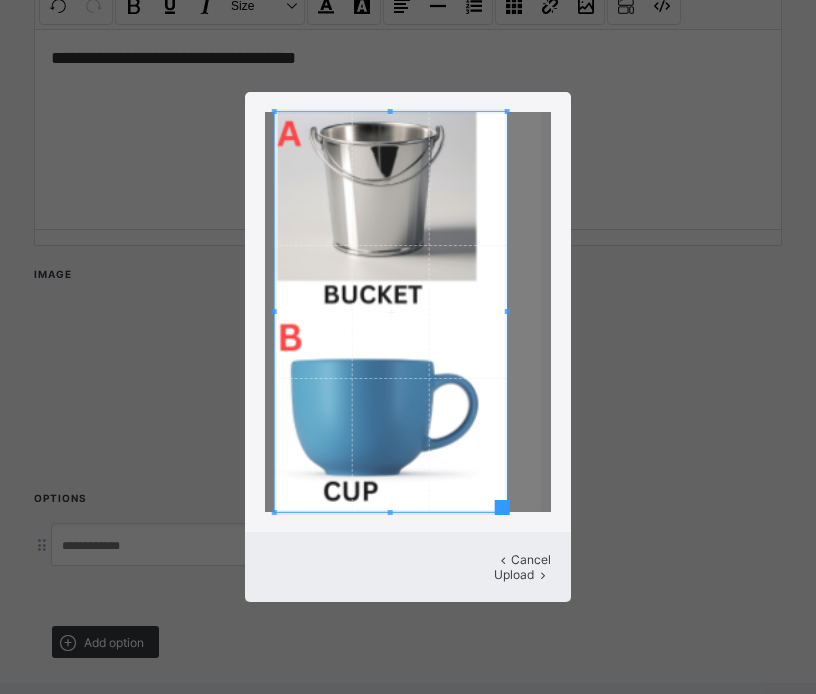click at bounding box center (507, 311) 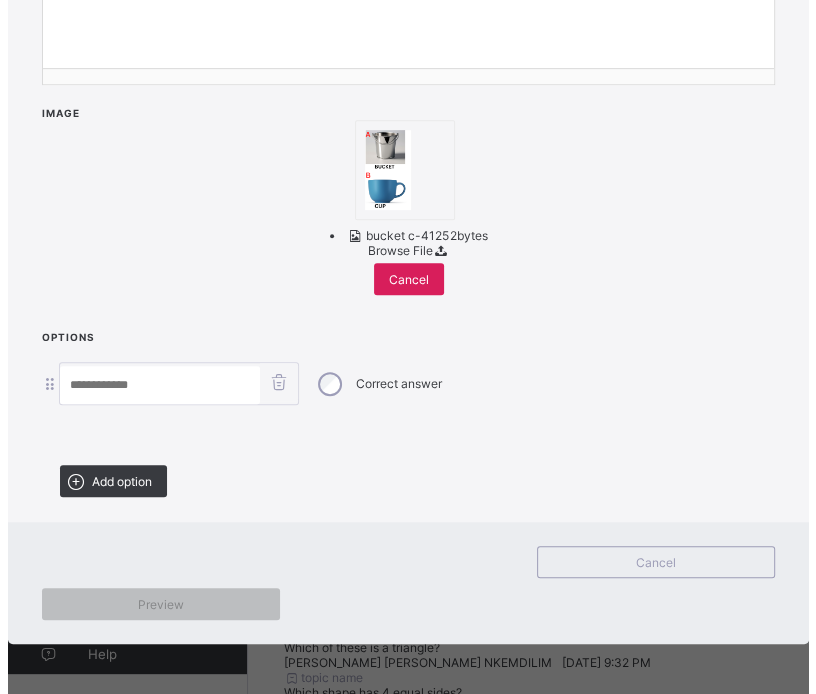 scroll, scrollTop: 586, scrollLeft: 0, axis: vertical 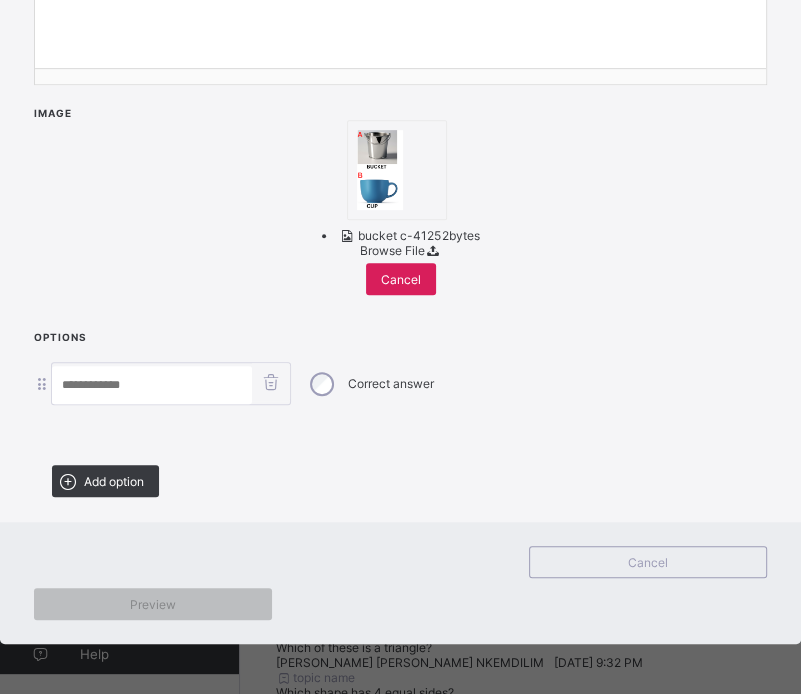 click at bounding box center (152, 385) 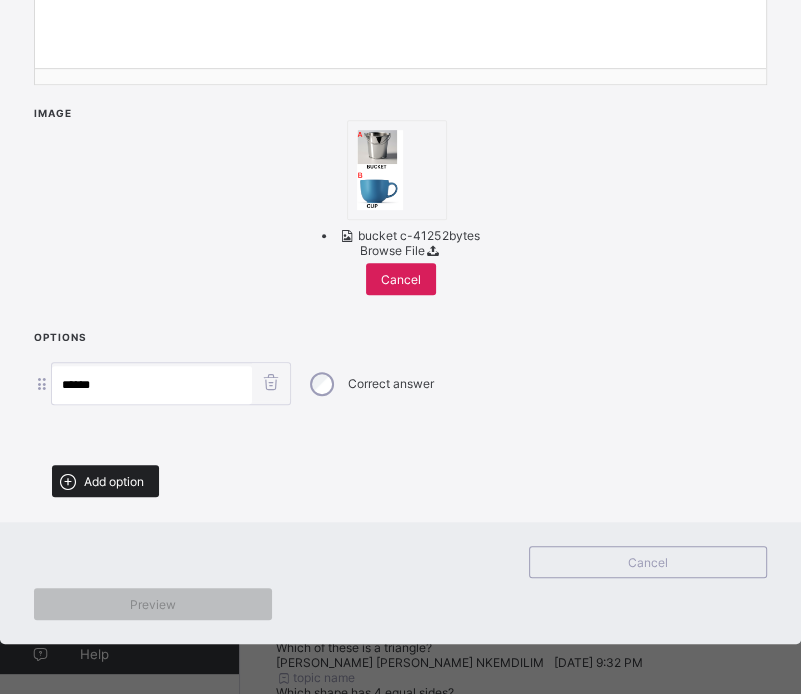 type on "******" 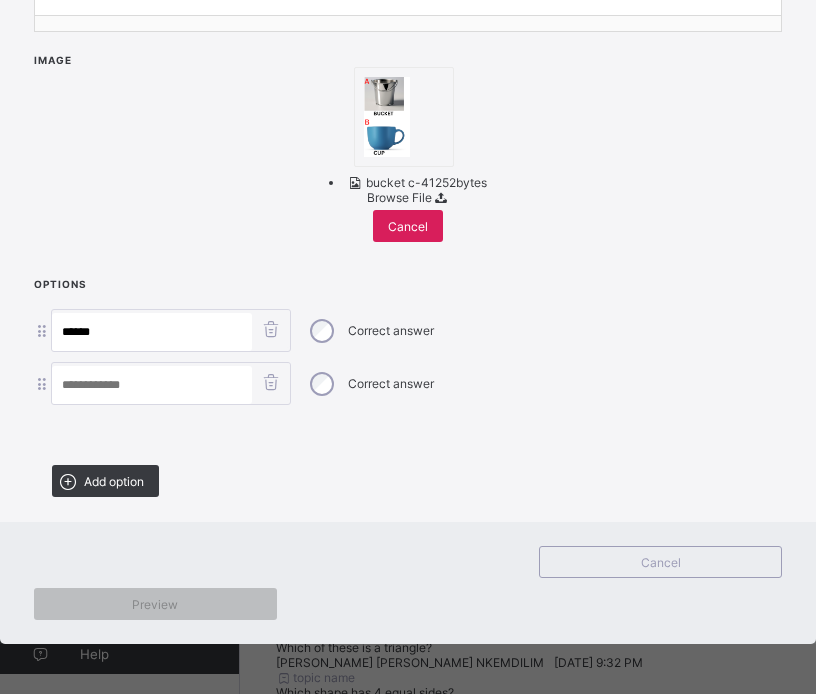 click at bounding box center [152, 385] 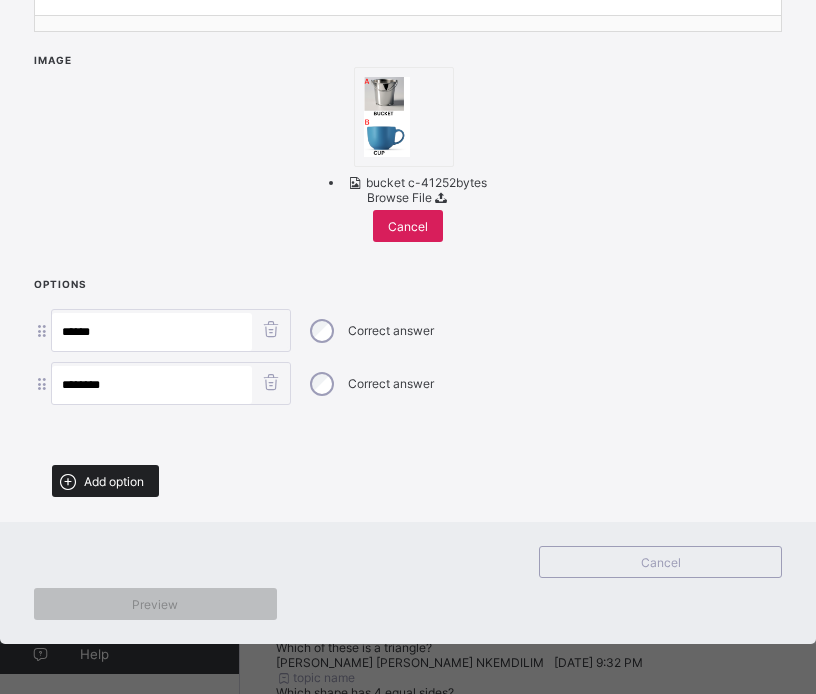 type on "********" 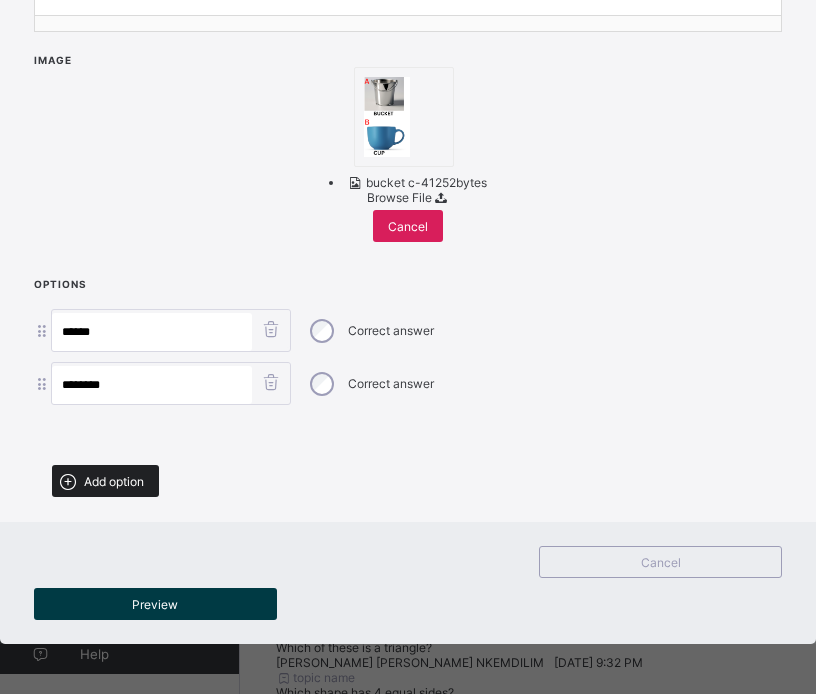 click on "Add option" at bounding box center (114, 481) 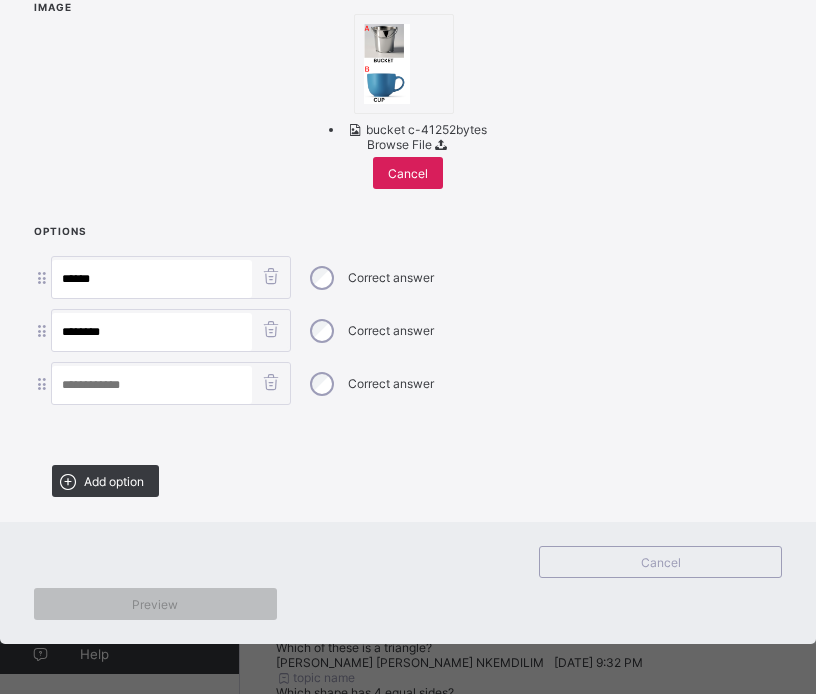 click at bounding box center (152, 385) 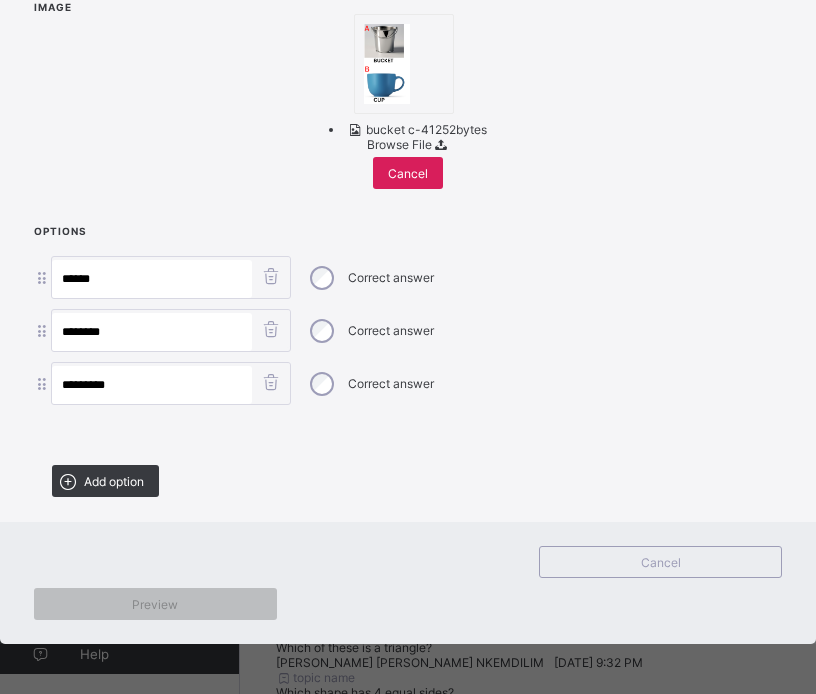 type on "*********" 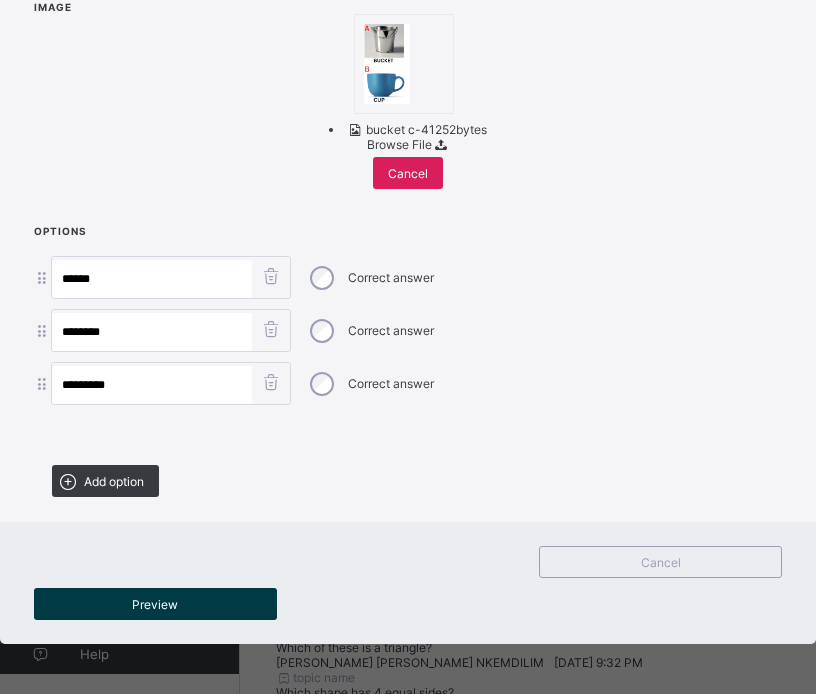 scroll, scrollTop: 690, scrollLeft: 0, axis: vertical 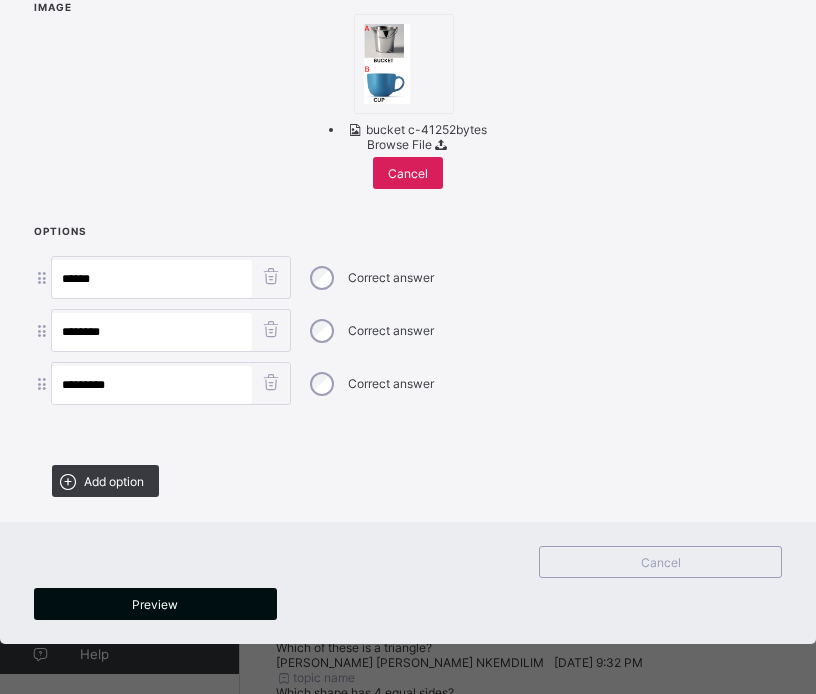 click on "Preview" at bounding box center (155, 604) 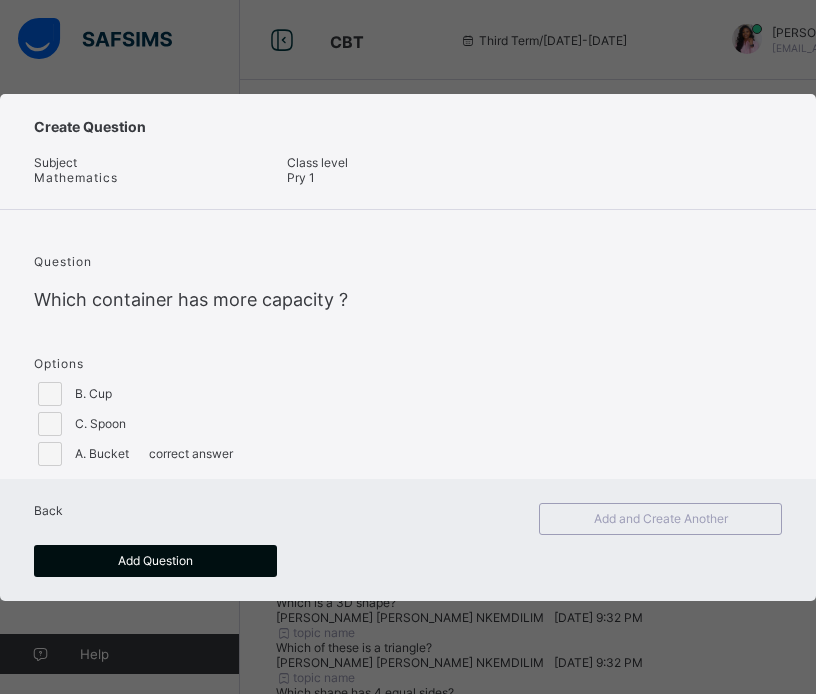 scroll, scrollTop: 0, scrollLeft: 0, axis: both 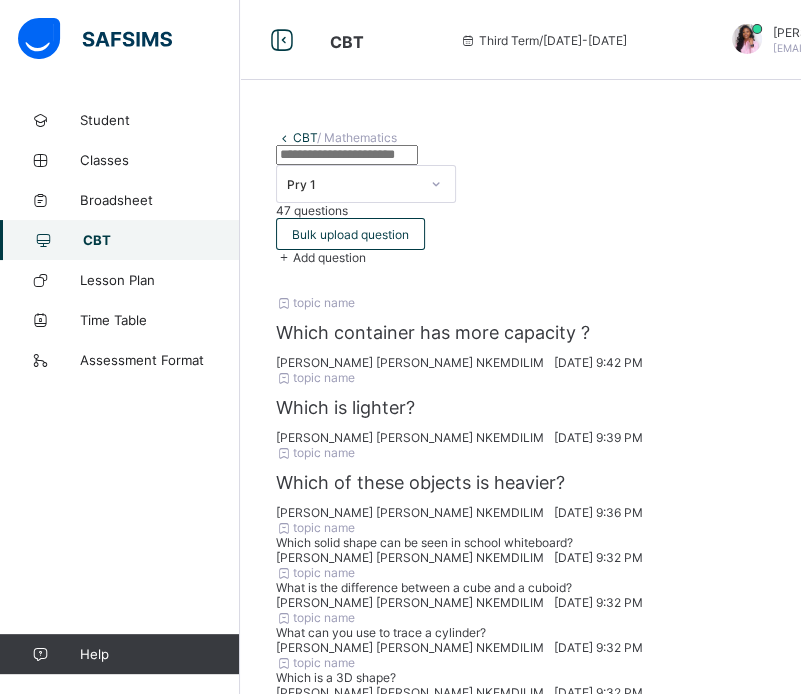 click on "Add question" at bounding box center (520, 257) 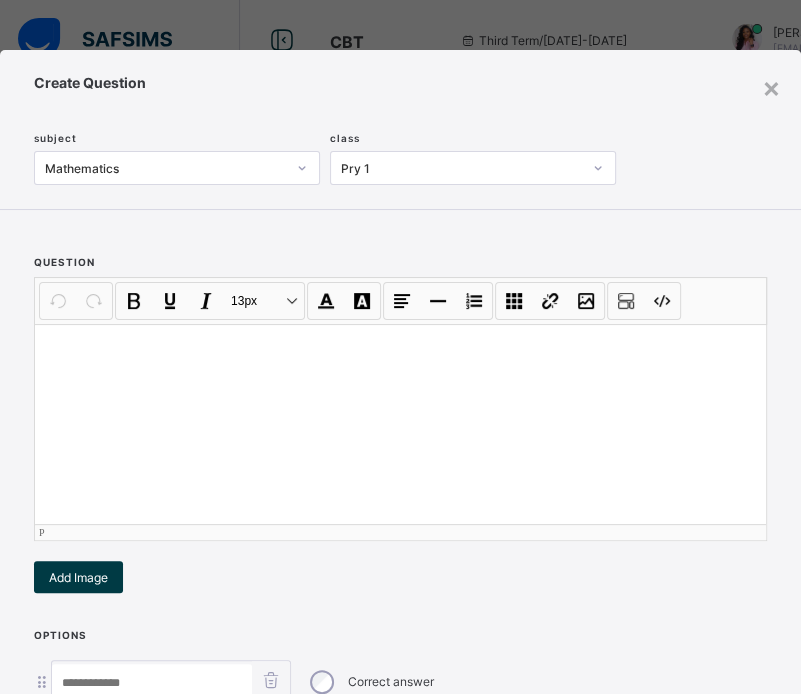 click at bounding box center [400, 424] 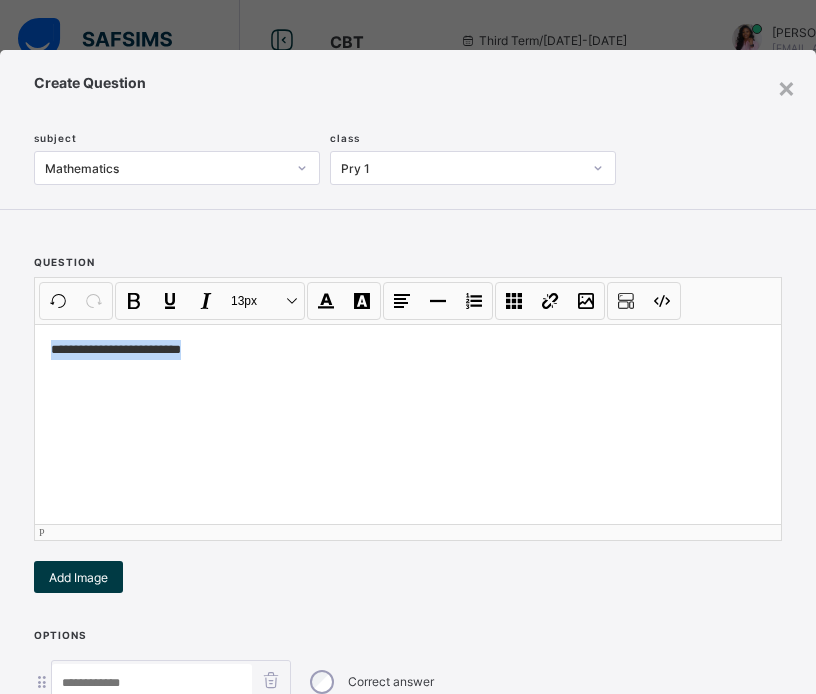 drag, startPoint x: 220, startPoint y: 356, endPoint x: 53, endPoint y: 351, distance: 167.07483 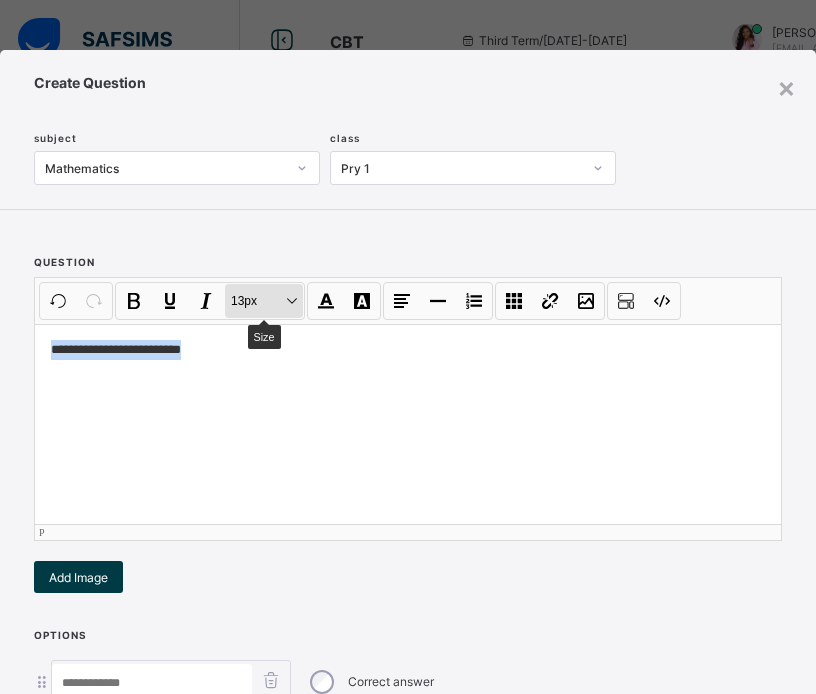 click on "13px Size" at bounding box center (264, 301) 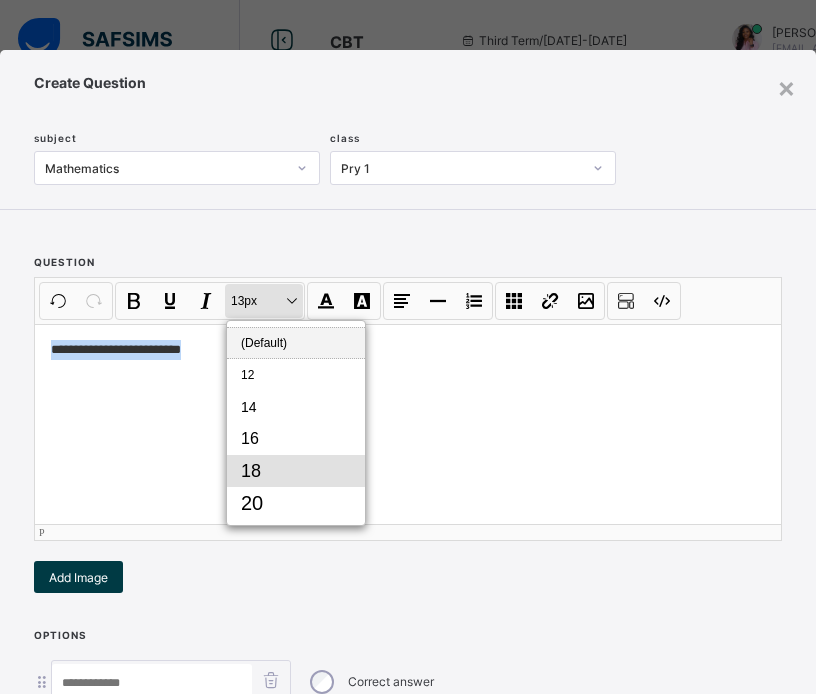 click on "18" at bounding box center (296, 471) 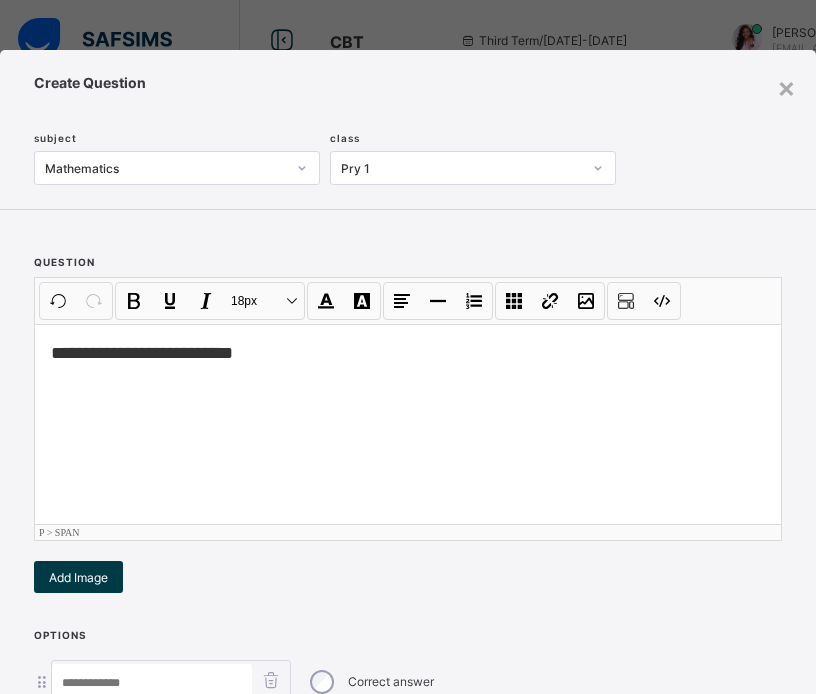 click on "**********" at bounding box center [408, 424] 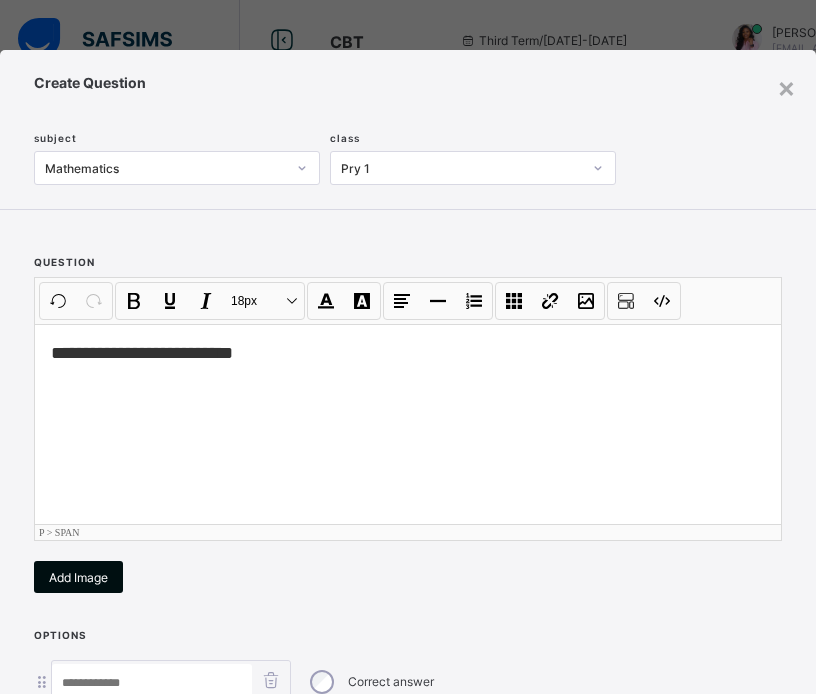 click on "Add Image" at bounding box center [78, 577] 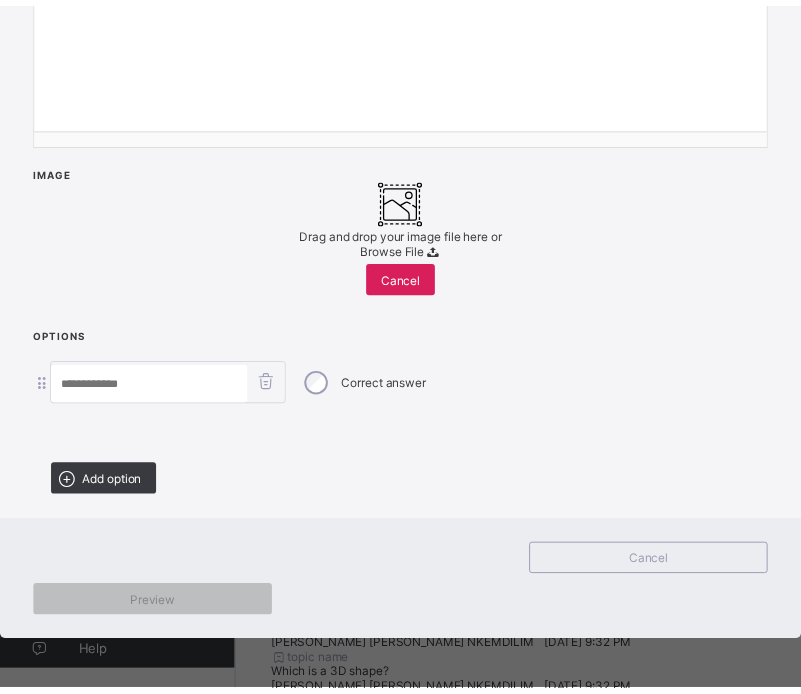 scroll, scrollTop: 500, scrollLeft: 0, axis: vertical 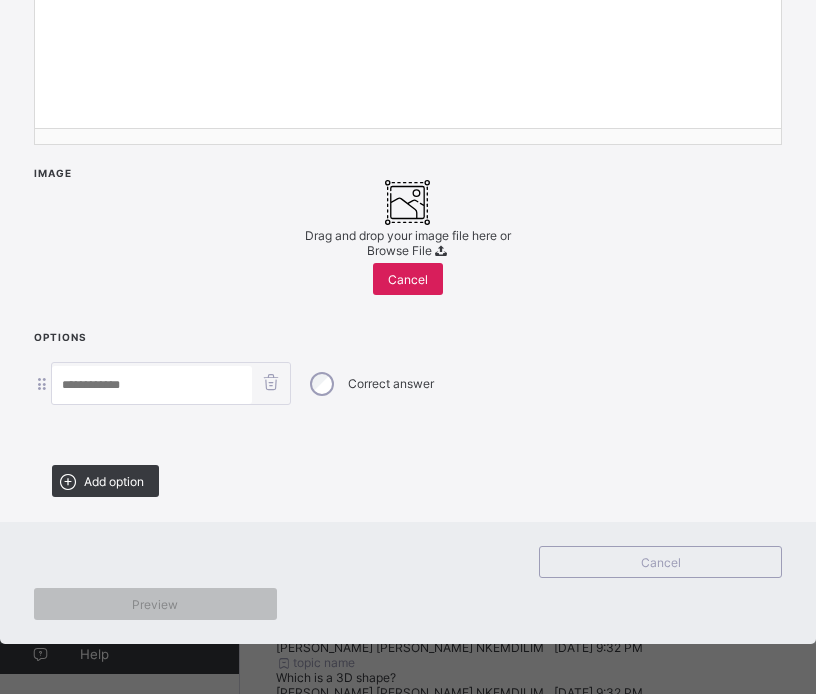 click on "Browse File" at bounding box center [399, 250] 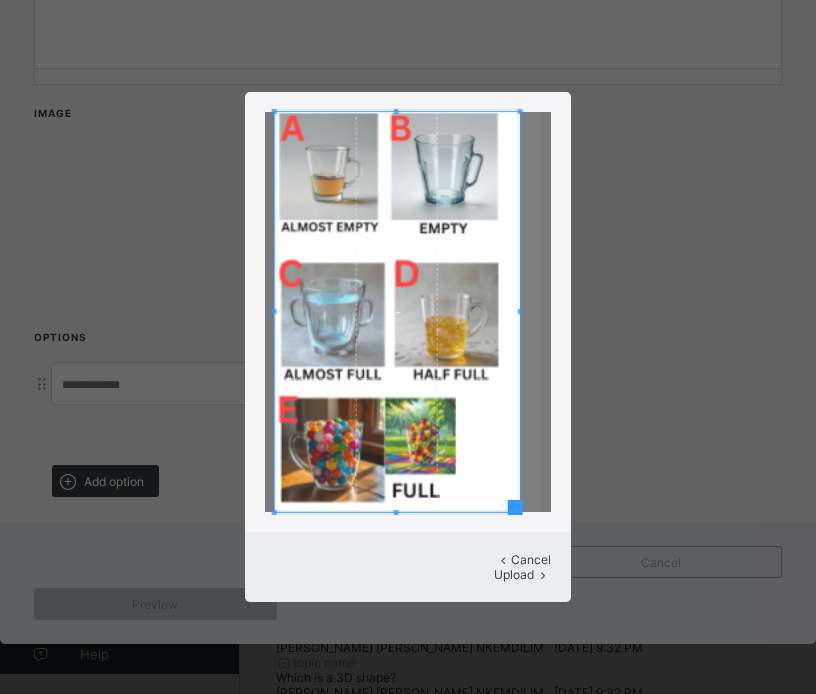 click at bounding box center [396, 312] 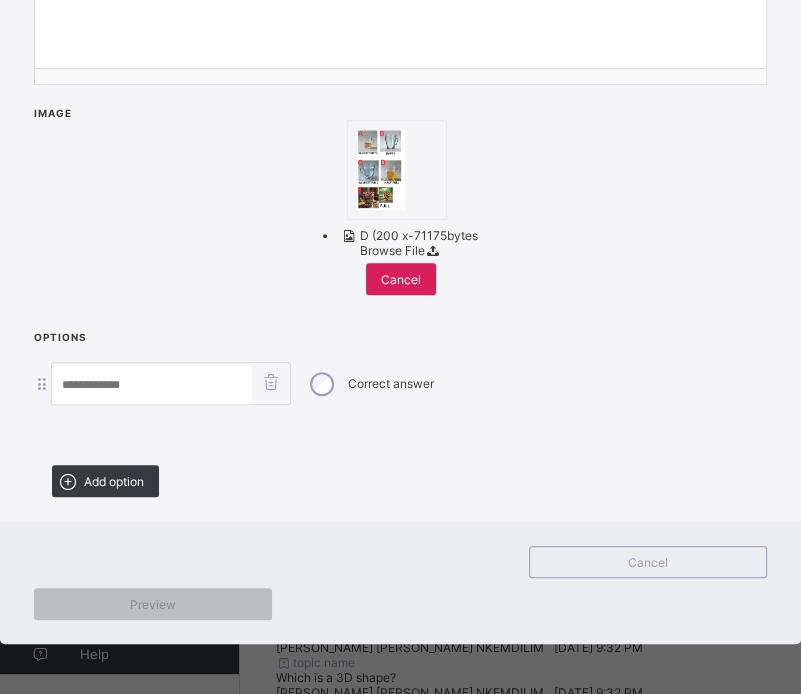 click at bounding box center (152, 385) 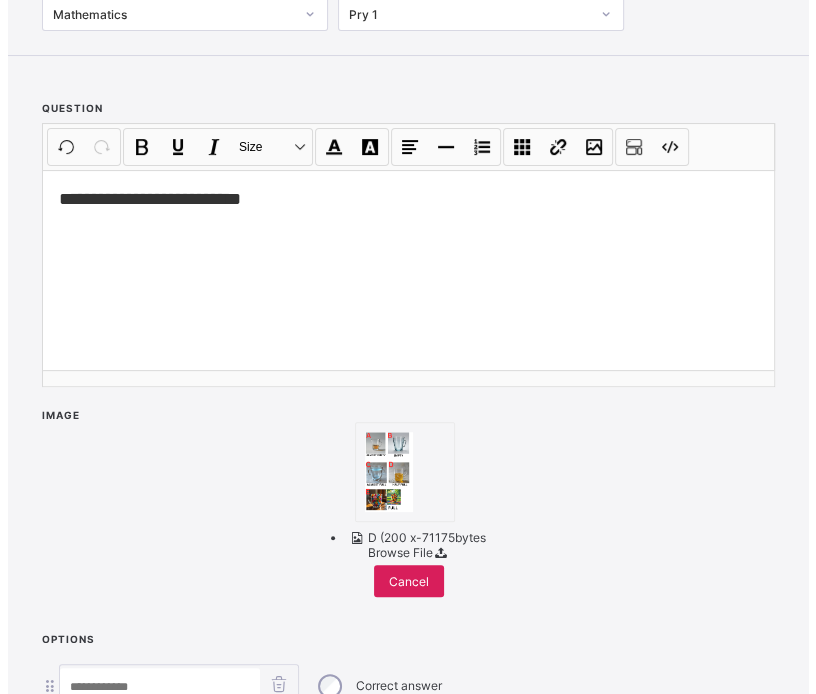 scroll, scrollTop: 500, scrollLeft: 0, axis: vertical 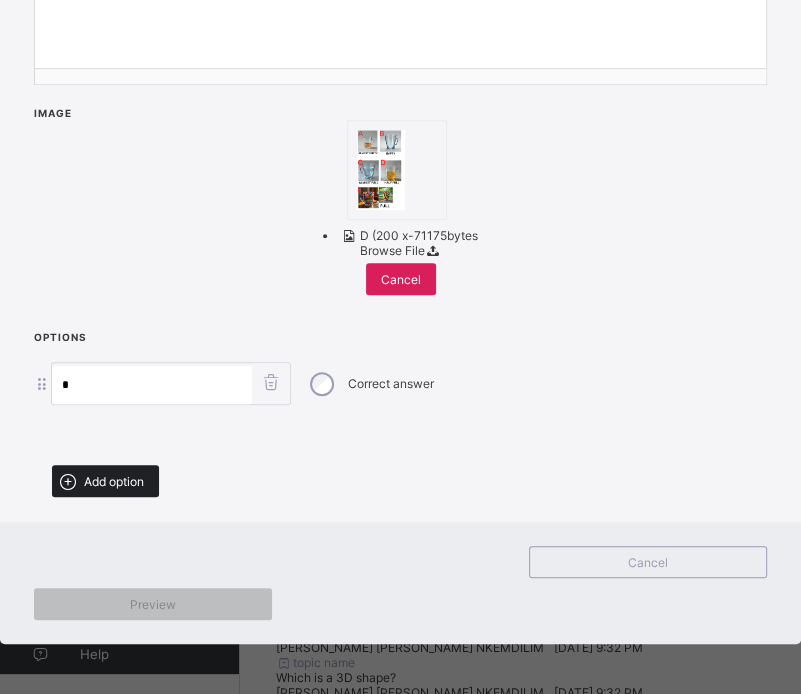 type on "*" 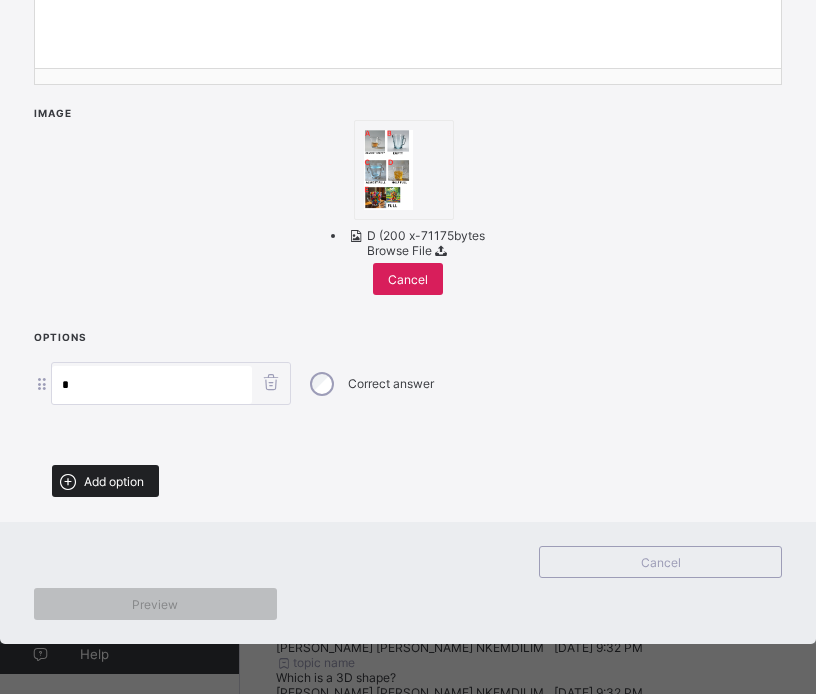 click on "Add option" at bounding box center (114, 481) 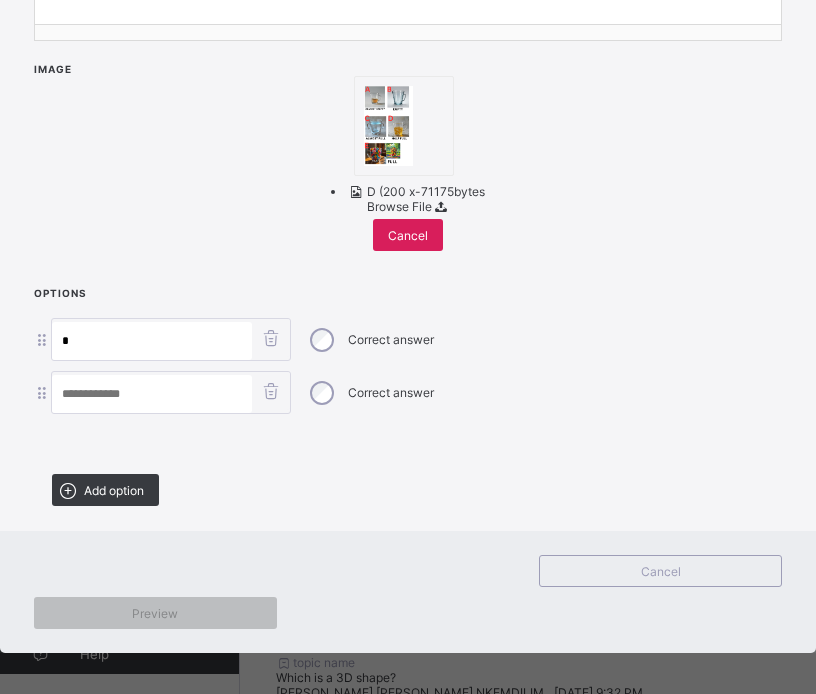 click at bounding box center (152, 394) 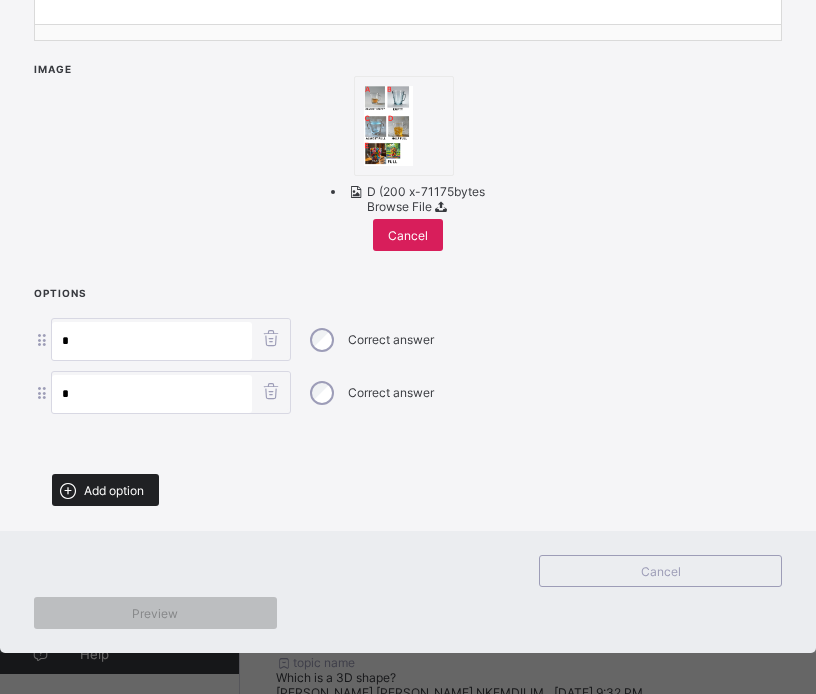type on "*" 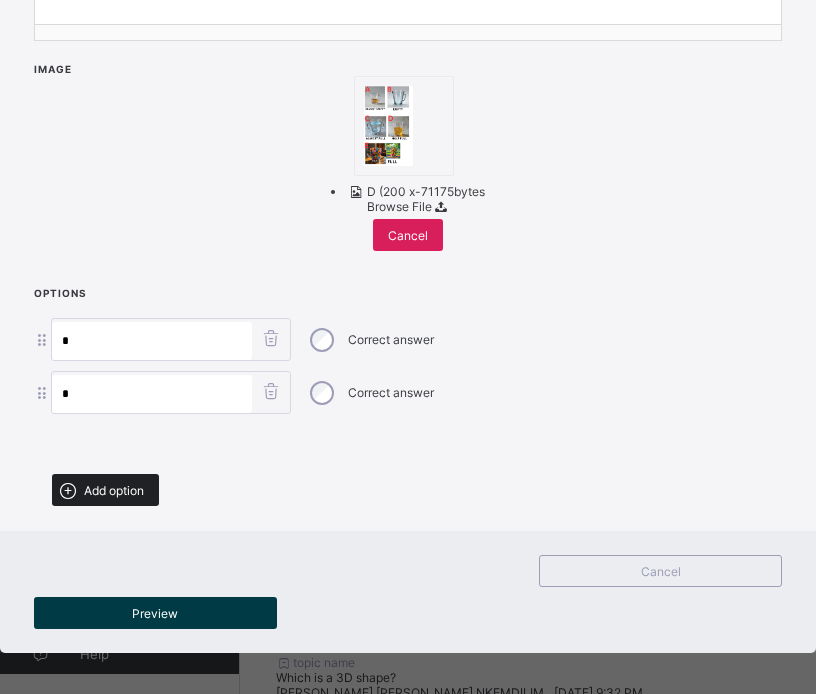 click on "Add option" at bounding box center (114, 490) 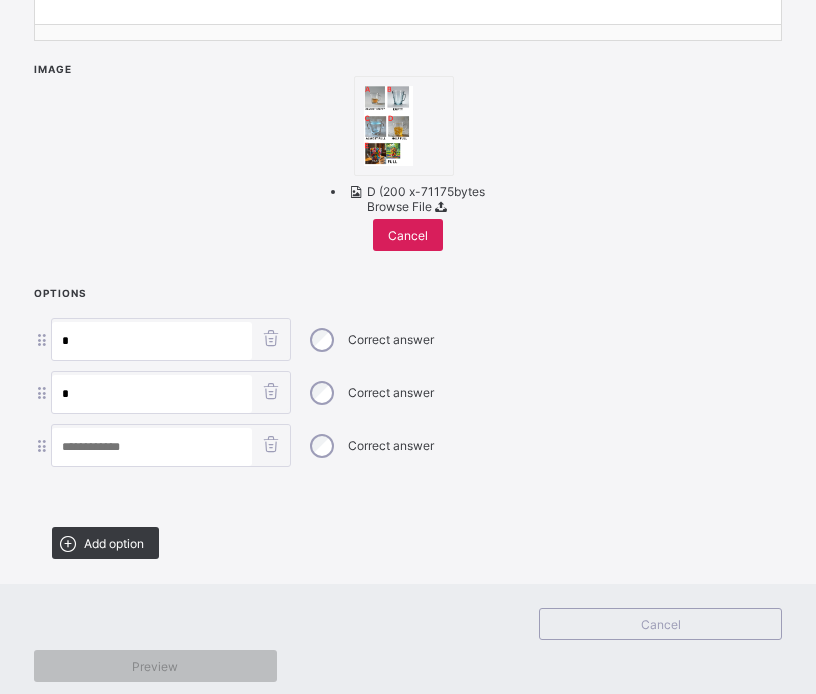 click at bounding box center (152, 447) 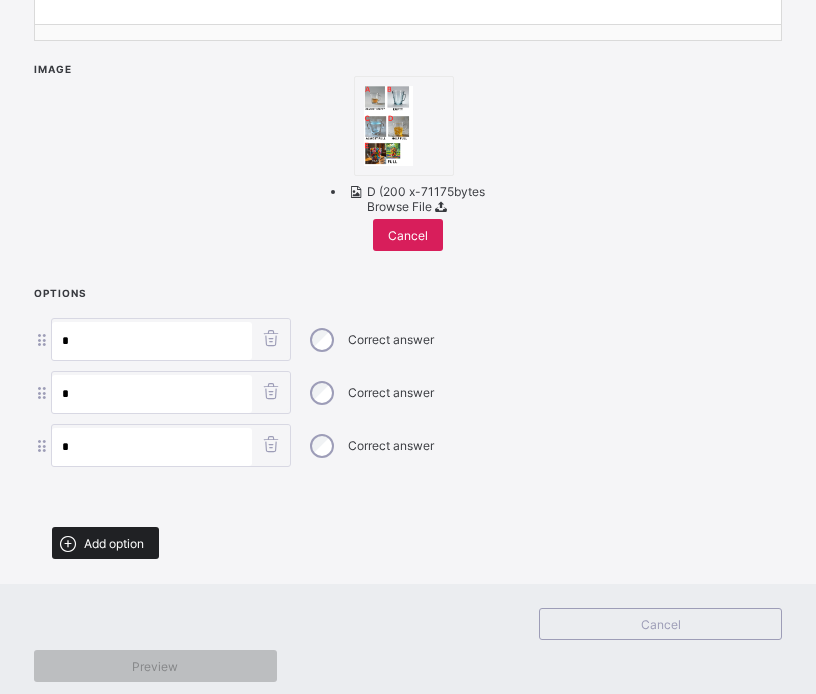 type on "*" 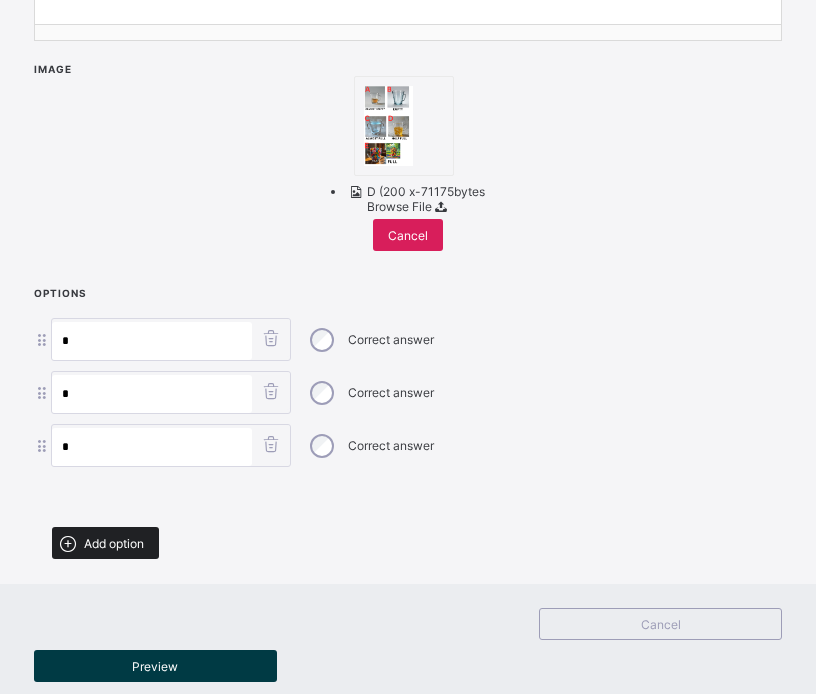click on "Add option" at bounding box center (114, 543) 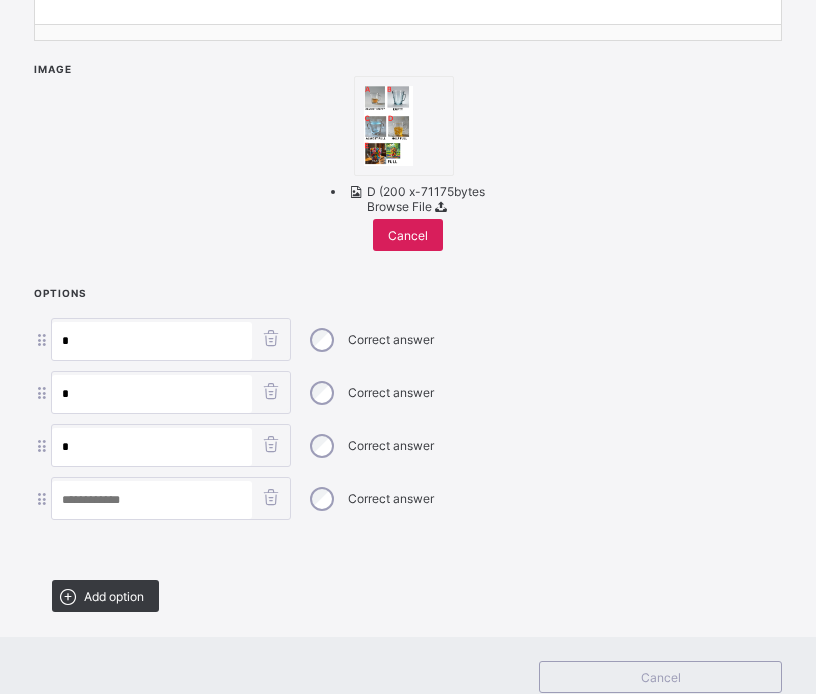 click at bounding box center [152, 500] 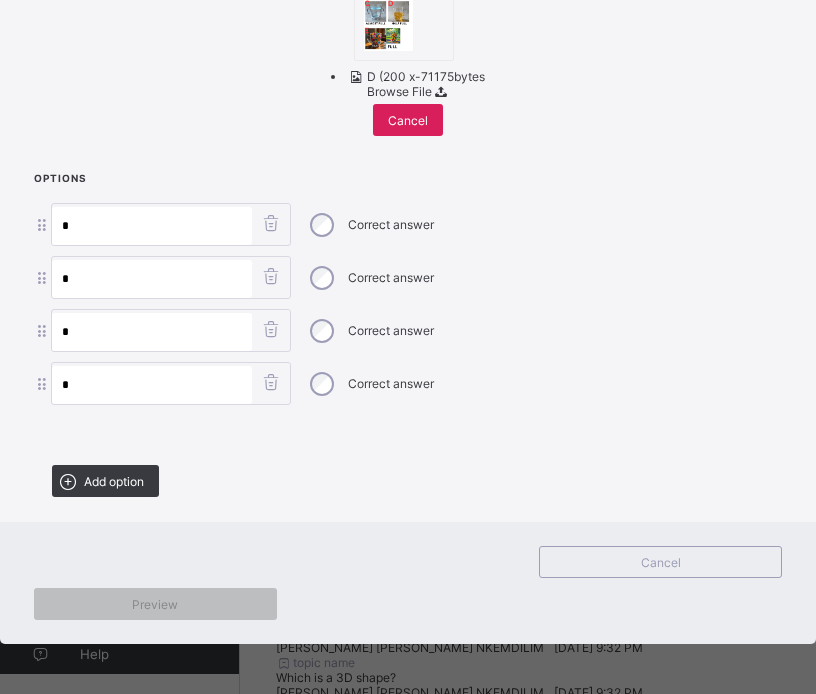 scroll, scrollTop: 742, scrollLeft: 0, axis: vertical 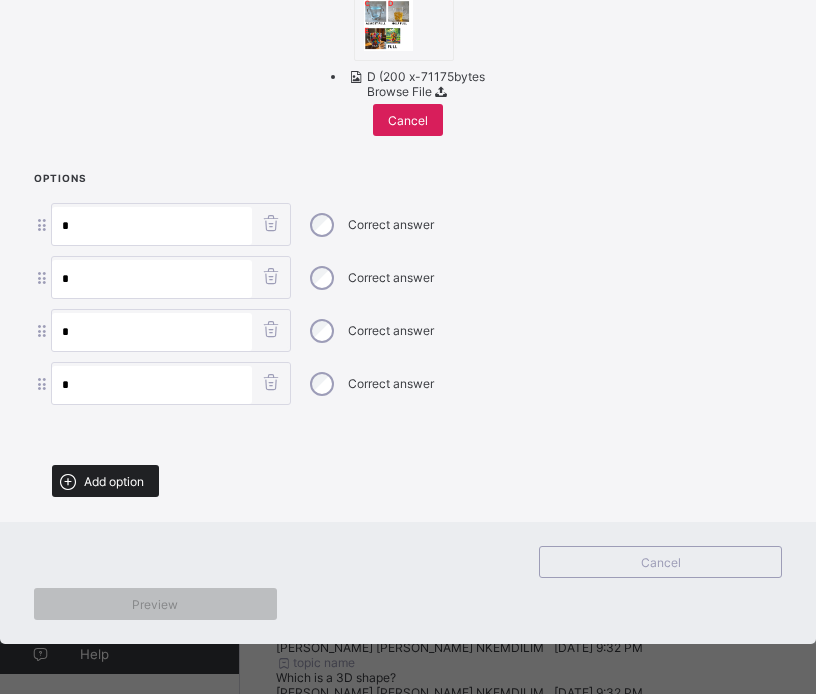 type on "*" 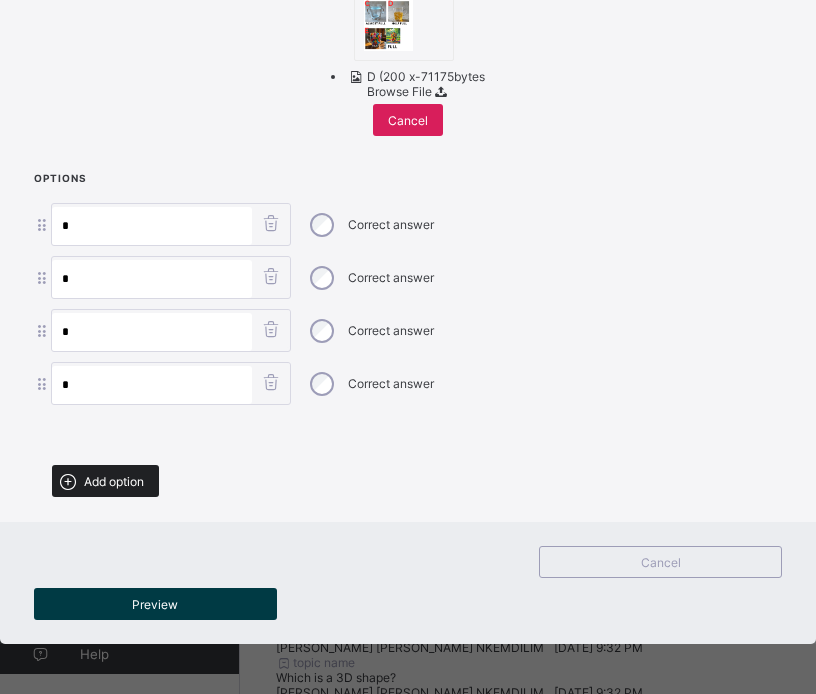 click on "Add option" at bounding box center (114, 481) 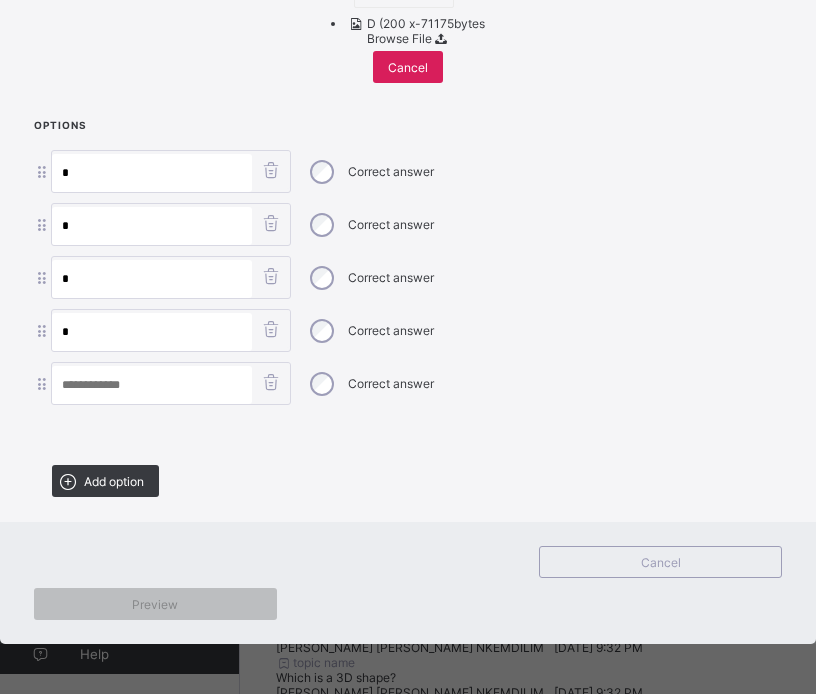 click at bounding box center [152, 385] 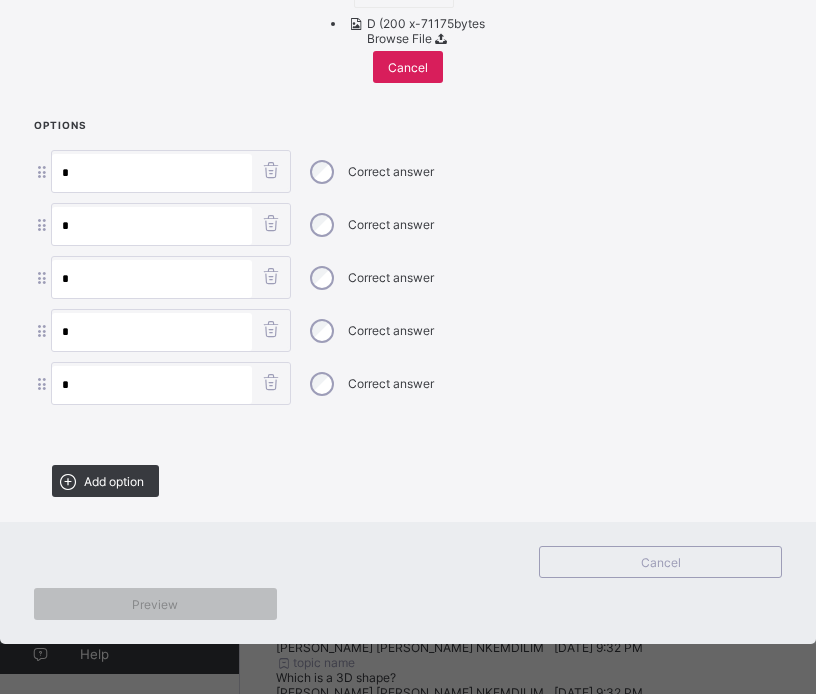 scroll, scrollTop: 742, scrollLeft: 0, axis: vertical 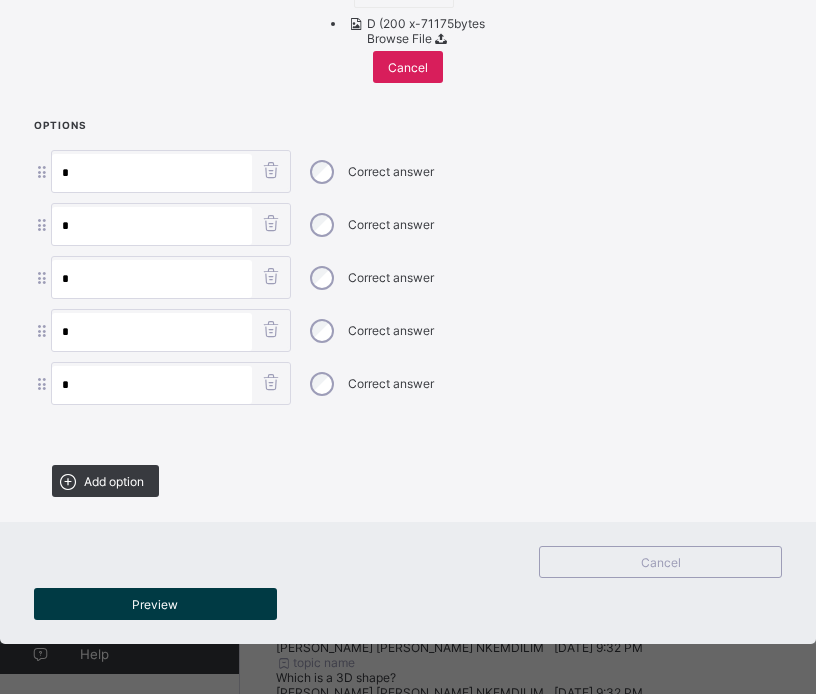 click on "*" at bounding box center (152, 332) 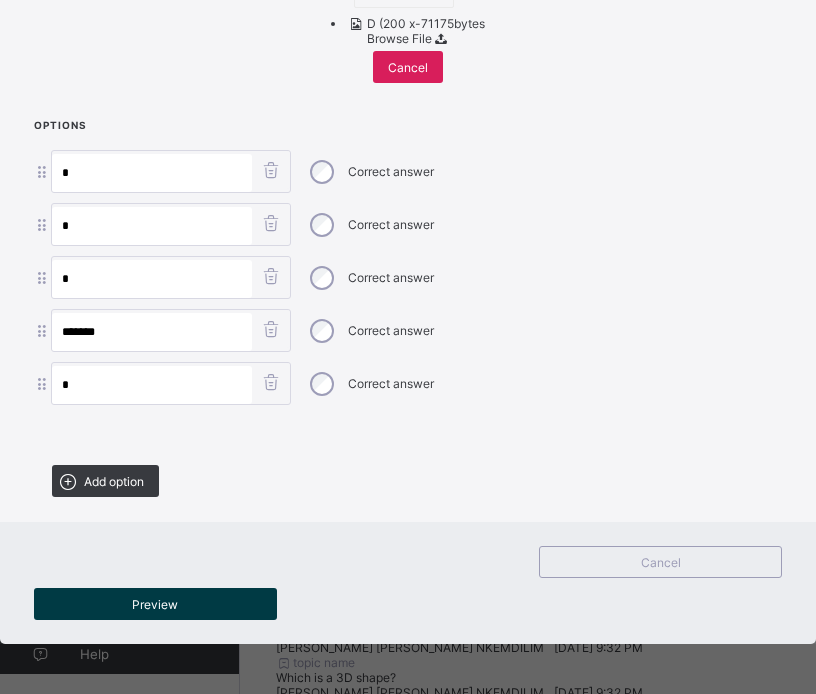click on "******* Correct answer" at bounding box center [408, 330] 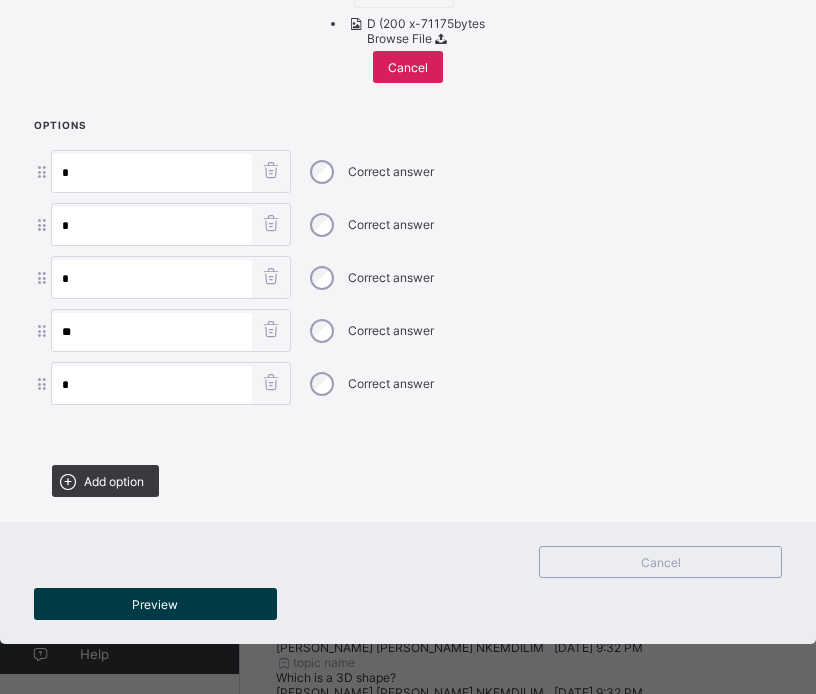 type on "*" 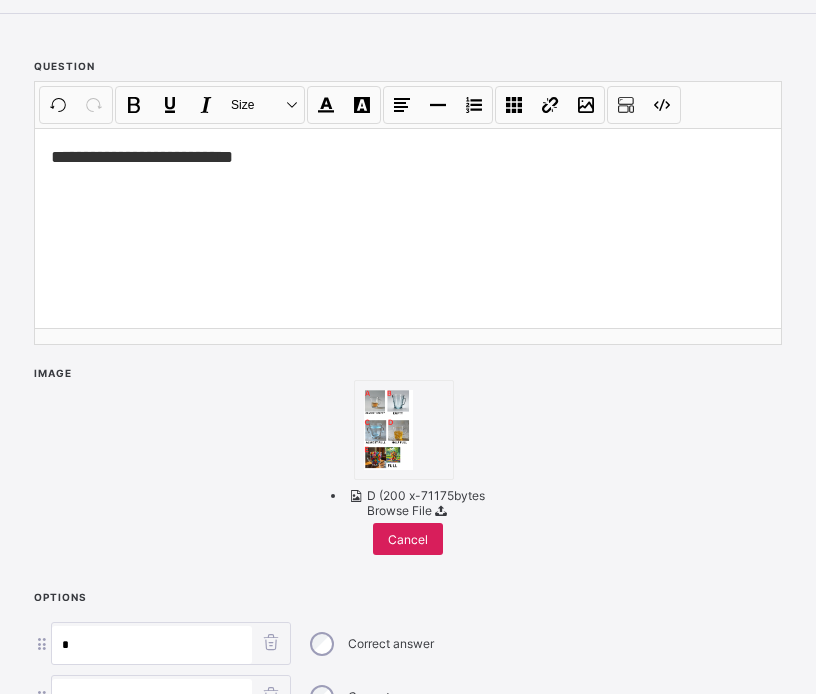 scroll, scrollTop: 194, scrollLeft: 0, axis: vertical 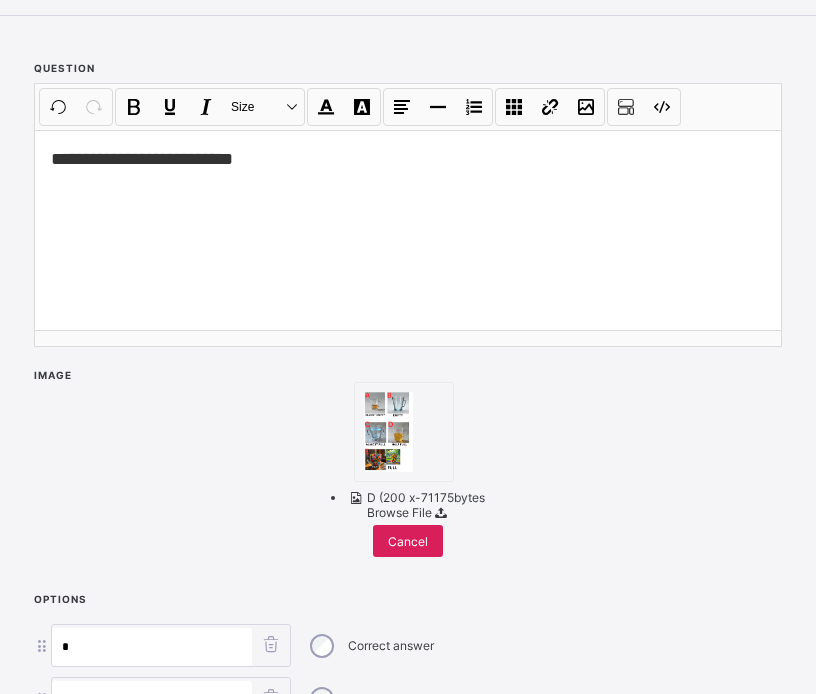 click on "**********" at bounding box center [142, 159] 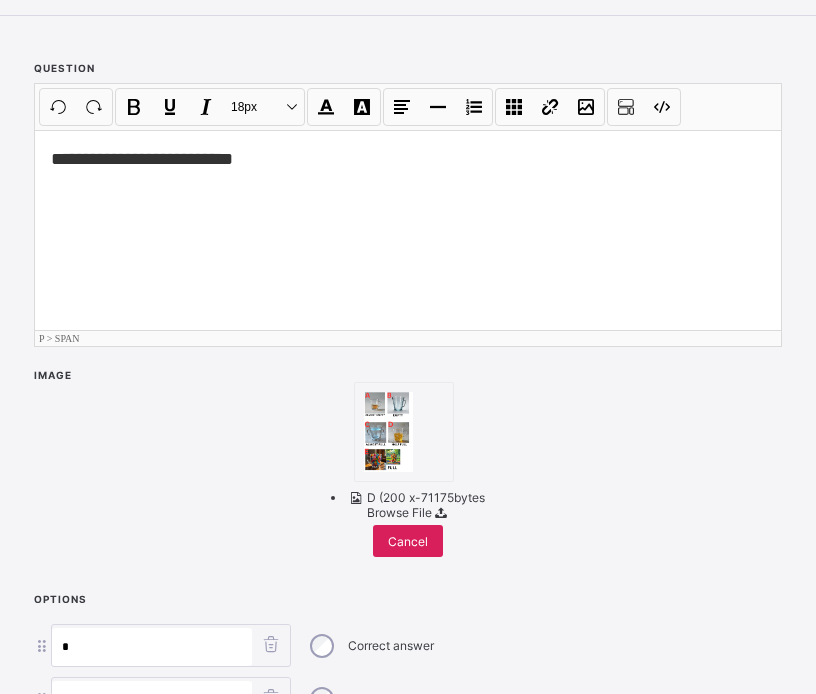 click on "**********" at bounding box center [408, 230] 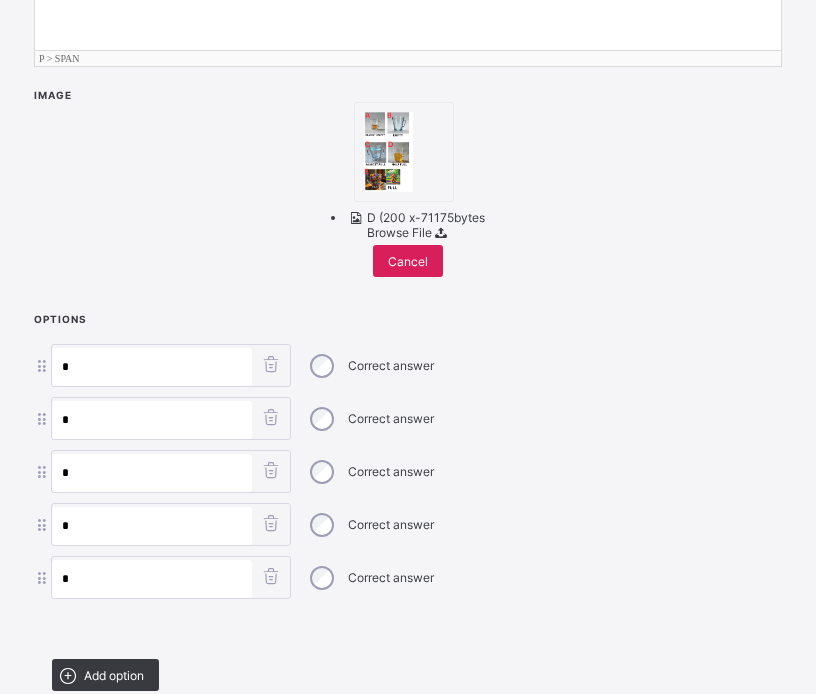 scroll, scrollTop: 794, scrollLeft: 0, axis: vertical 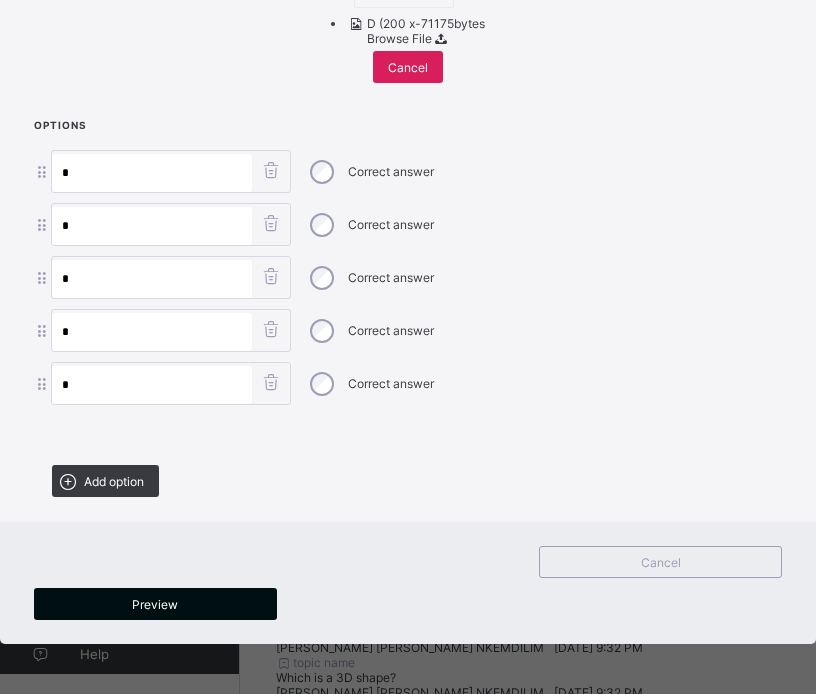 click on "Preview" at bounding box center (155, 604) 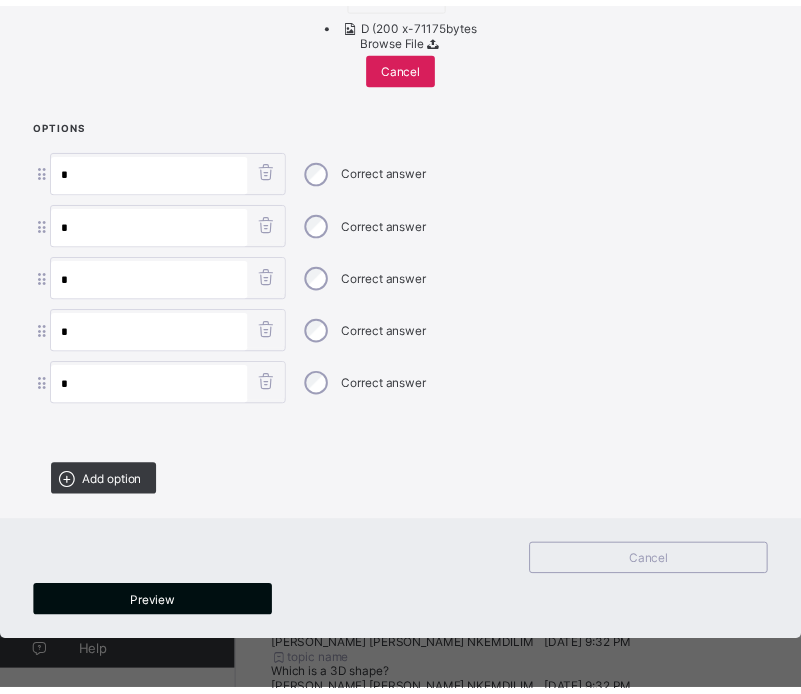 scroll, scrollTop: 38, scrollLeft: 0, axis: vertical 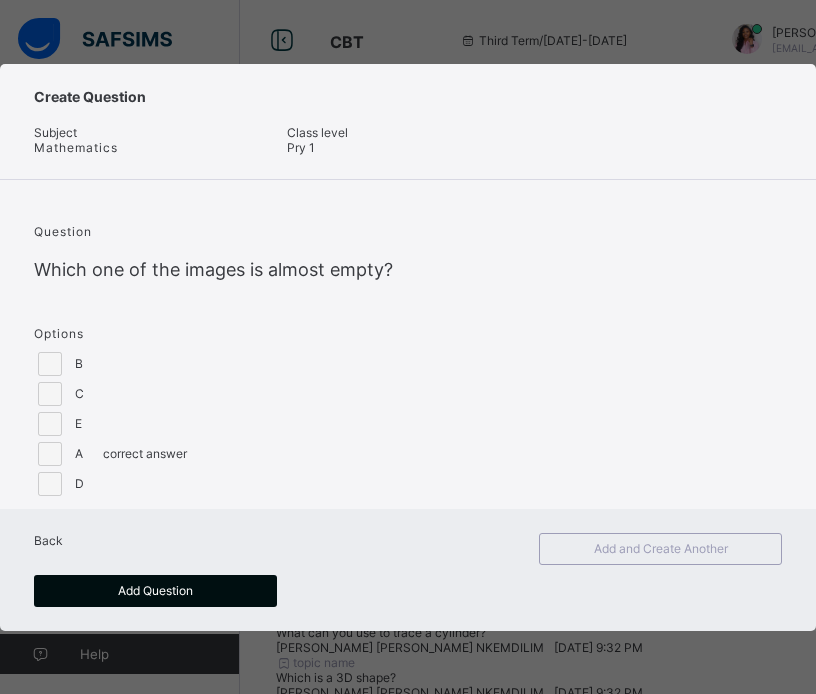 click on "Add Question" at bounding box center [155, 590] 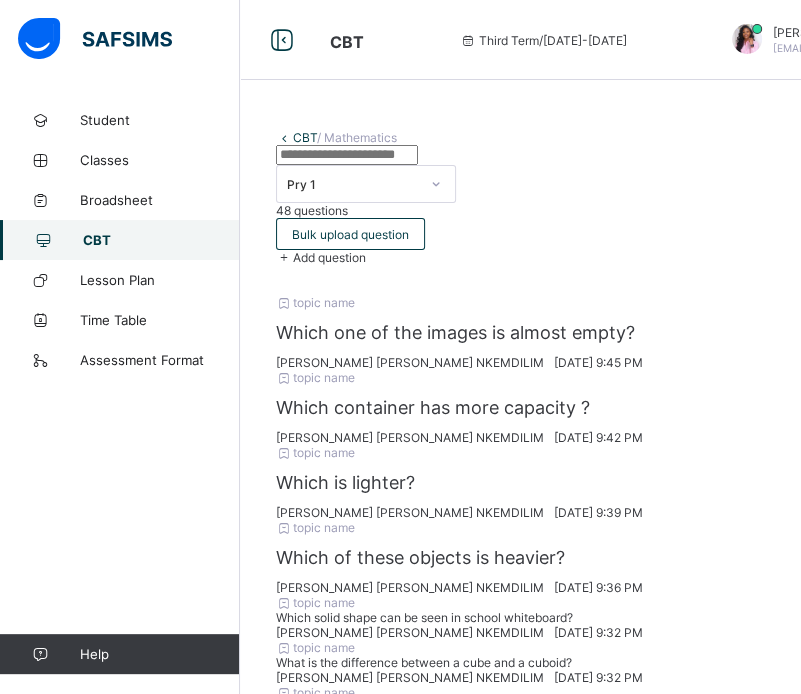 click on "Add question" at bounding box center (329, 257) 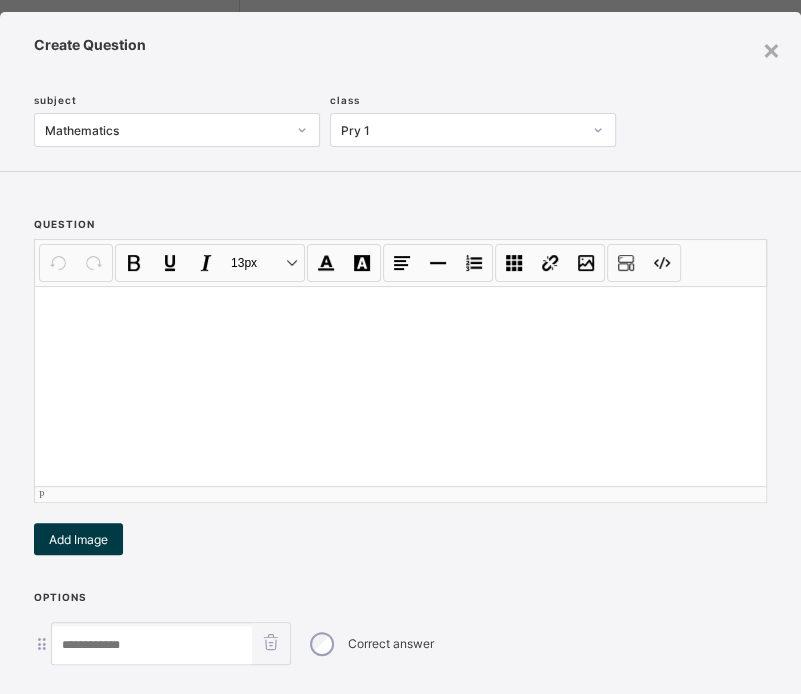 click at bounding box center [400, 386] 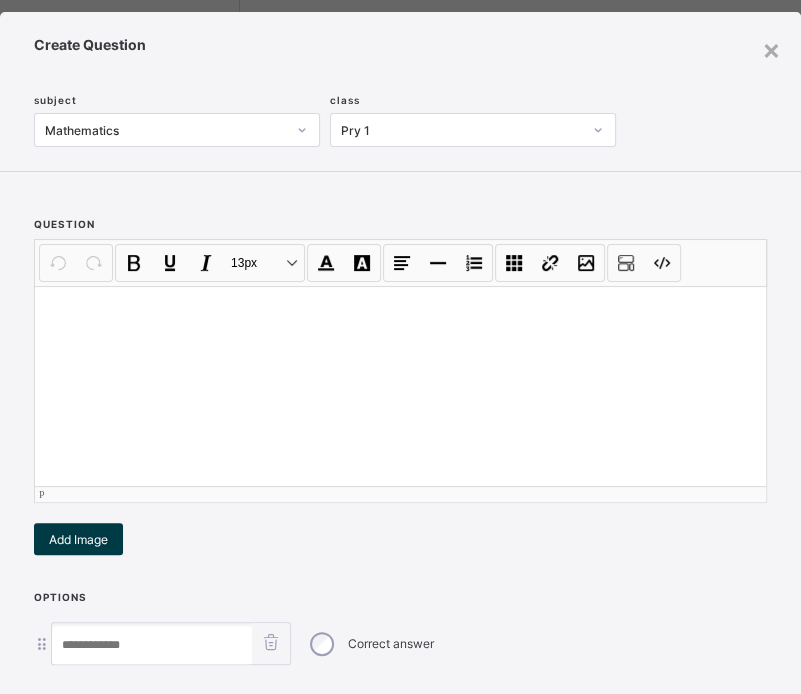 type 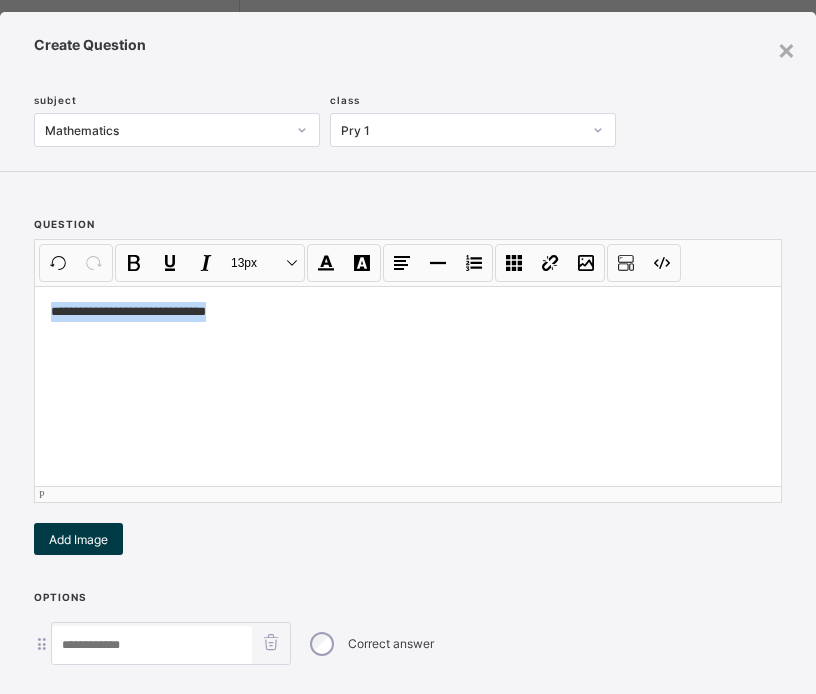 drag, startPoint x: 244, startPoint y: 277, endPoint x: 45, endPoint y: 275, distance: 199.01006 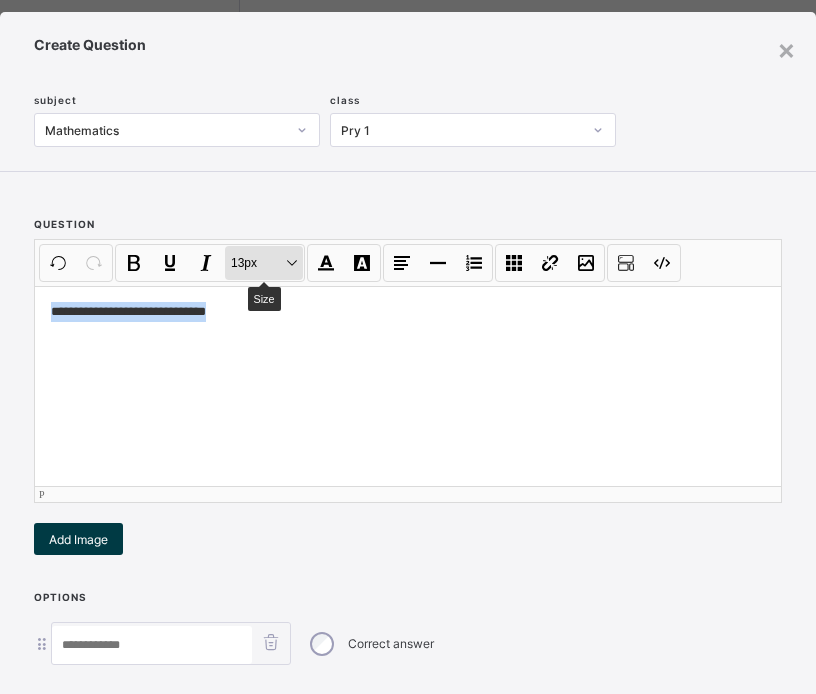 click on "13px Size" at bounding box center [264, 263] 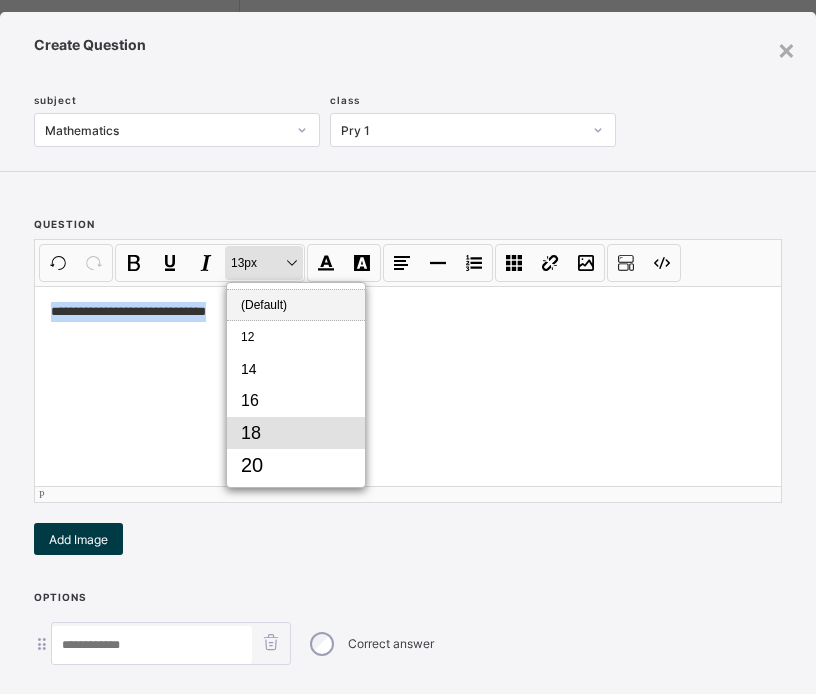 click on "18" at bounding box center (296, 433) 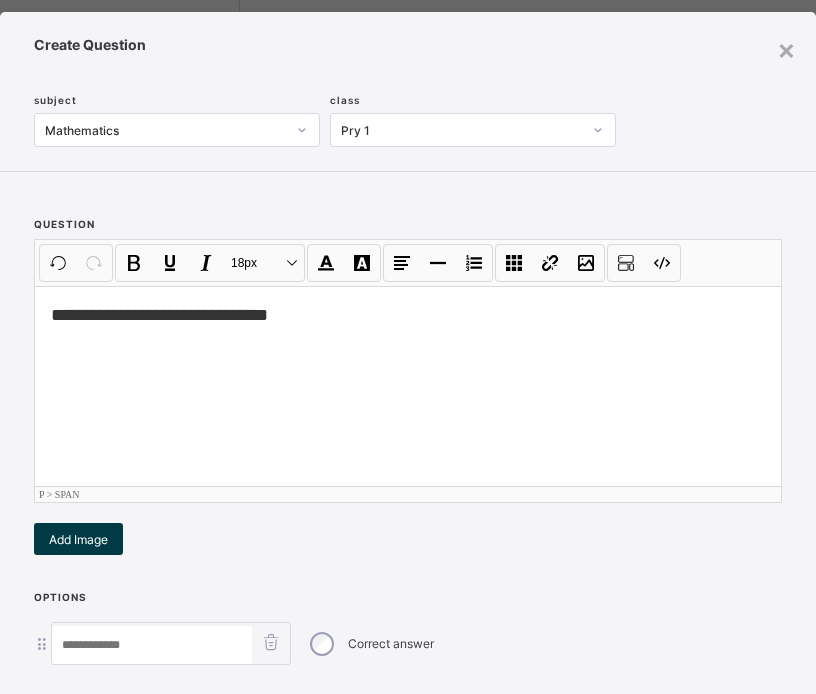 click on "**********" at bounding box center (408, 386) 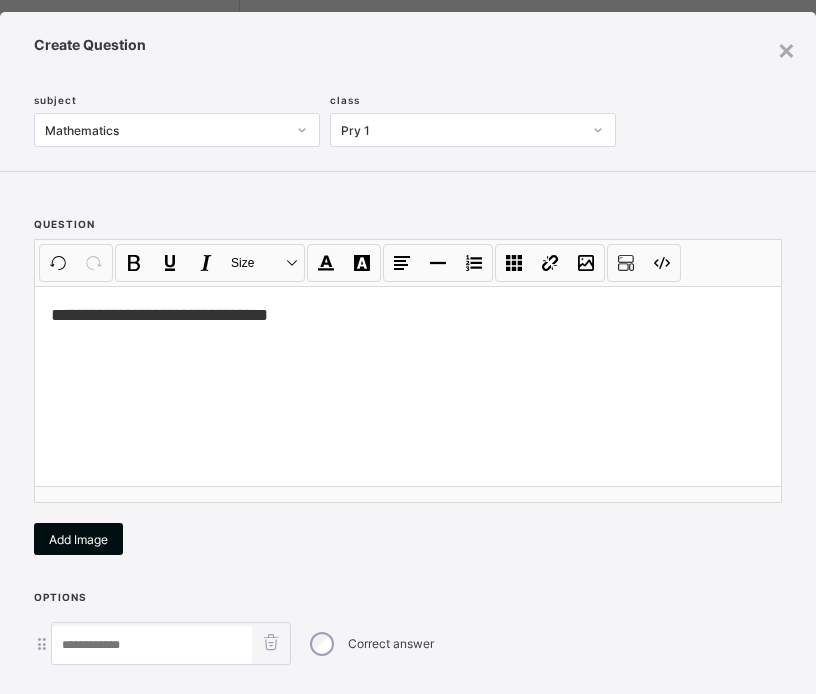 click on "Add Image" at bounding box center [78, 539] 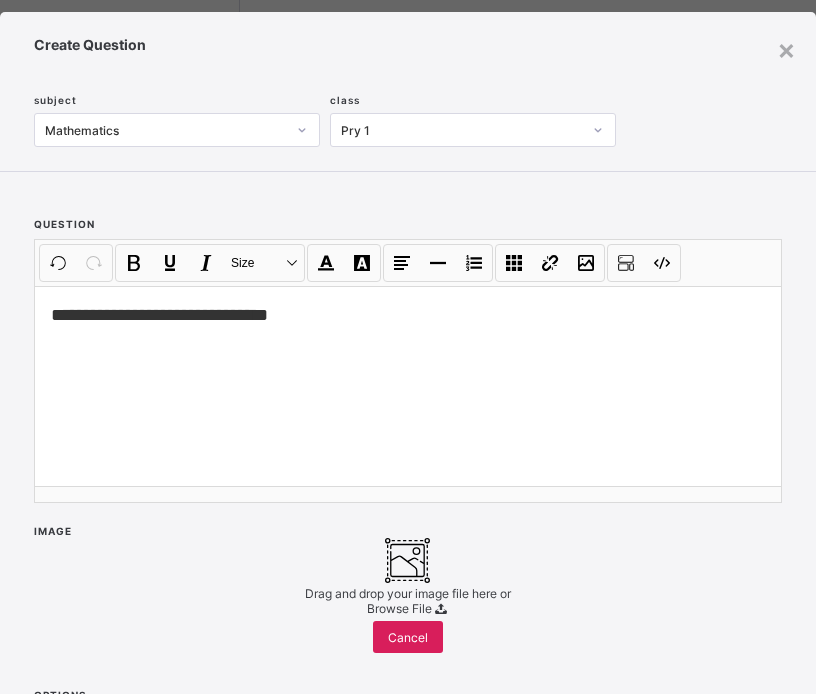 click on "Browse File" at bounding box center [399, 608] 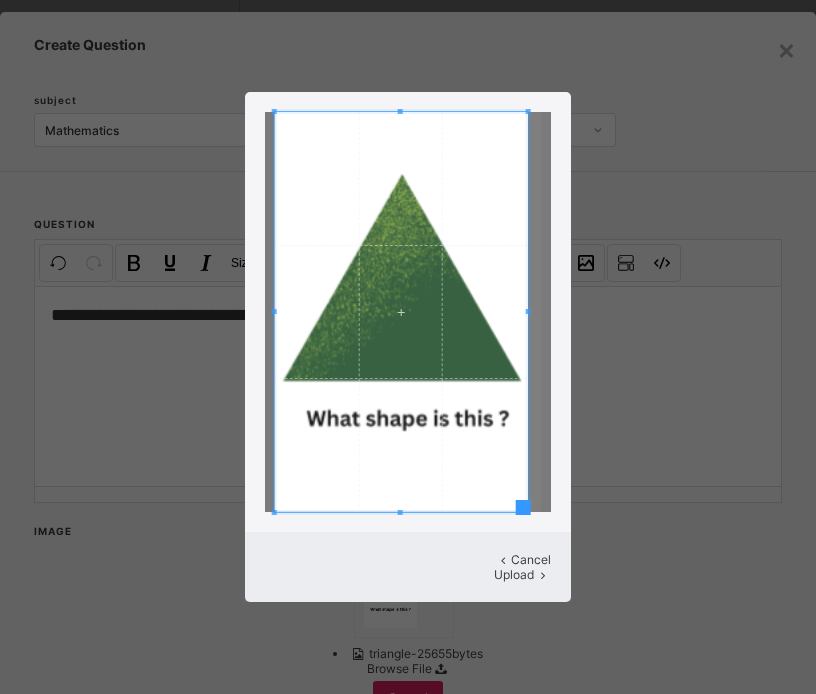 click at bounding box center (528, 311) 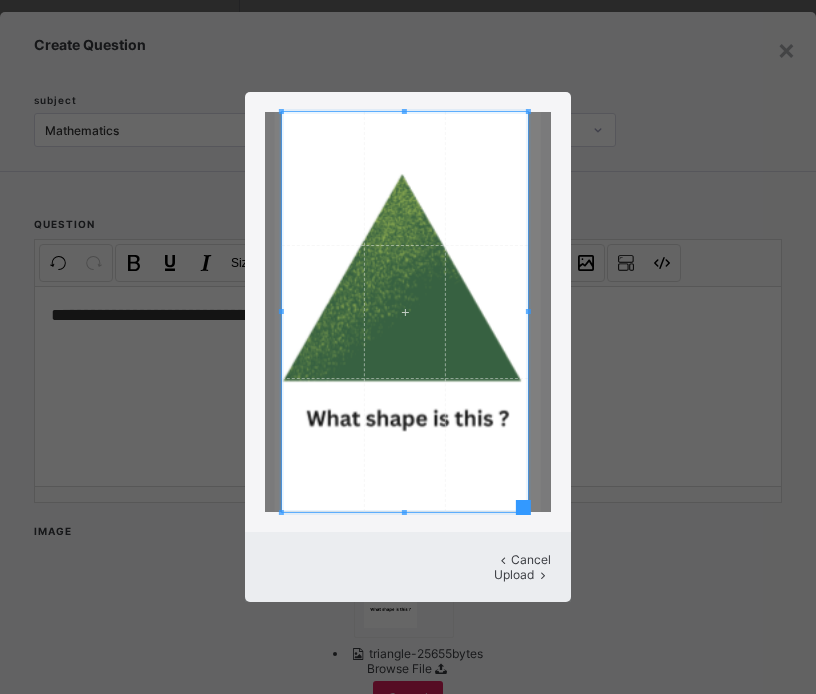click at bounding box center [281, 311] 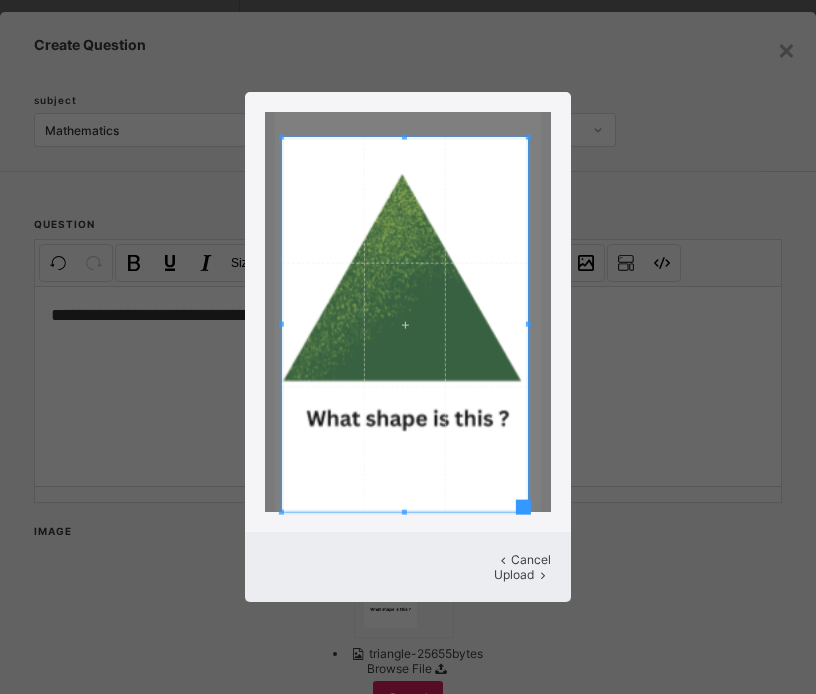 click at bounding box center [404, 137] 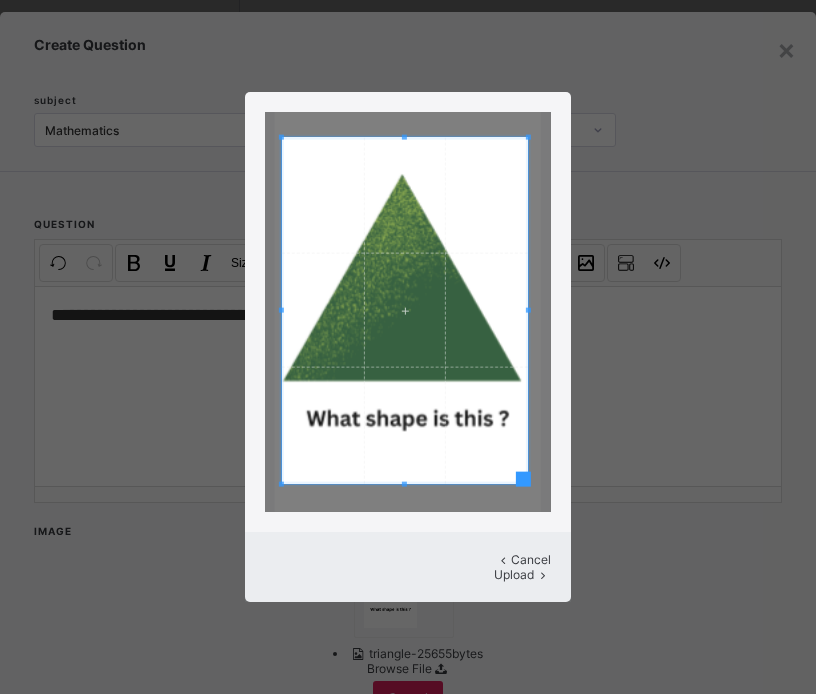 click at bounding box center (405, 311) 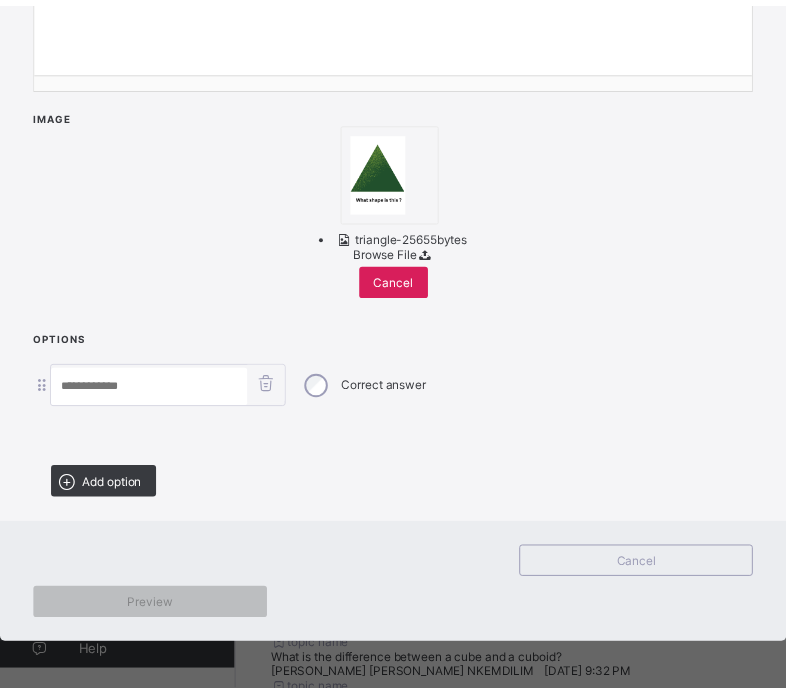 scroll, scrollTop: 472, scrollLeft: 0, axis: vertical 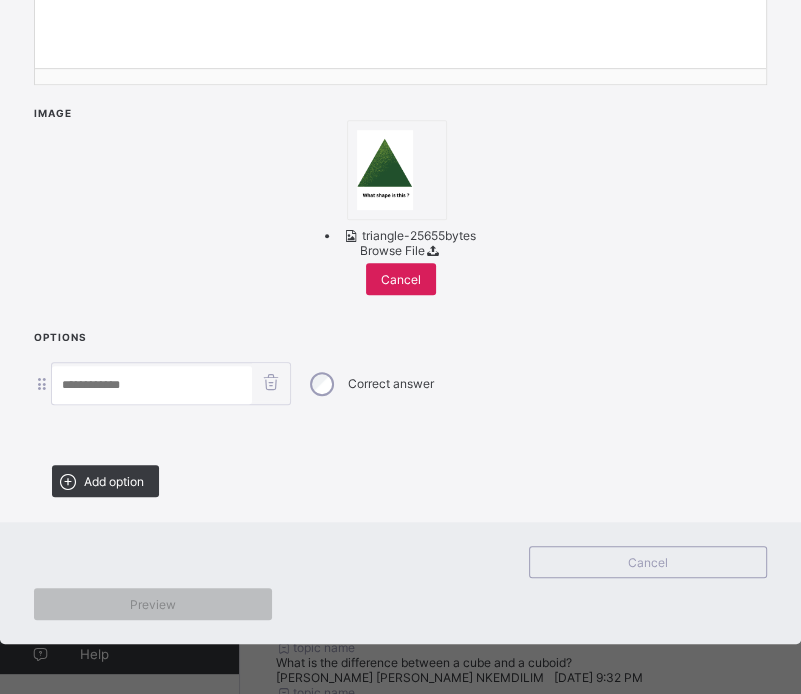 click at bounding box center (152, 385) 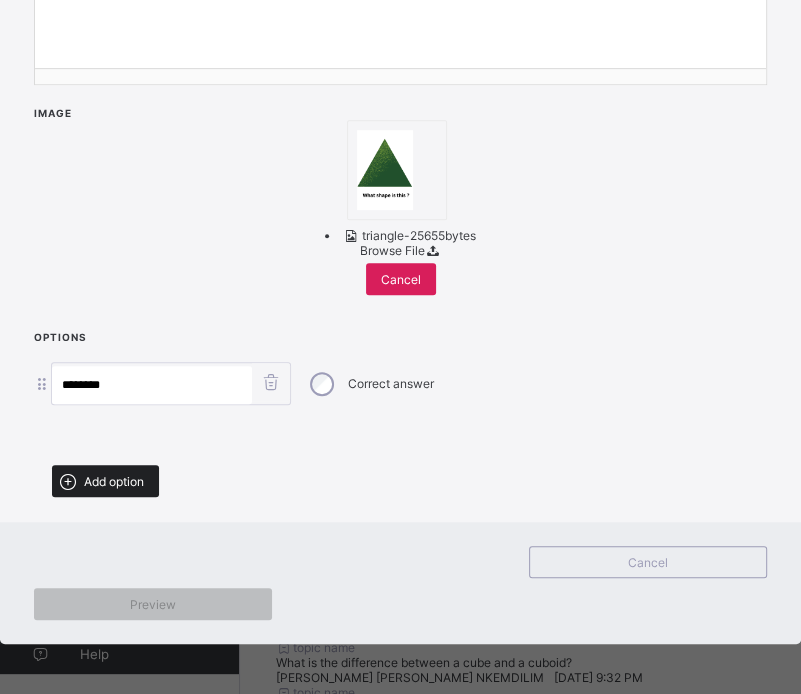 type on "********" 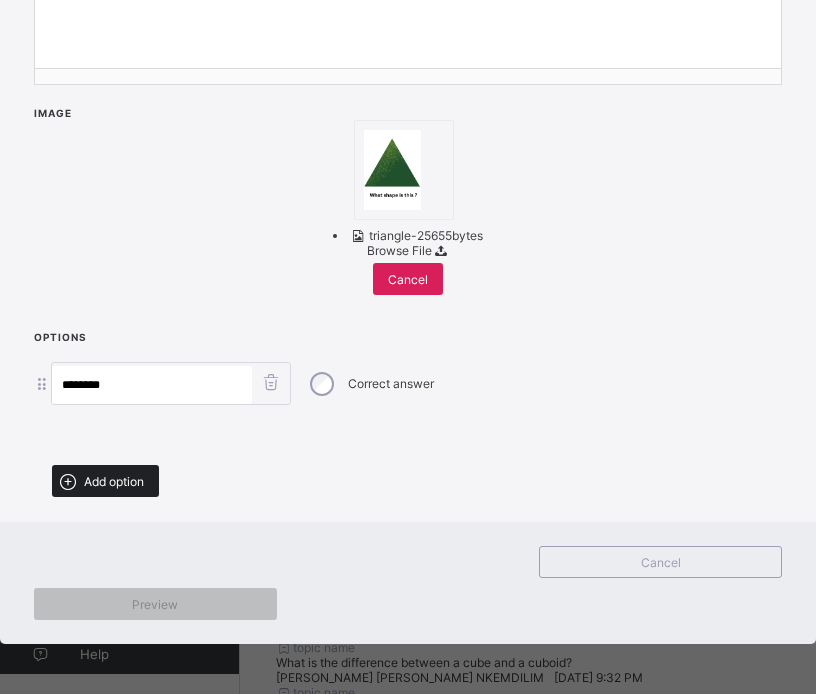 click on "Add option" at bounding box center [105, 481] 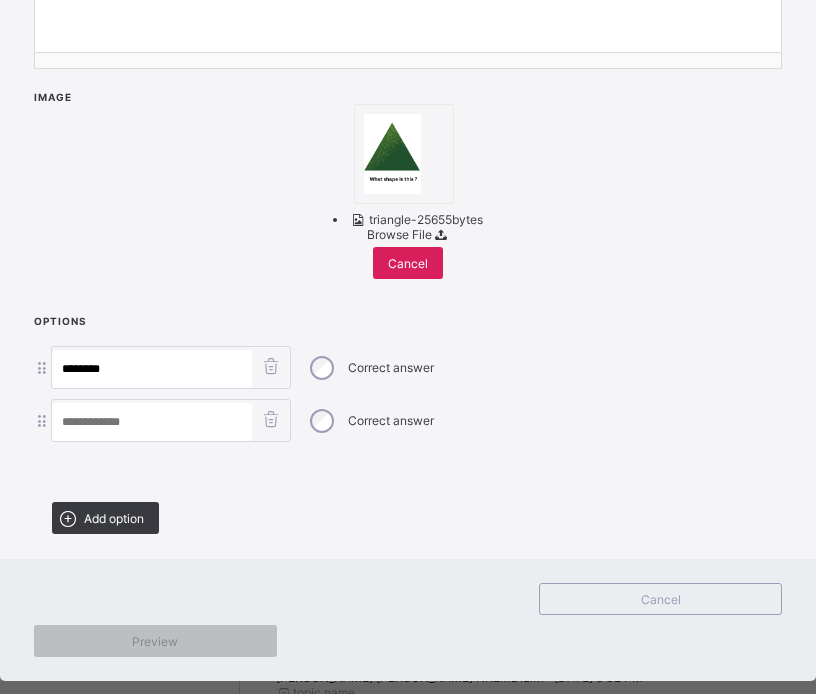 click at bounding box center [152, 422] 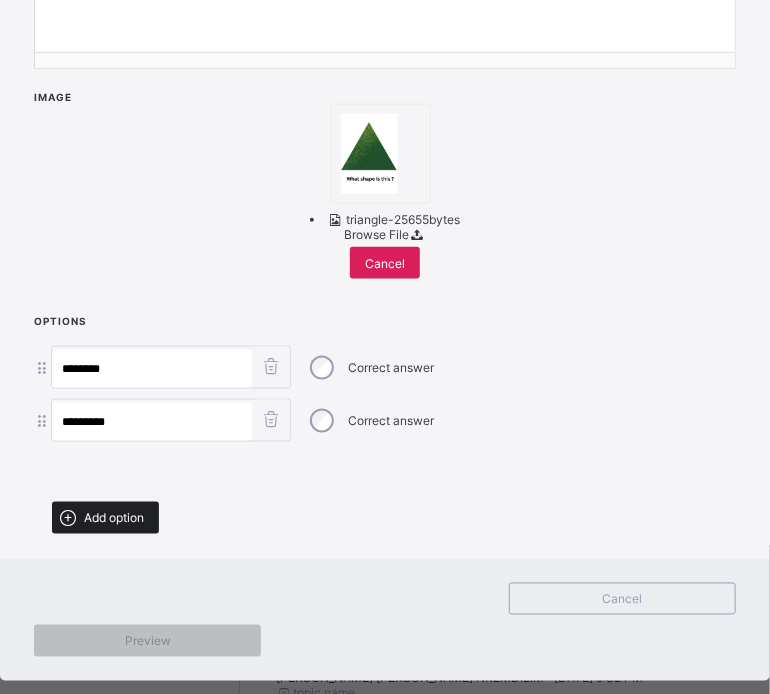 type on "*********" 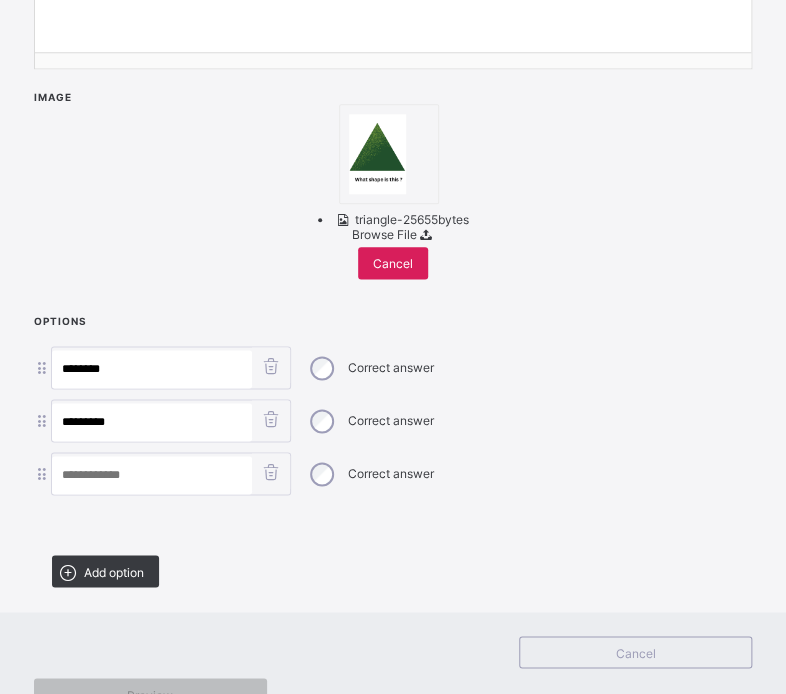 click at bounding box center [152, 475] 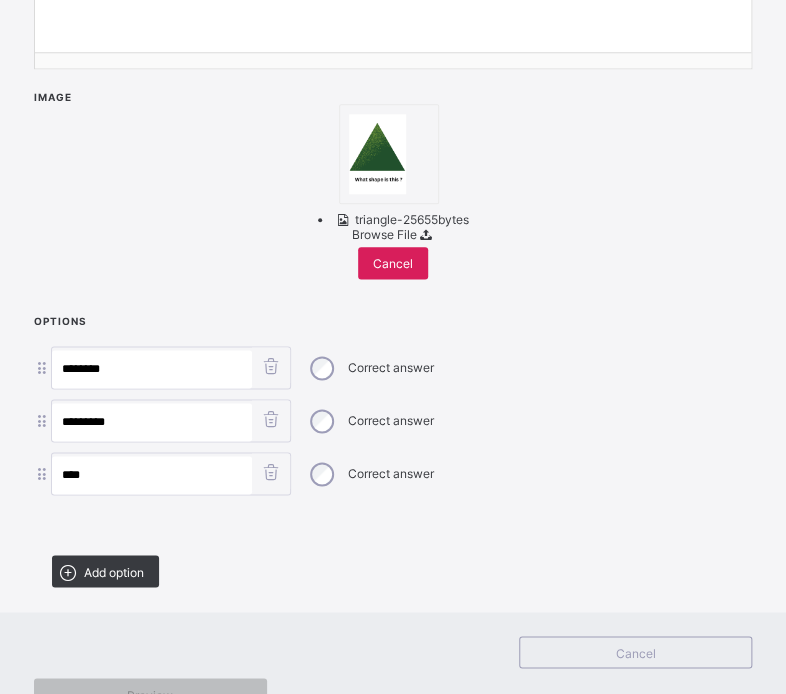 type on "****" 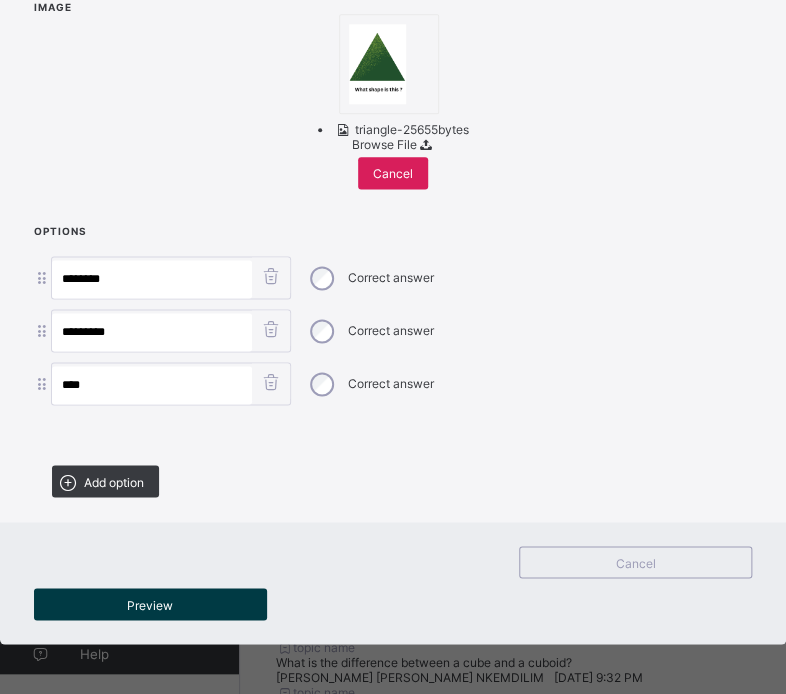 scroll, scrollTop: 690, scrollLeft: 0, axis: vertical 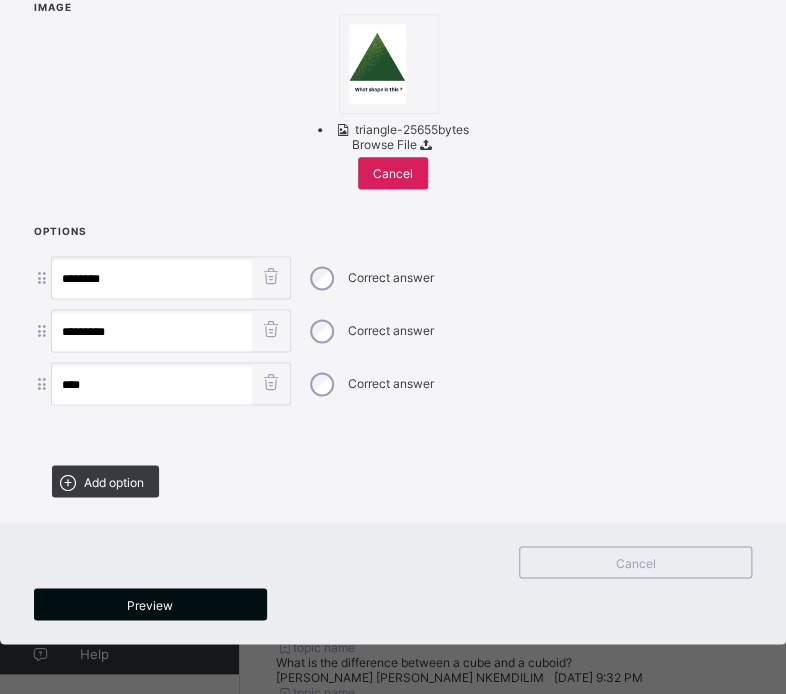 click on "Preview" at bounding box center [150, 604] 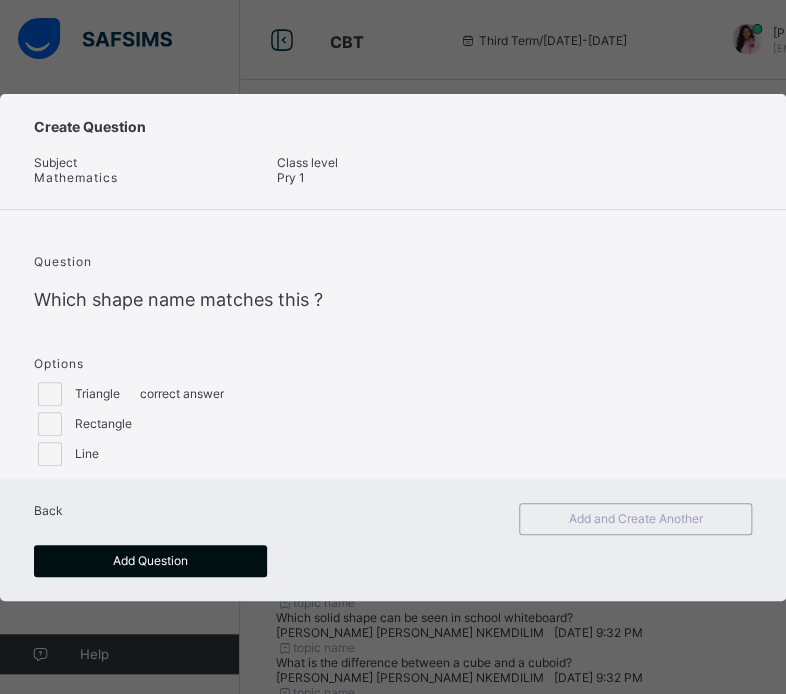 scroll, scrollTop: 0, scrollLeft: 0, axis: both 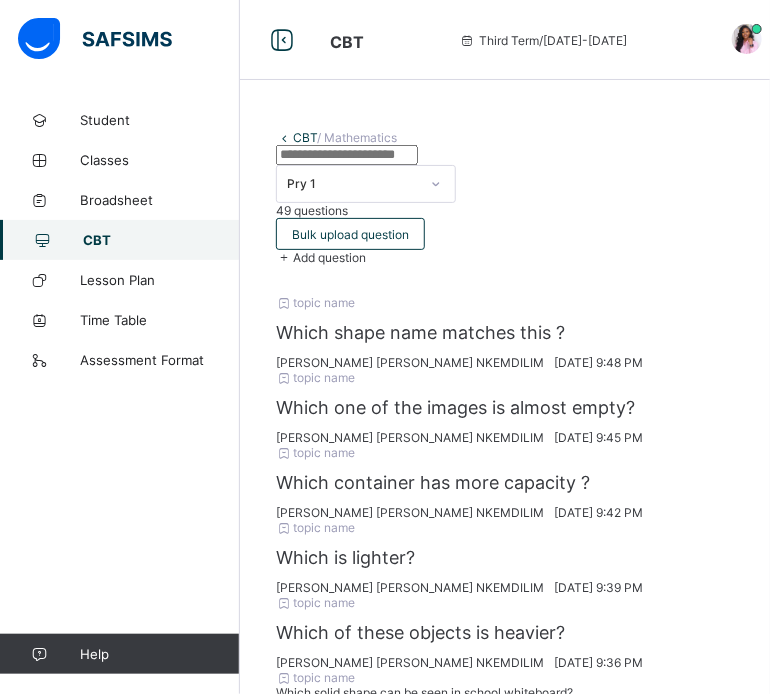 click on "Add question" at bounding box center (329, 257) 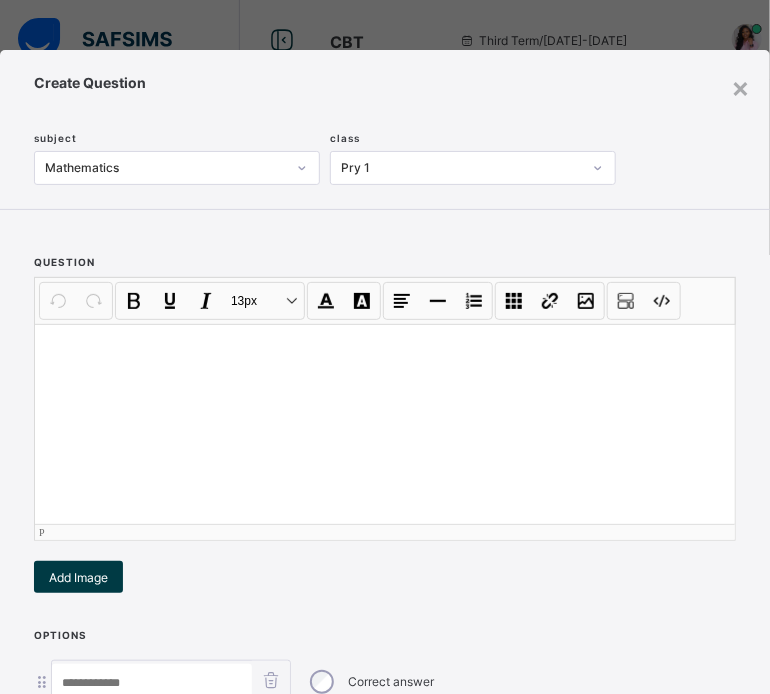 click at bounding box center [385, 424] 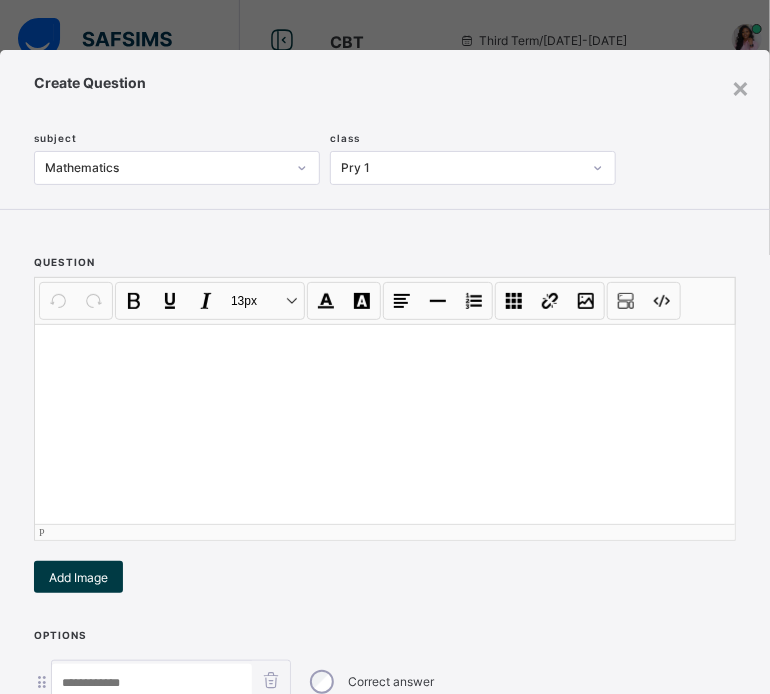 type 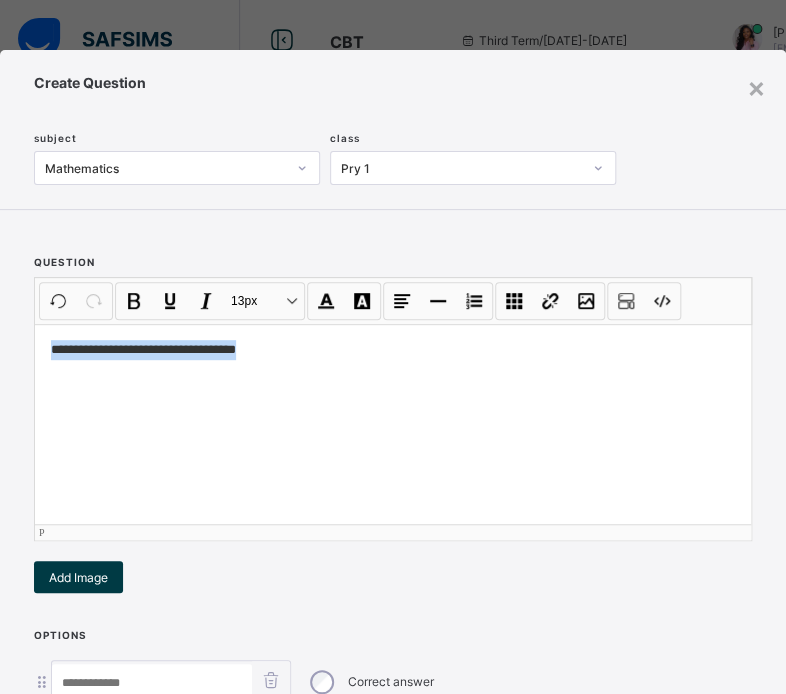 drag, startPoint x: 261, startPoint y: 340, endPoint x: 44, endPoint y: 340, distance: 217 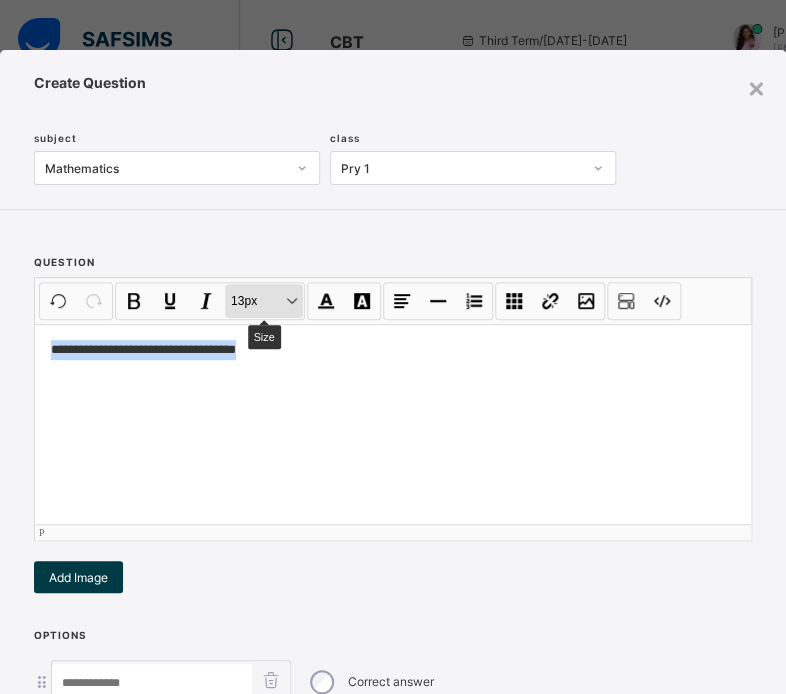 click on "13px Size" at bounding box center [264, 301] 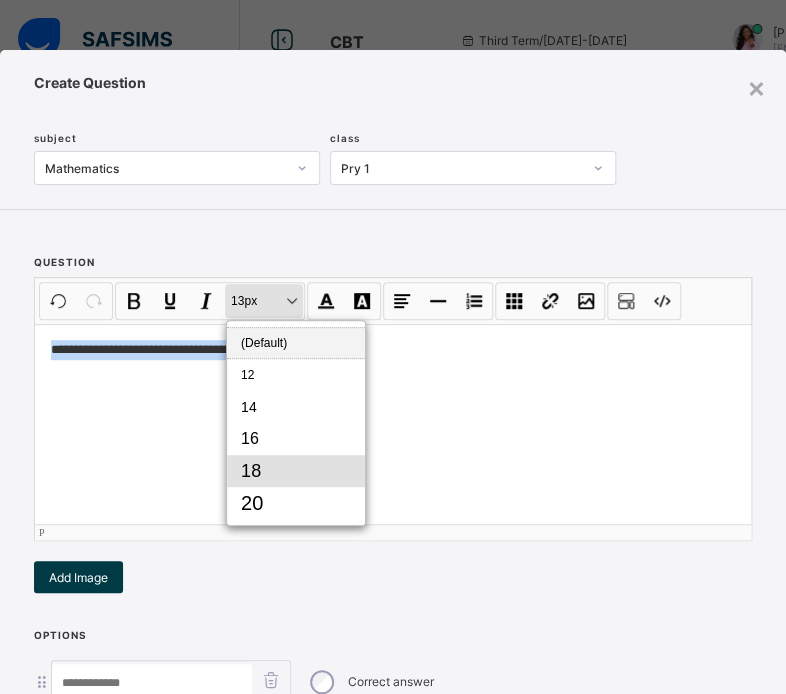 click on "18" at bounding box center [296, 471] 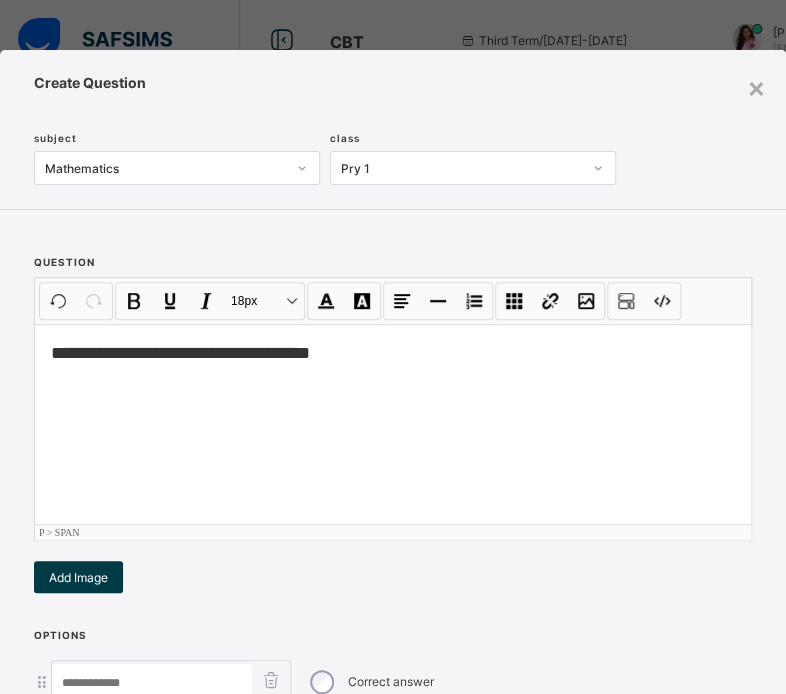 click on "**********" at bounding box center (393, 424) 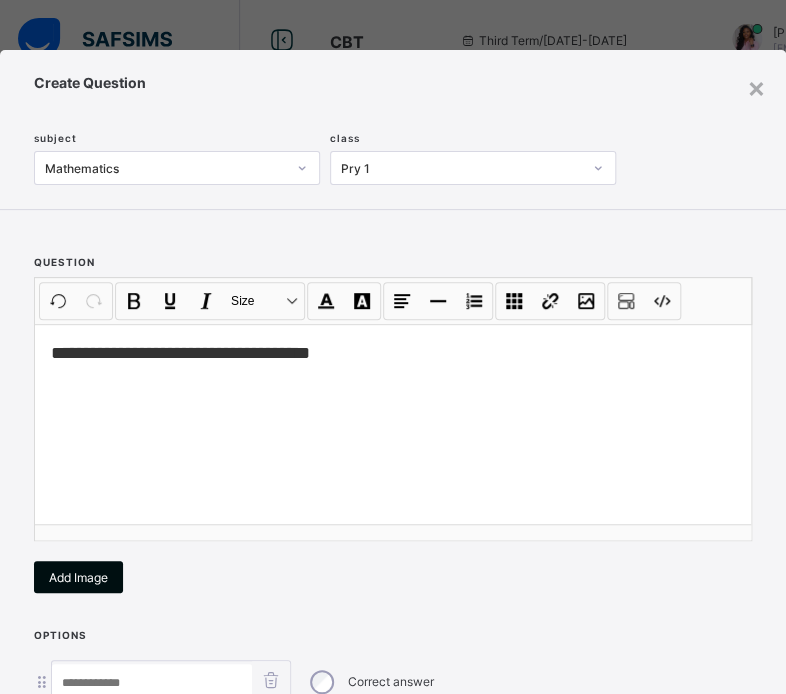 click on "Add Image" at bounding box center [78, 577] 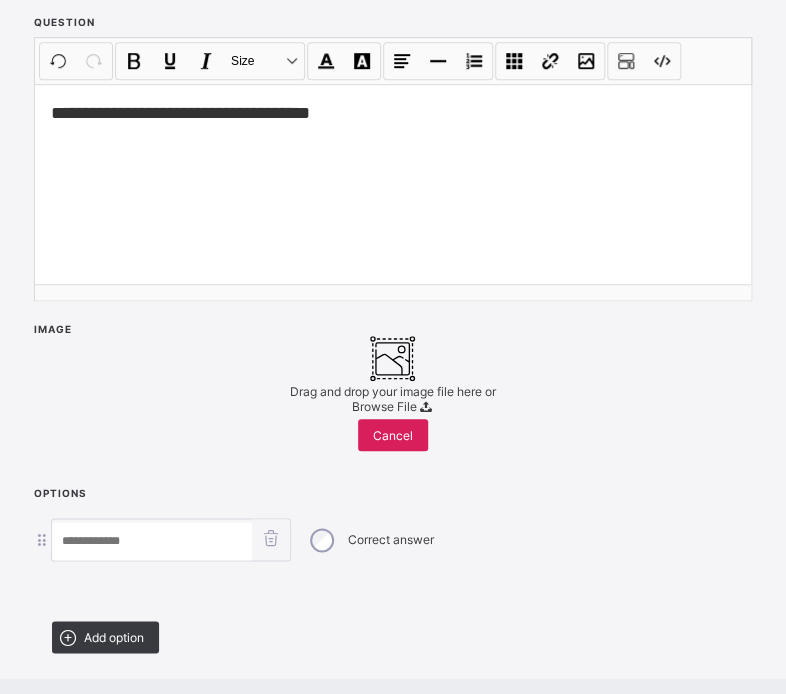 scroll, scrollTop: 500, scrollLeft: 0, axis: vertical 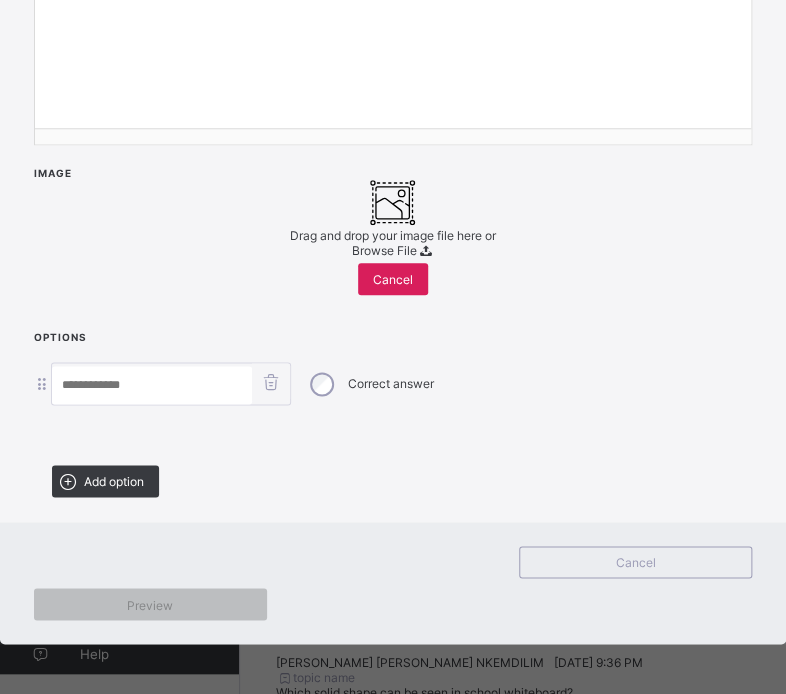 click on "Browse File" at bounding box center [384, 250] 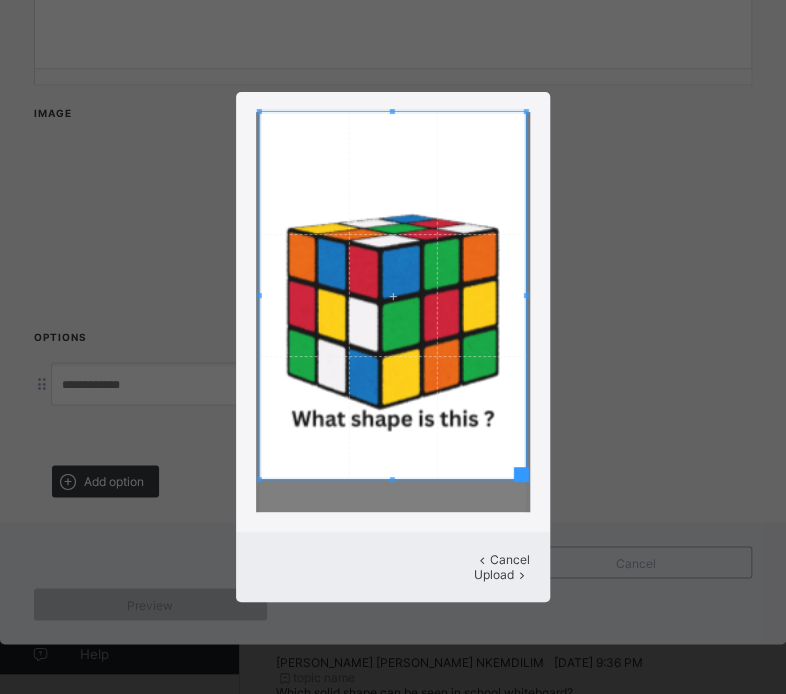 click at bounding box center [392, 479] 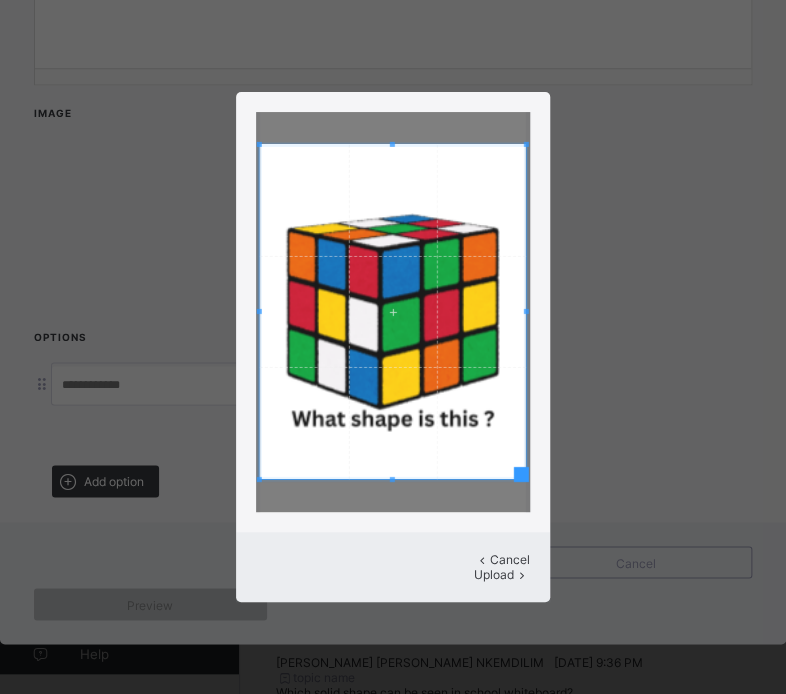click at bounding box center (392, 144) 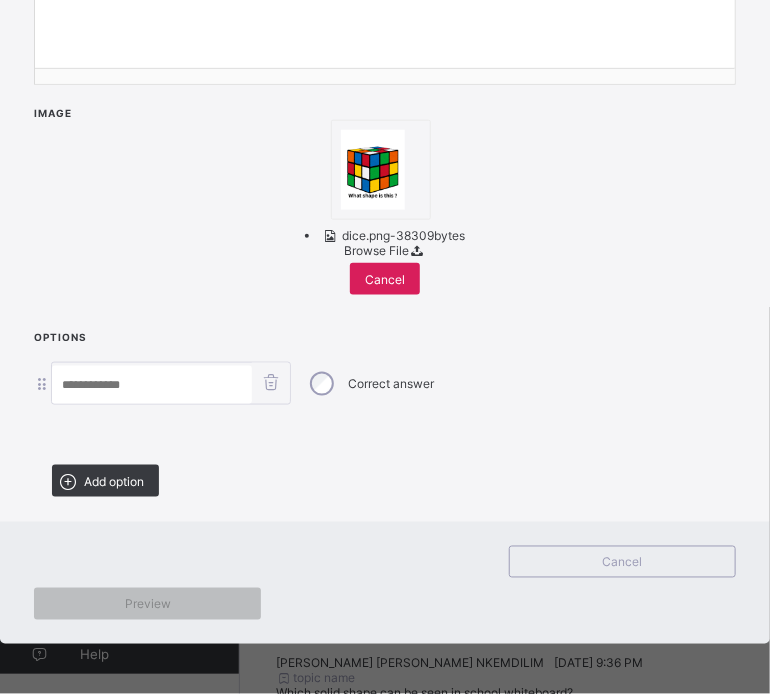 click at bounding box center [152, 385] 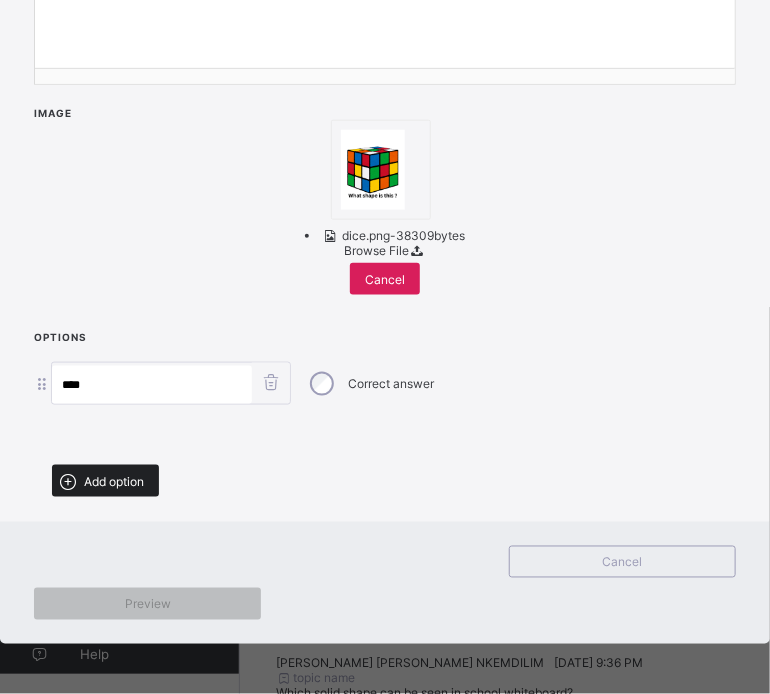 type on "****" 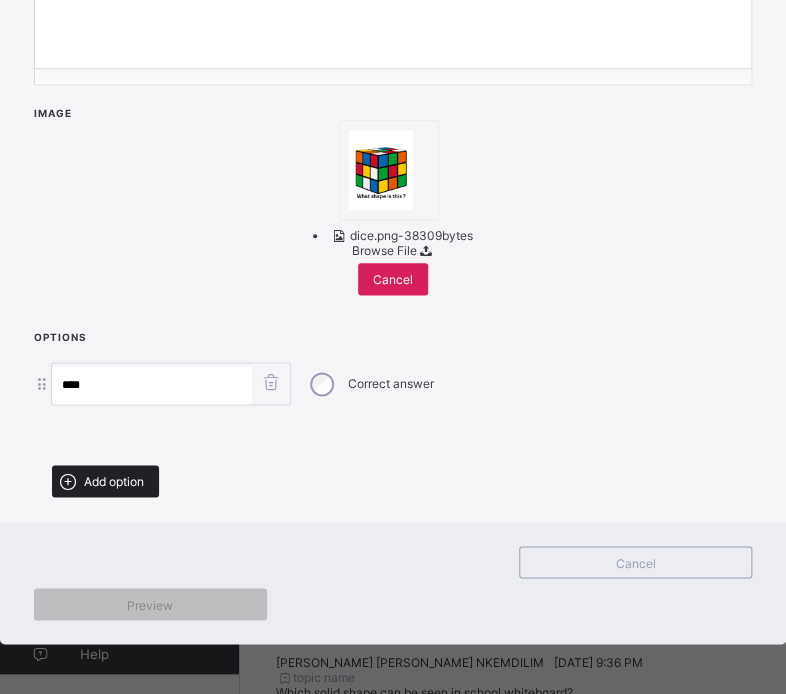 click on "Add option" at bounding box center [114, 481] 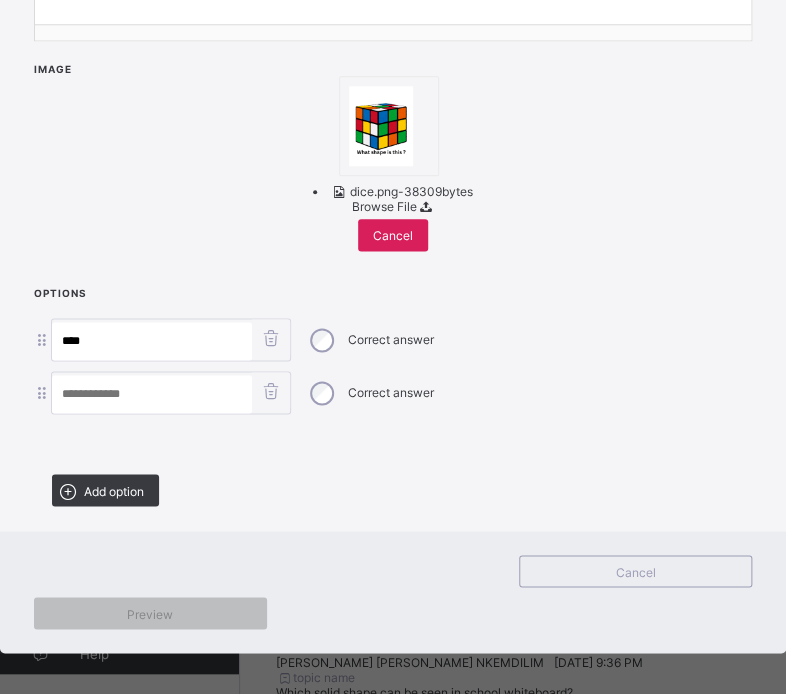 click at bounding box center [152, 394] 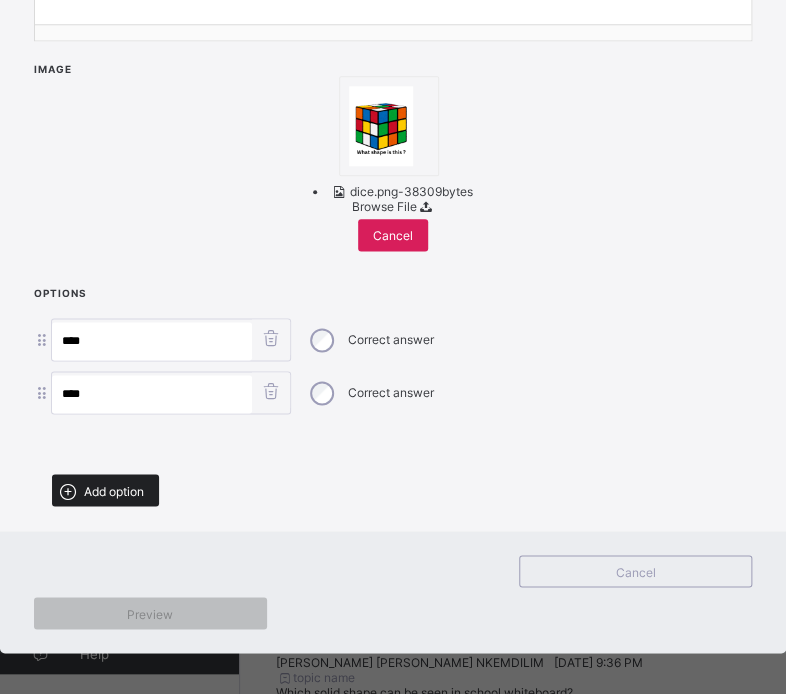 type on "****" 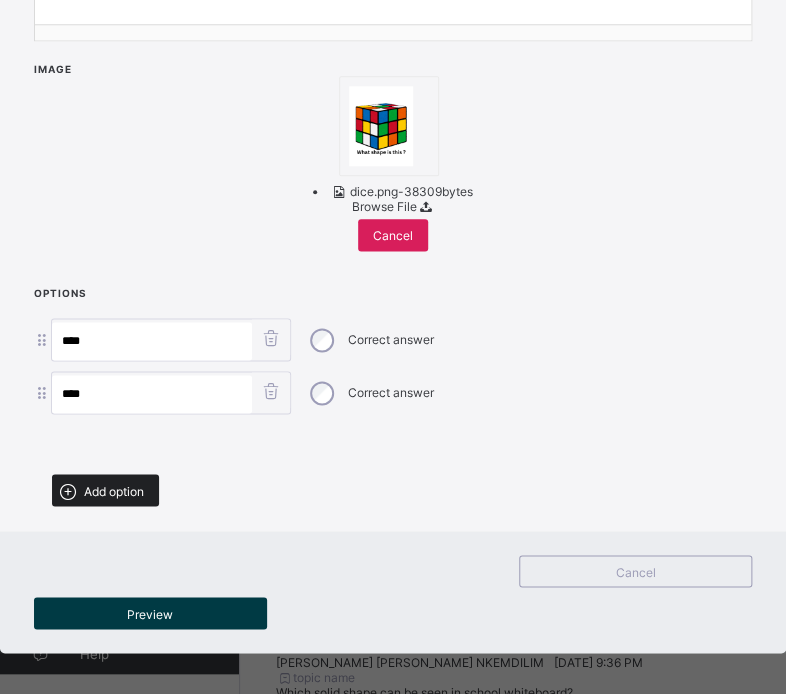 click on "Add option" at bounding box center [114, 490] 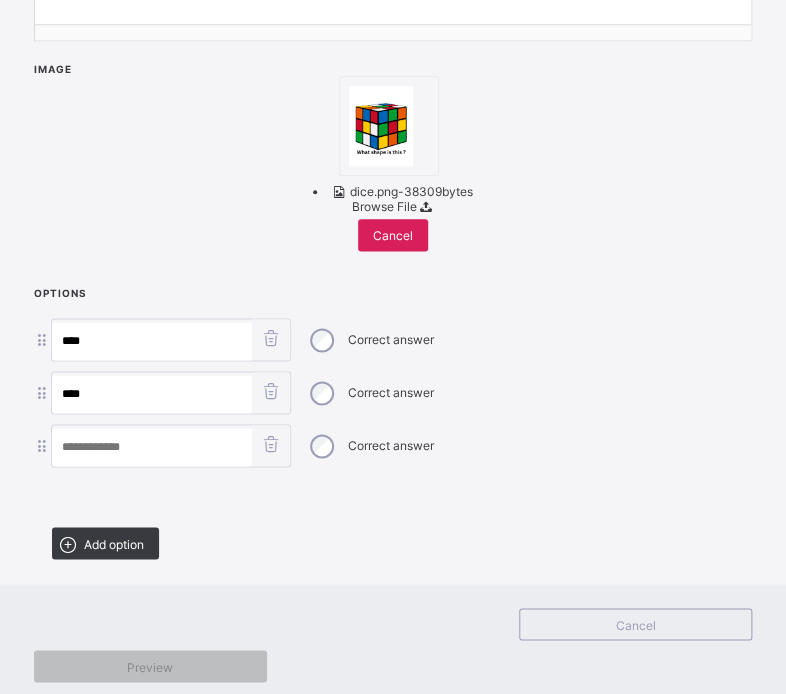 click at bounding box center [152, 447] 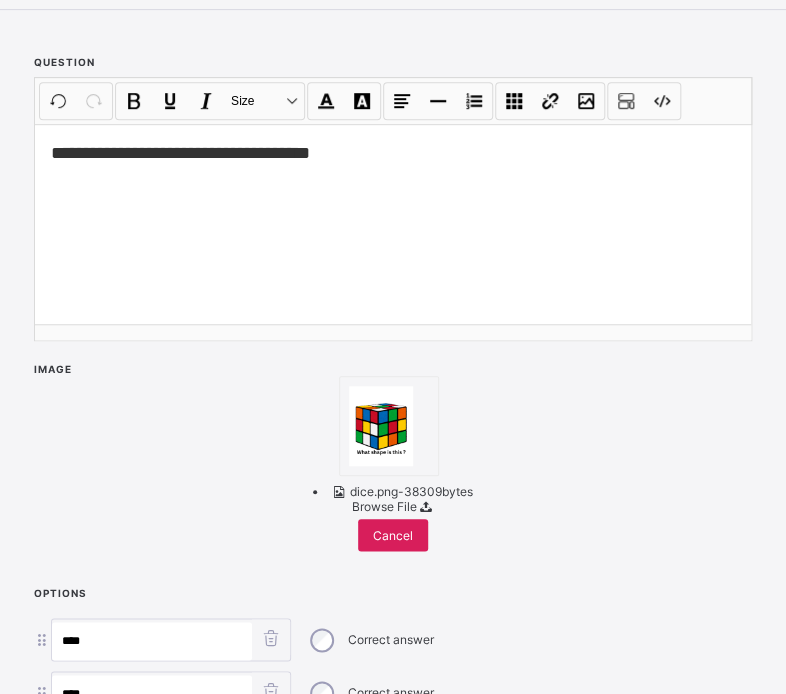 scroll, scrollTop: 600, scrollLeft: 0, axis: vertical 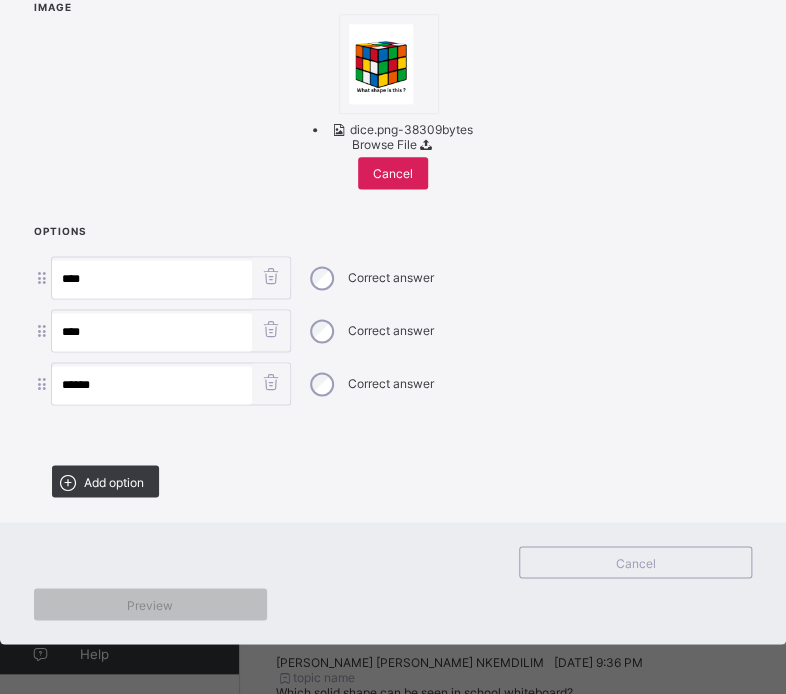 type on "******" 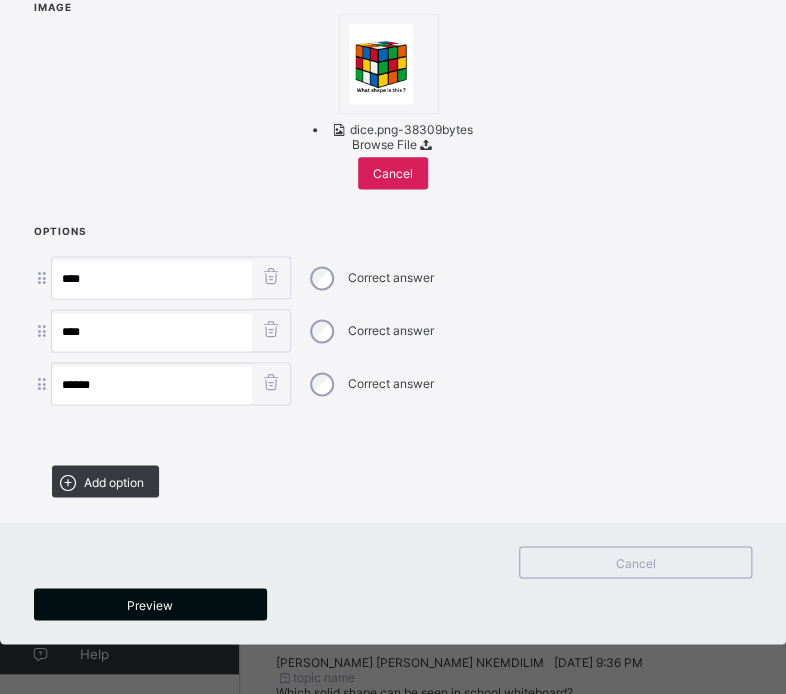 click on "Preview" at bounding box center [150, 604] 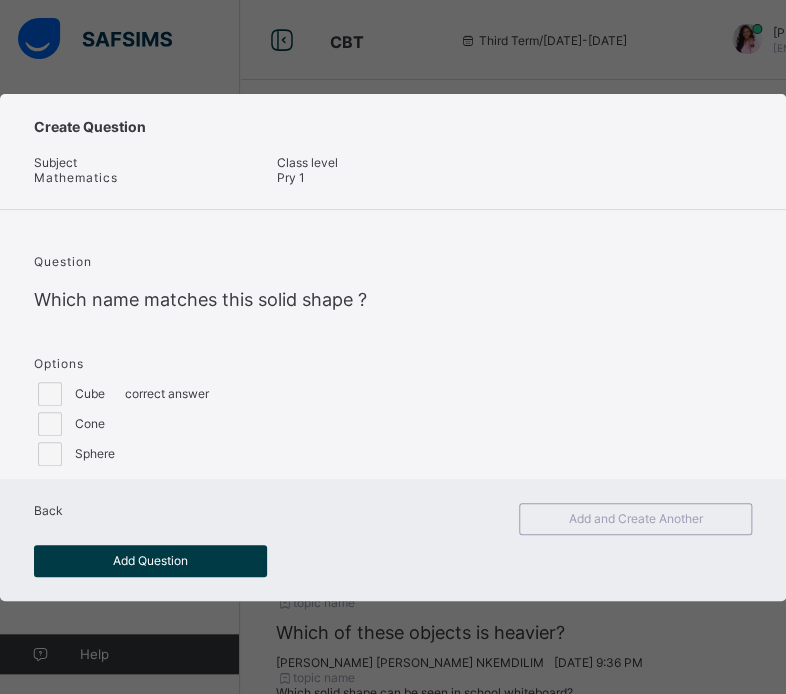 scroll, scrollTop: 0, scrollLeft: 0, axis: both 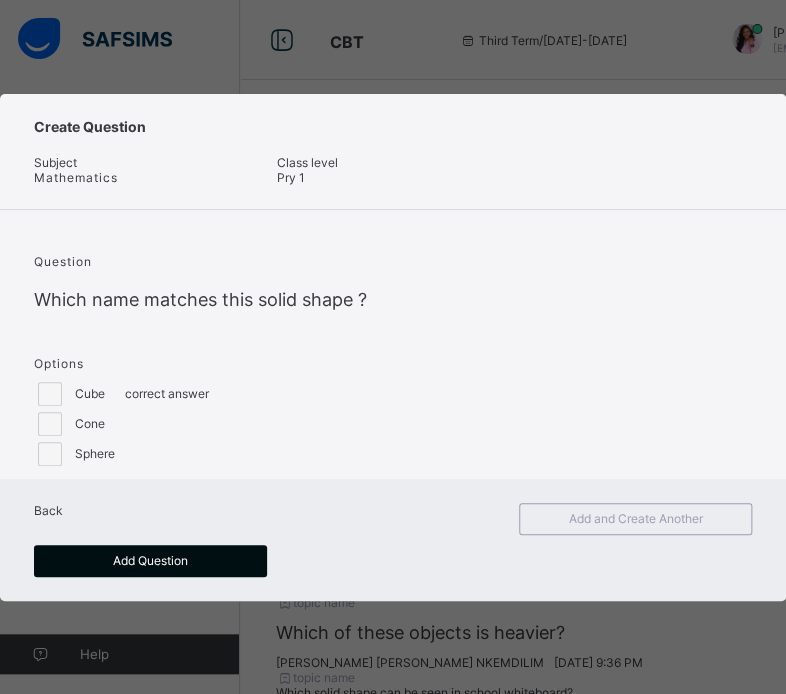 click on "Add Question" at bounding box center (150, 560) 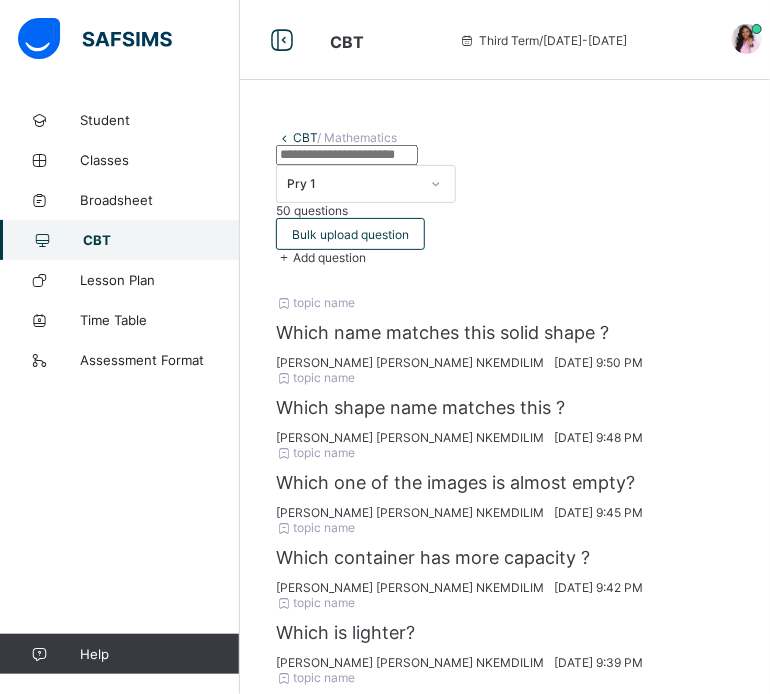 click at bounding box center (284, 257) 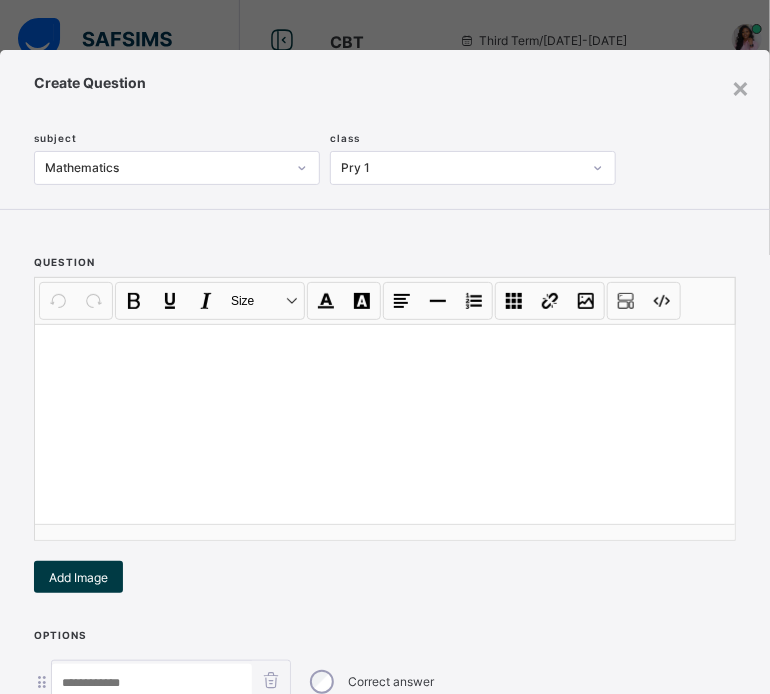 click at bounding box center [385, 350] 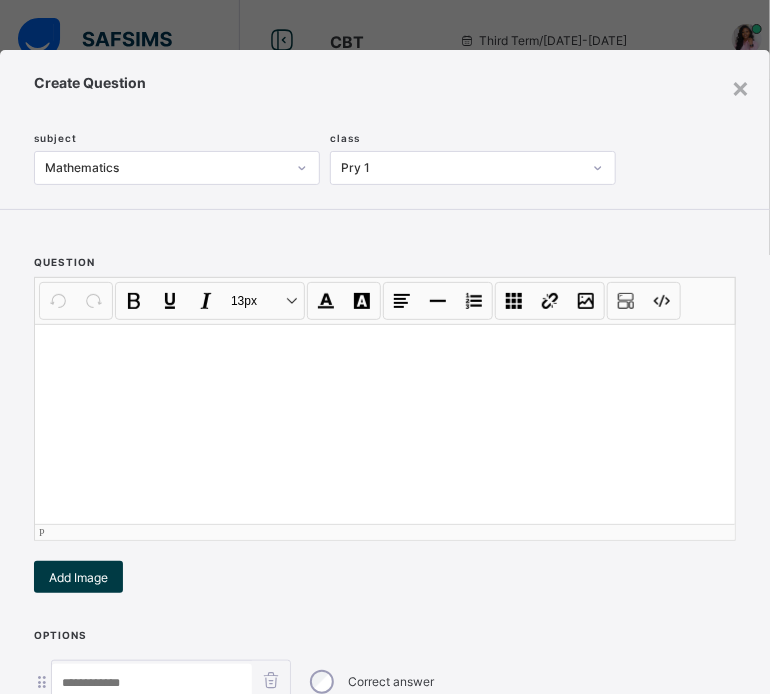 type 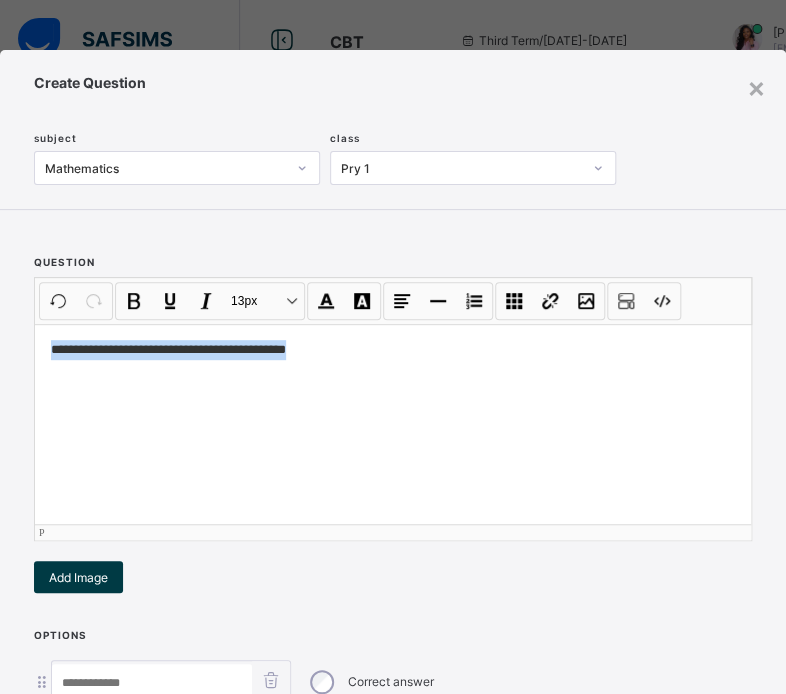 drag, startPoint x: 331, startPoint y: 357, endPoint x: 20, endPoint y: 359, distance: 311.00644 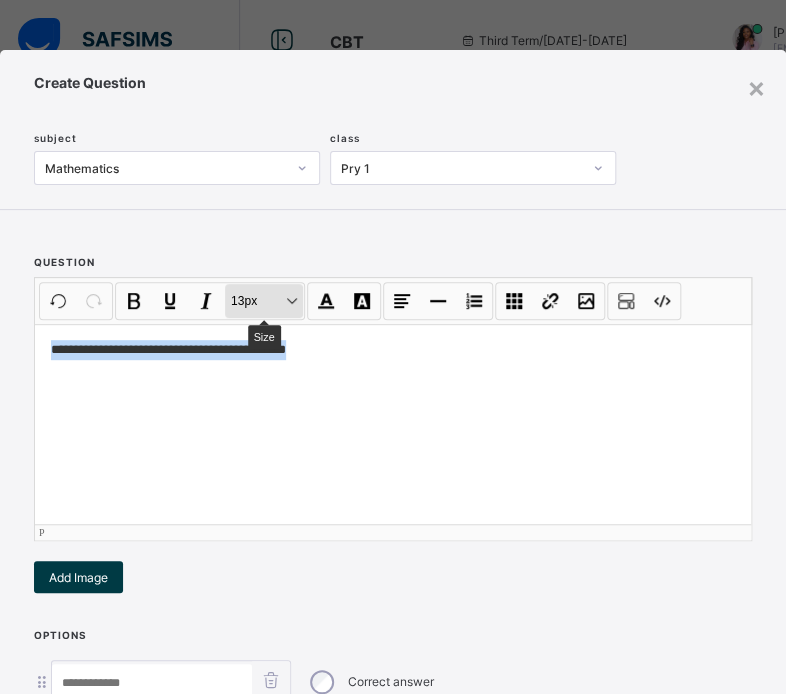 click on "13px Size" at bounding box center (264, 301) 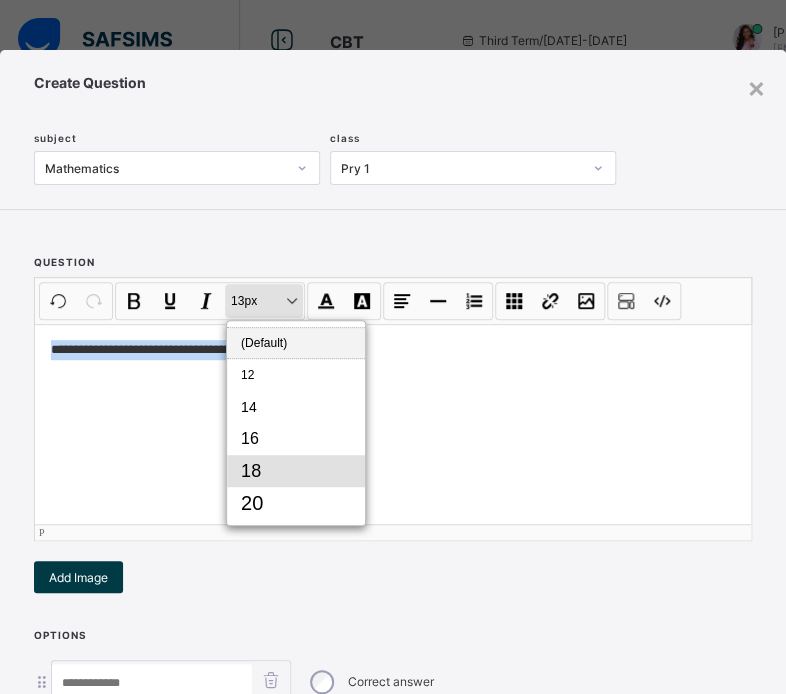 click on "18" at bounding box center (296, 471) 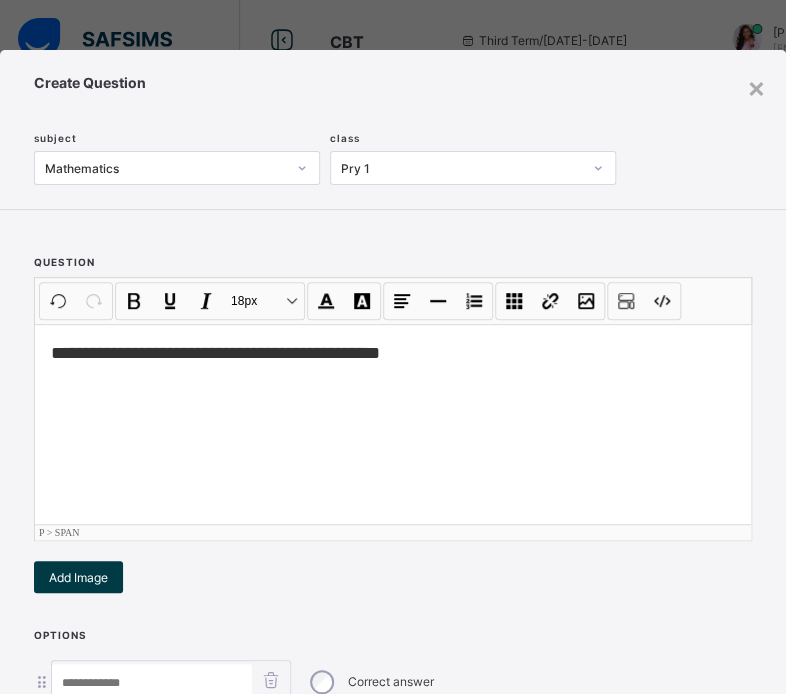 click on "**********" at bounding box center [393, 424] 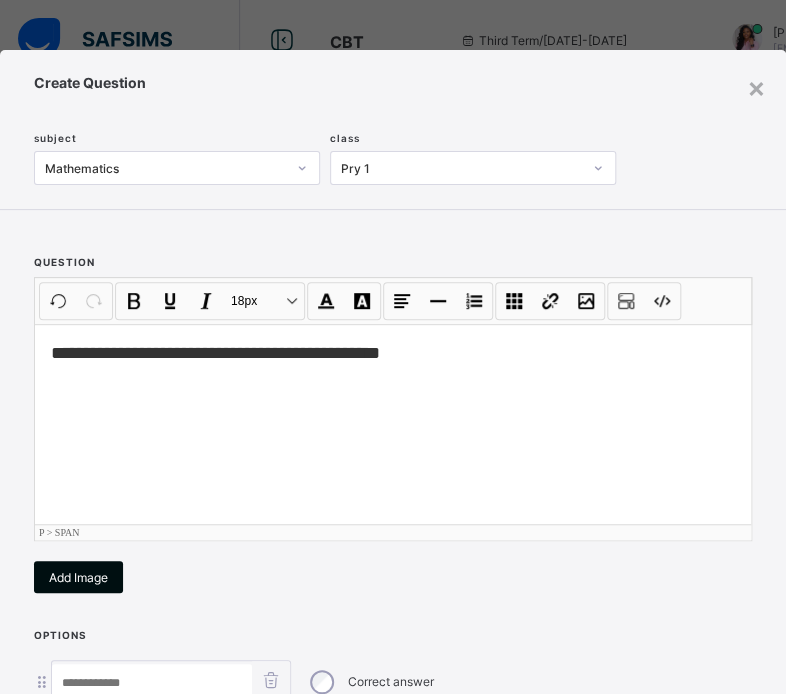 click on "Add Image" at bounding box center [78, 577] 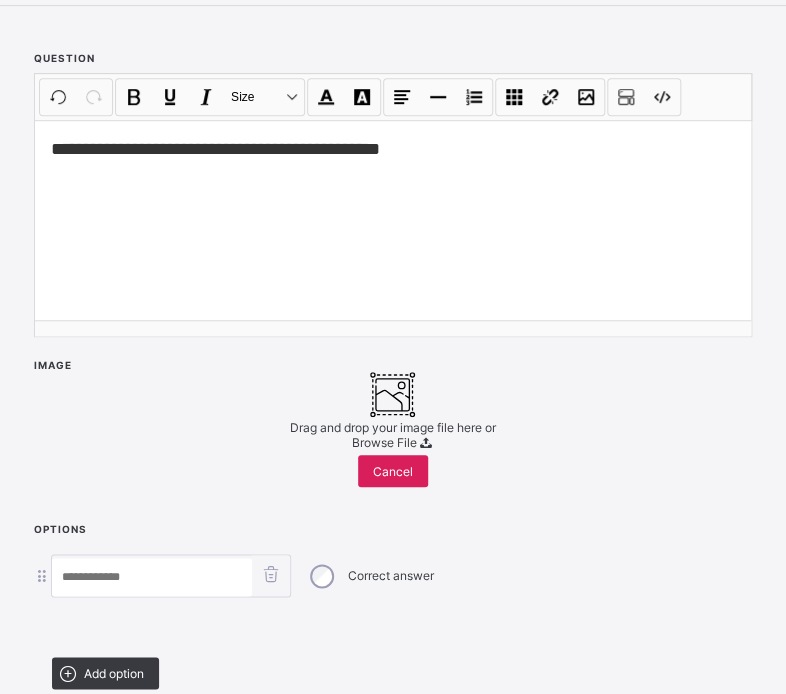 scroll, scrollTop: 500, scrollLeft: 0, axis: vertical 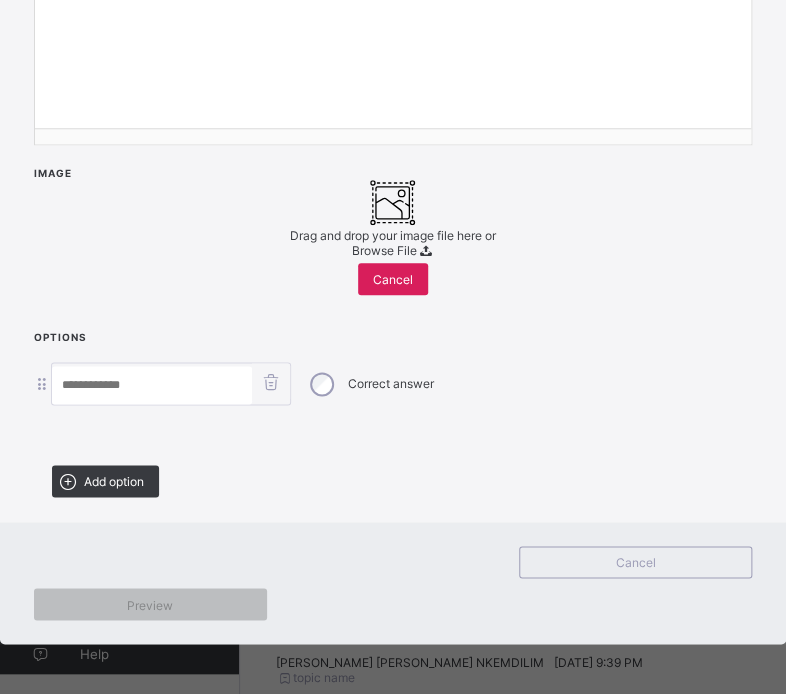 click on "Browse File" at bounding box center [384, 250] 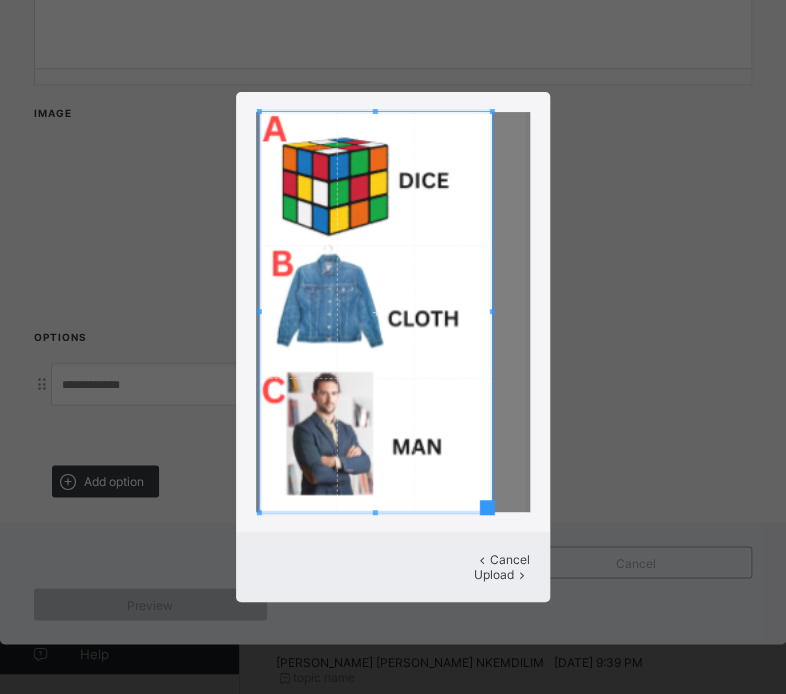 click at bounding box center (375, 312) 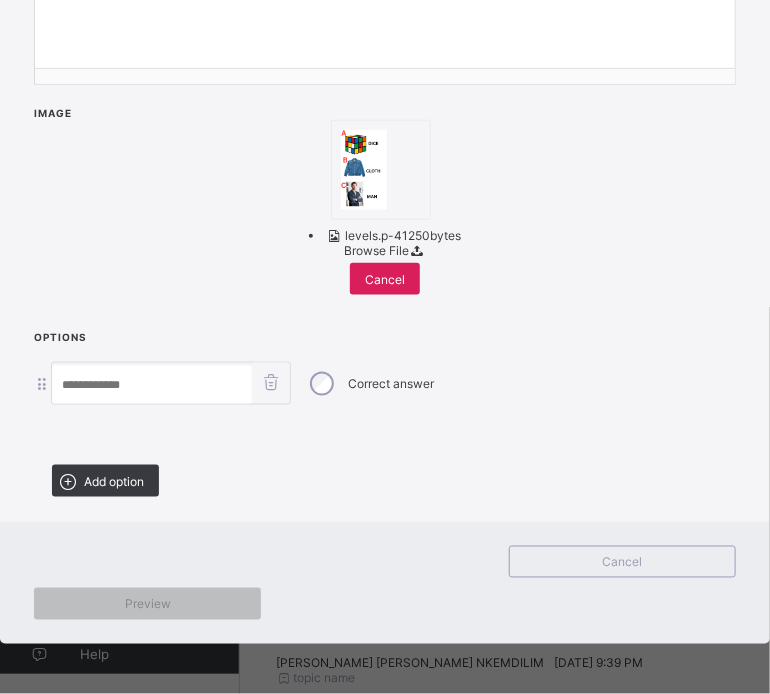 click at bounding box center [152, 385] 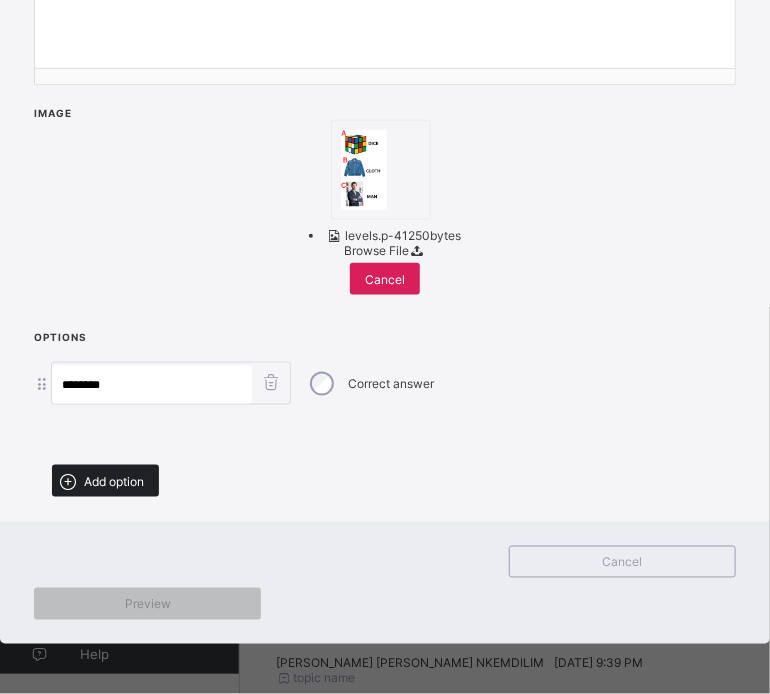 type on "********" 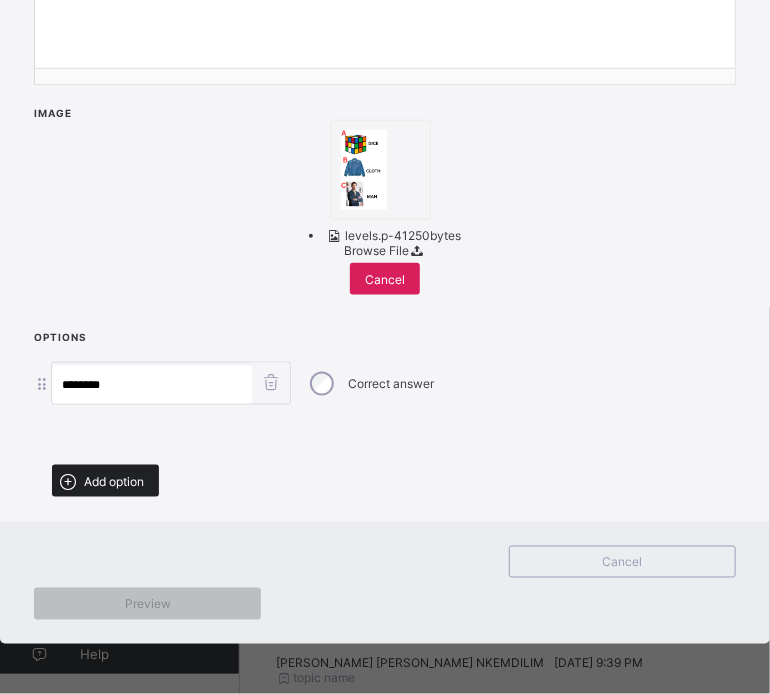 click on "Add option" at bounding box center [114, 481] 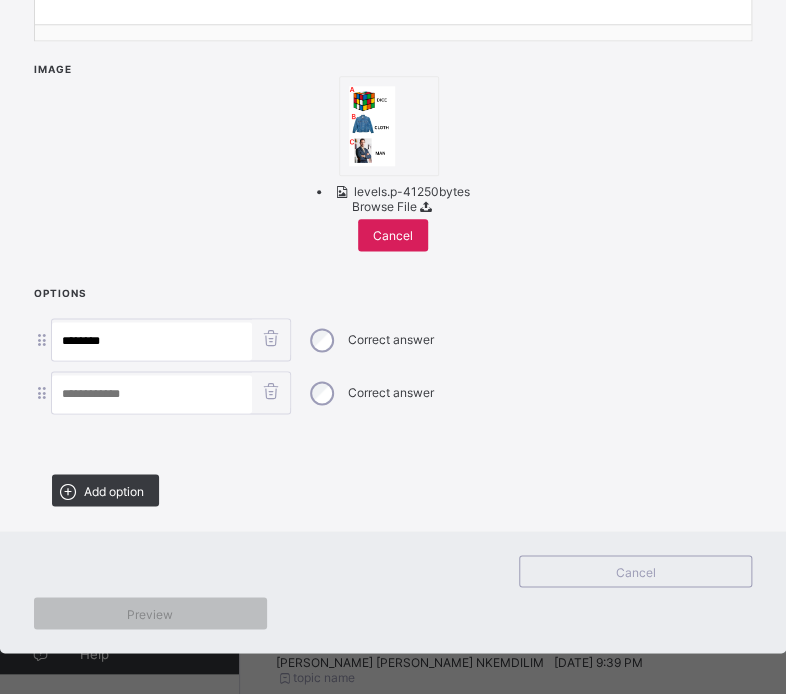 click at bounding box center (152, 394) 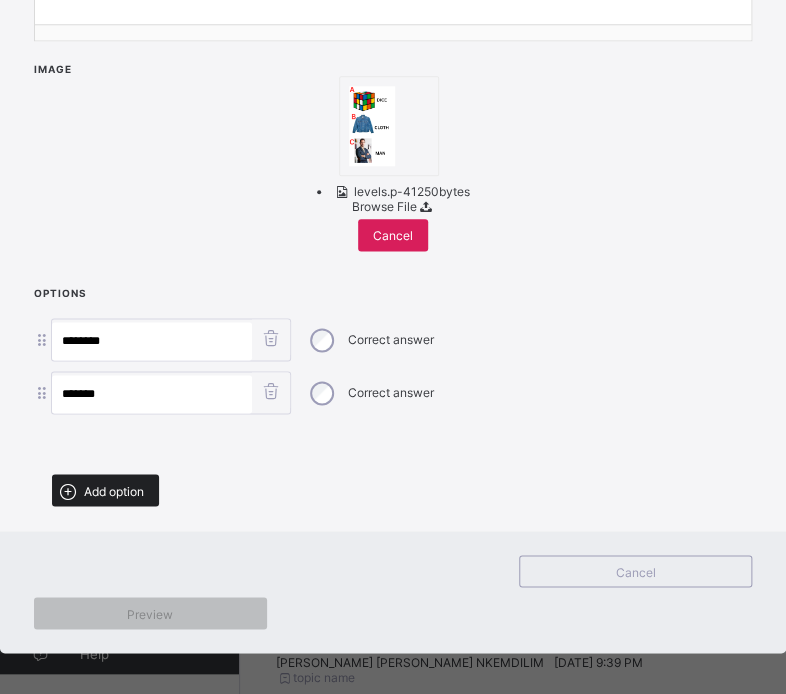 type on "*******" 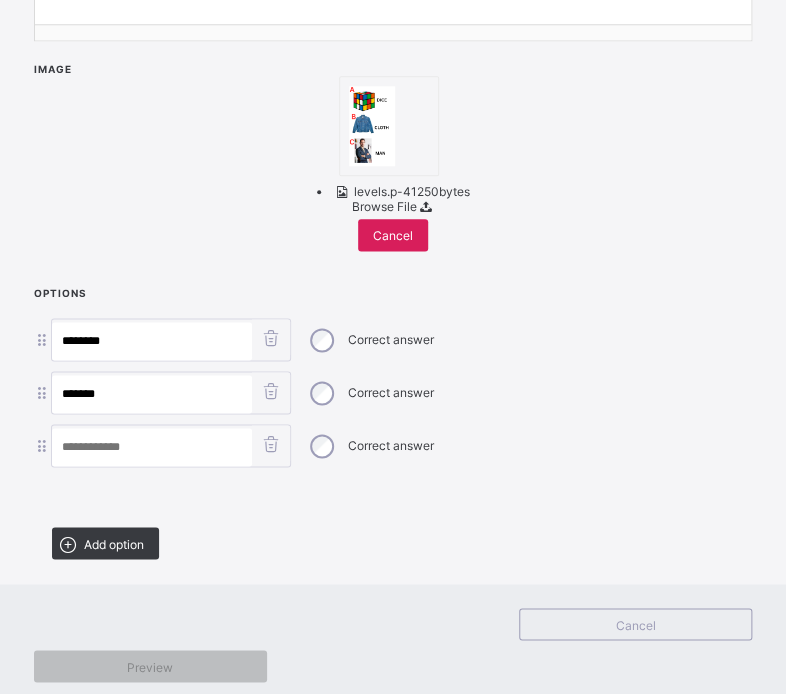 click at bounding box center [152, 447] 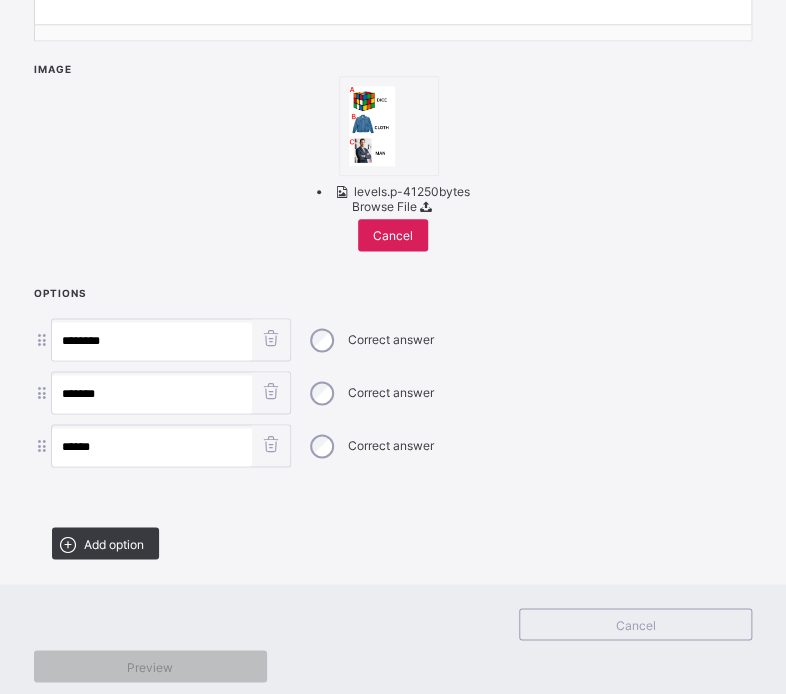 type on "******" 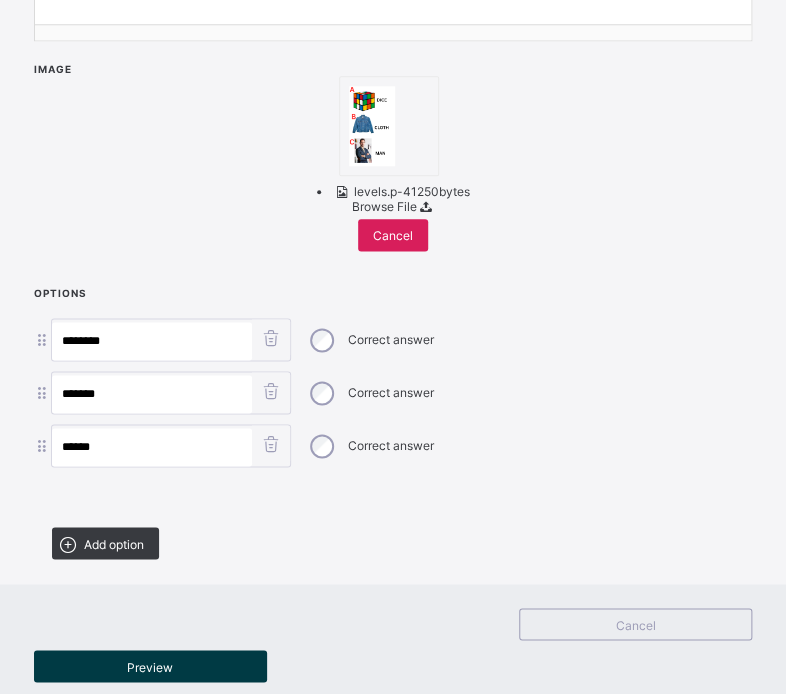 click on "********" at bounding box center (152, 341) 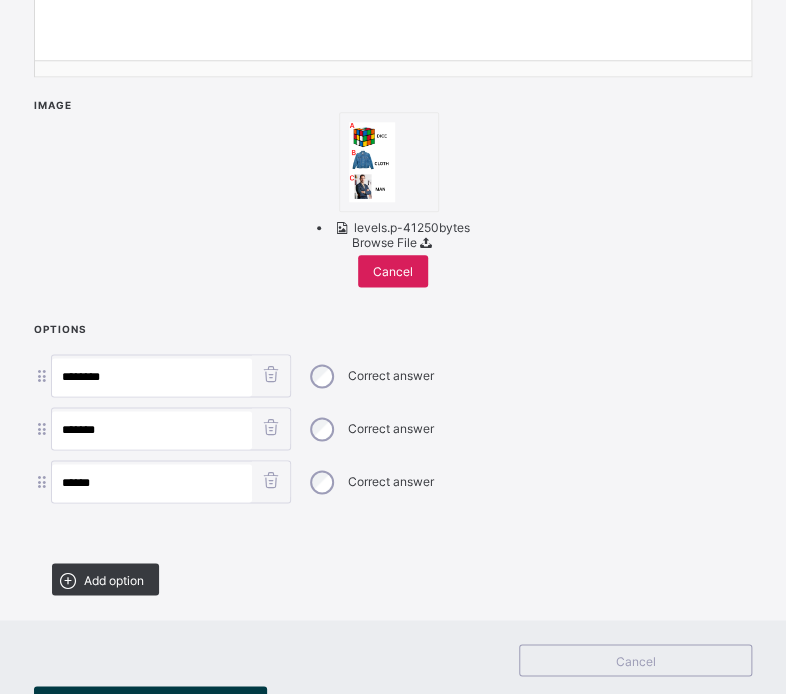 scroll, scrollTop: 690, scrollLeft: 0, axis: vertical 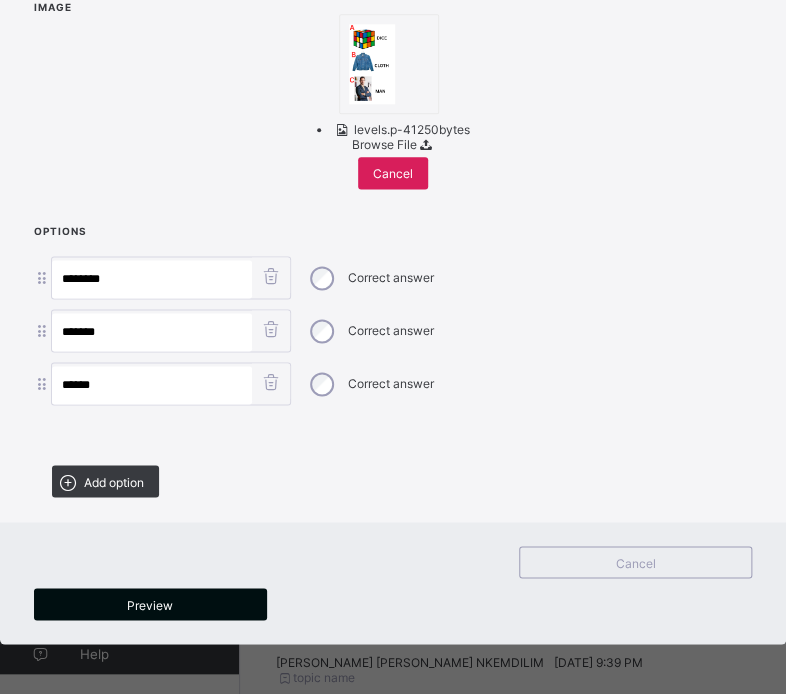 click on "Preview" at bounding box center [150, 604] 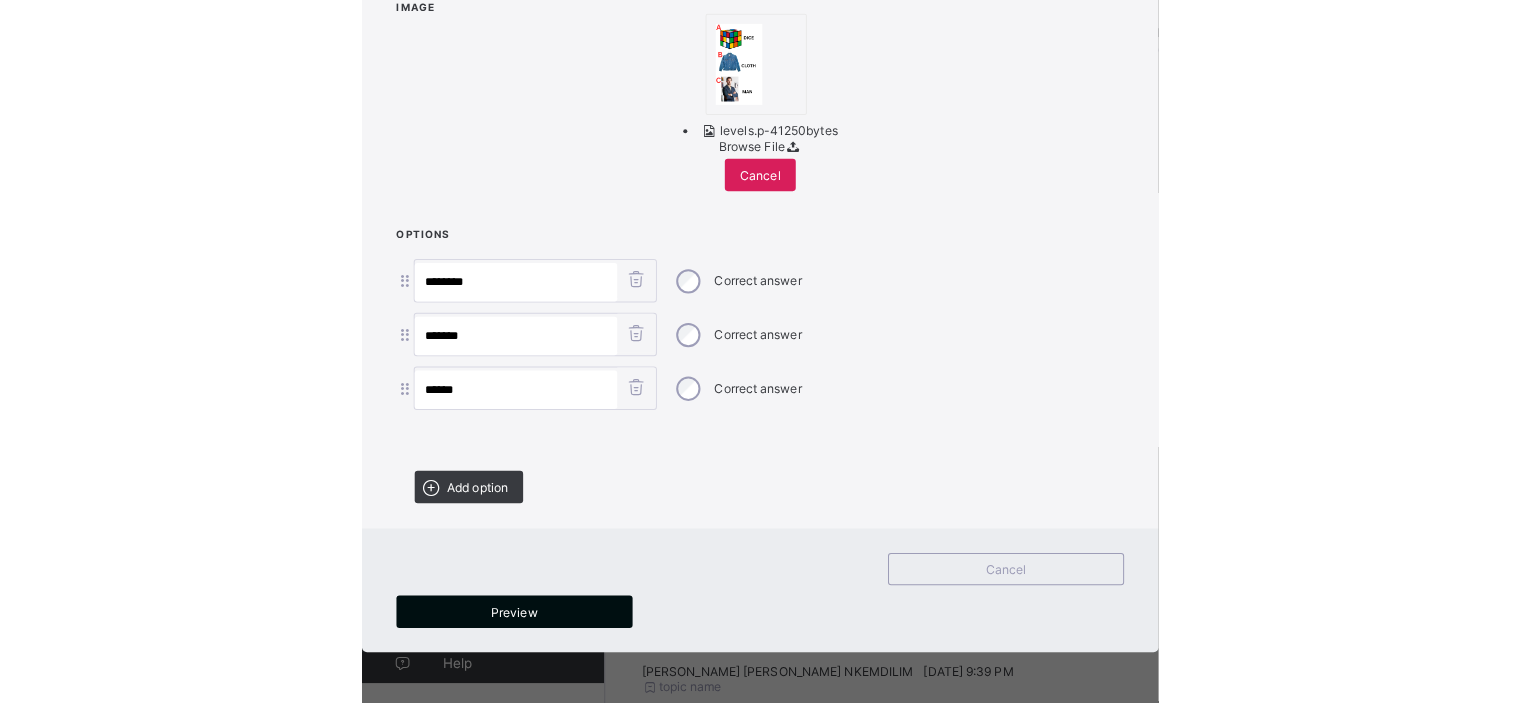 scroll, scrollTop: 0, scrollLeft: 0, axis: both 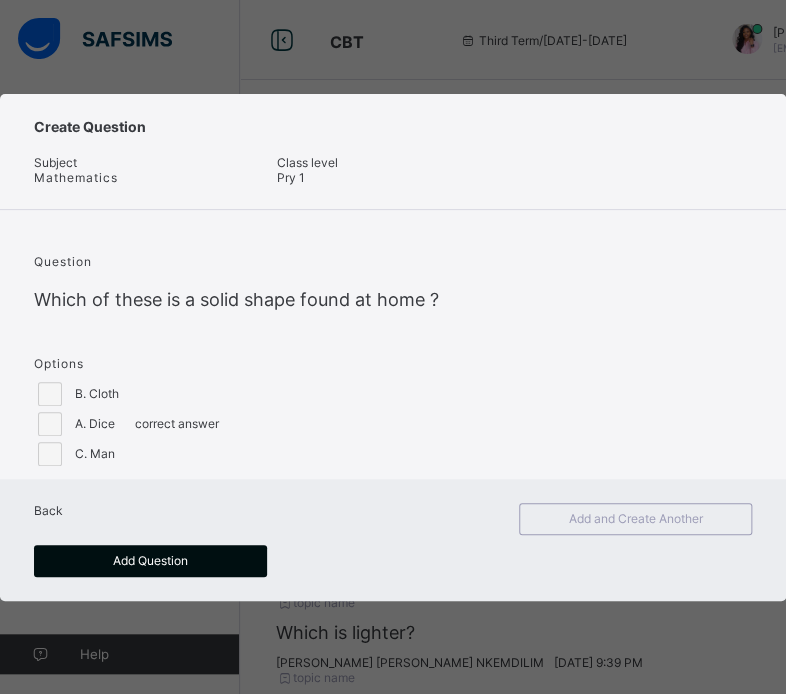 click on "Add Question" at bounding box center [150, 561] 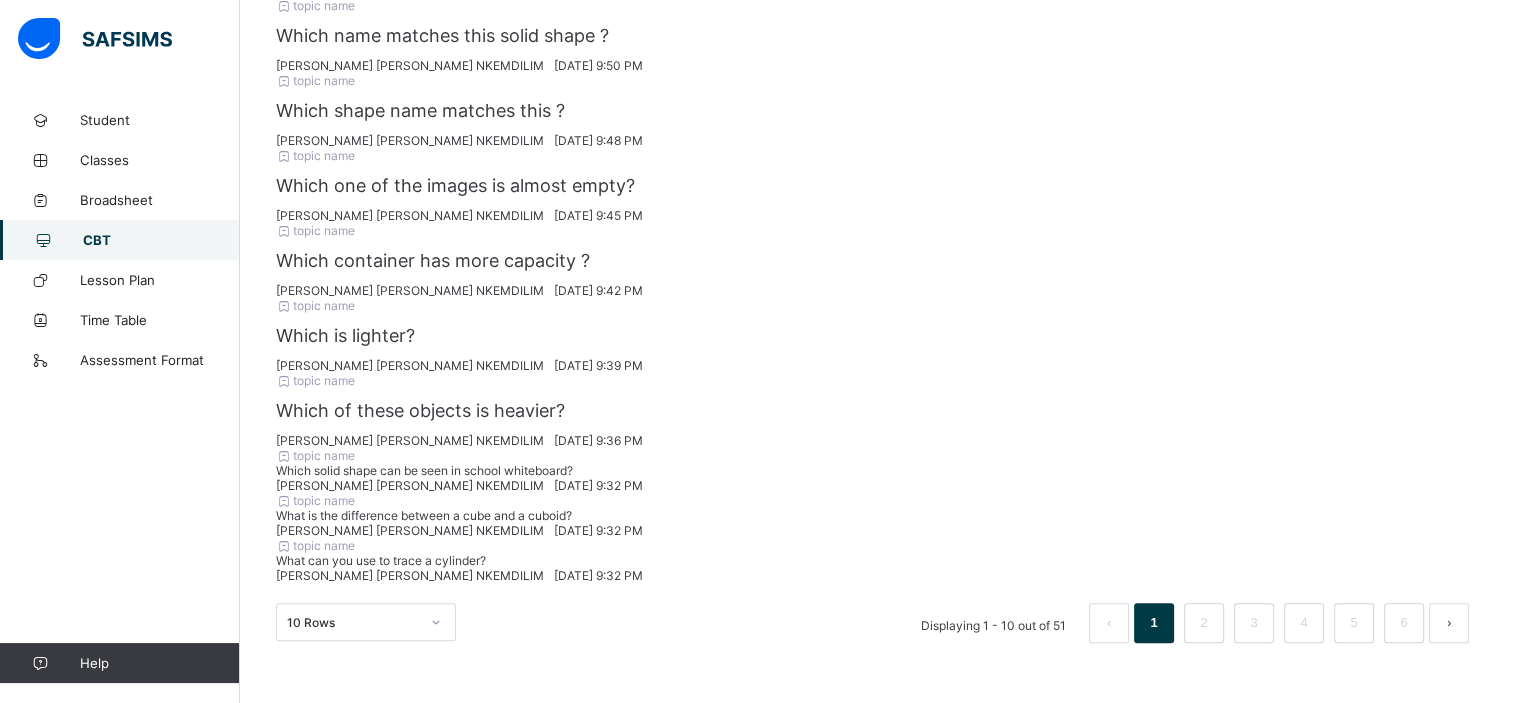 scroll, scrollTop: 500, scrollLeft: 0, axis: vertical 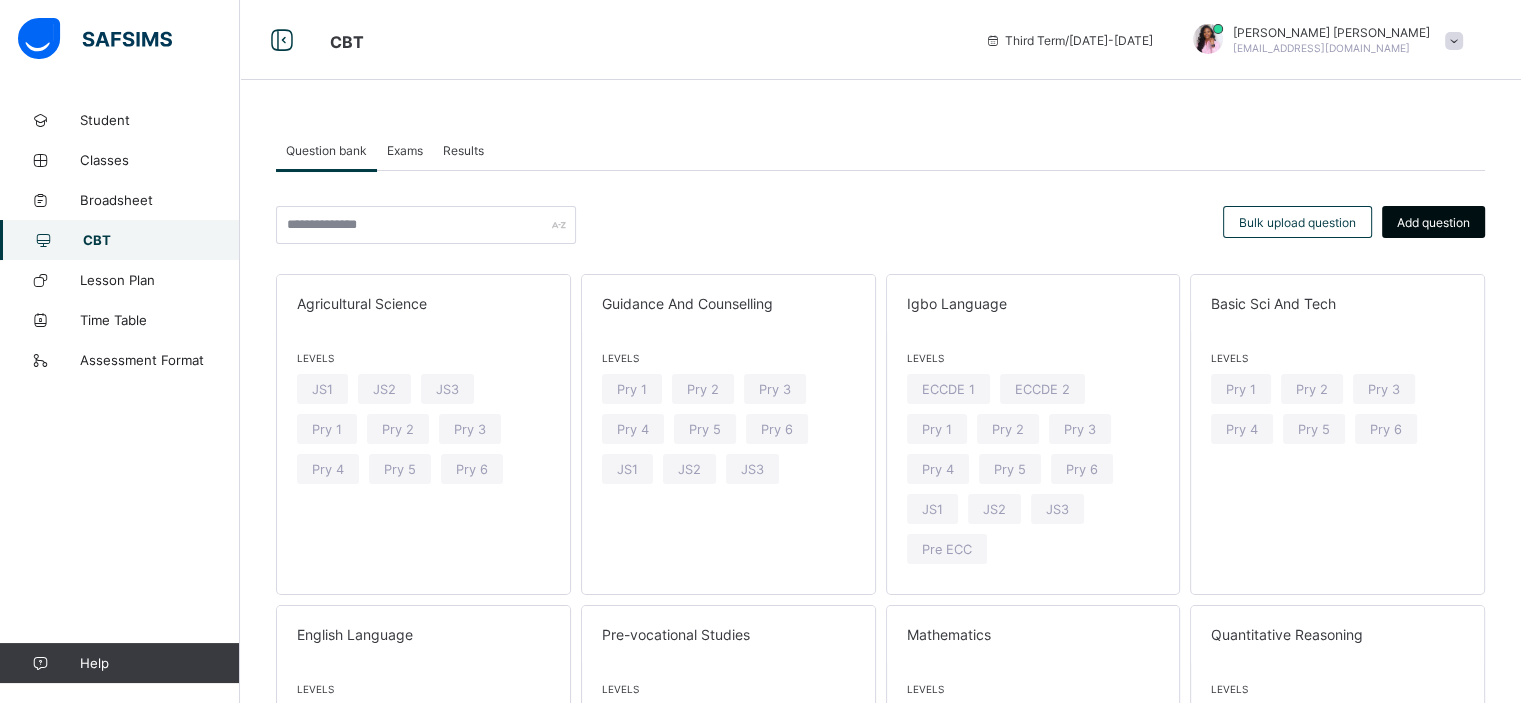 click on "Add question" at bounding box center [1433, 222] 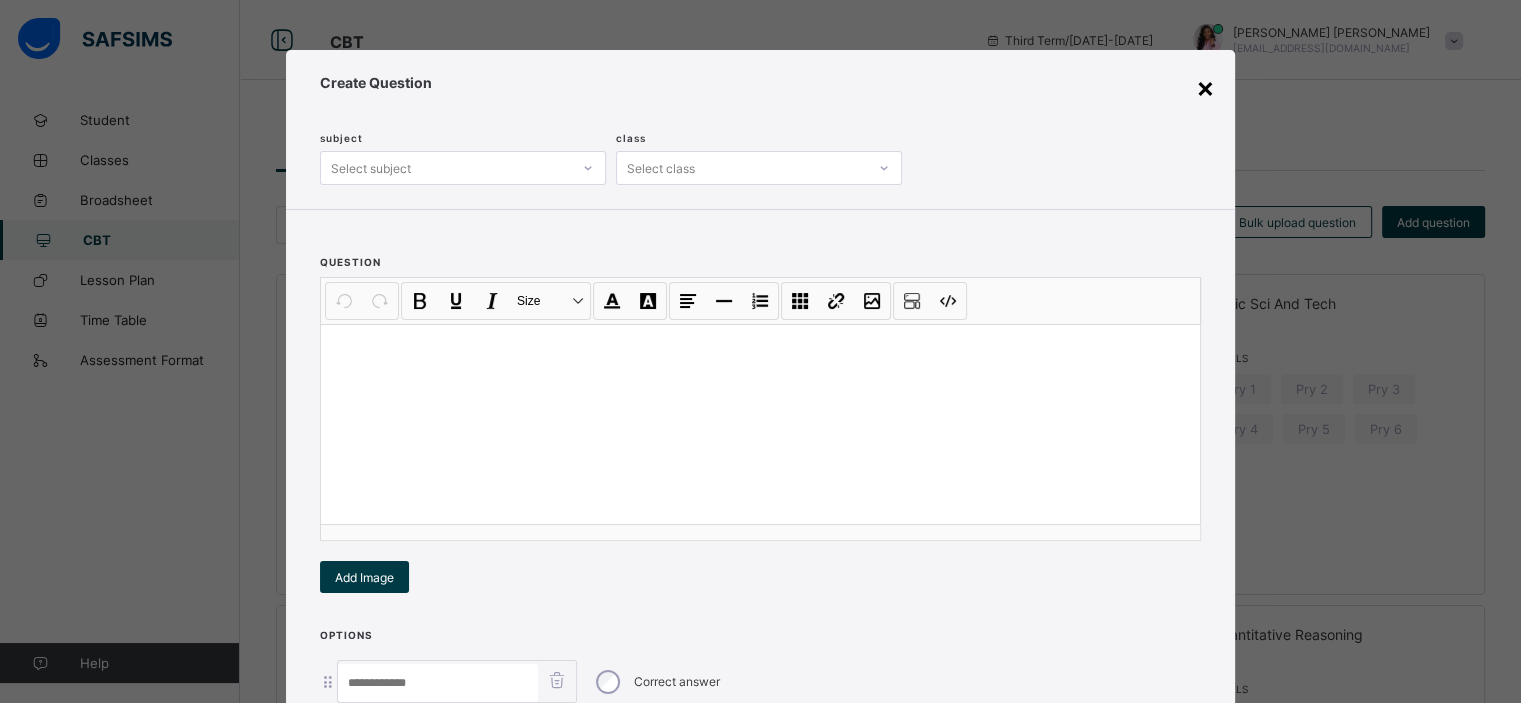 click on "×" at bounding box center (1205, 87) 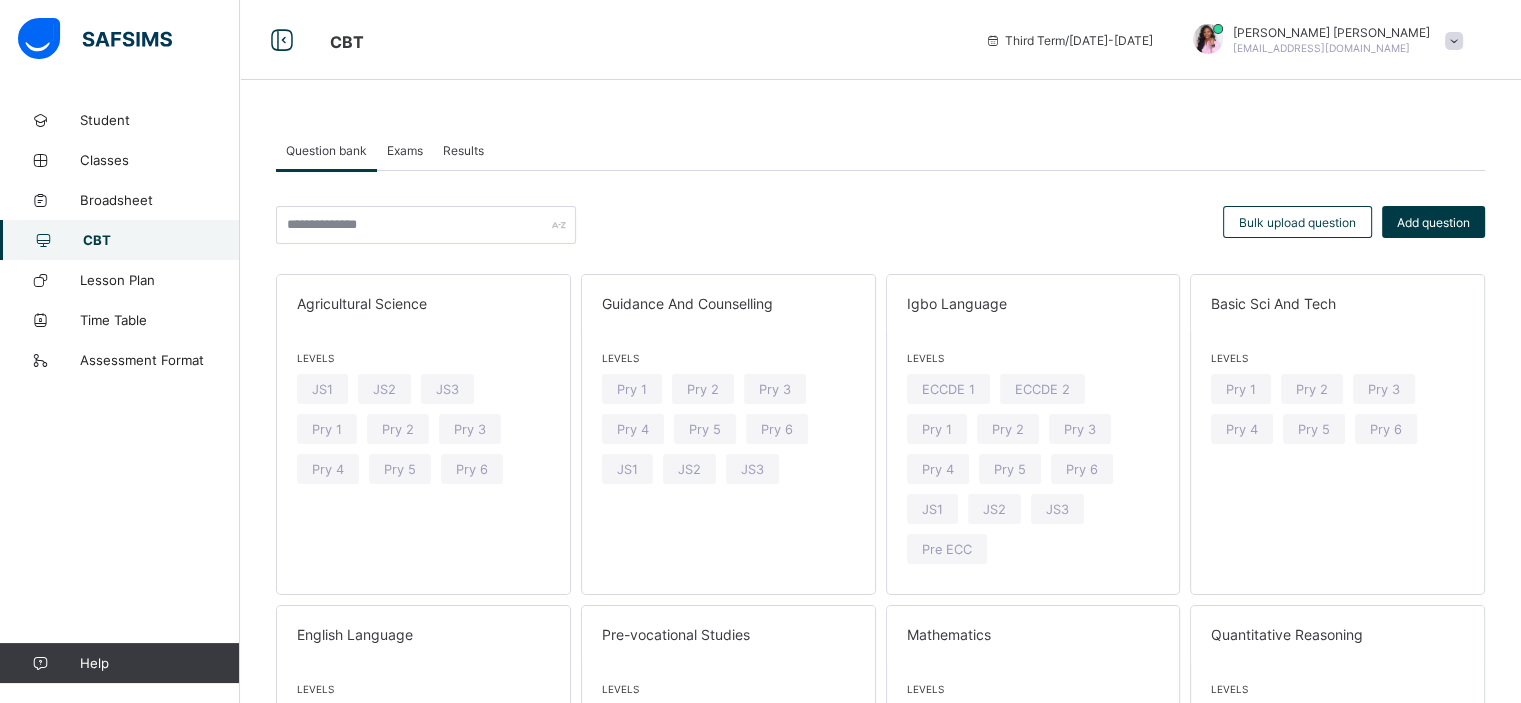 click on "Exams" at bounding box center (405, 150) 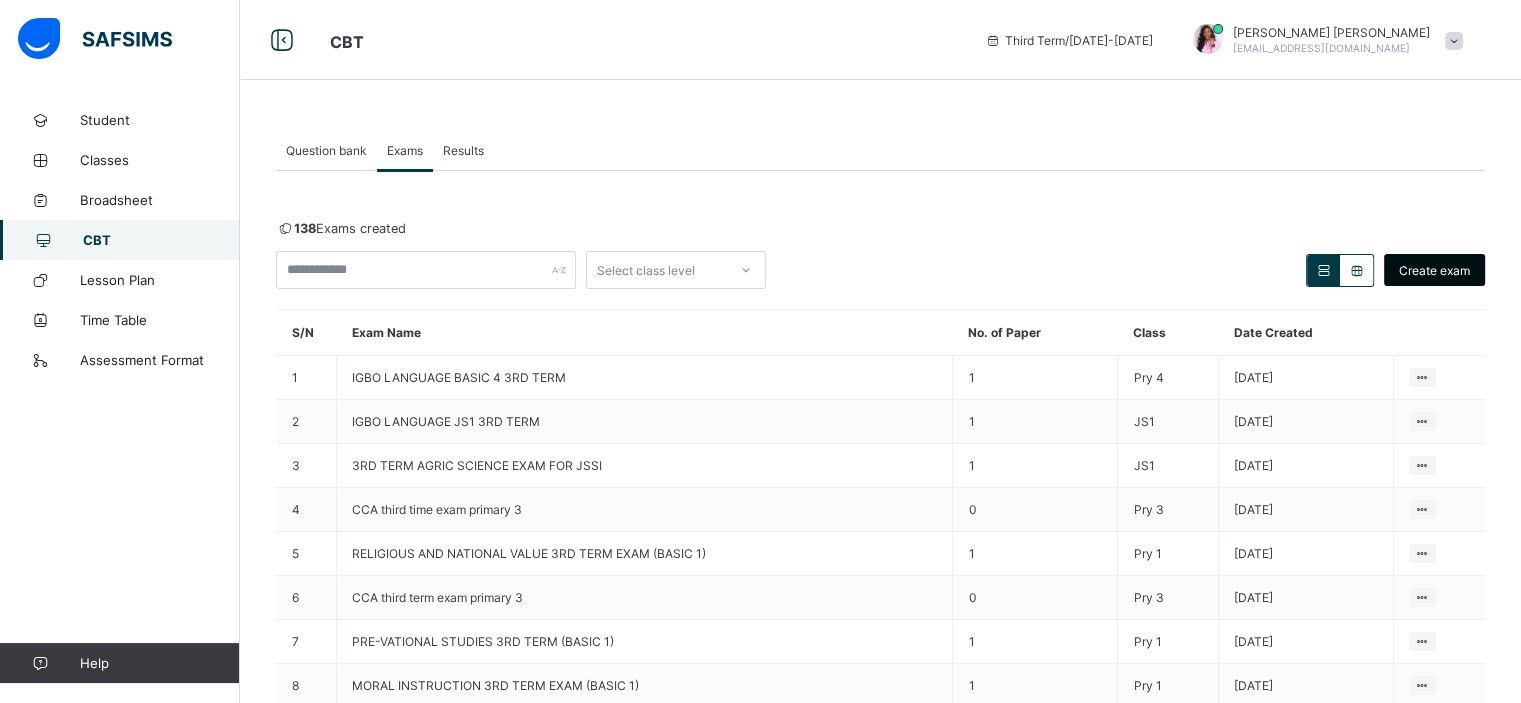 click on "Create exam" at bounding box center [1434, 270] 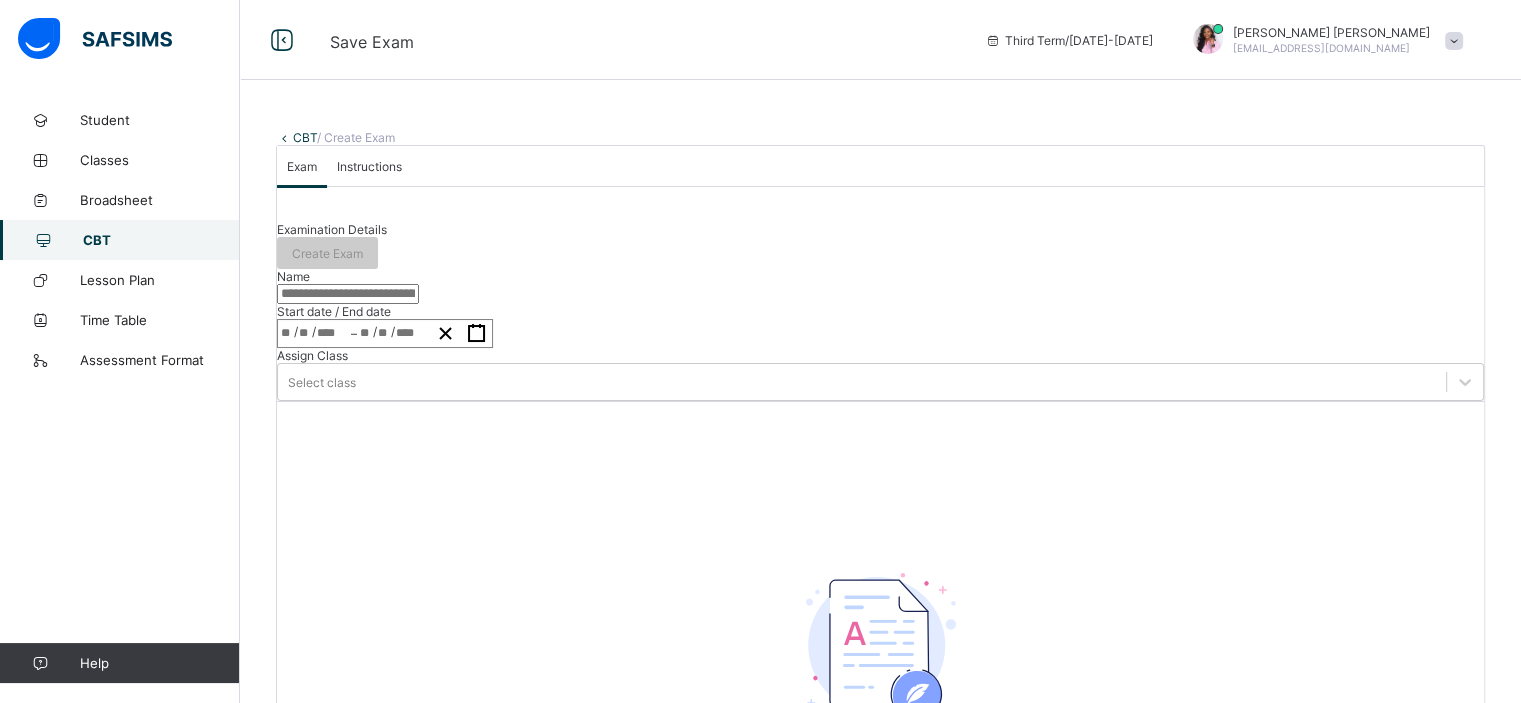 click at bounding box center (348, 294) 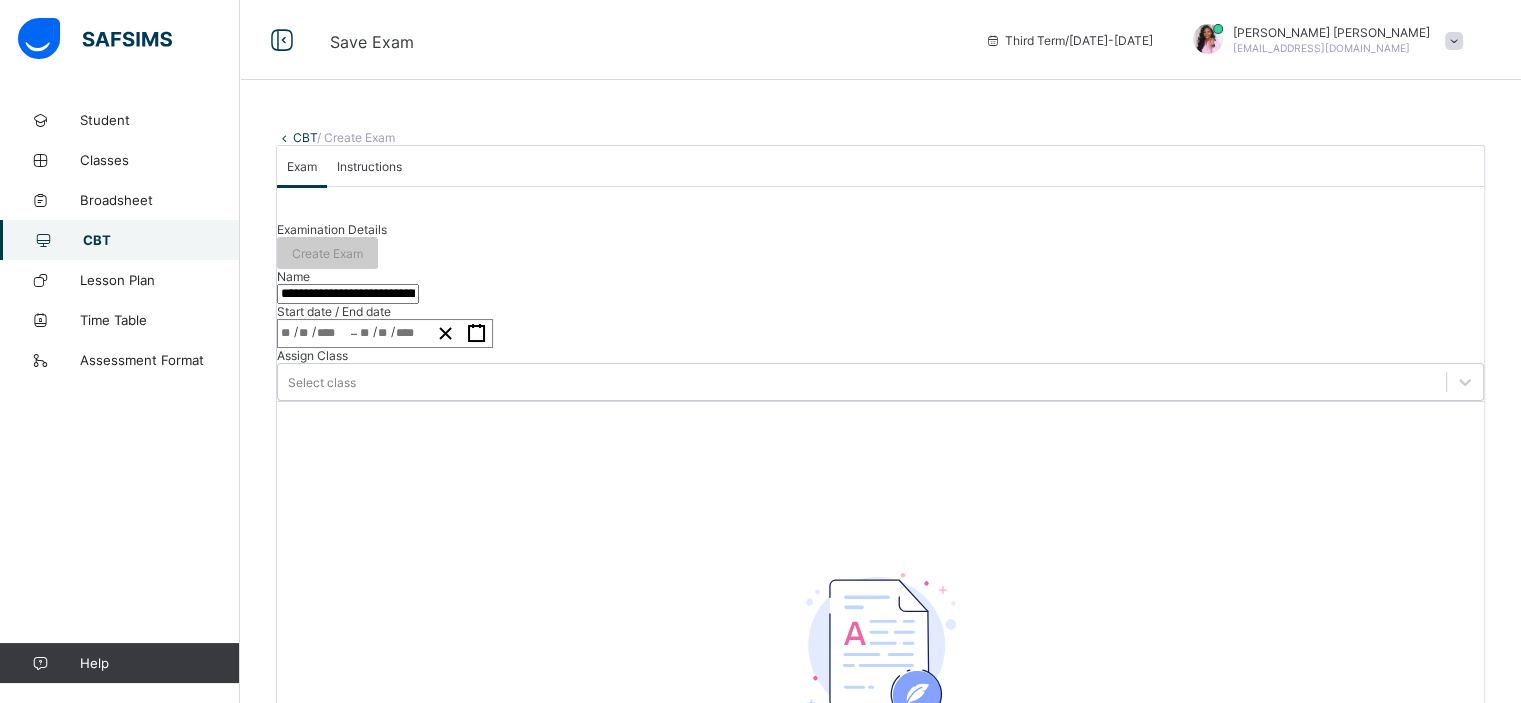 type on "**********" 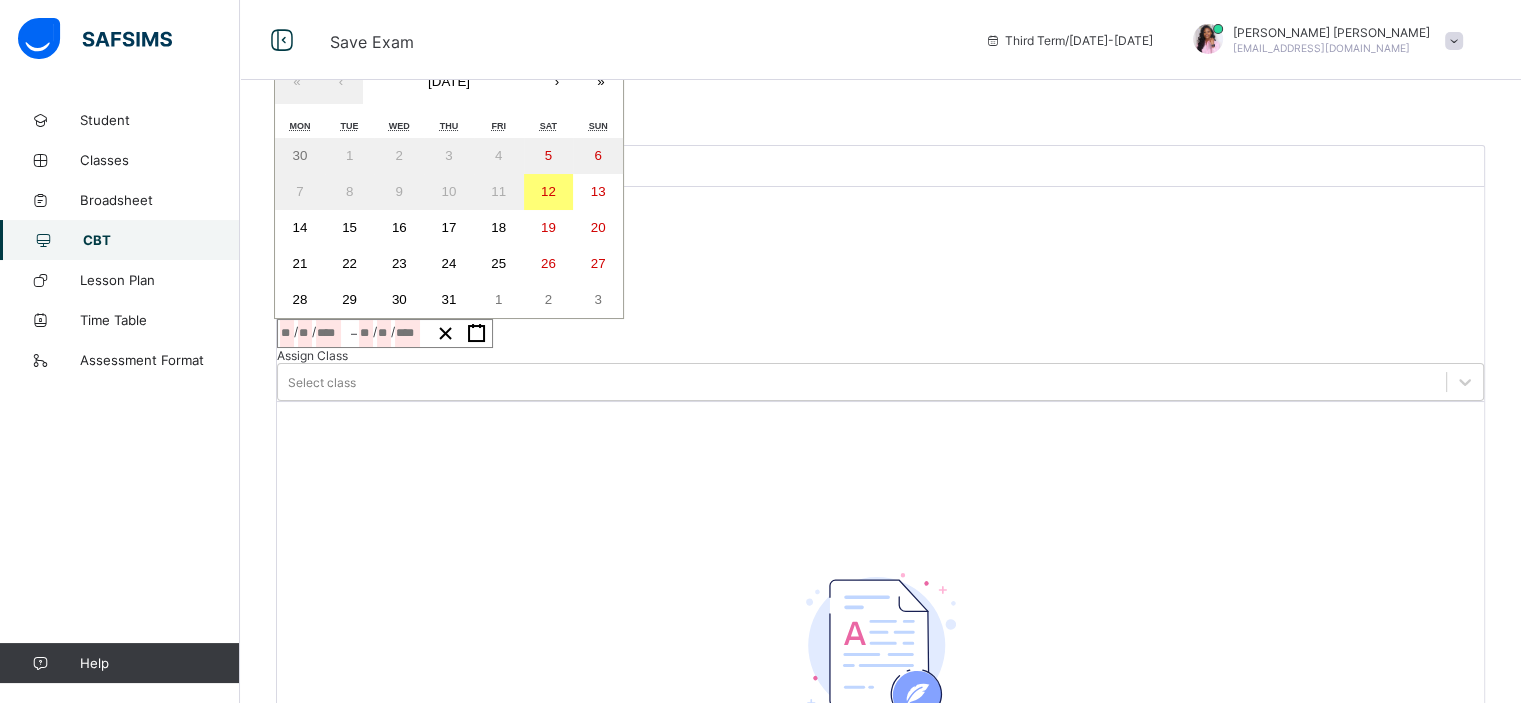 click 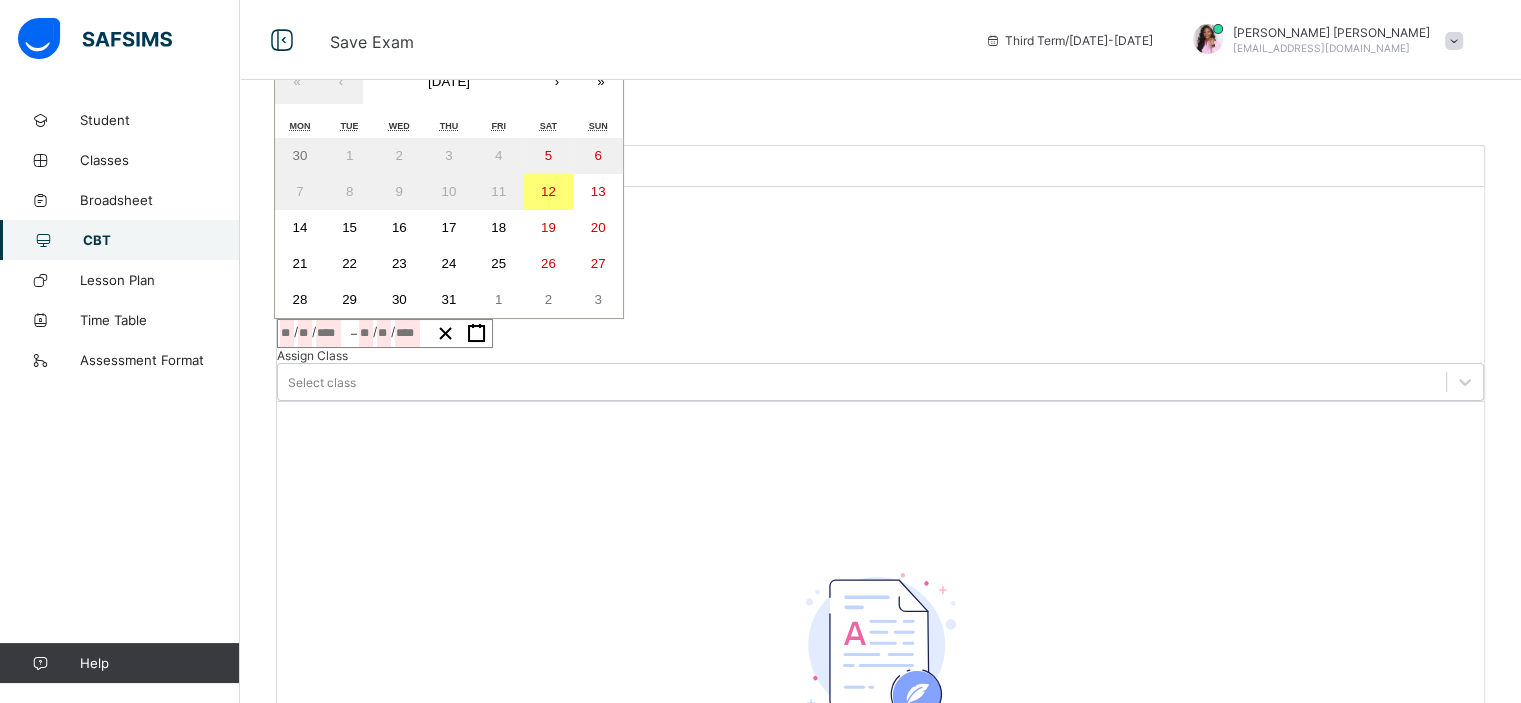 click on "16" at bounding box center [399, 227] 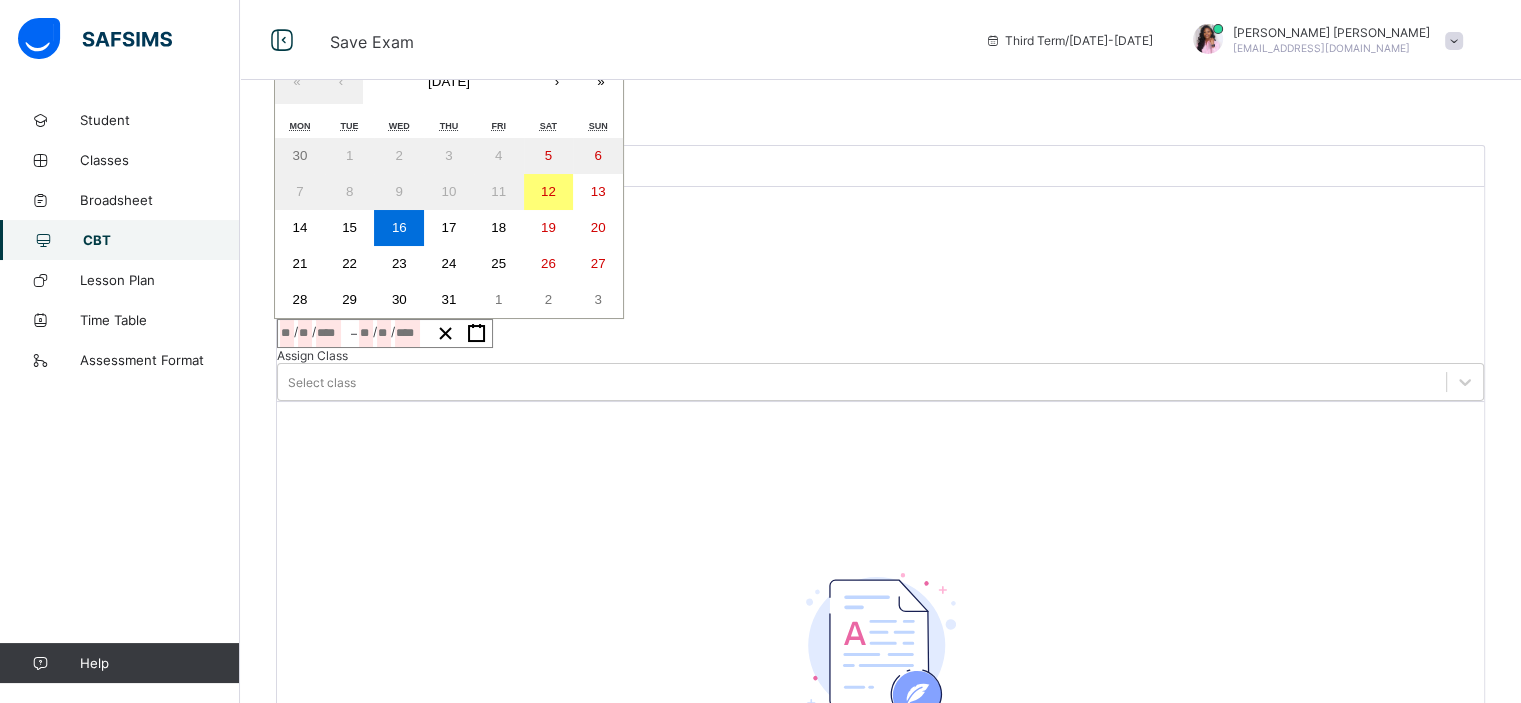 click on "›" at bounding box center (557, 82) 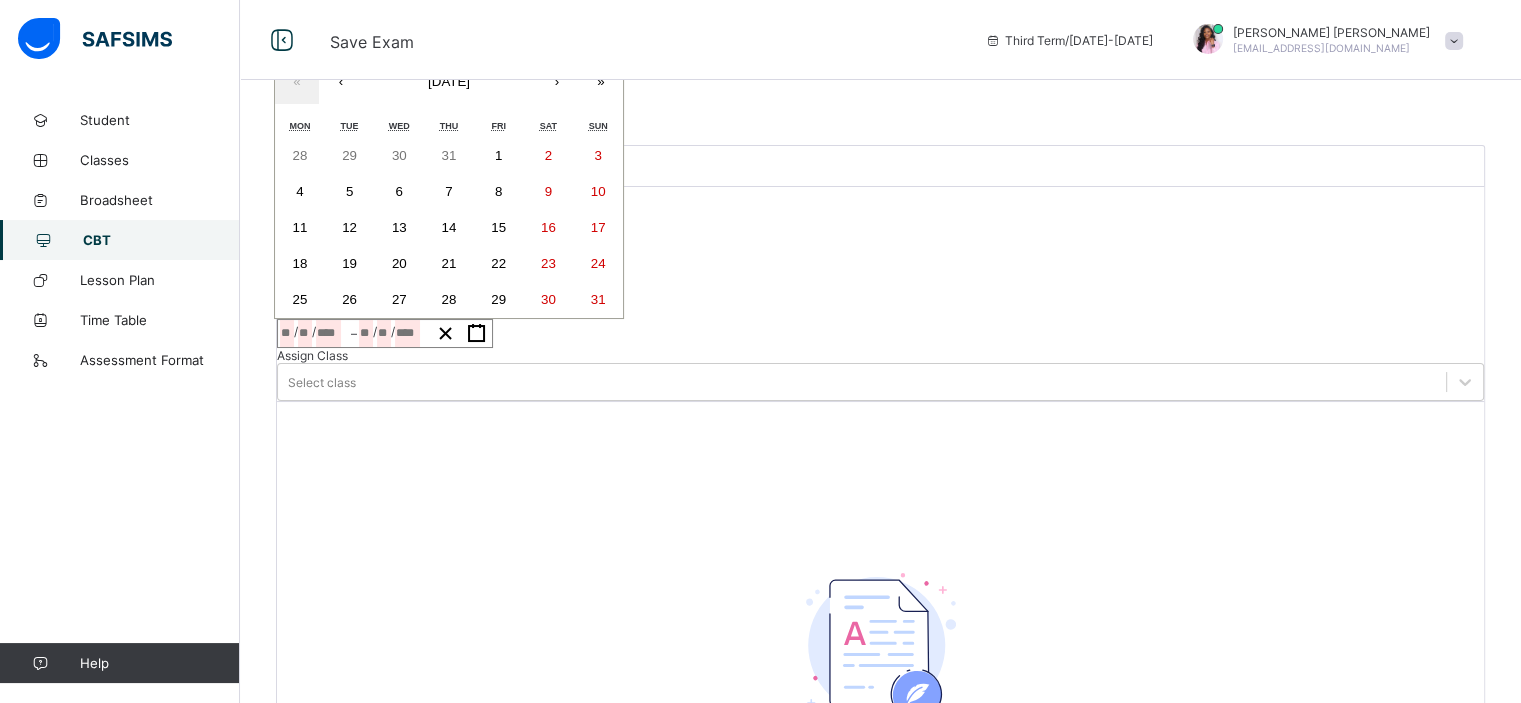 click on "‹" at bounding box center (341, 82) 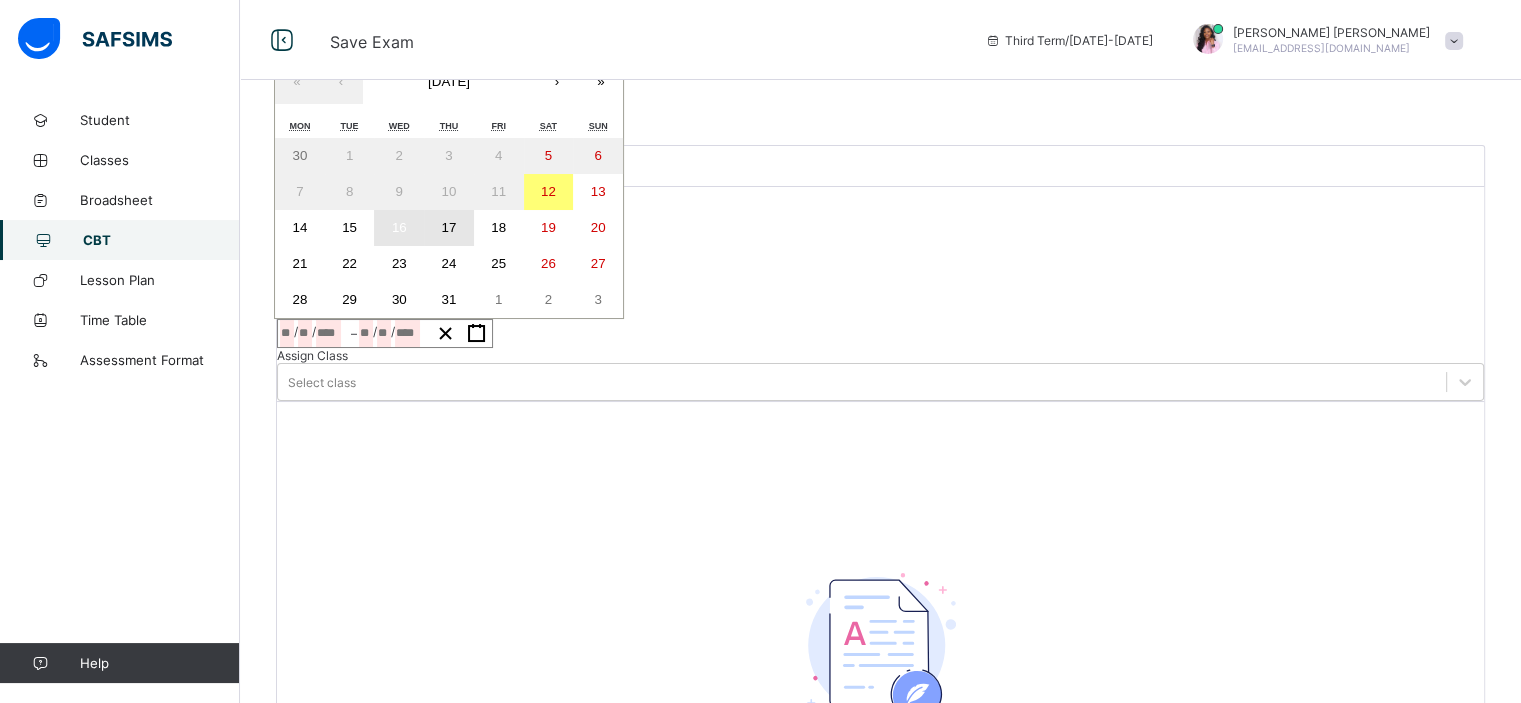 click on "17" at bounding box center [449, 228] 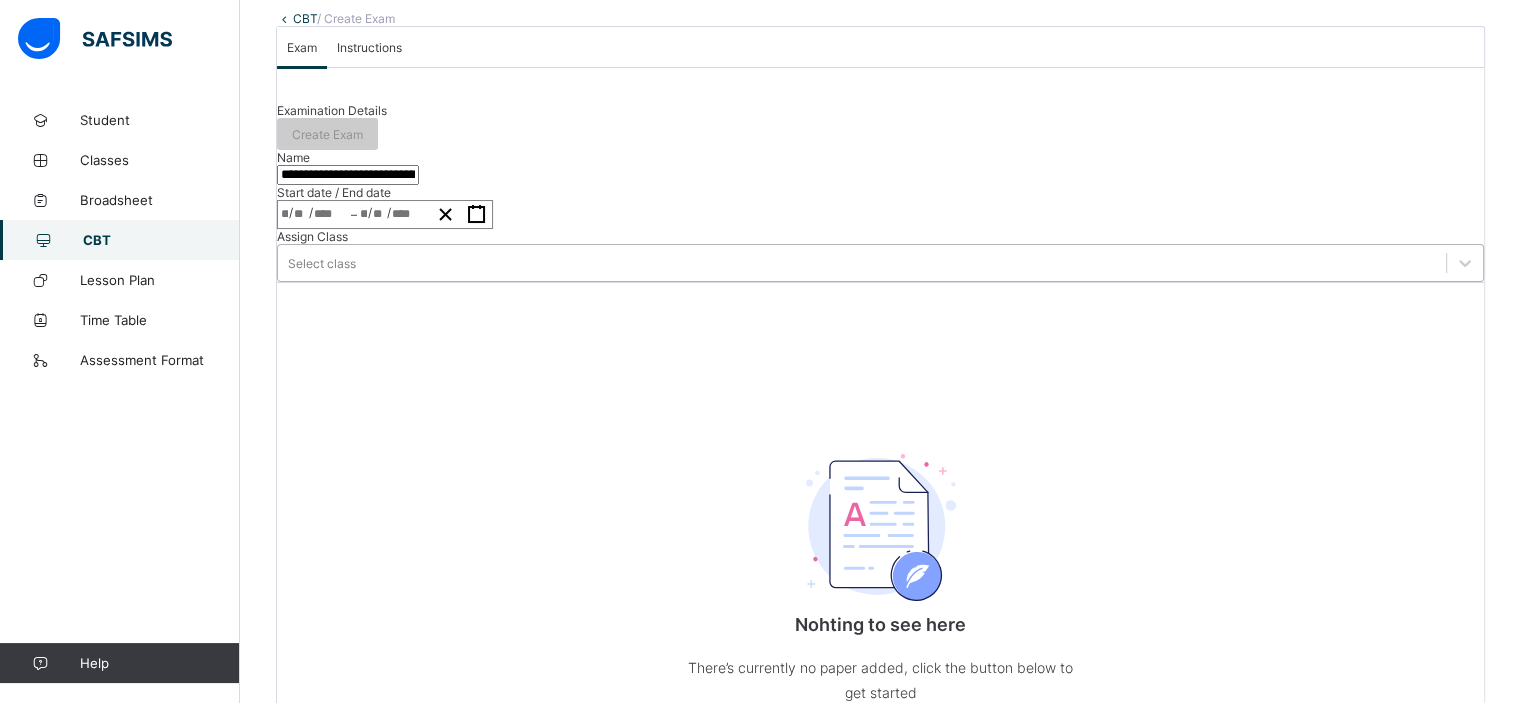 click on "Select class" at bounding box center [880, 263] 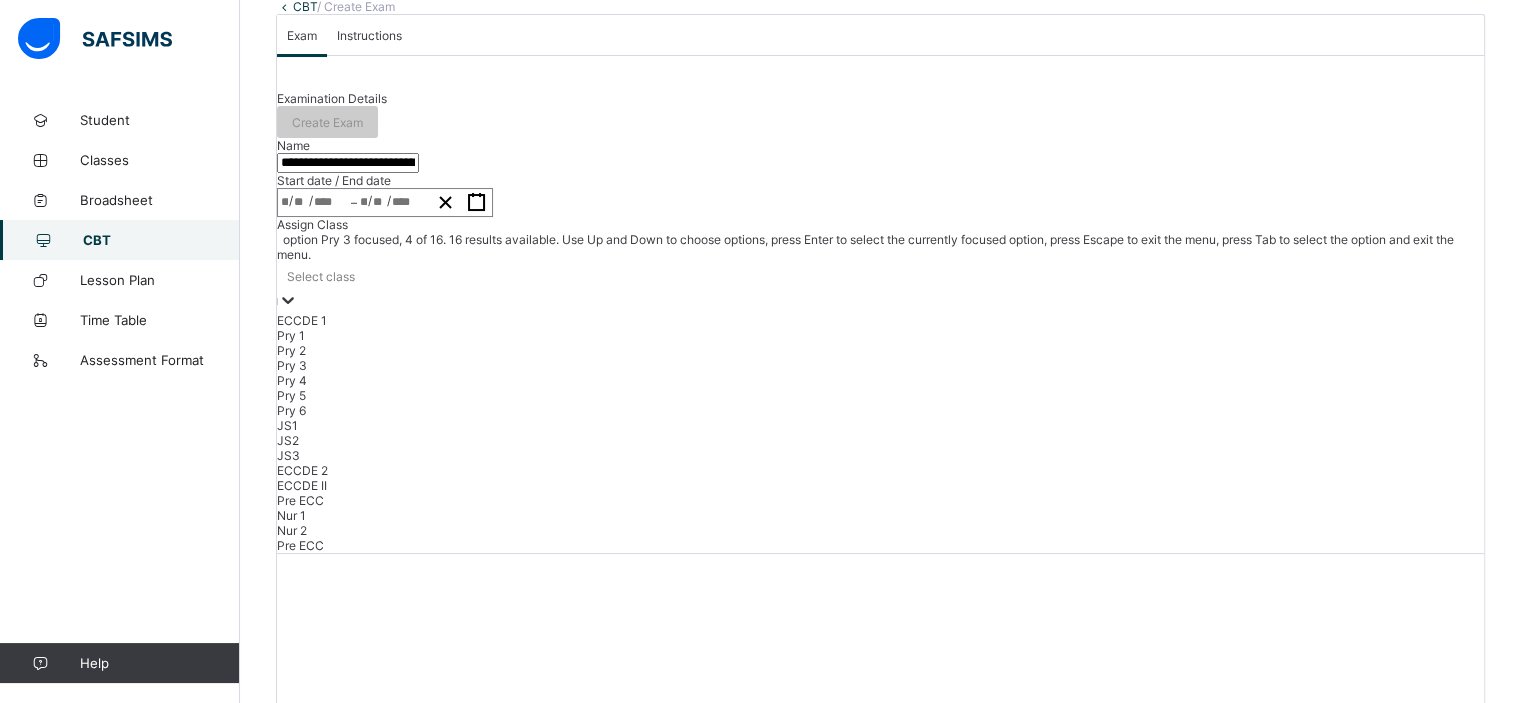 scroll, scrollTop: 138, scrollLeft: 0, axis: vertical 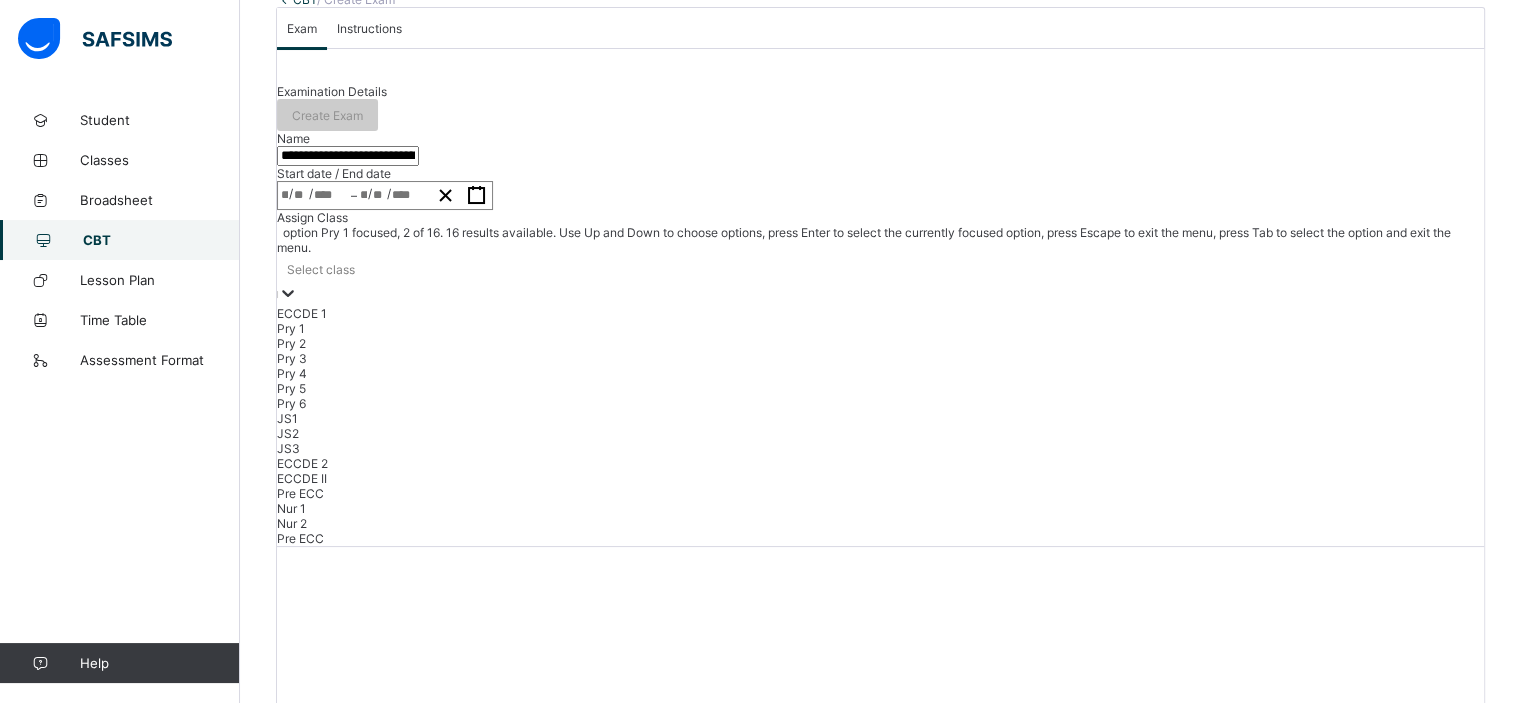 click on "Pry 1" at bounding box center [880, 328] 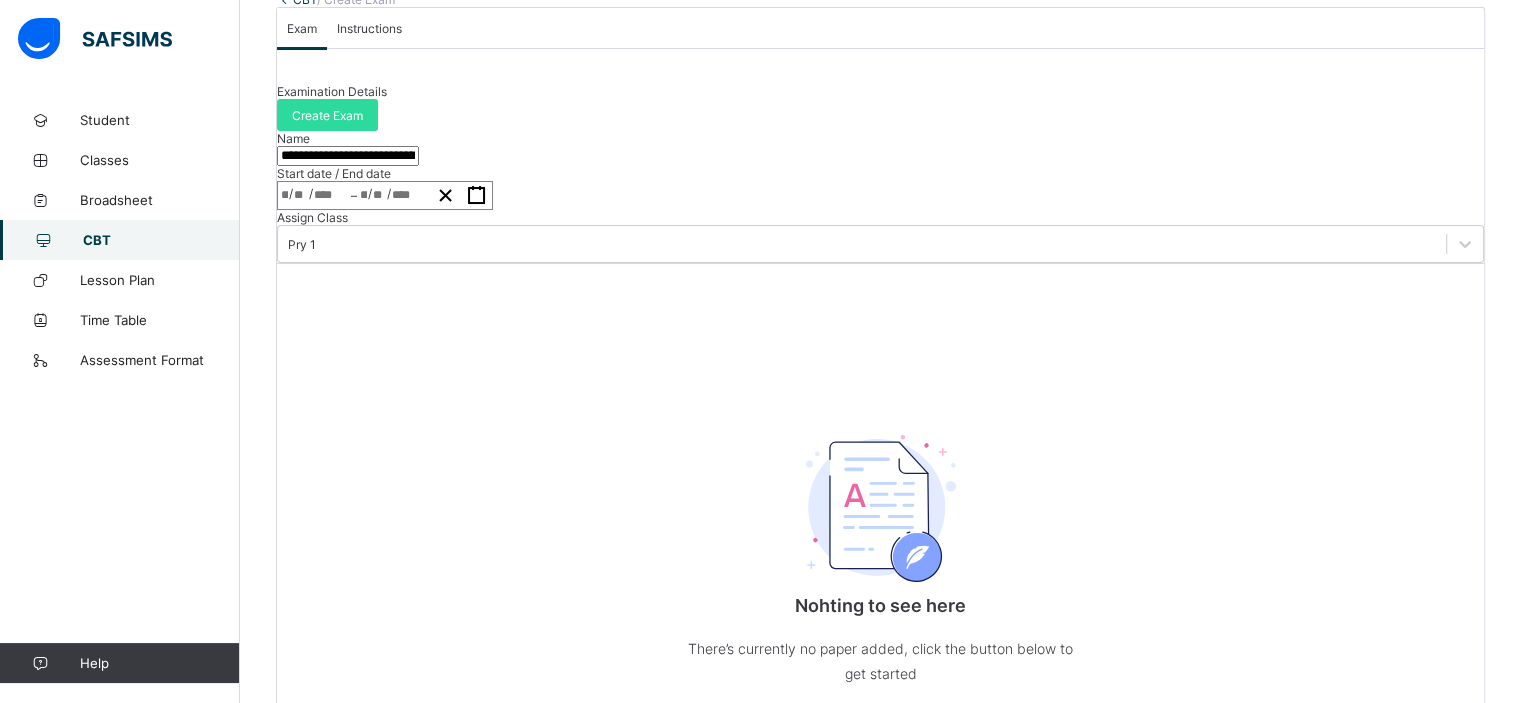 click on "Instructions" at bounding box center [369, 28] 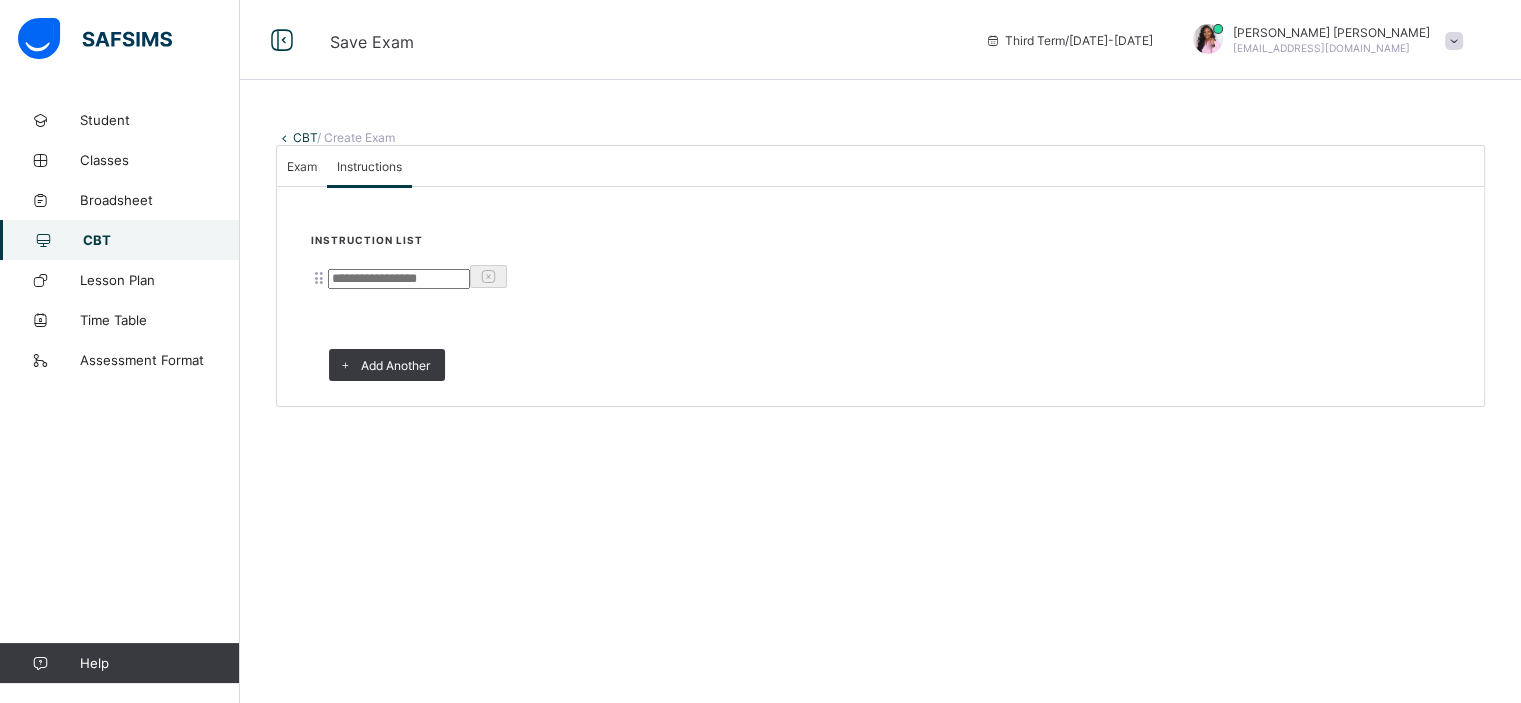 scroll, scrollTop: 0, scrollLeft: 0, axis: both 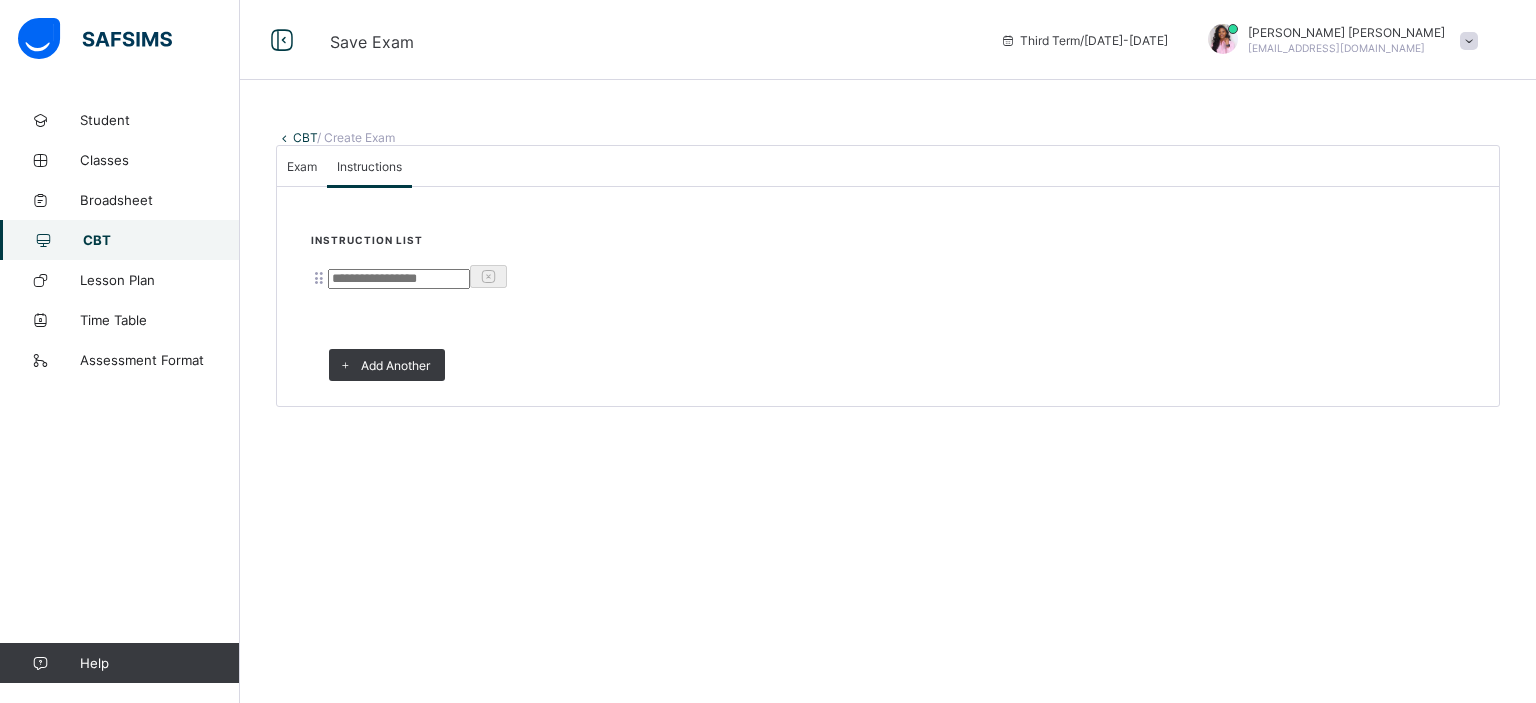 click at bounding box center (399, 279) 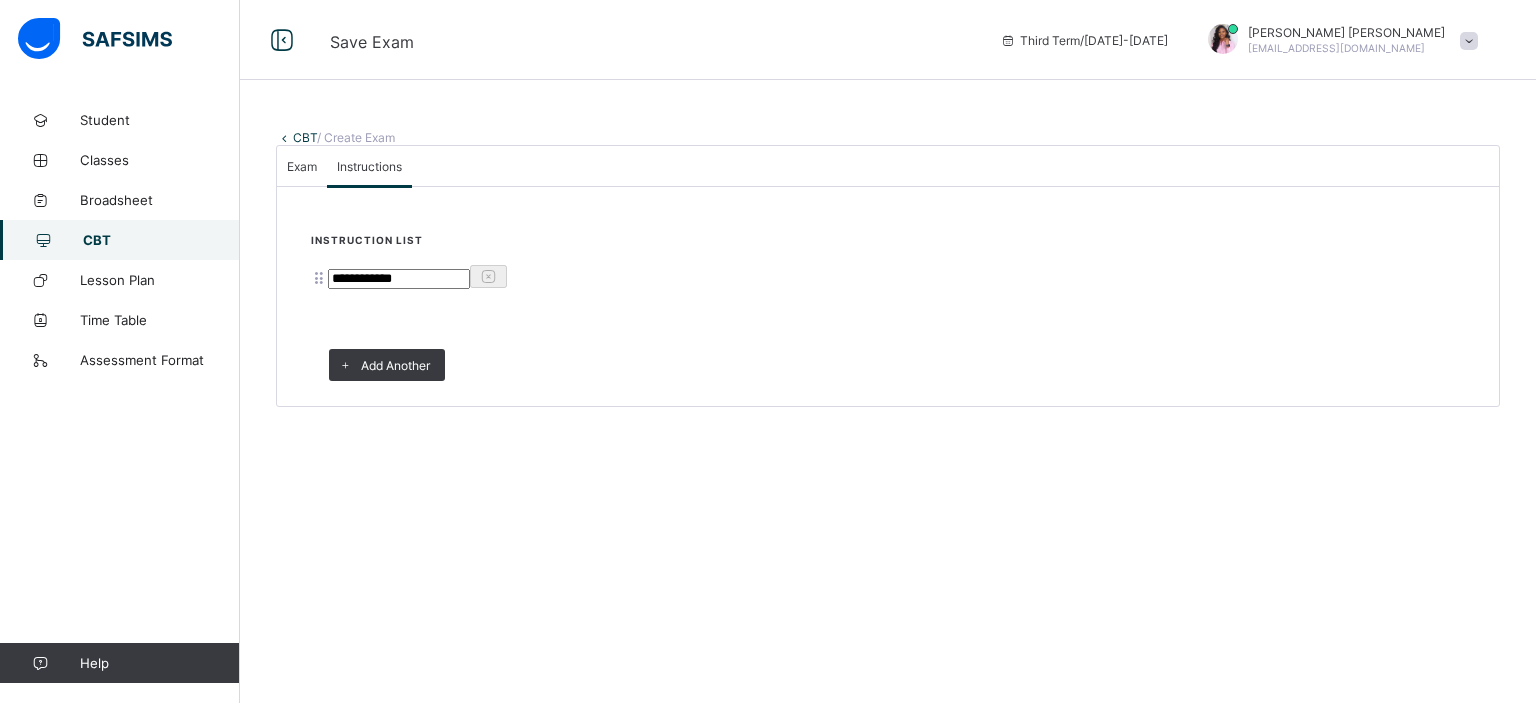 type on "**********" 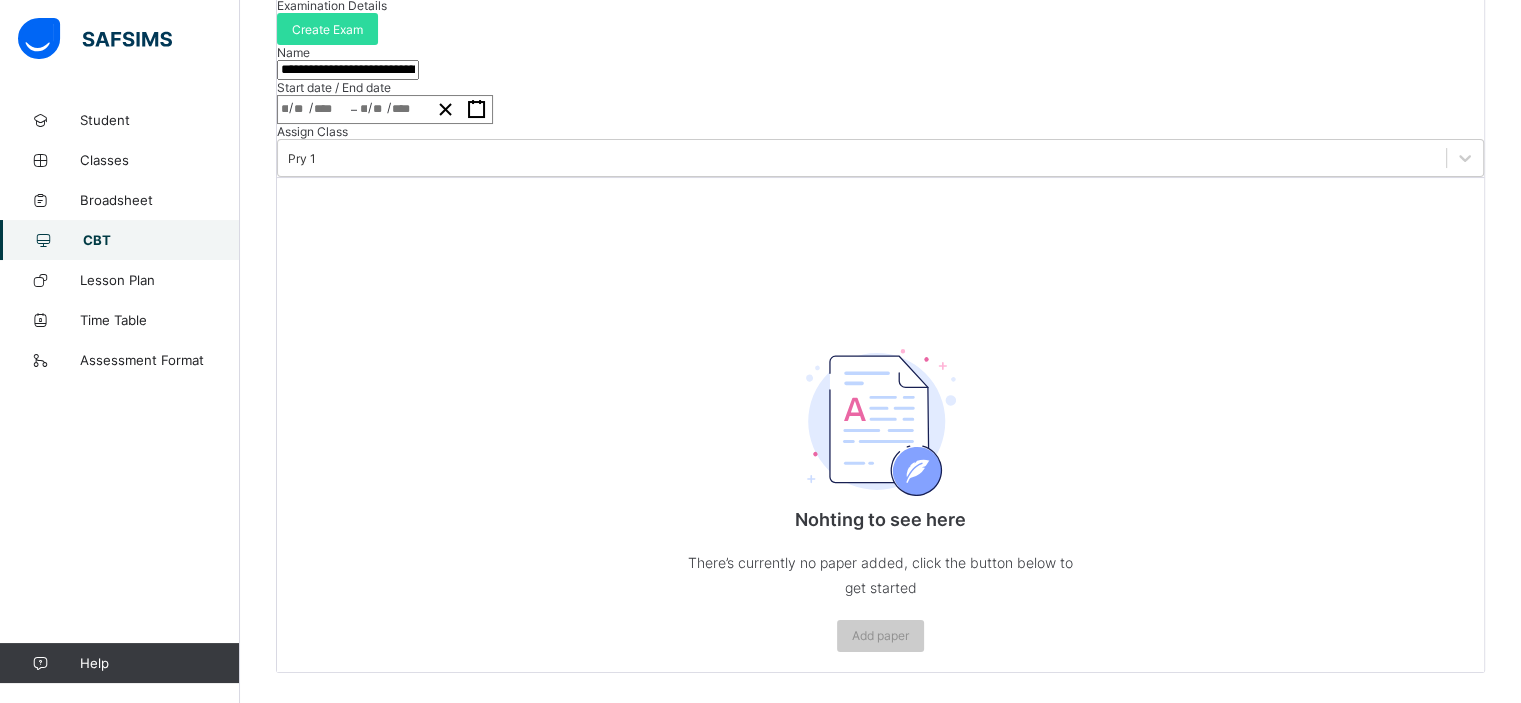 scroll, scrollTop: 0, scrollLeft: 0, axis: both 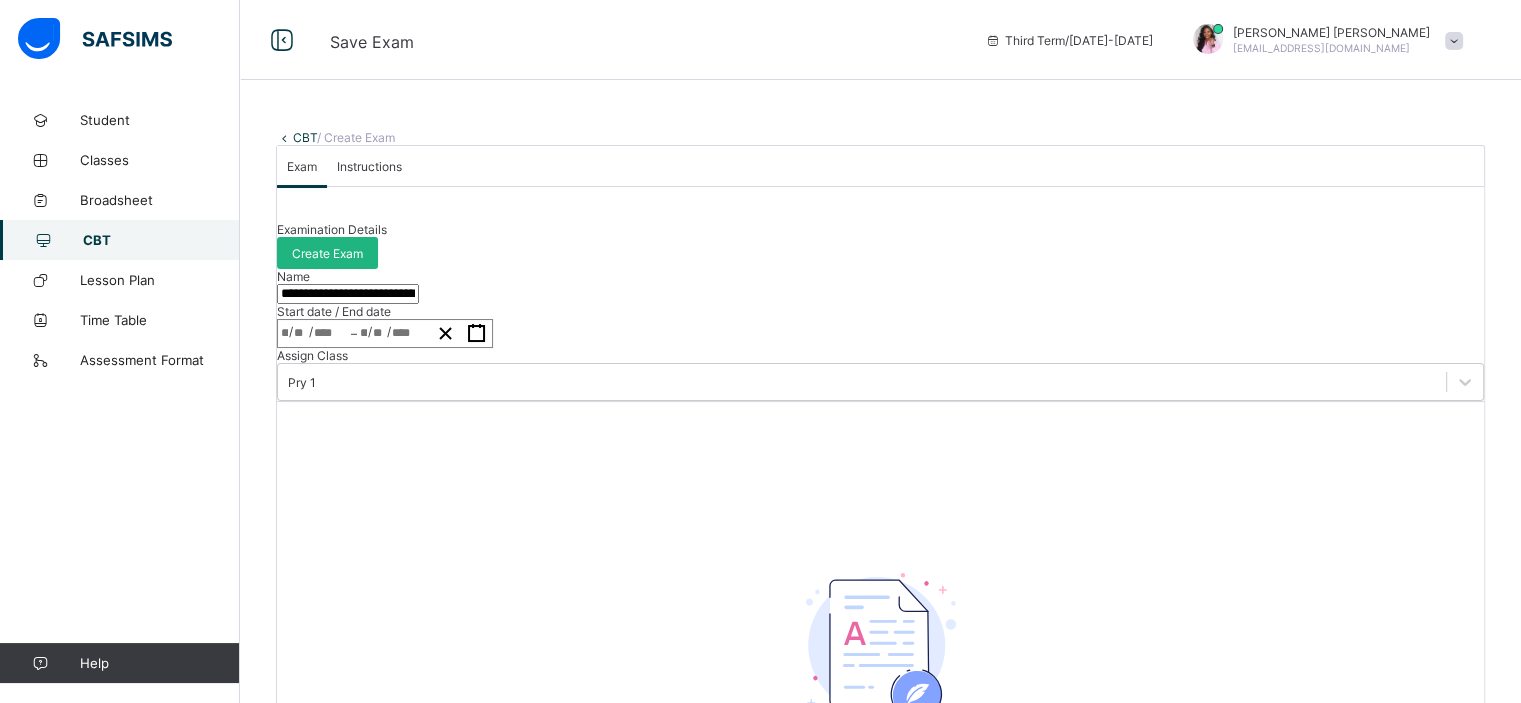 click on "Create Exam" at bounding box center [327, 253] 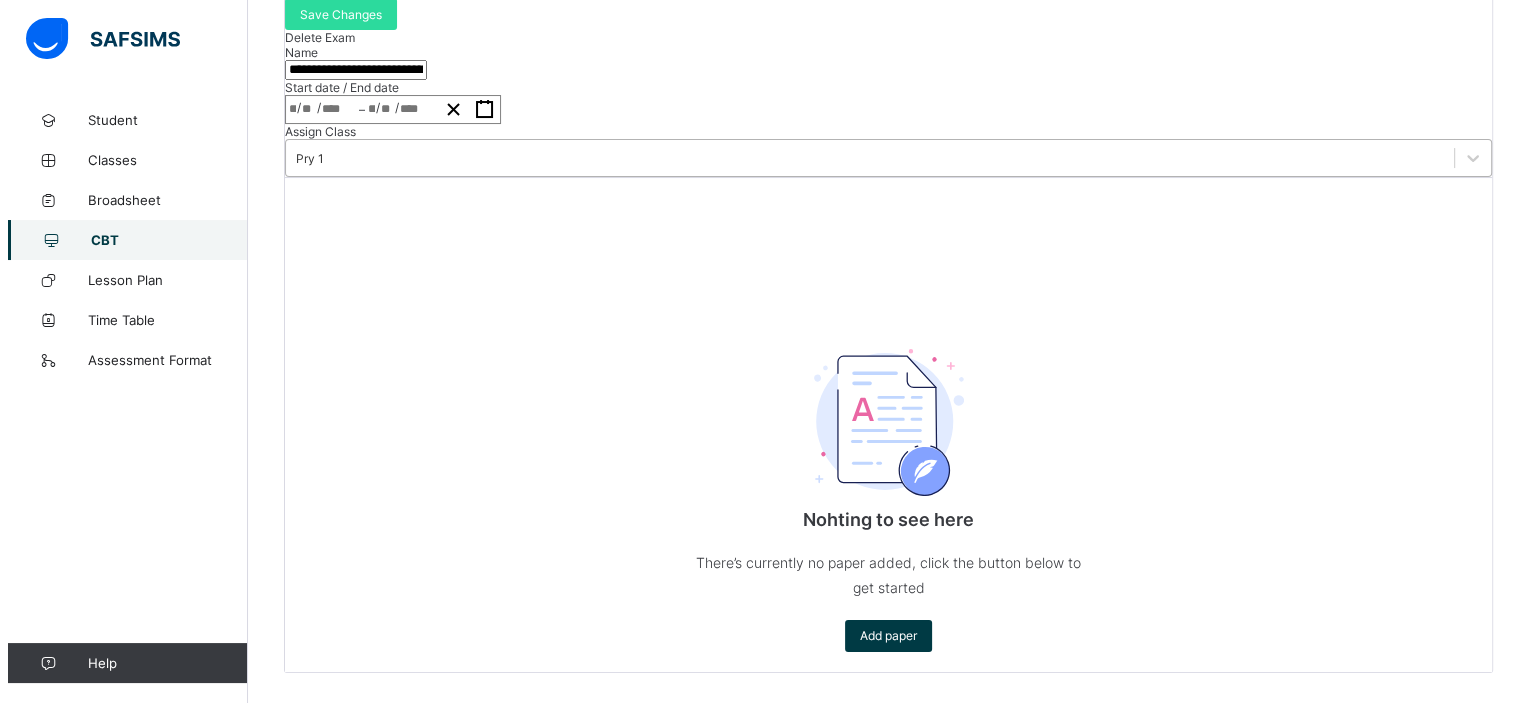scroll, scrollTop: 444, scrollLeft: 0, axis: vertical 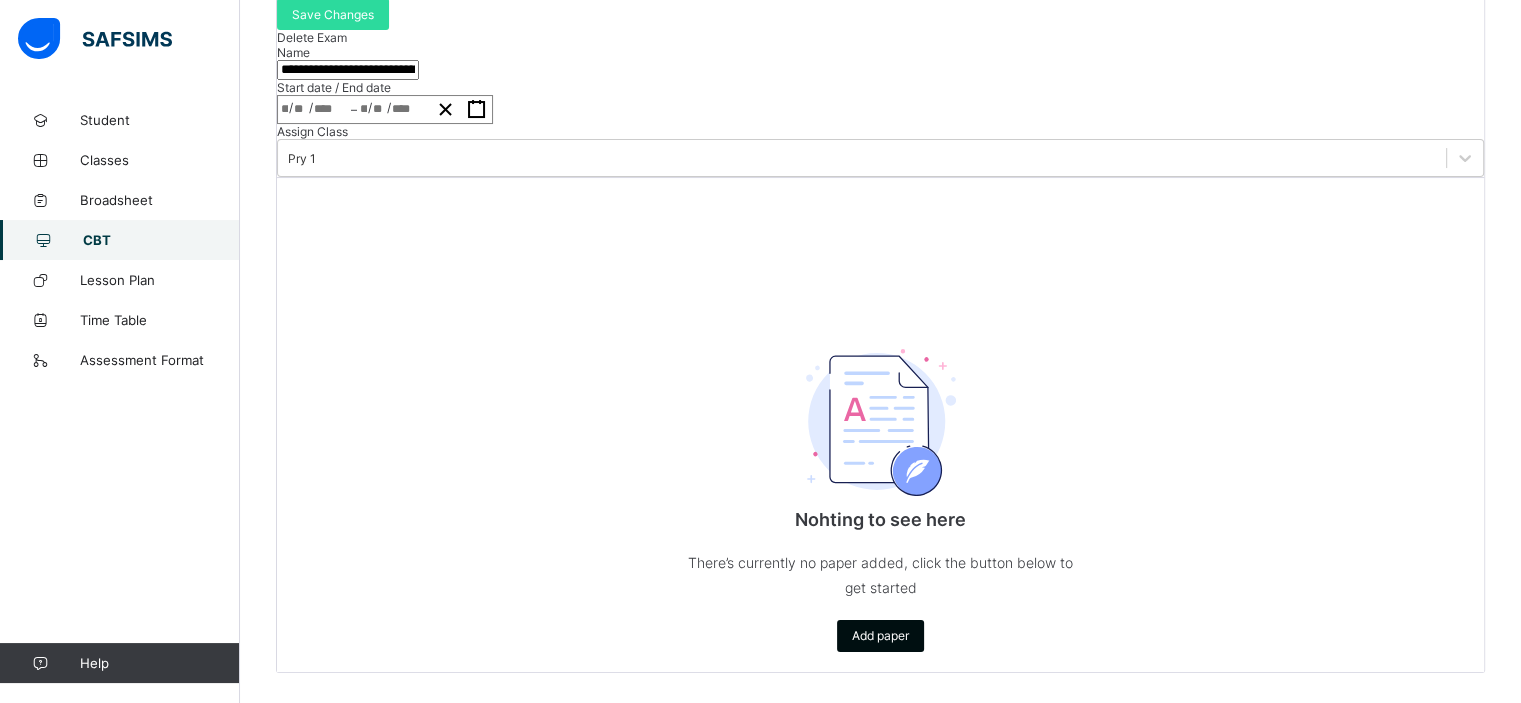 click on "Add paper" at bounding box center [880, 635] 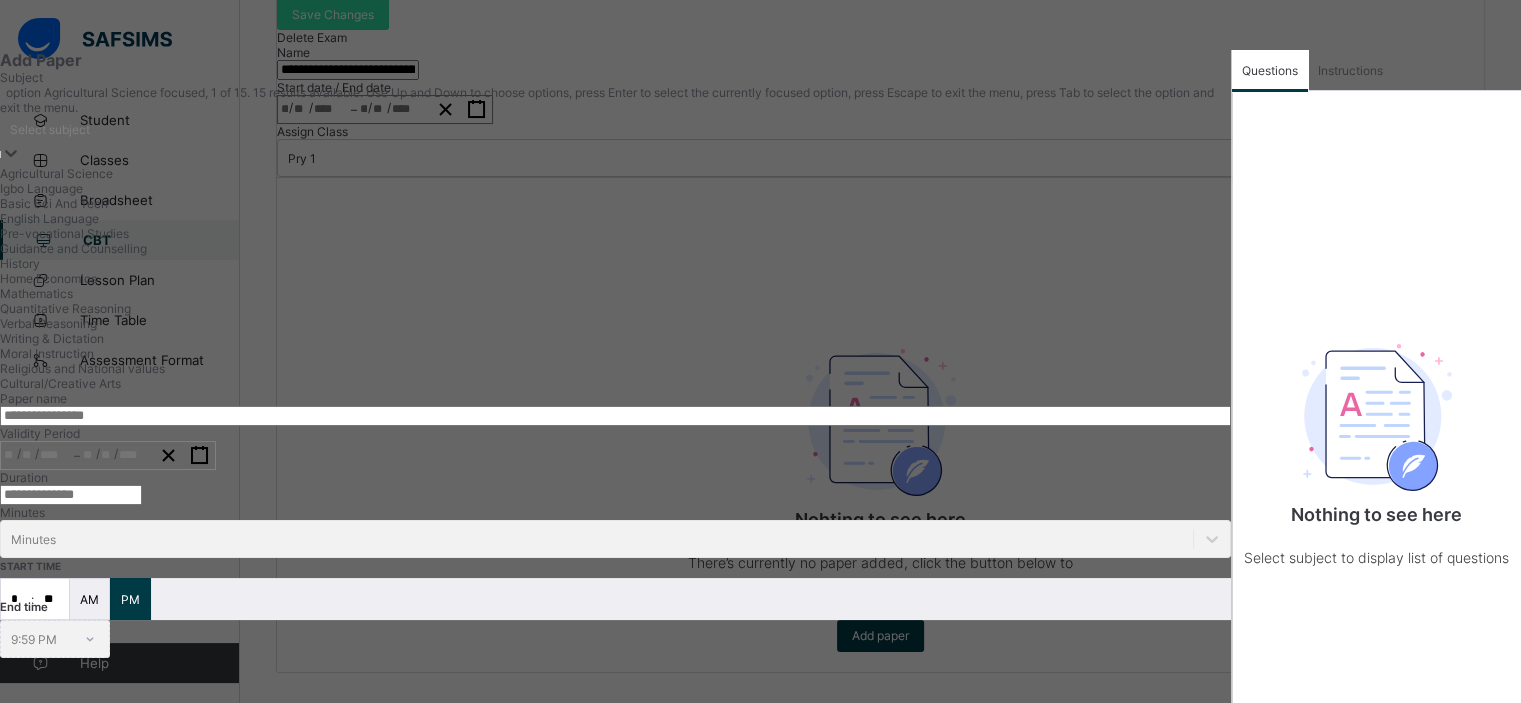 click on "Select subject" at bounding box center (615, 129) 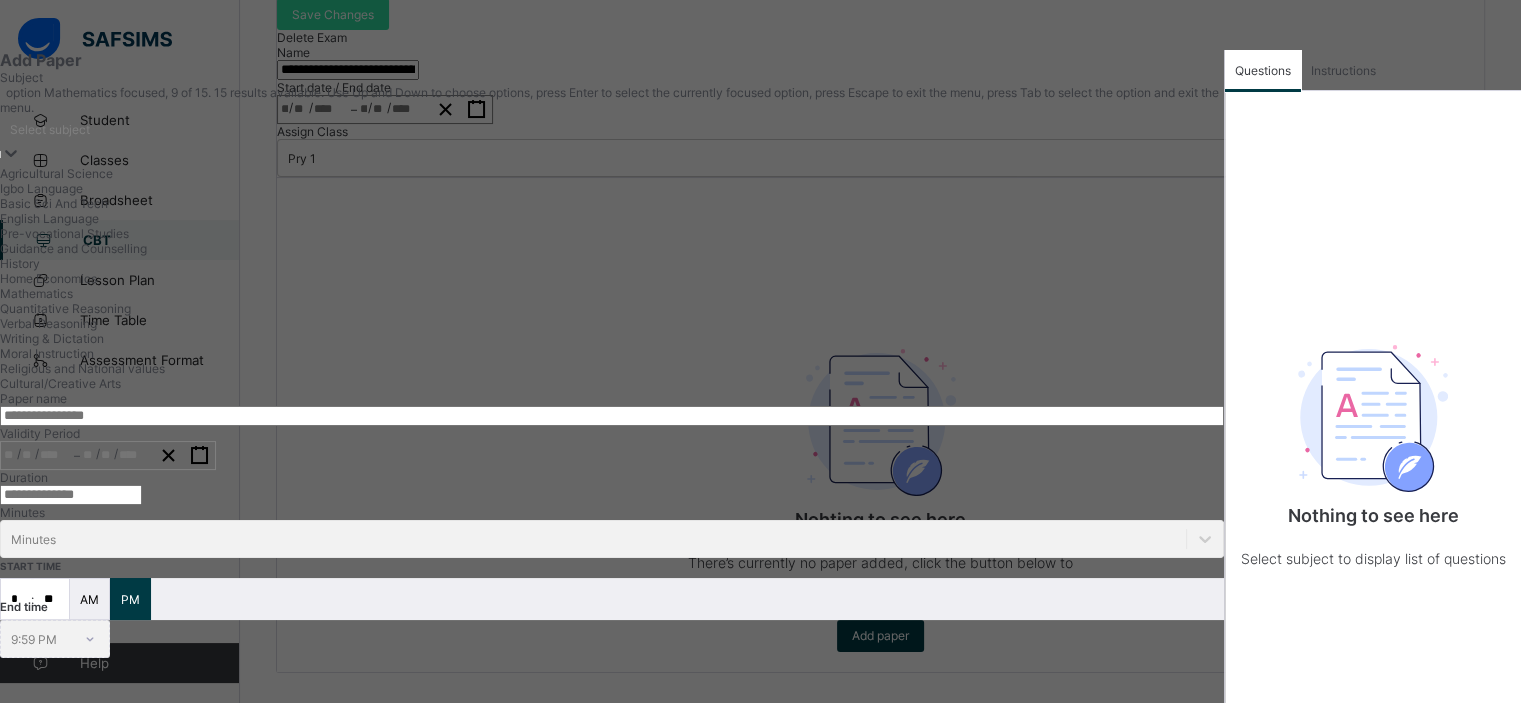 click on "Mathematics" at bounding box center [612, 293] 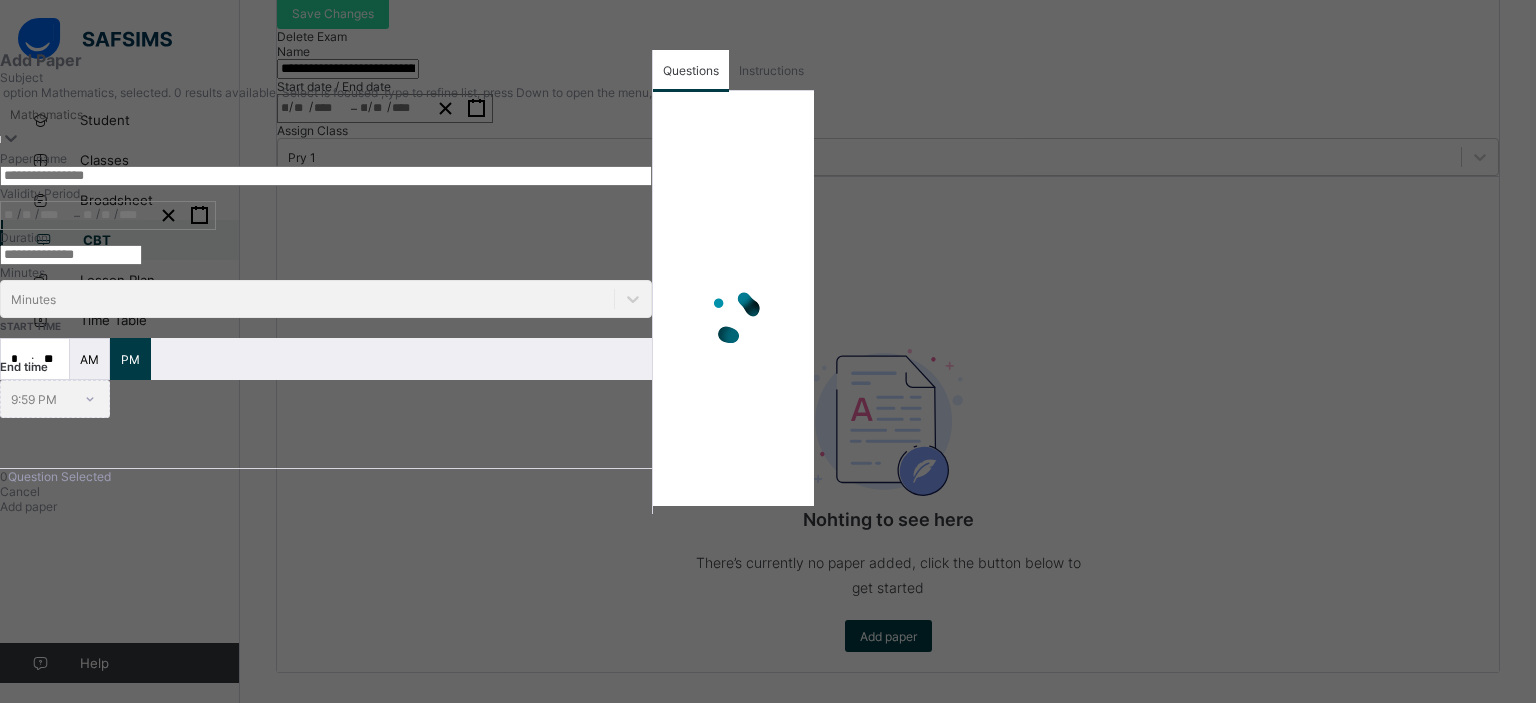 click at bounding box center [326, 176] 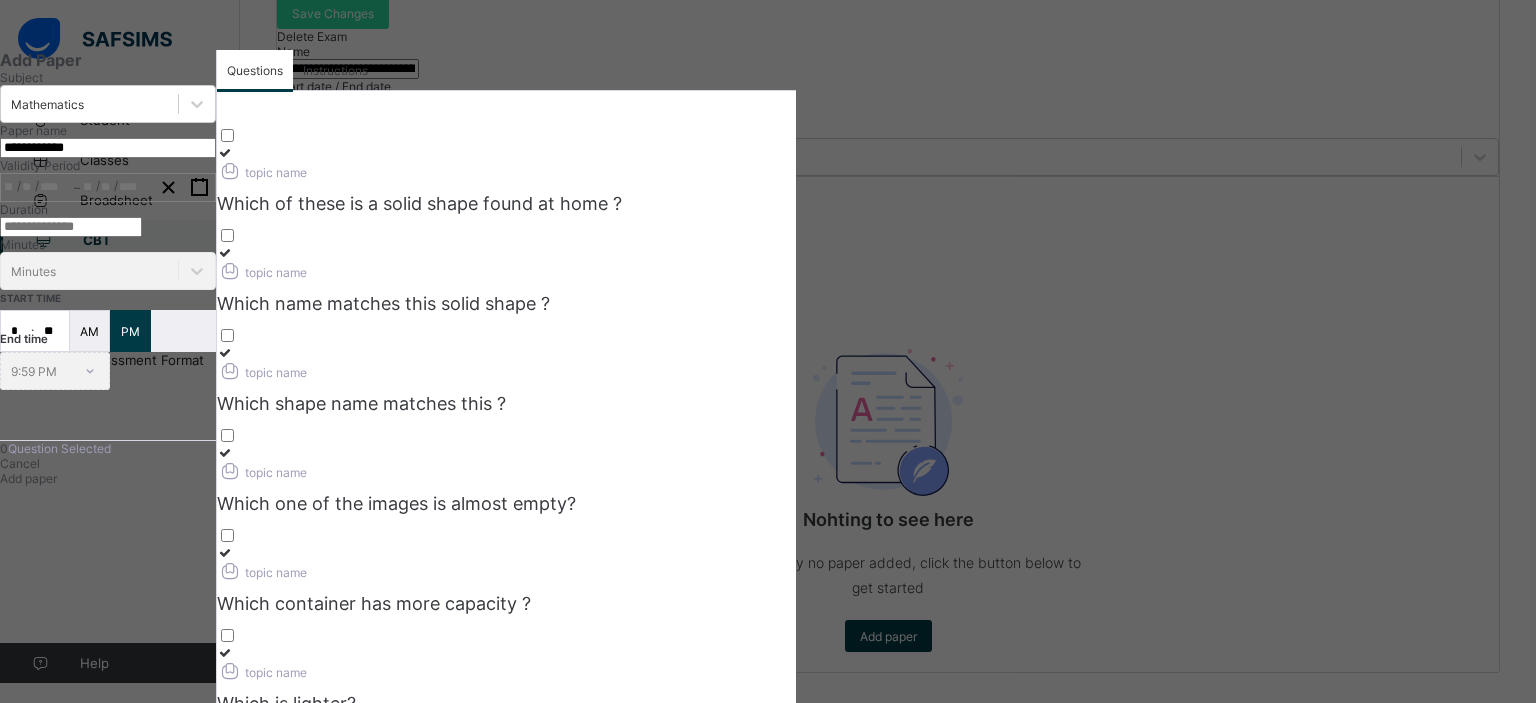 type on "**********" 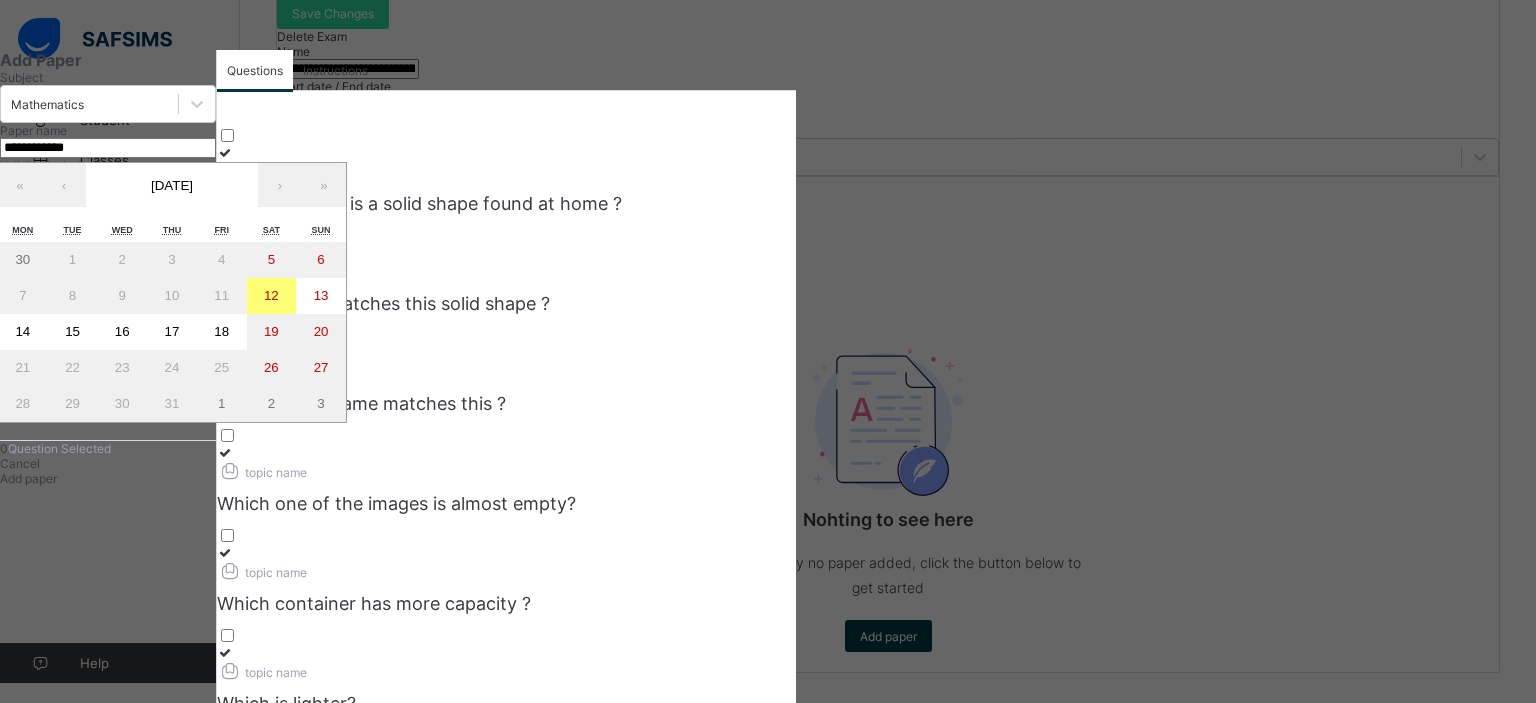 click on "16" at bounding box center (122, 331) 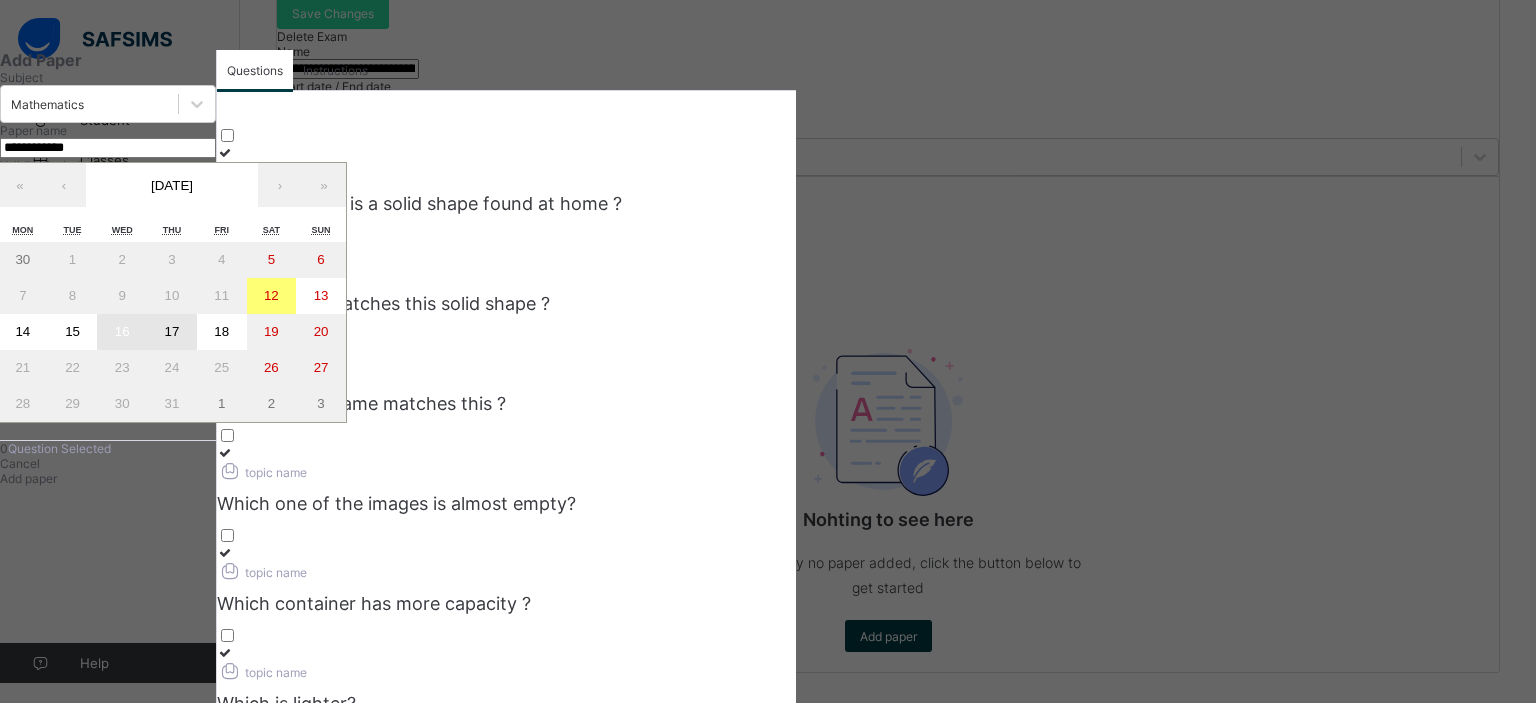 click on "17" at bounding box center (172, 332) 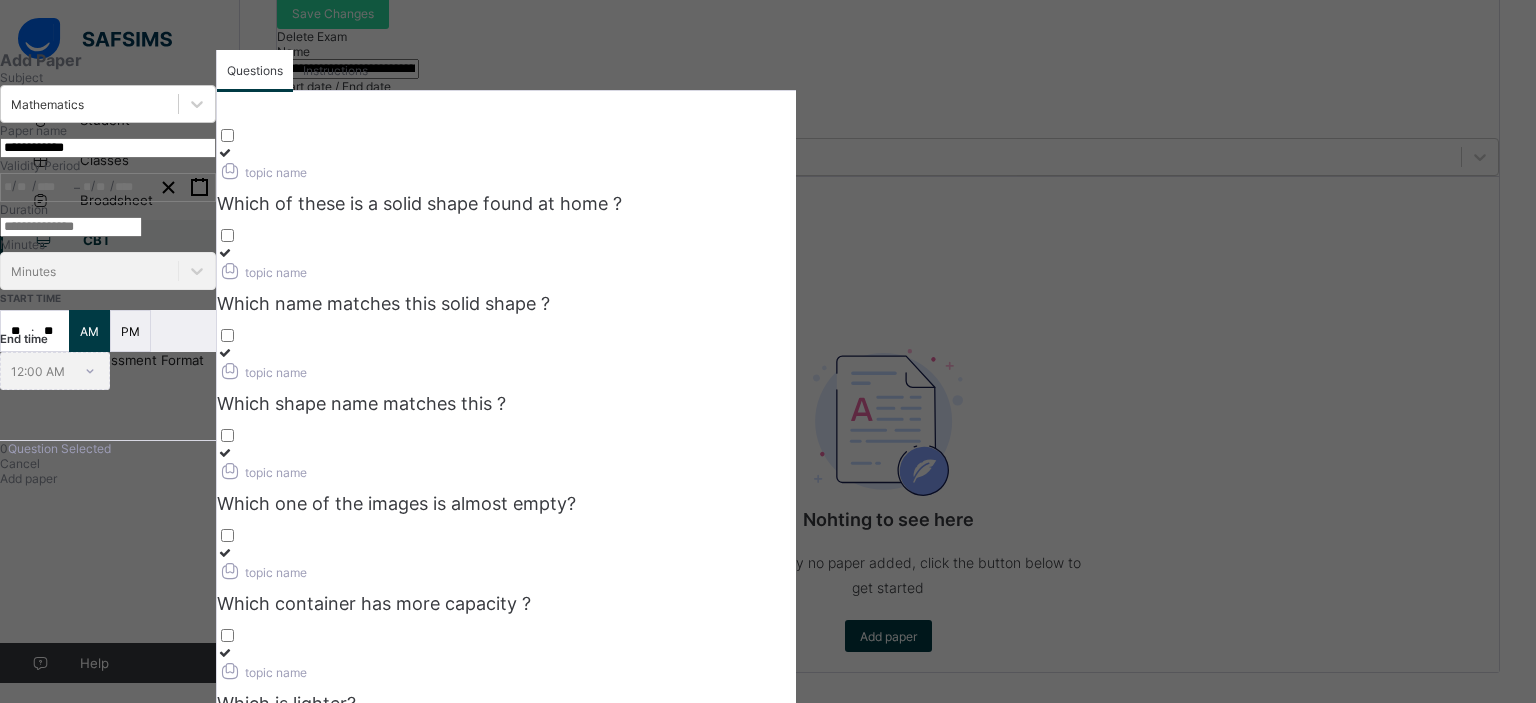 click at bounding box center (71, 227) 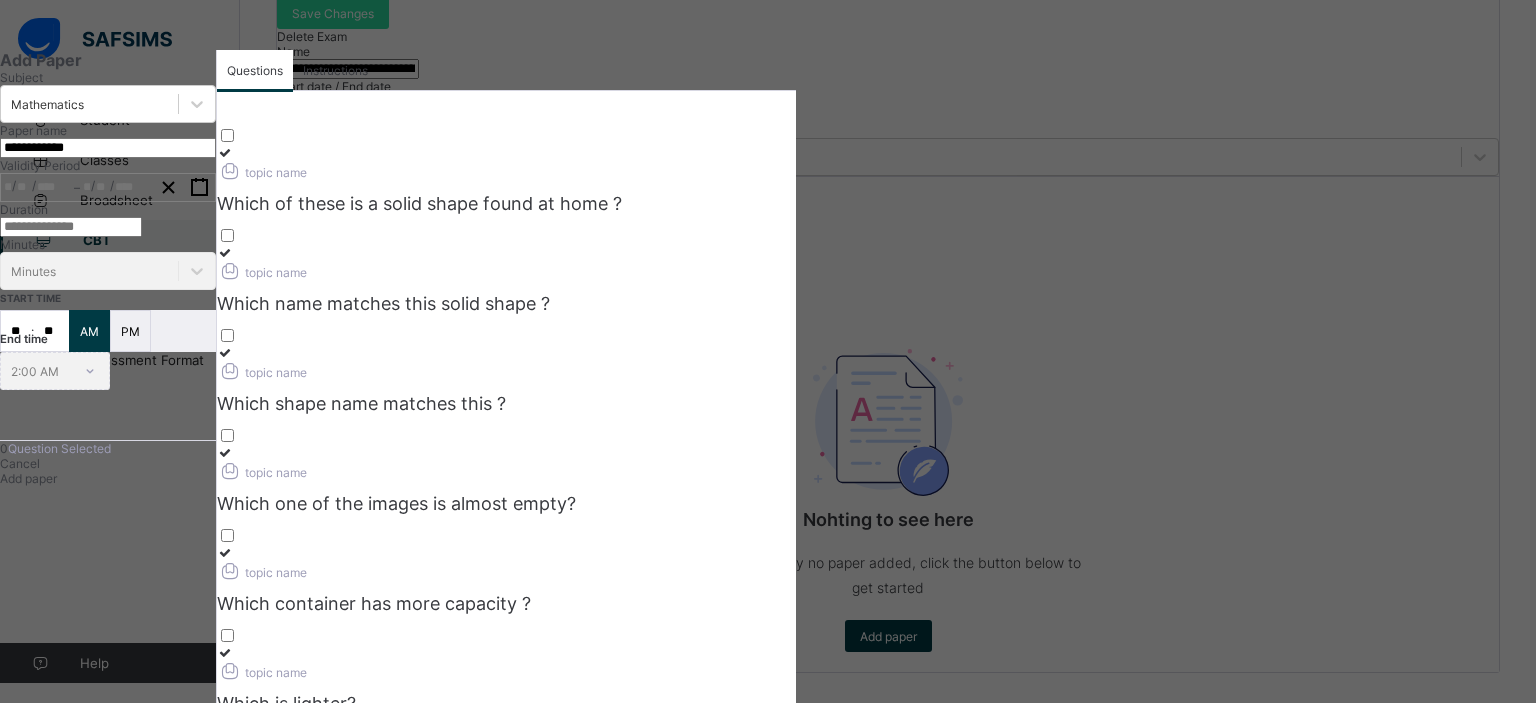 type on "*" 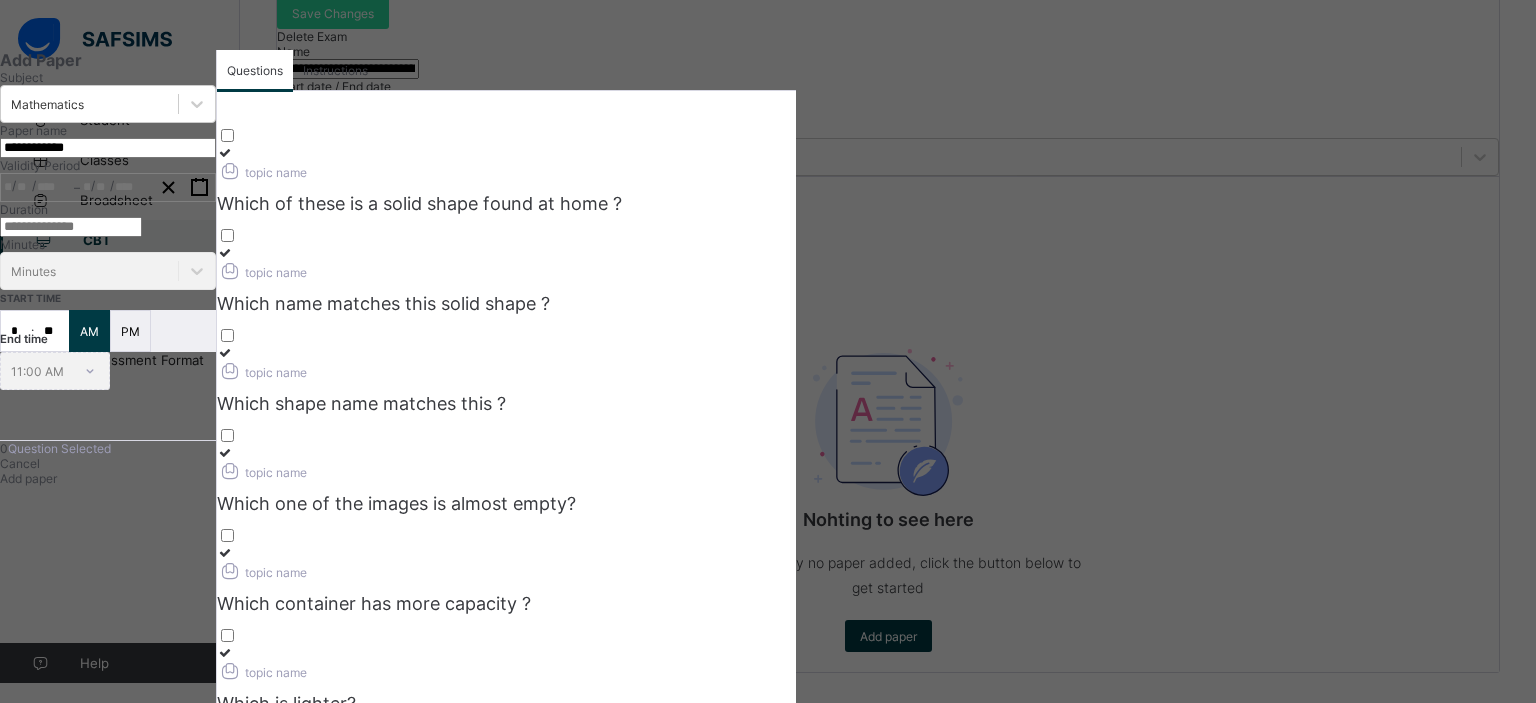 type on "*" 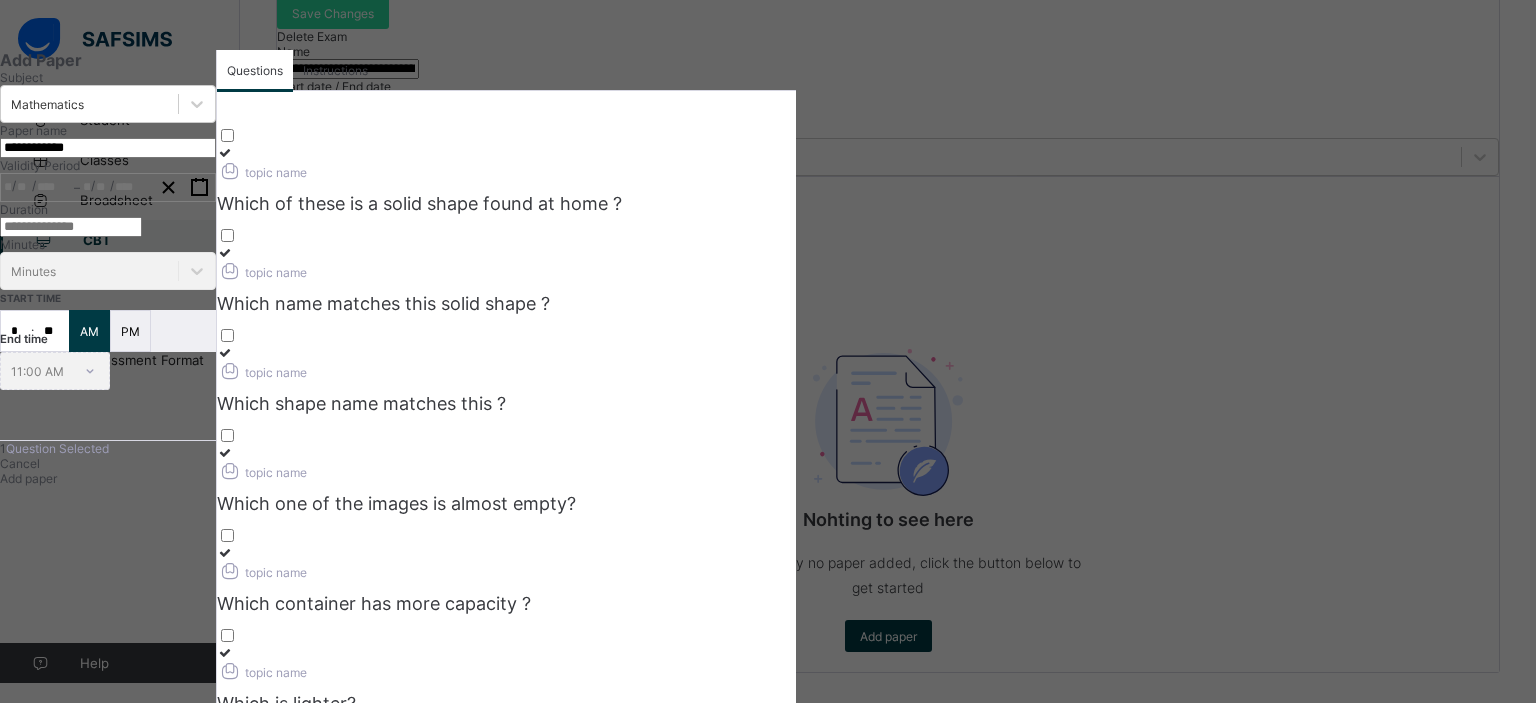 click at bounding box center [225, 352] 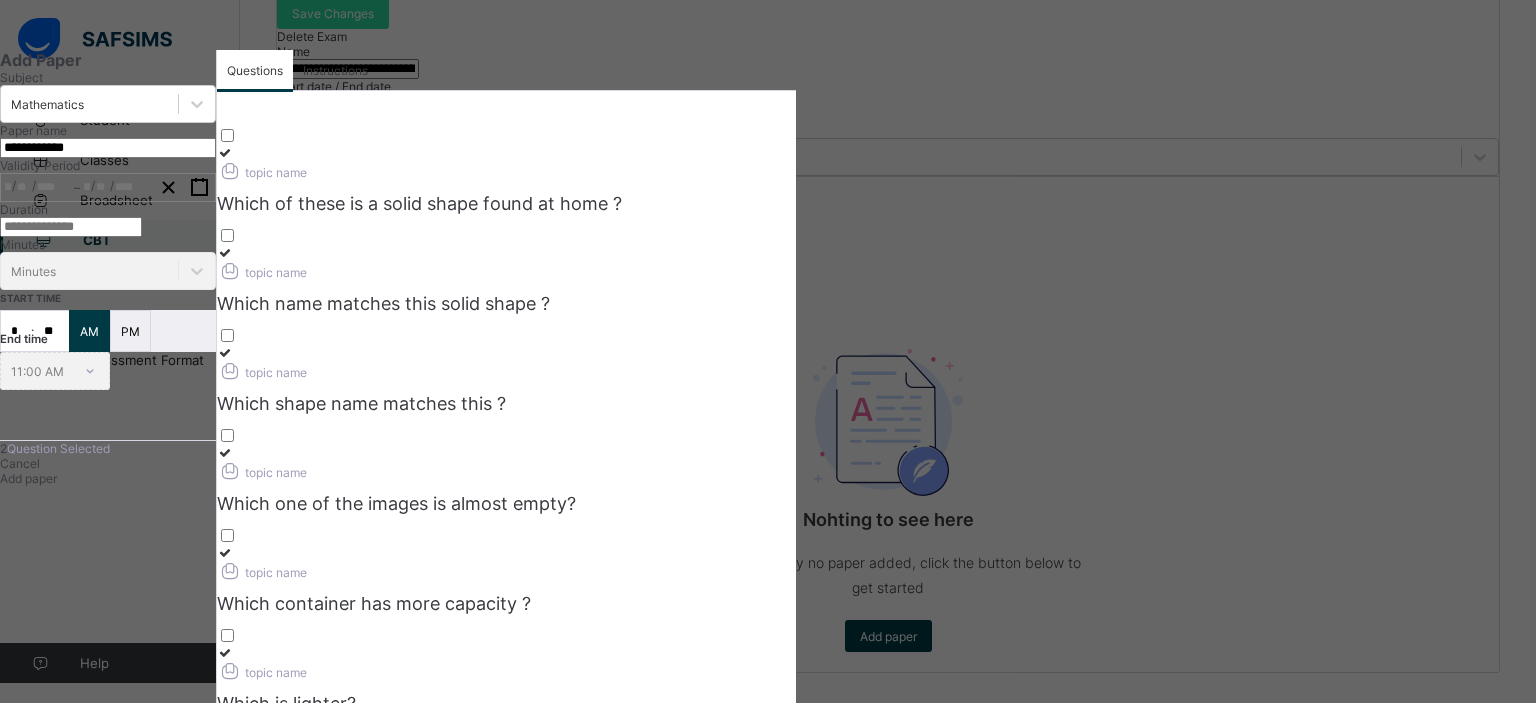 drag, startPoint x: 437, startPoint y: 227, endPoint x: 496, endPoint y: 226, distance: 59.008472 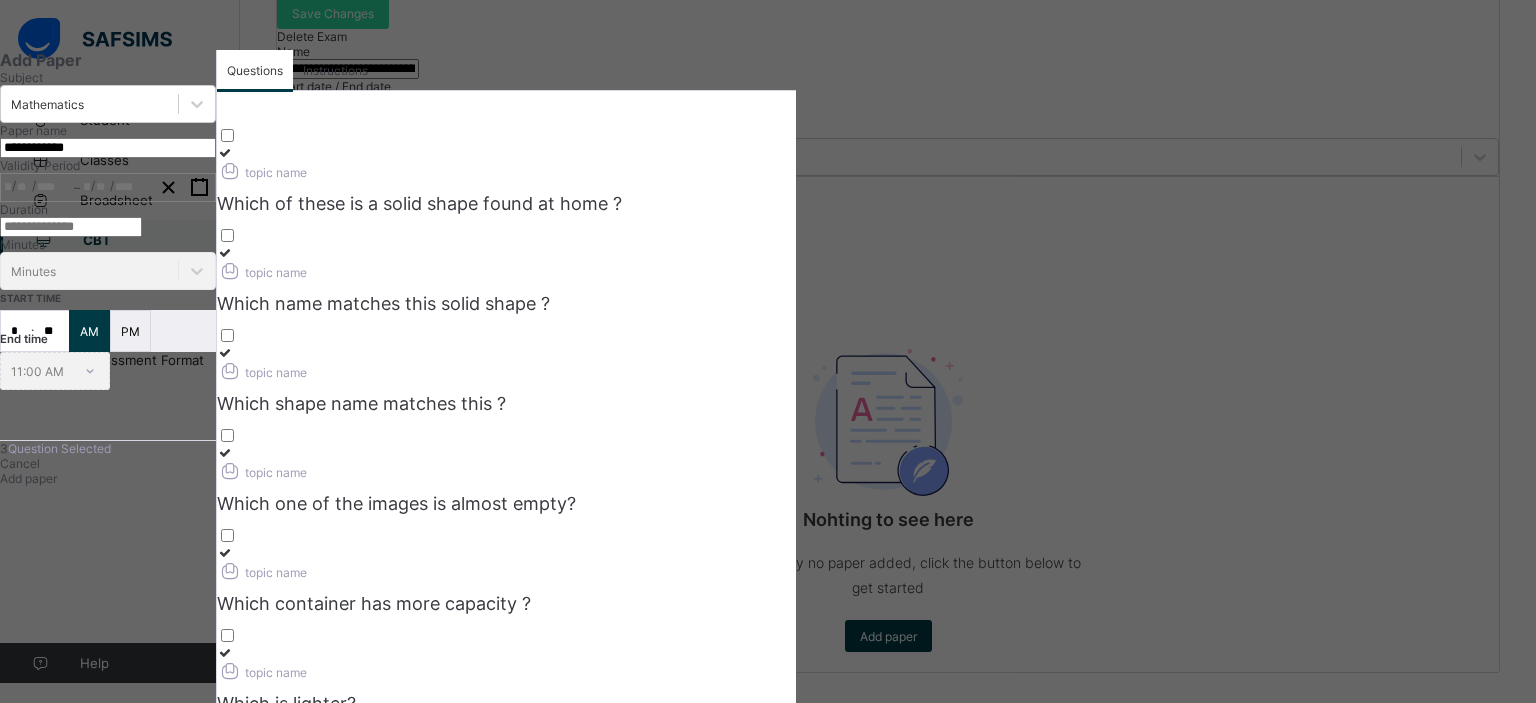 click at bounding box center [506, 252] 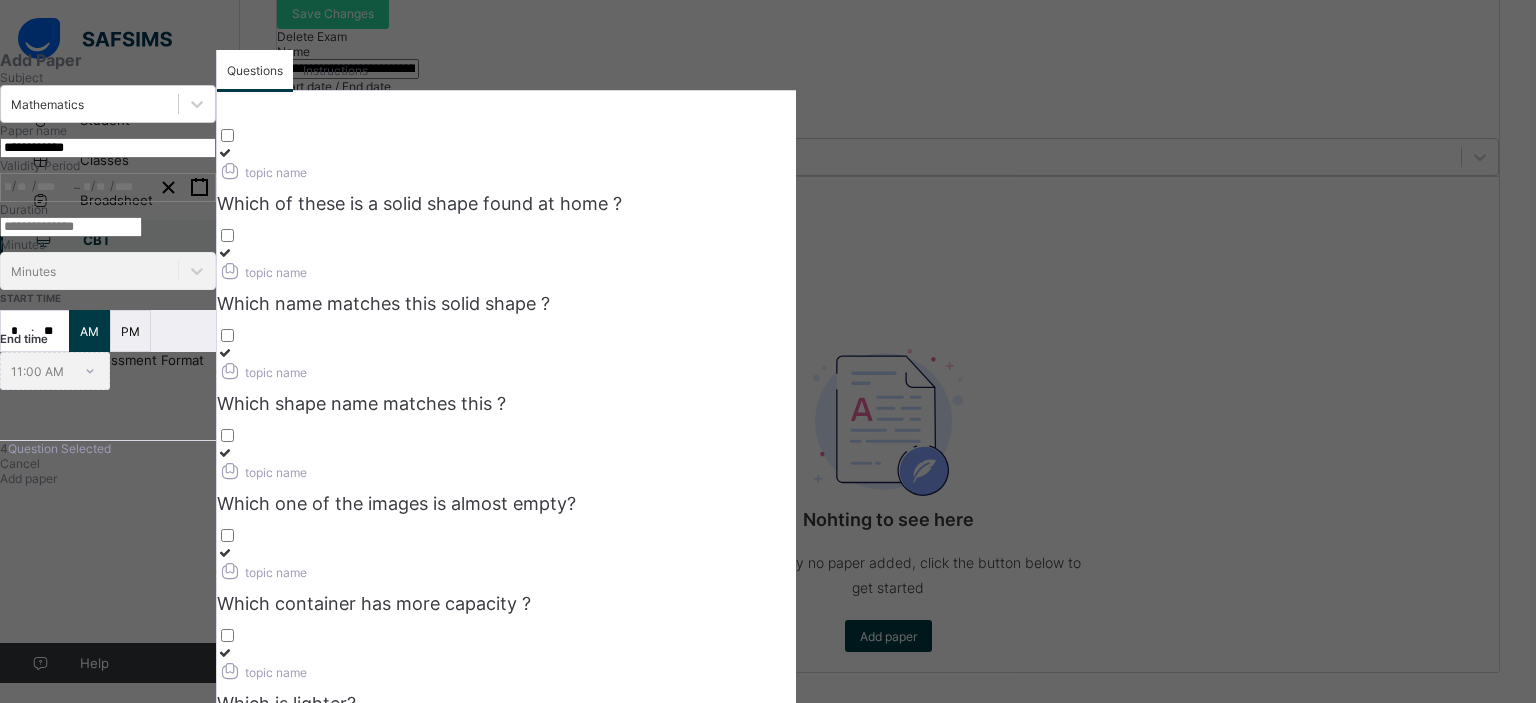 drag, startPoint x: 416, startPoint y: 477, endPoint x: 666, endPoint y: 478, distance: 250.002 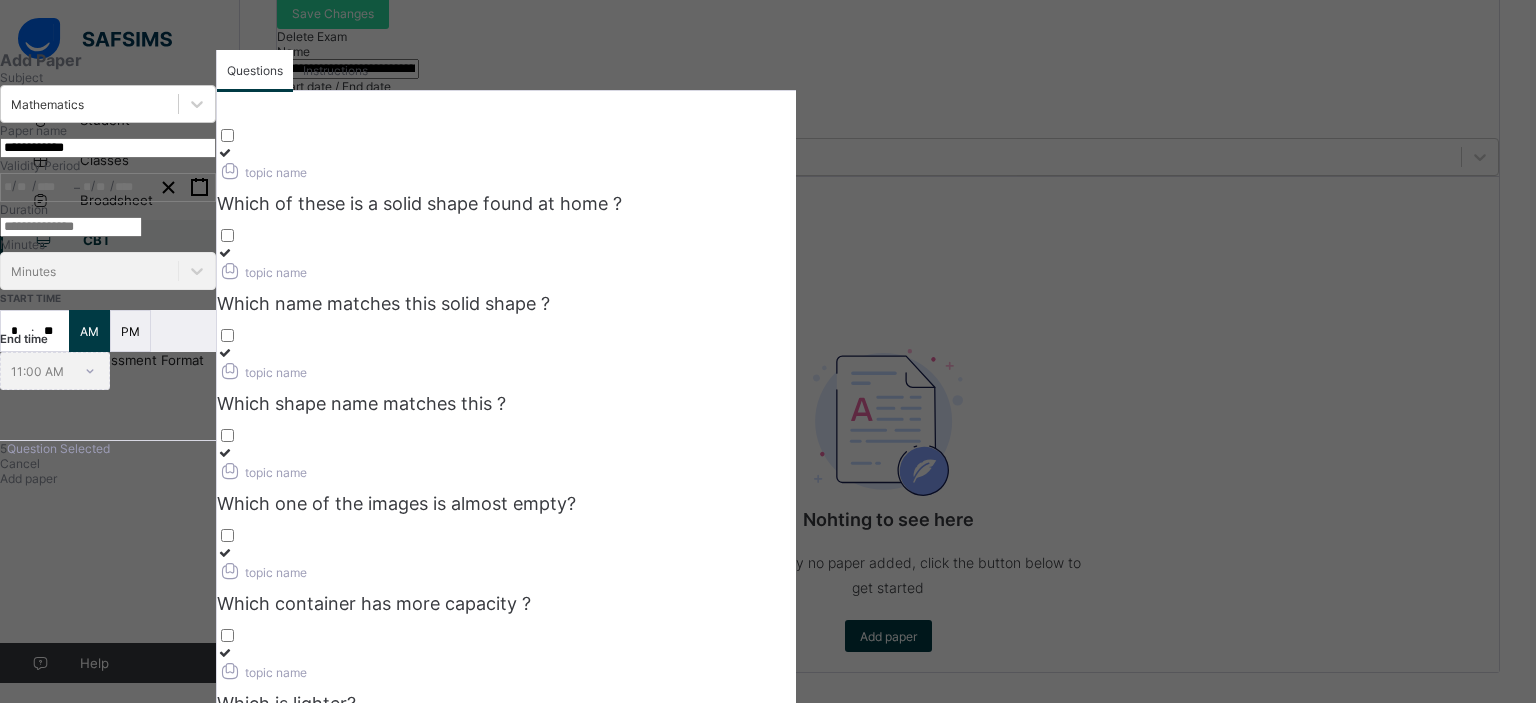 click at bounding box center [225, 452] 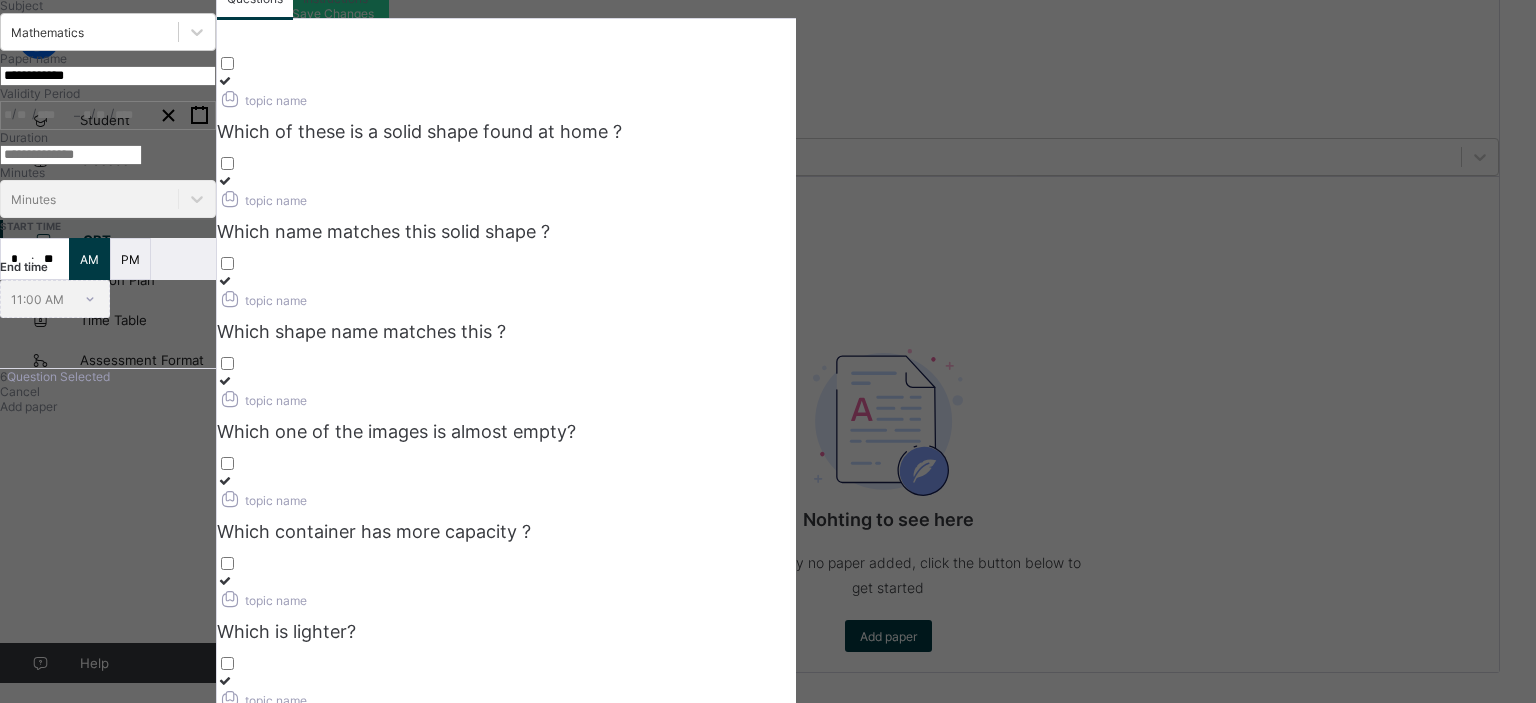 scroll, scrollTop: 35, scrollLeft: 0, axis: vertical 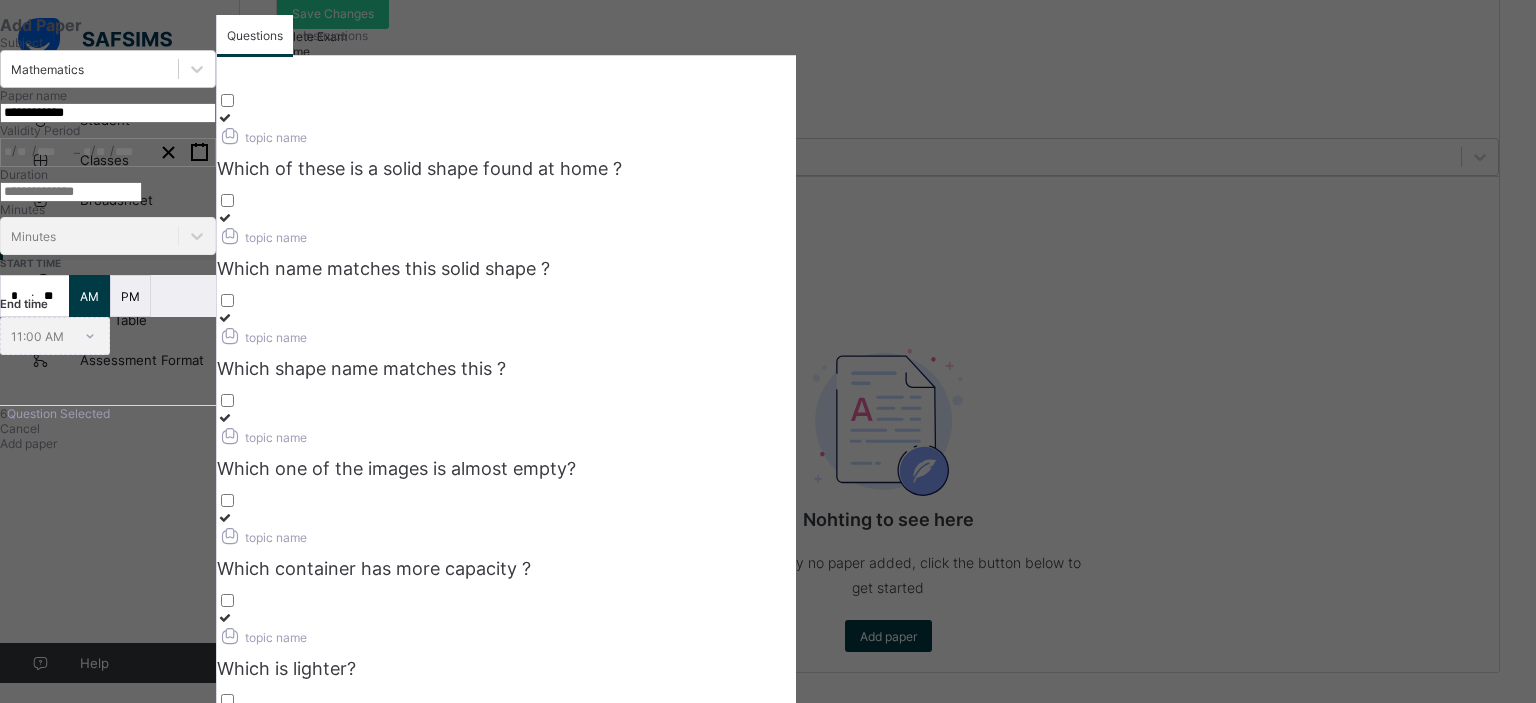 click at bounding box center (225, 417) 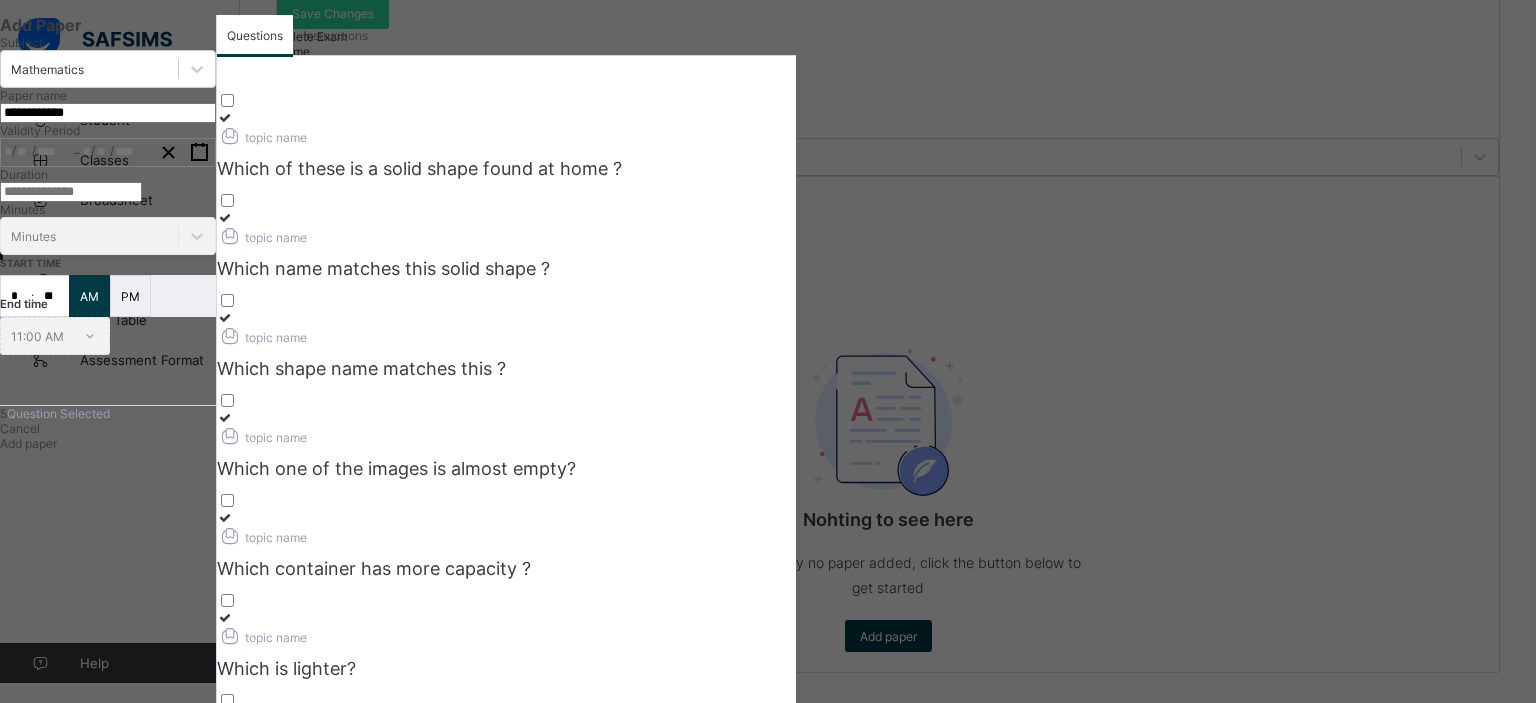 click at bounding box center [225, 317] 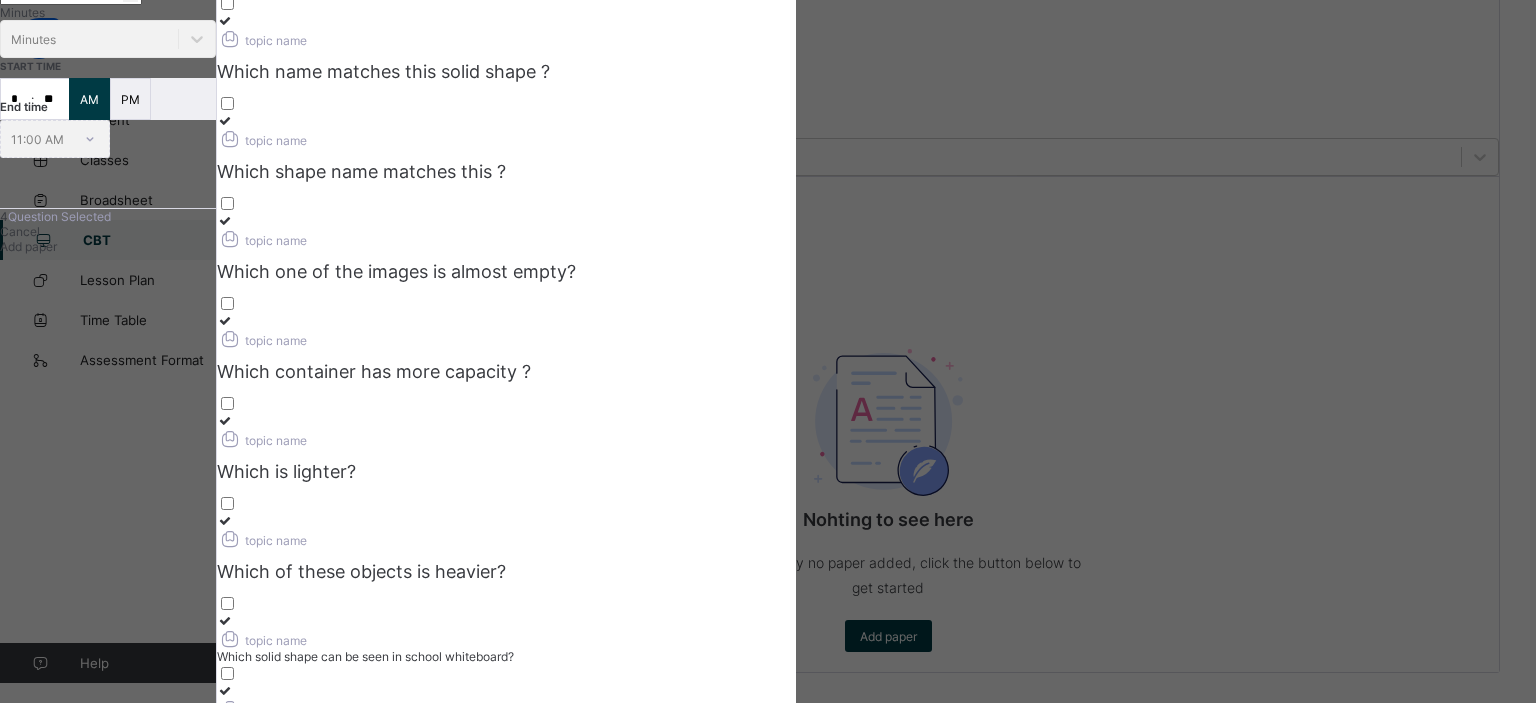 scroll, scrollTop: 335, scrollLeft: 0, axis: vertical 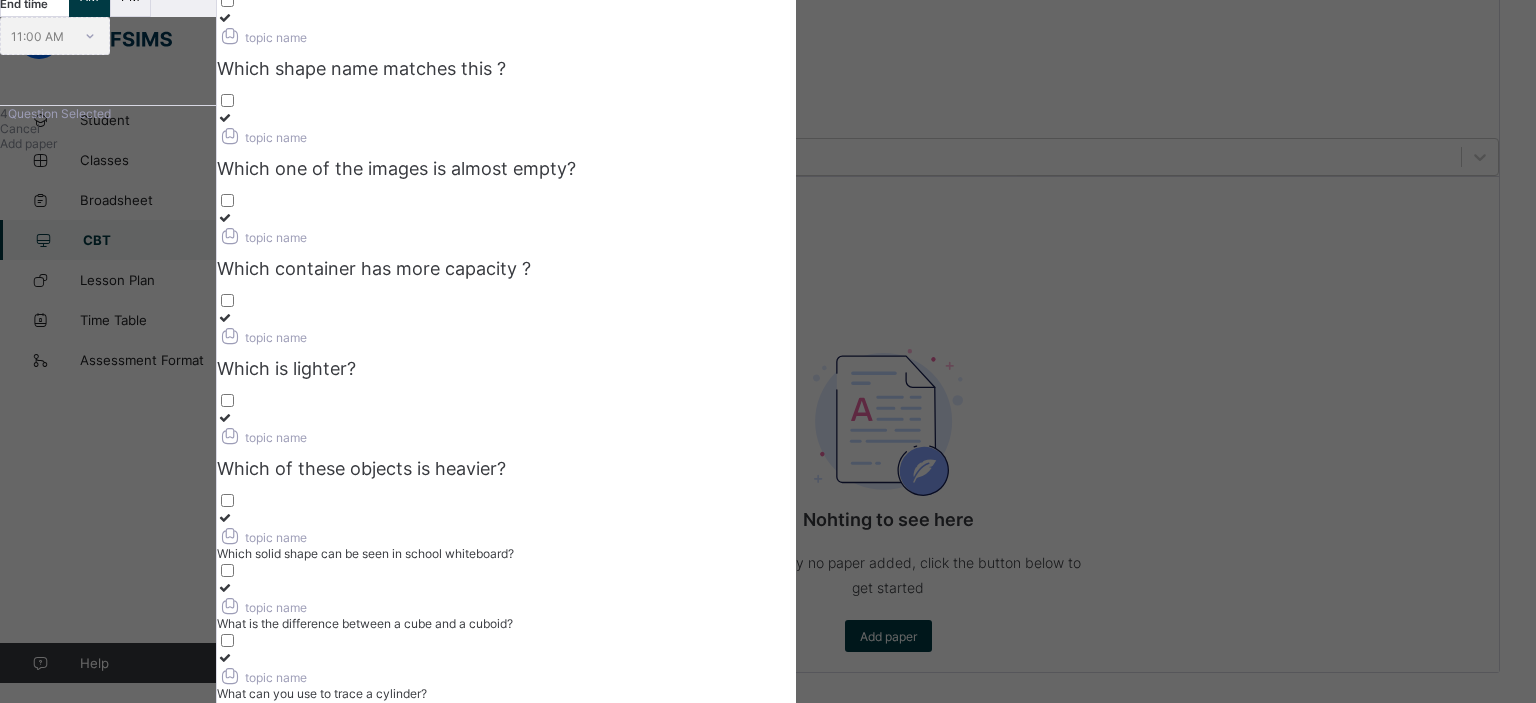 click at bounding box center (225, 517) 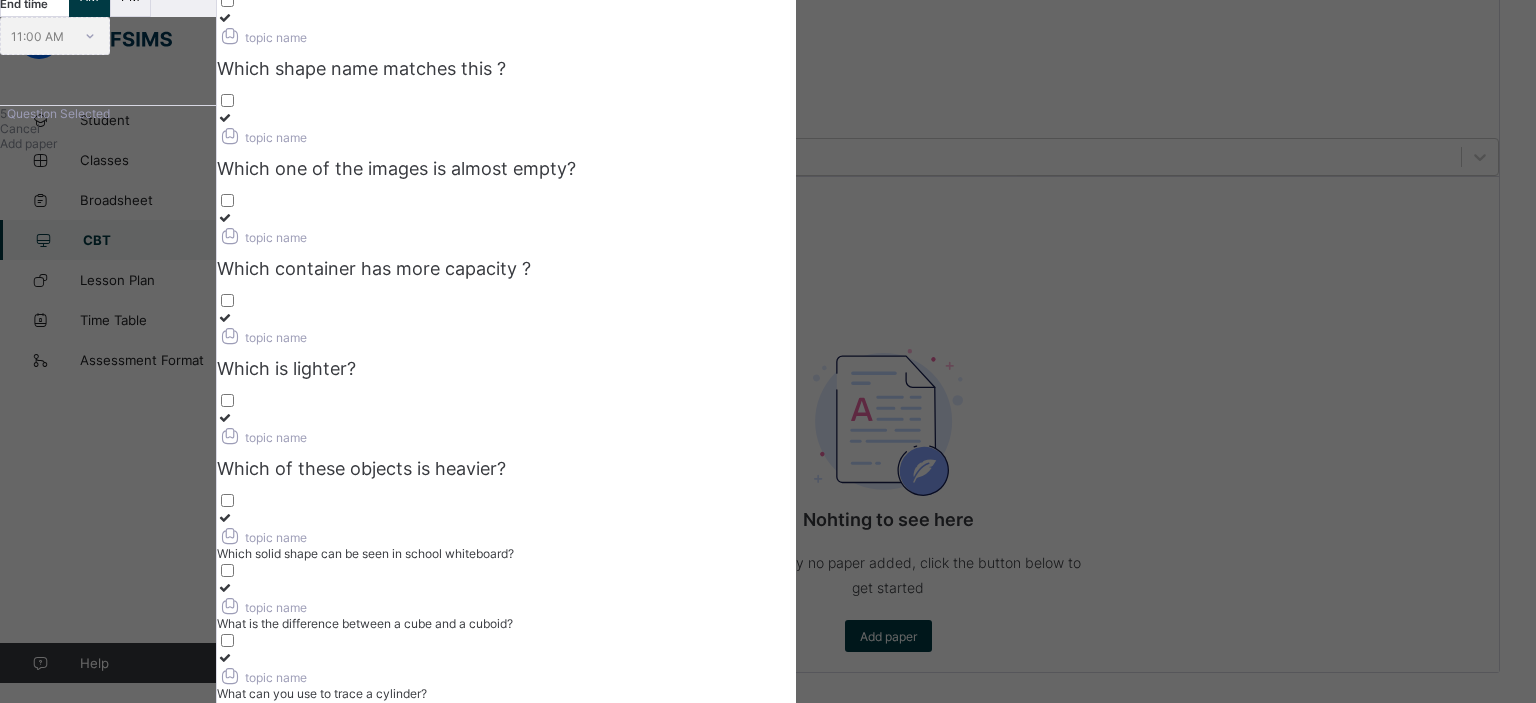 click at bounding box center [225, 587] 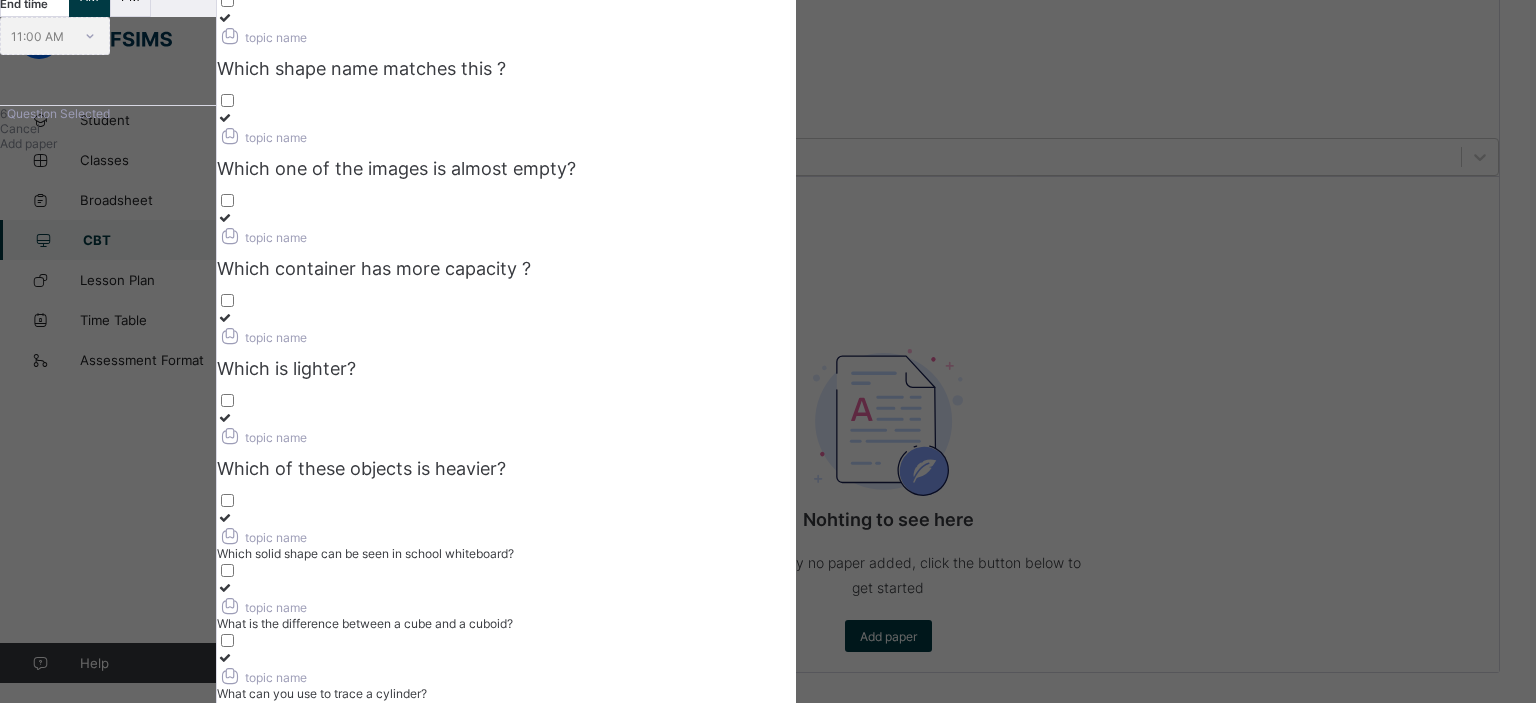 click at bounding box center [225, 417] 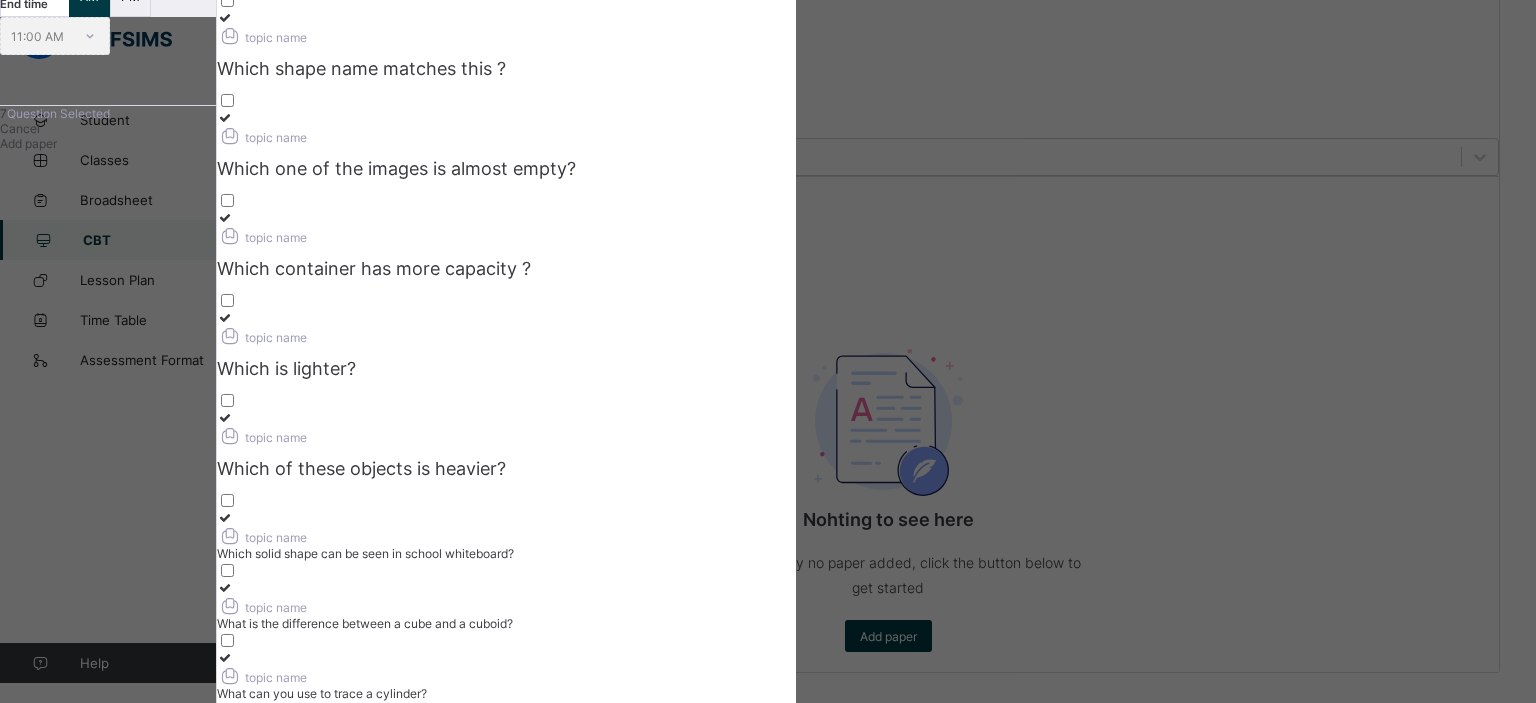click at bounding box center (225, 657) 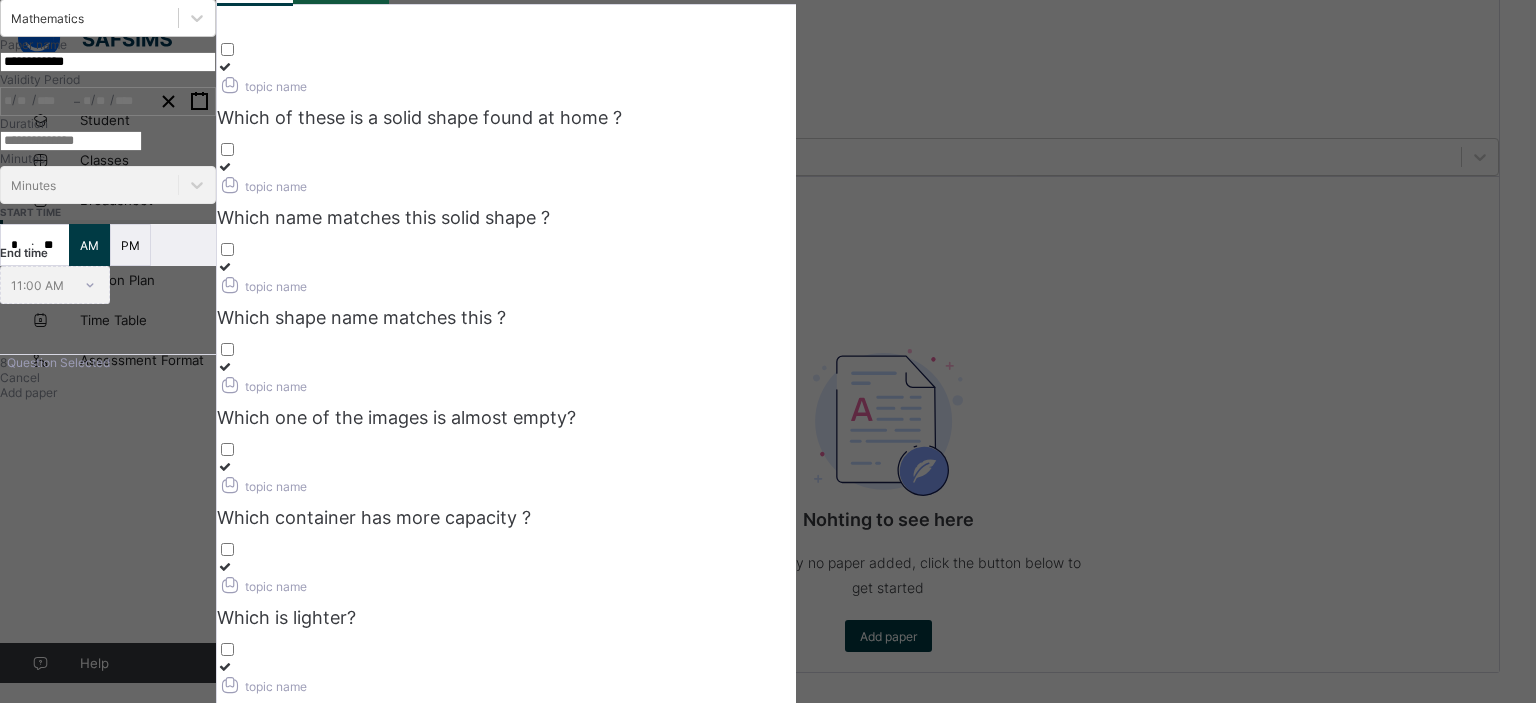 scroll, scrollTop: 35, scrollLeft: 0, axis: vertical 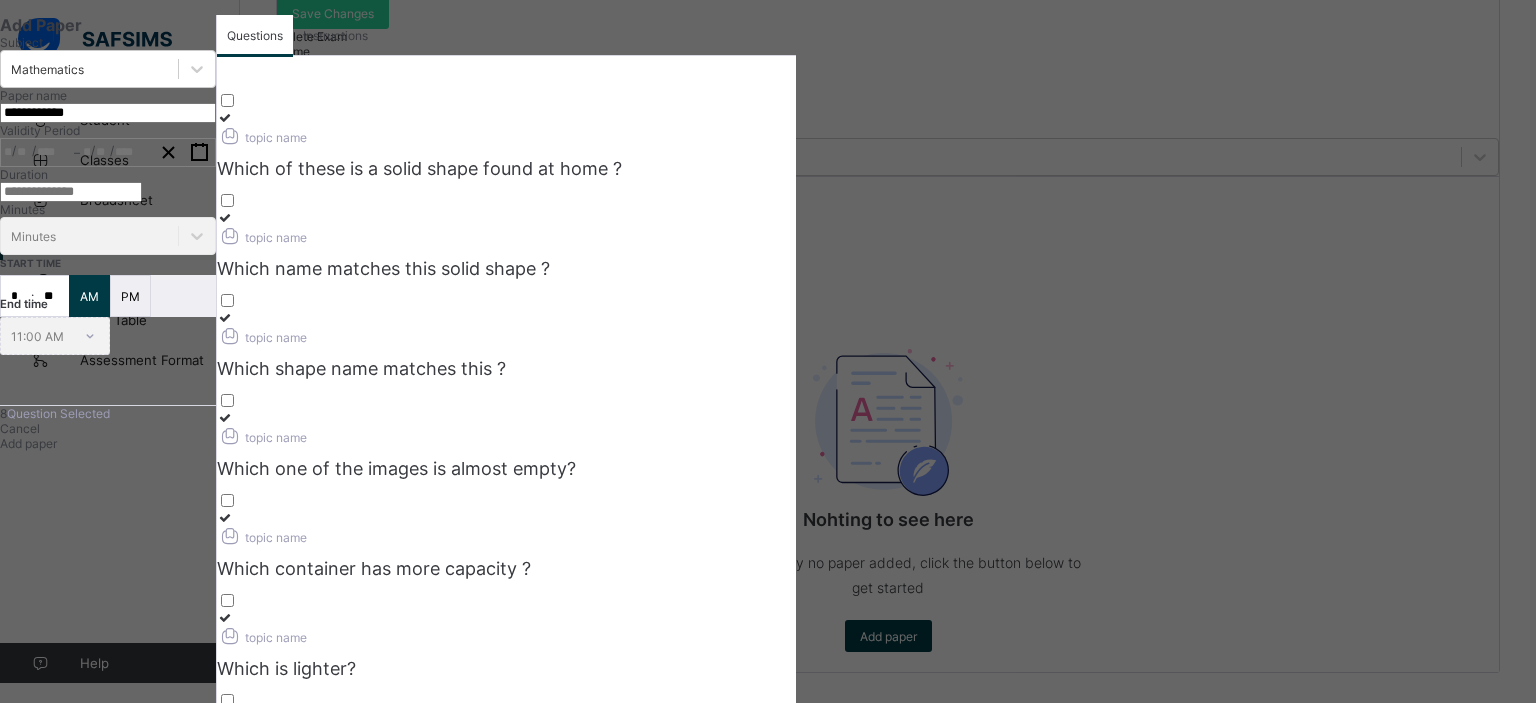 click at bounding box center (225, 317) 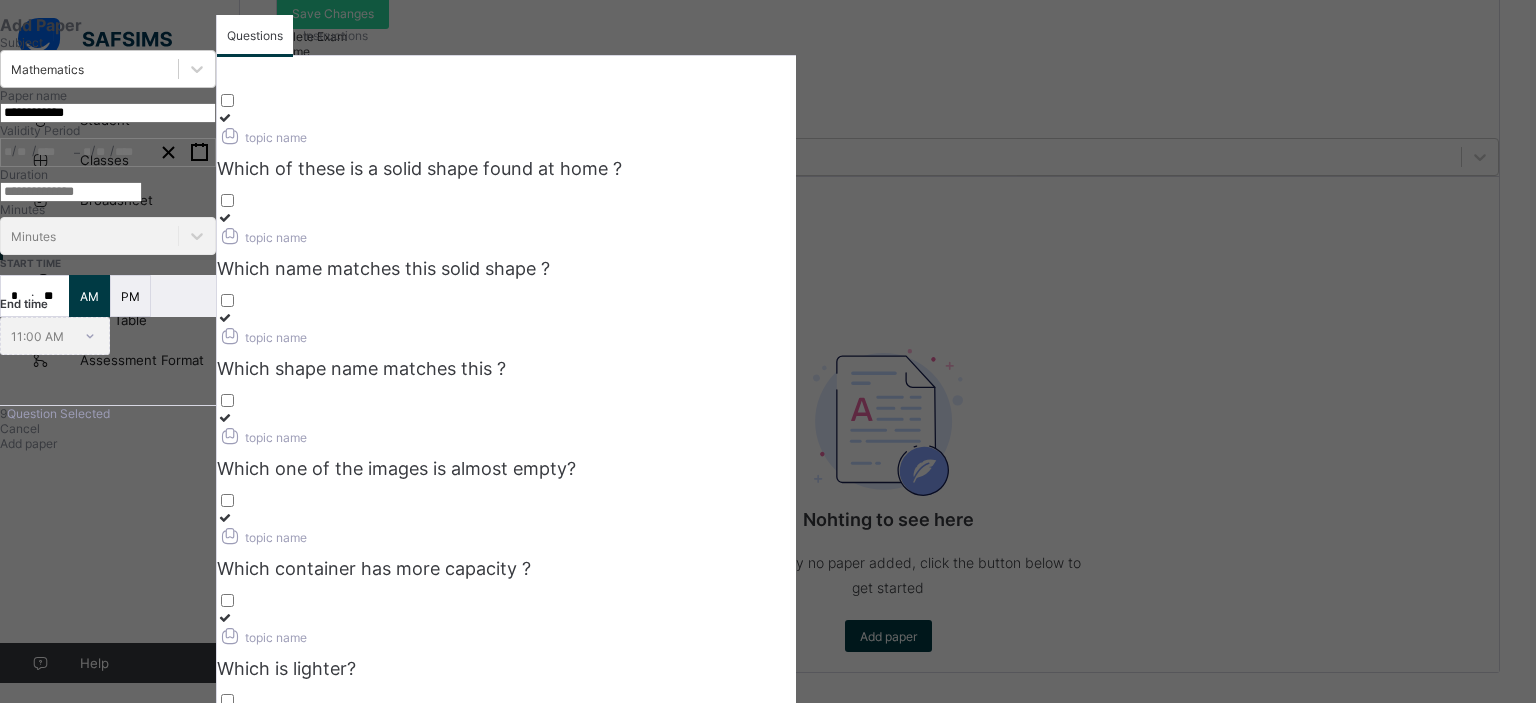 scroll, scrollTop: 335, scrollLeft: 0, axis: vertical 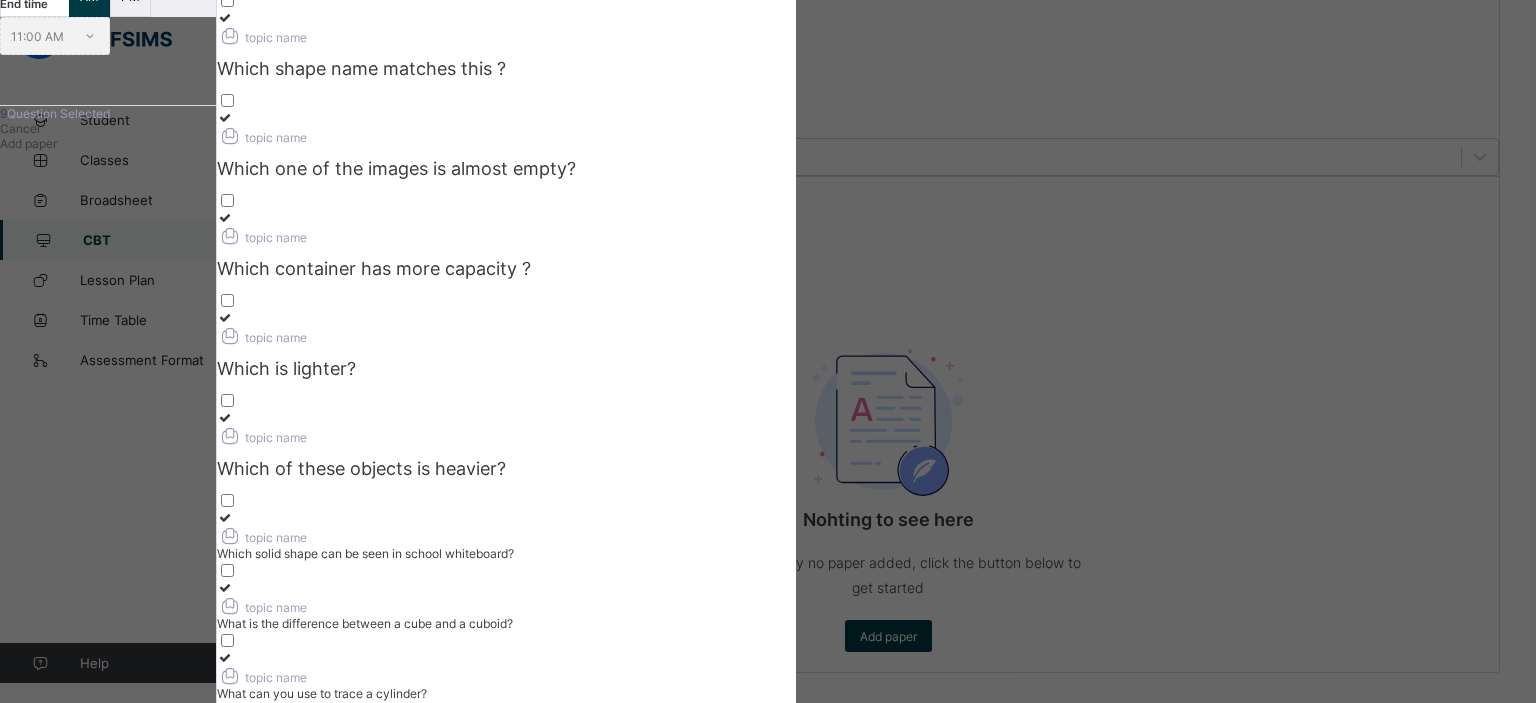 click on "2" at bounding box center [515, 741] 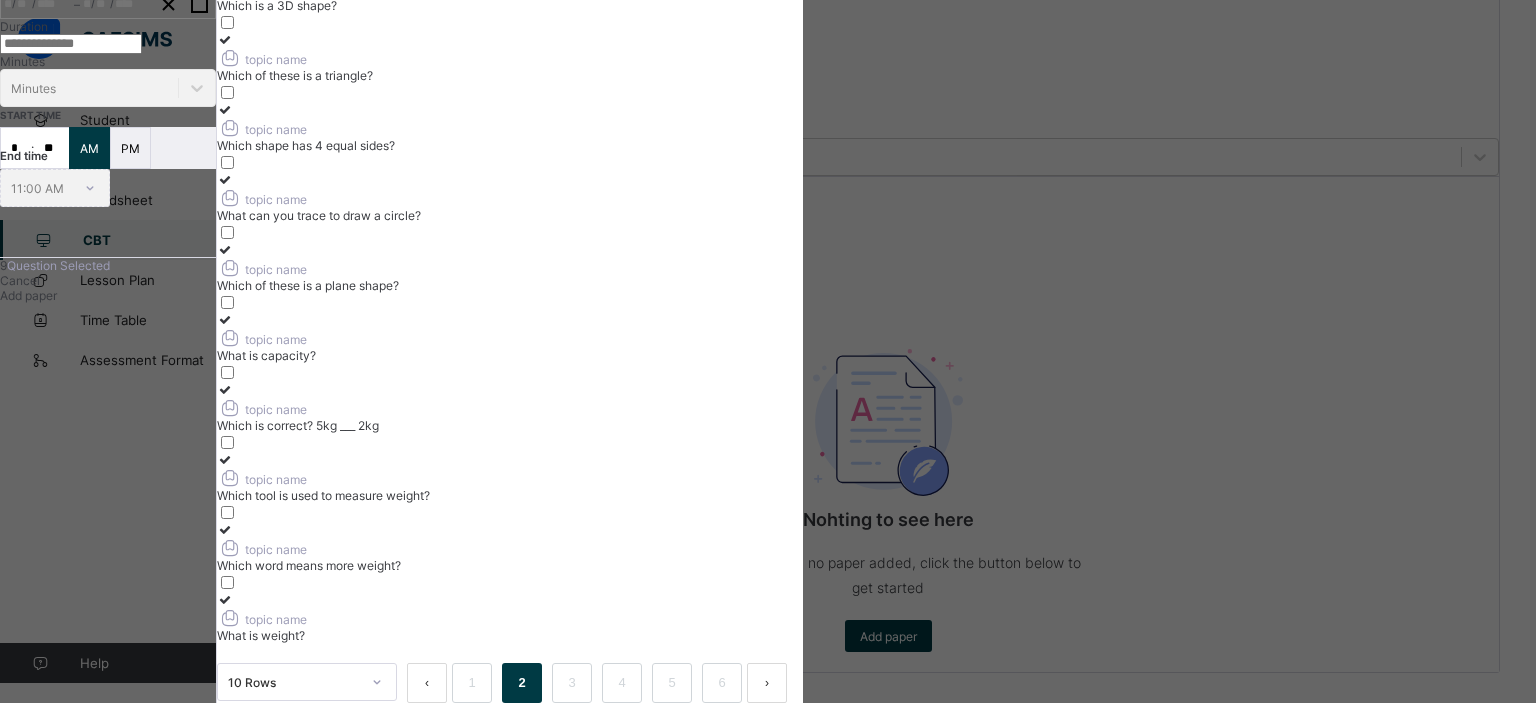 scroll, scrollTop: 0, scrollLeft: 0, axis: both 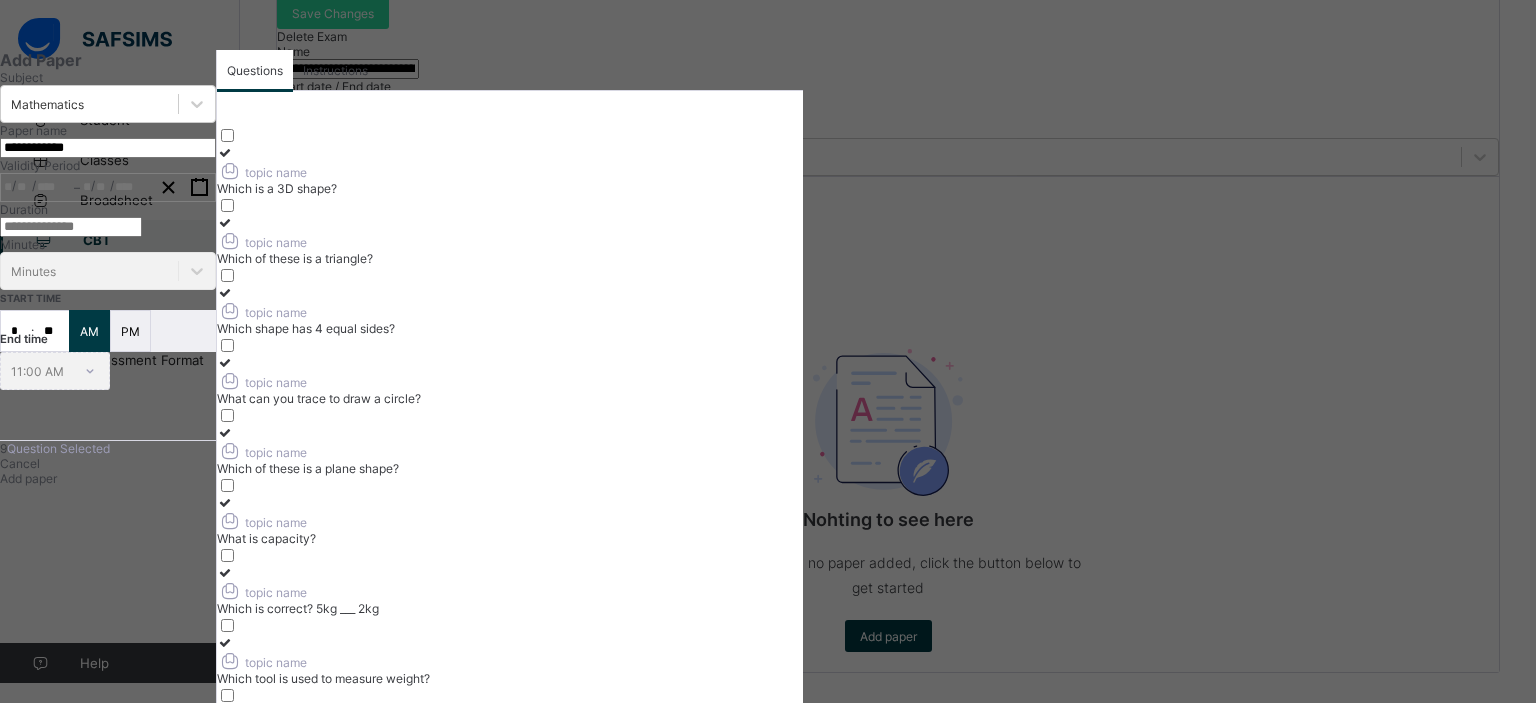 click at bounding box center [225, 782] 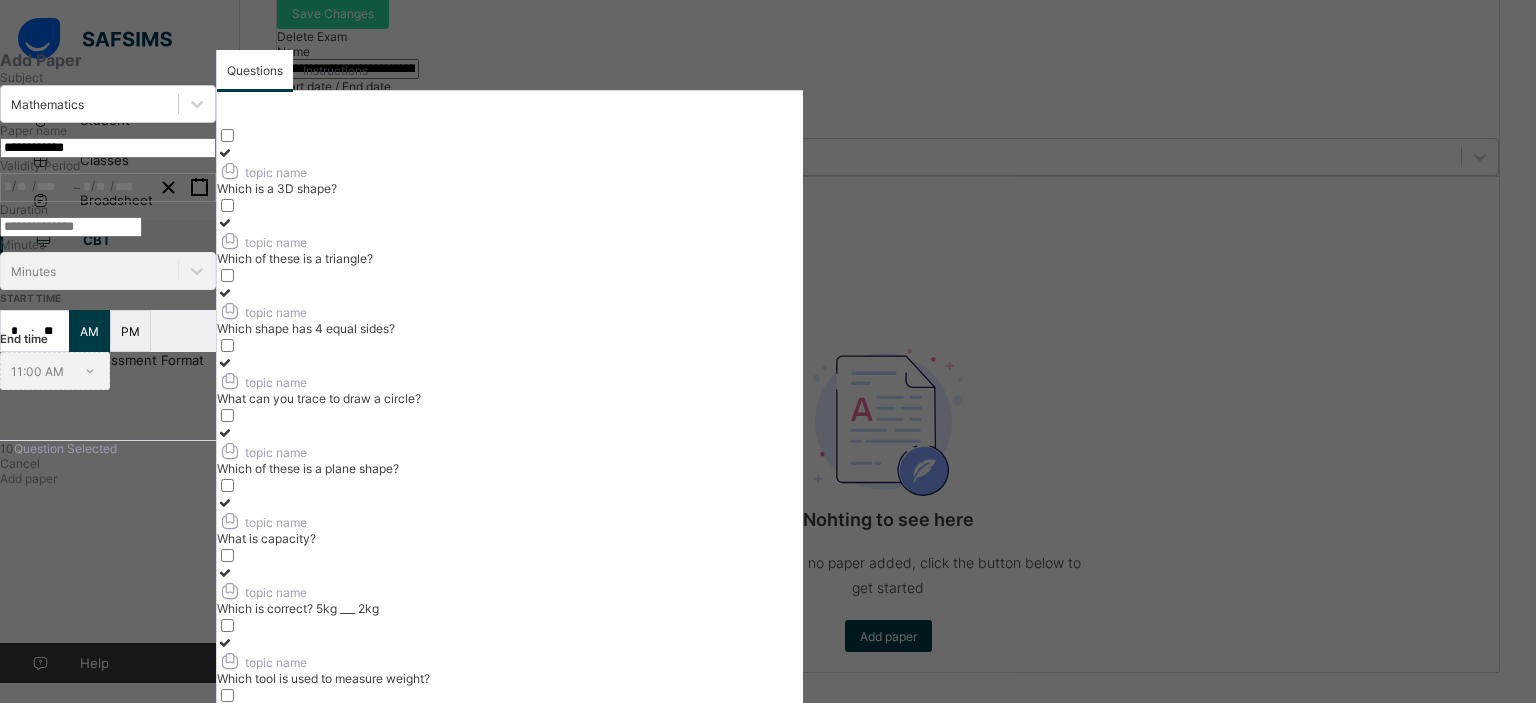 click at bounding box center (225, 292) 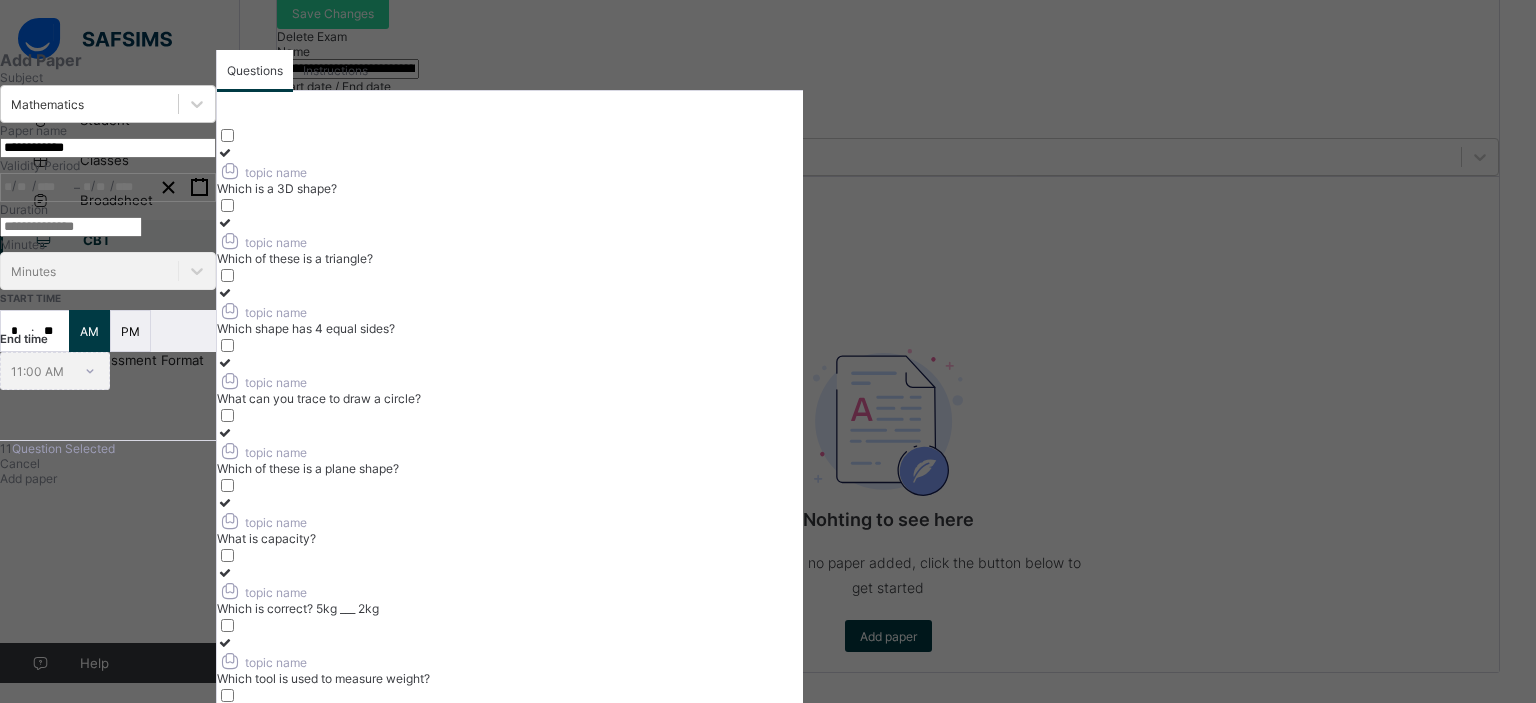 click at bounding box center (225, 222) 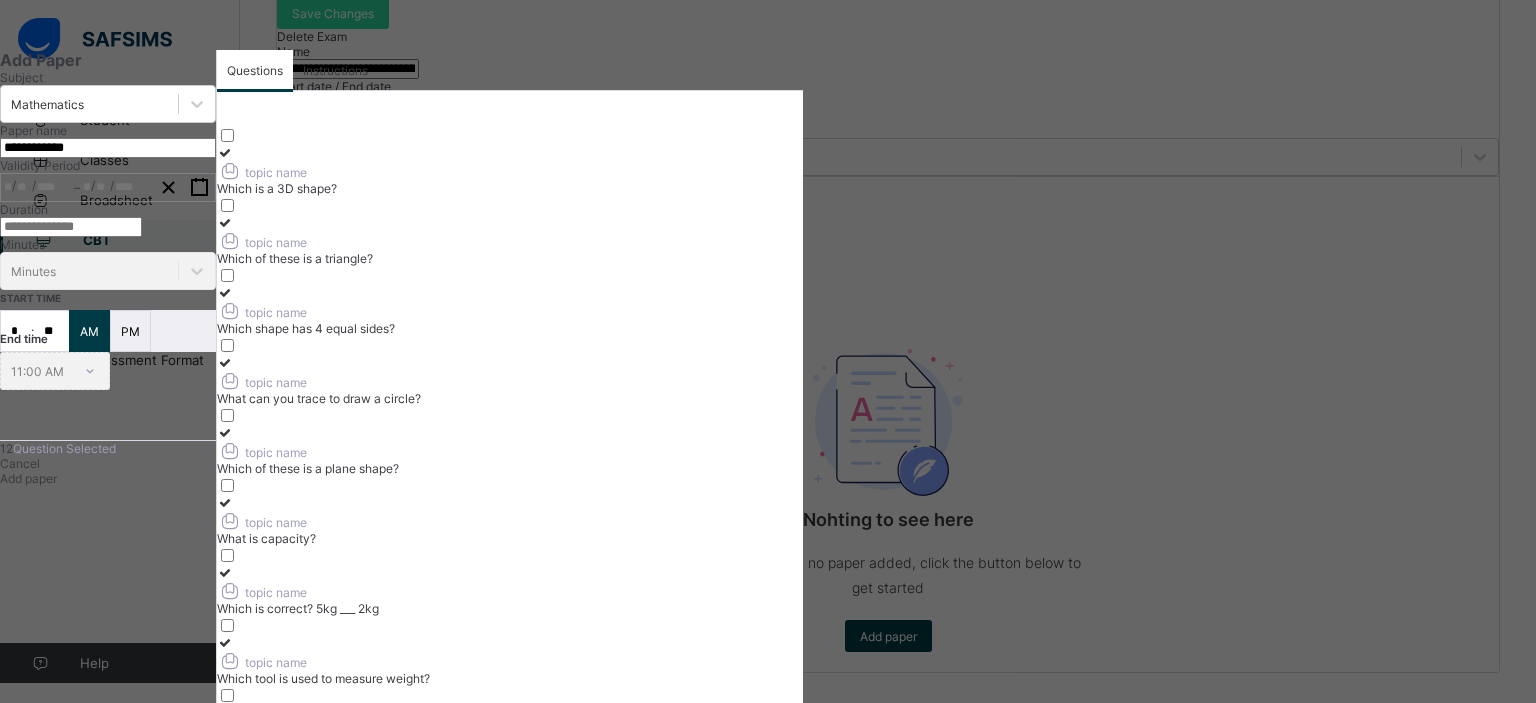click at bounding box center (225, 432) 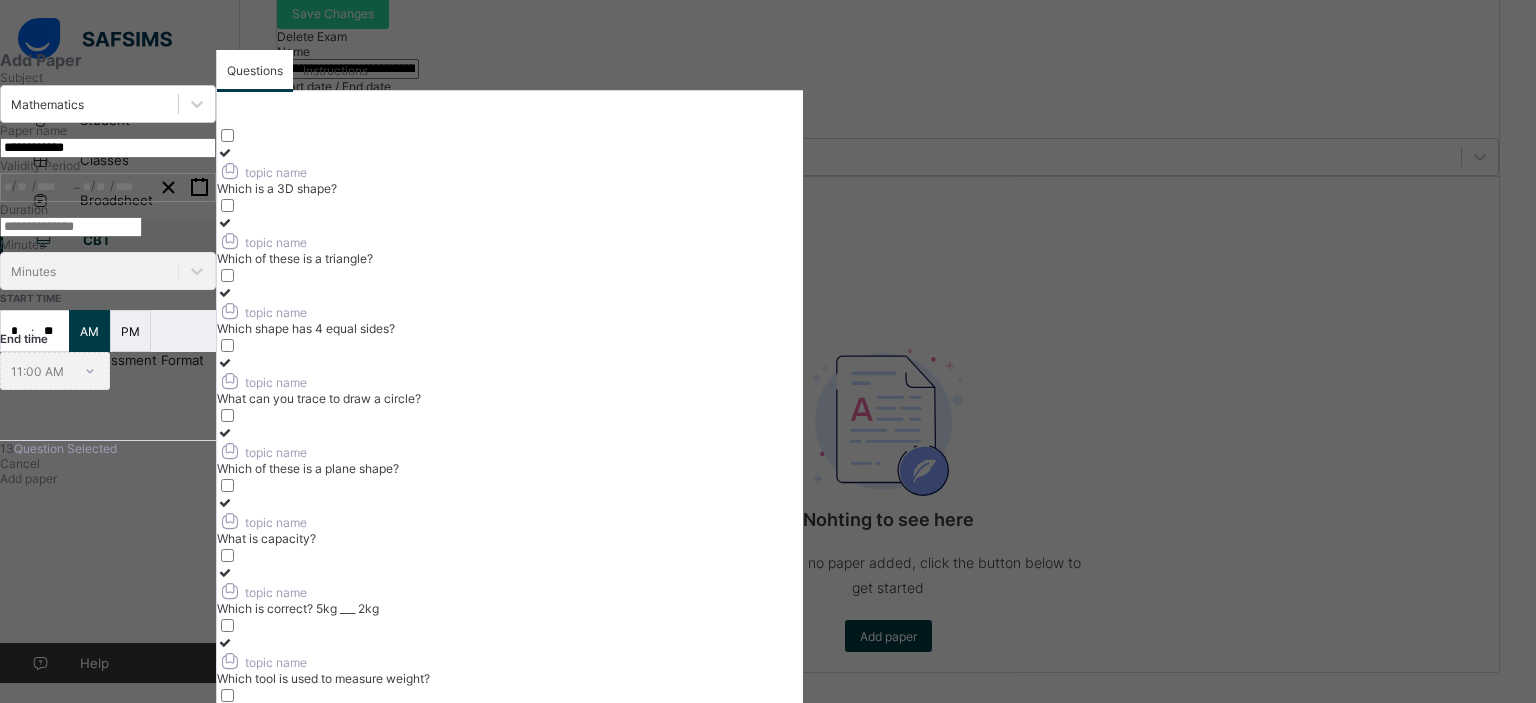 click at bounding box center (225, 502) 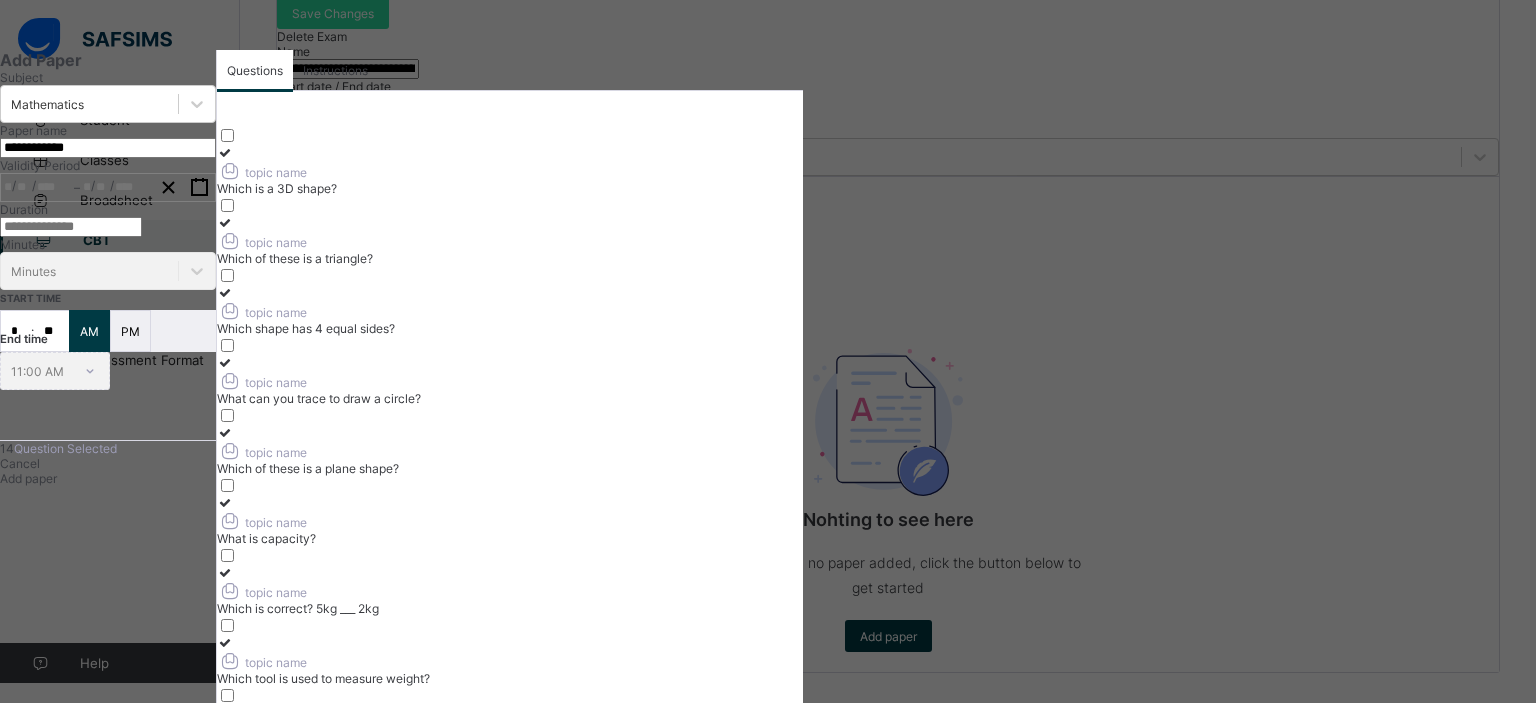click at bounding box center (225, 152) 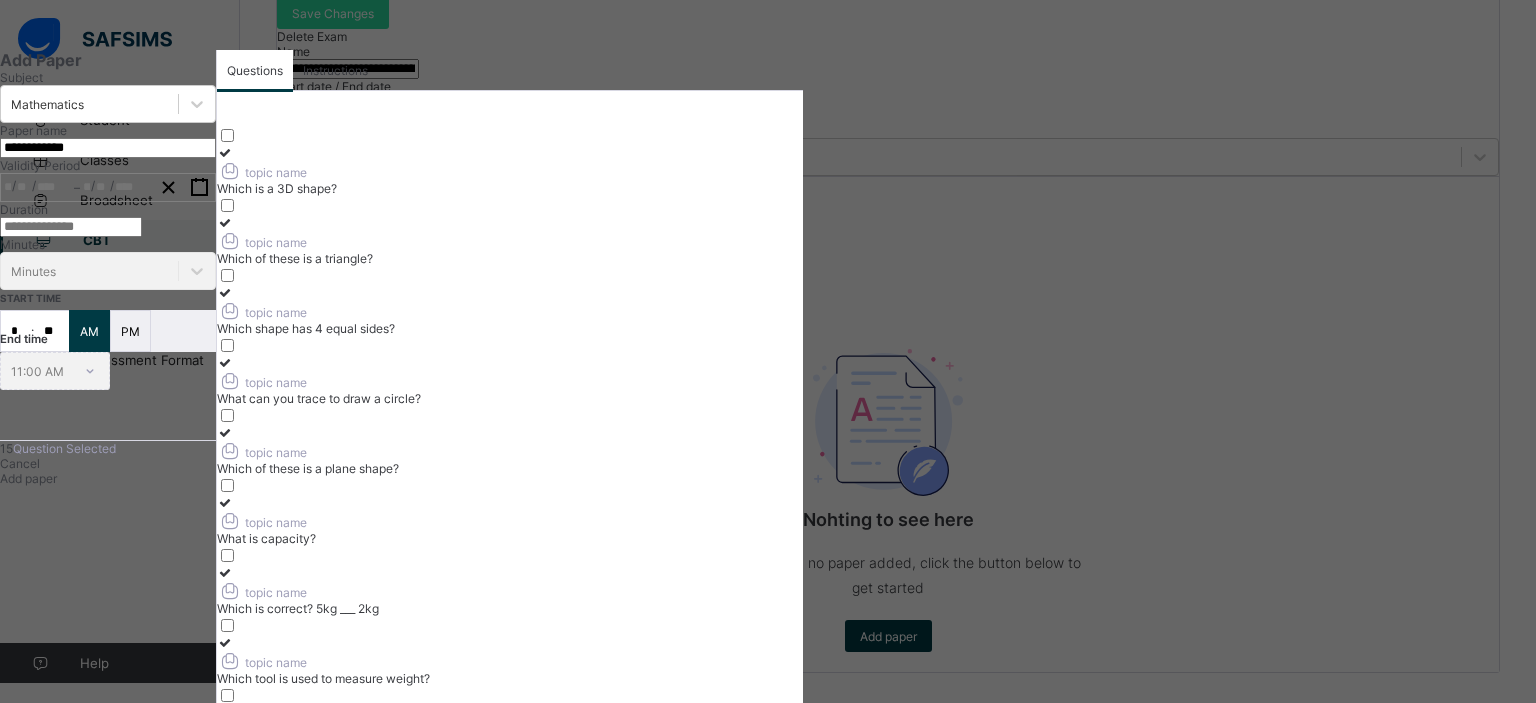 click at bounding box center (225, 572) 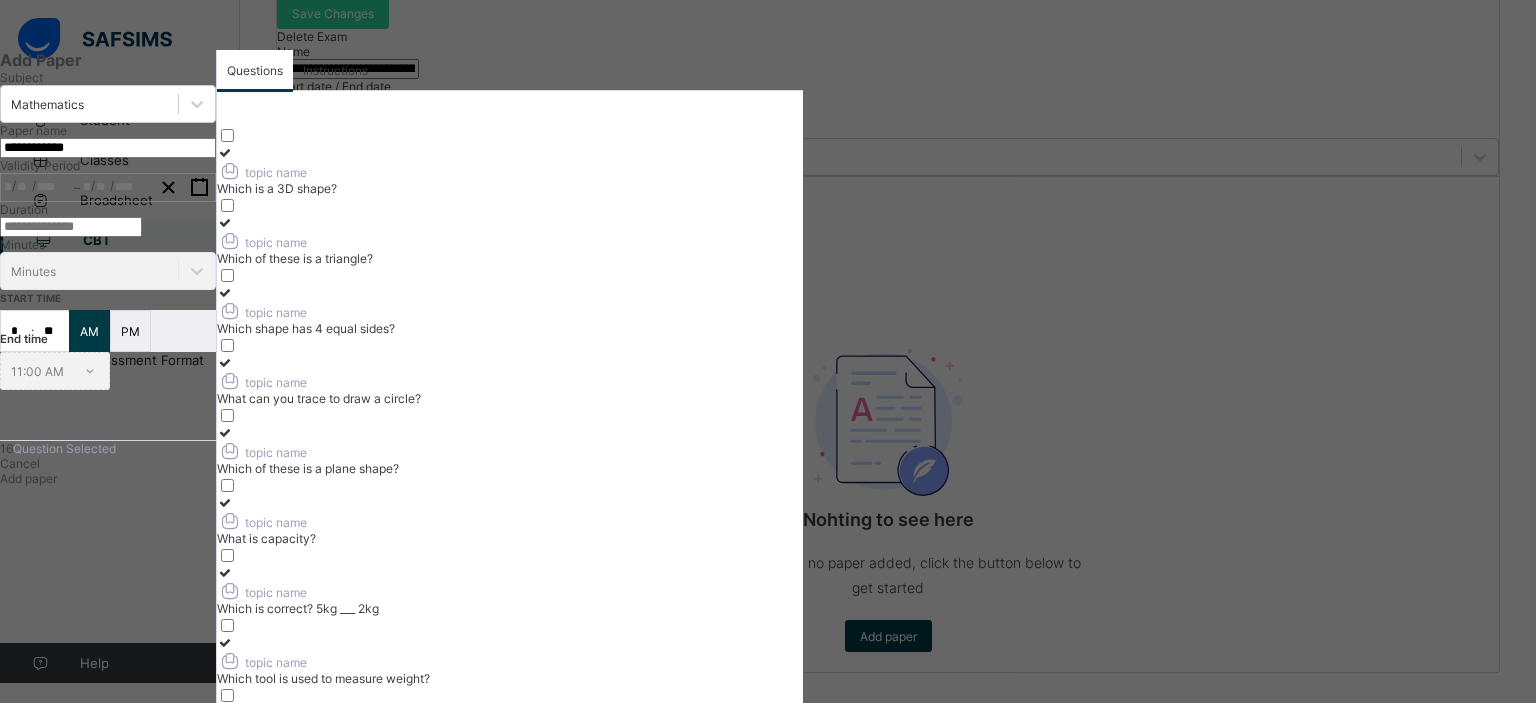scroll, scrollTop: 335, scrollLeft: 0, axis: vertical 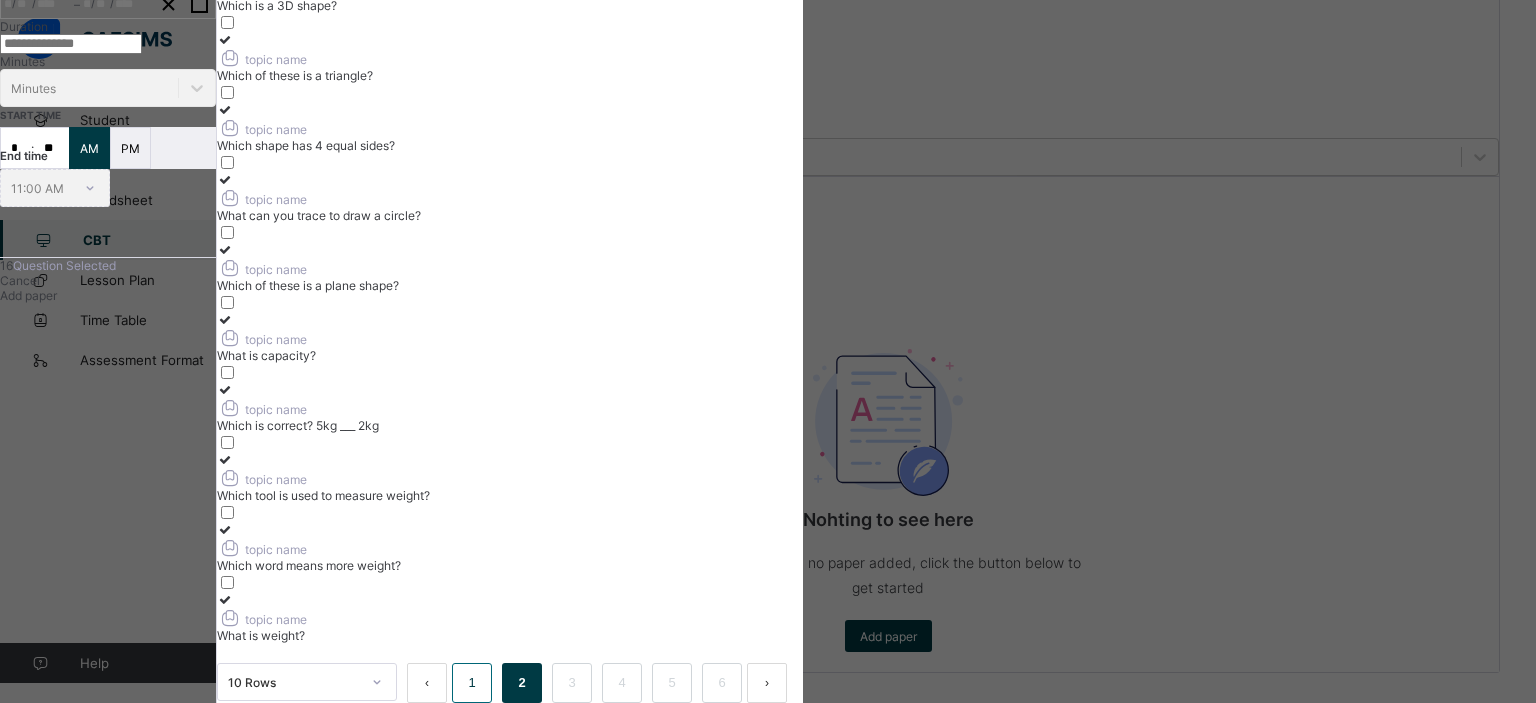 click on "1" at bounding box center (472, 683) 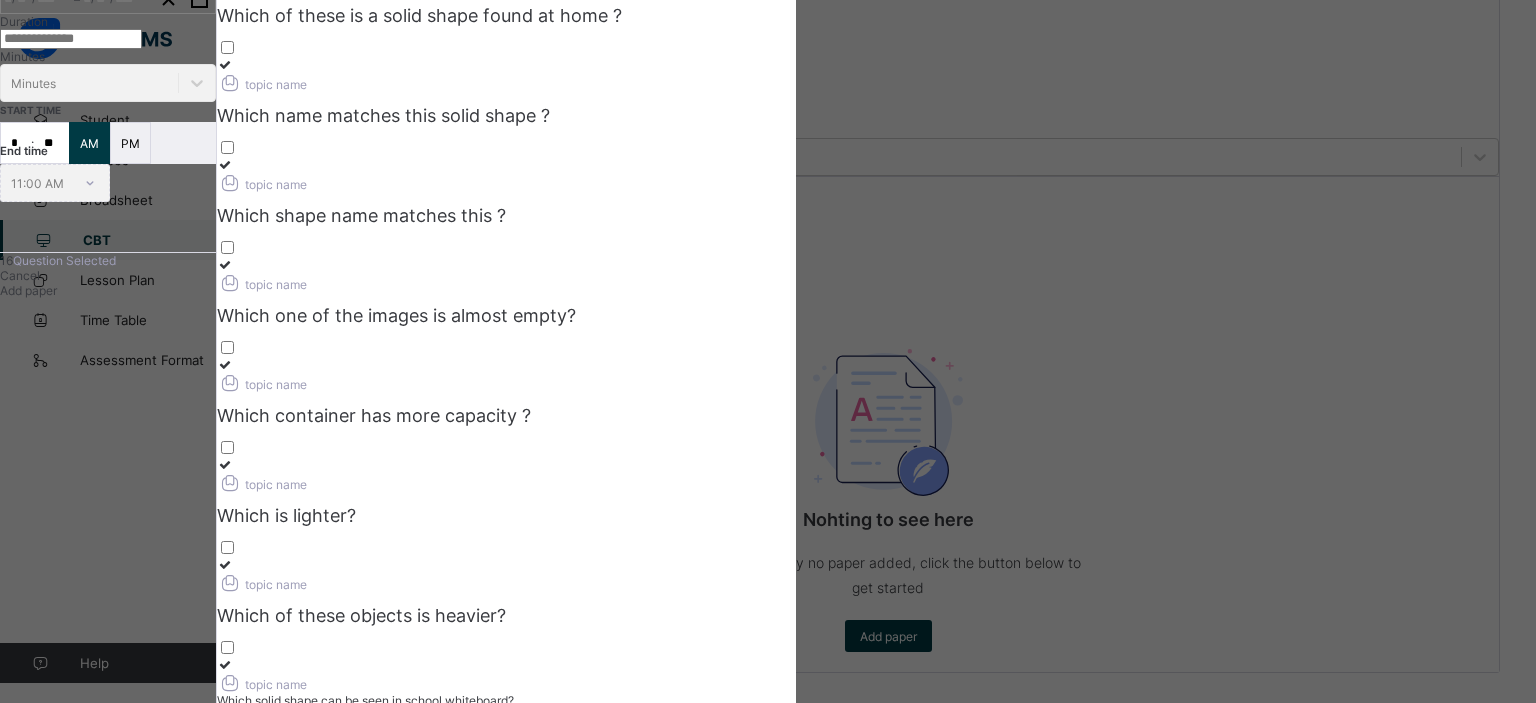 scroll, scrollTop: 35, scrollLeft: 0, axis: vertical 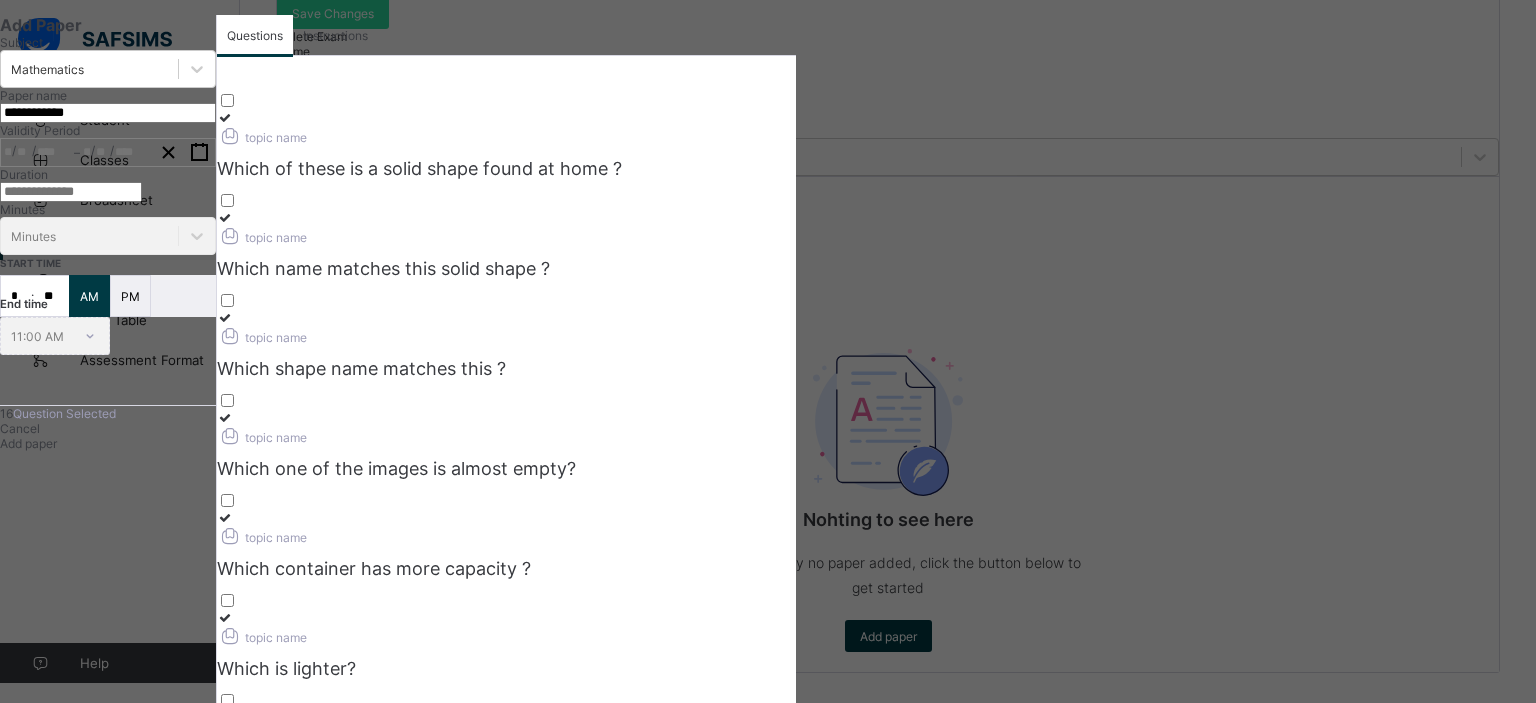 click at bounding box center (225, 517) 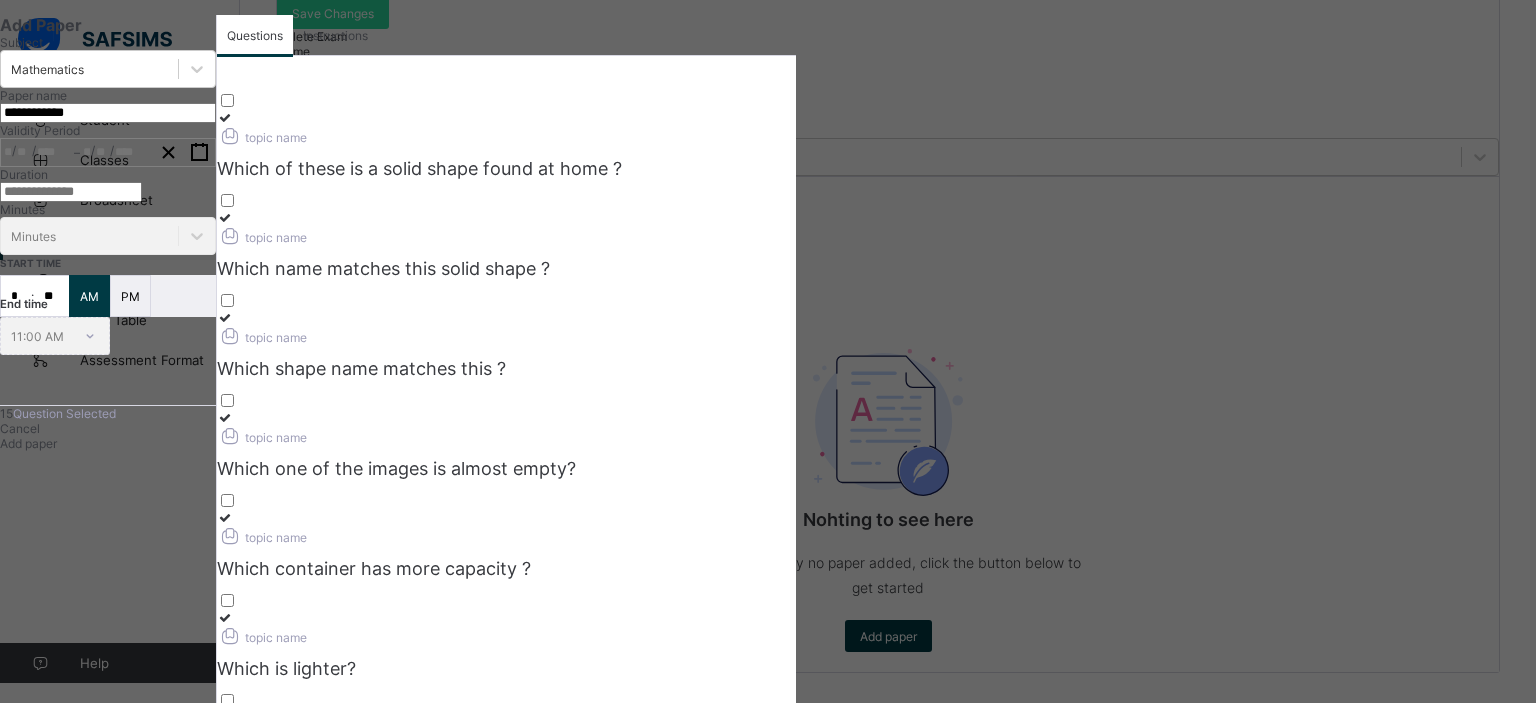scroll, scrollTop: 335, scrollLeft: 0, axis: vertical 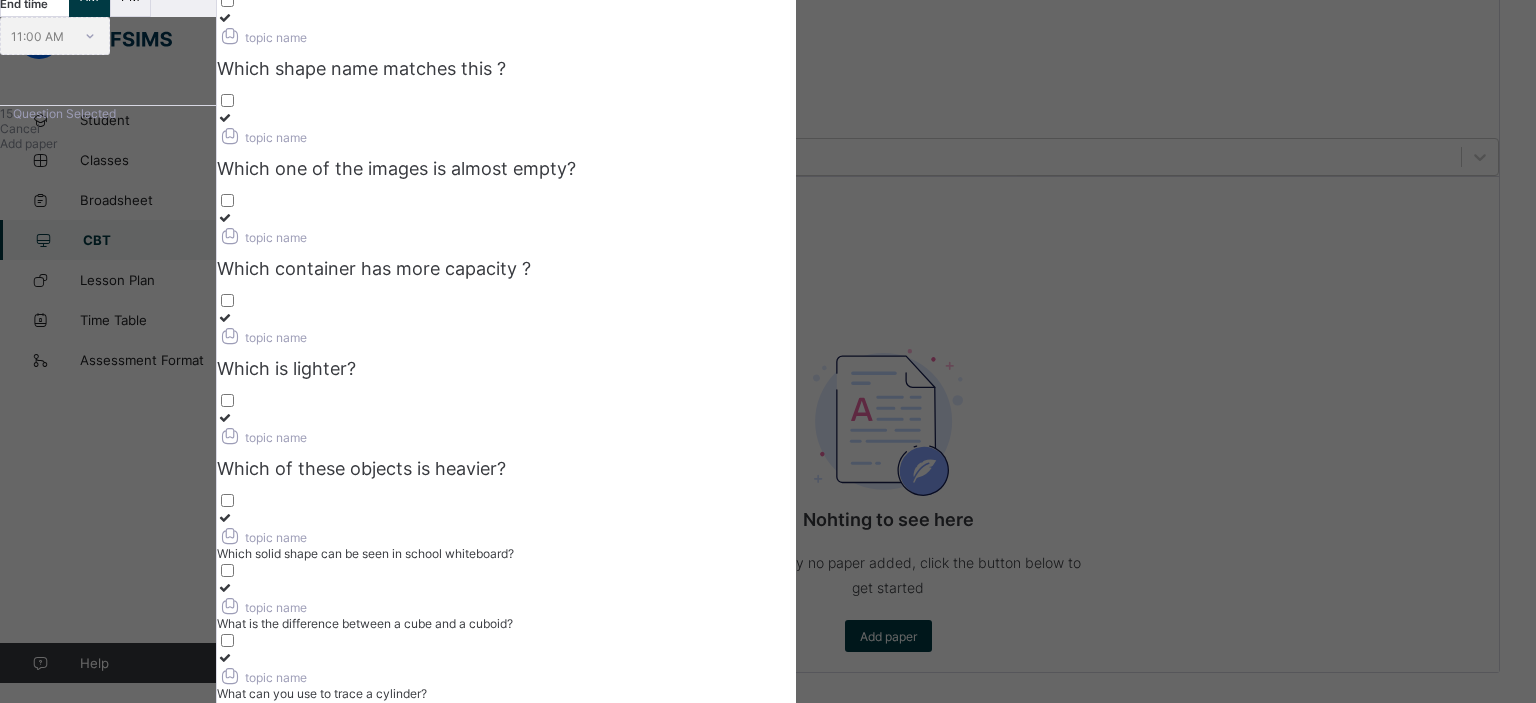 click on "2" at bounding box center (514, 741) 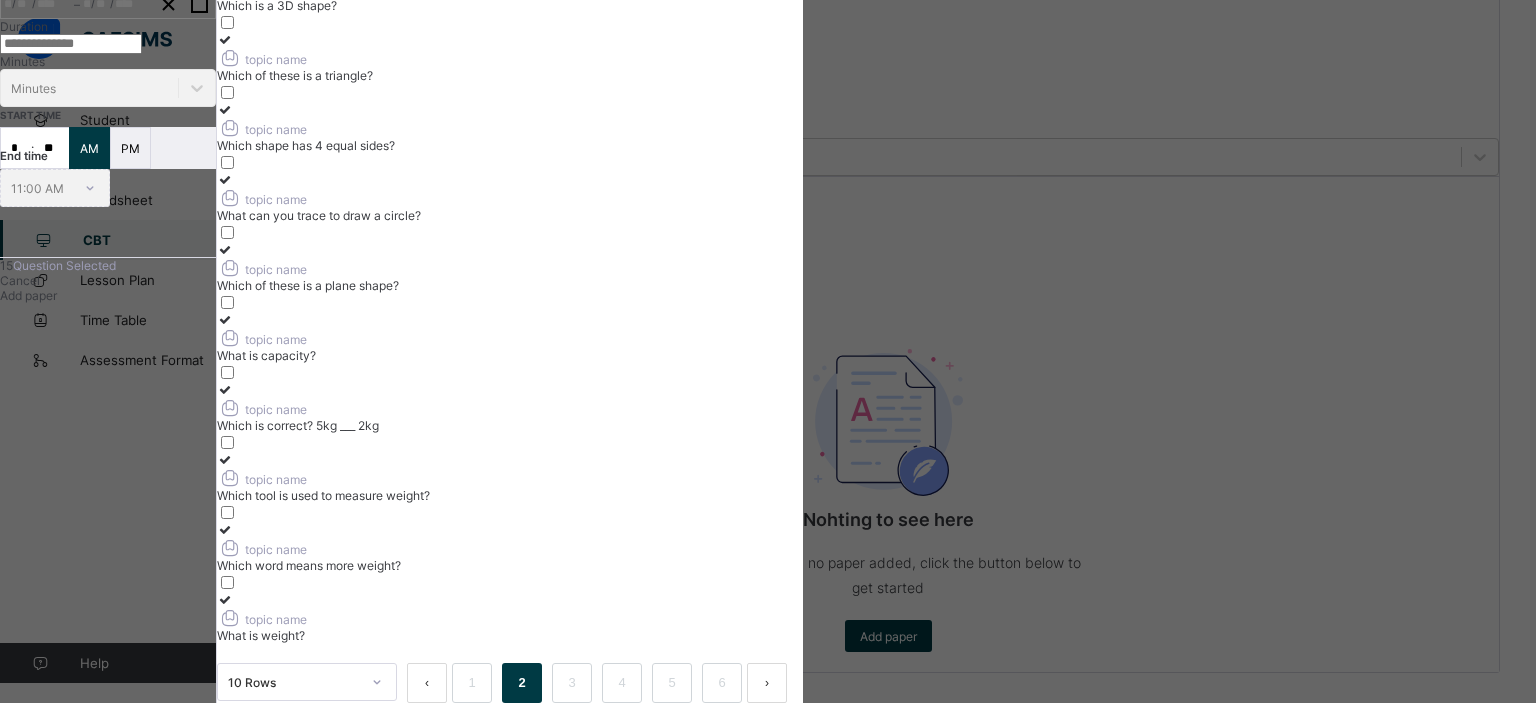 scroll, scrollTop: 135, scrollLeft: 0, axis: vertical 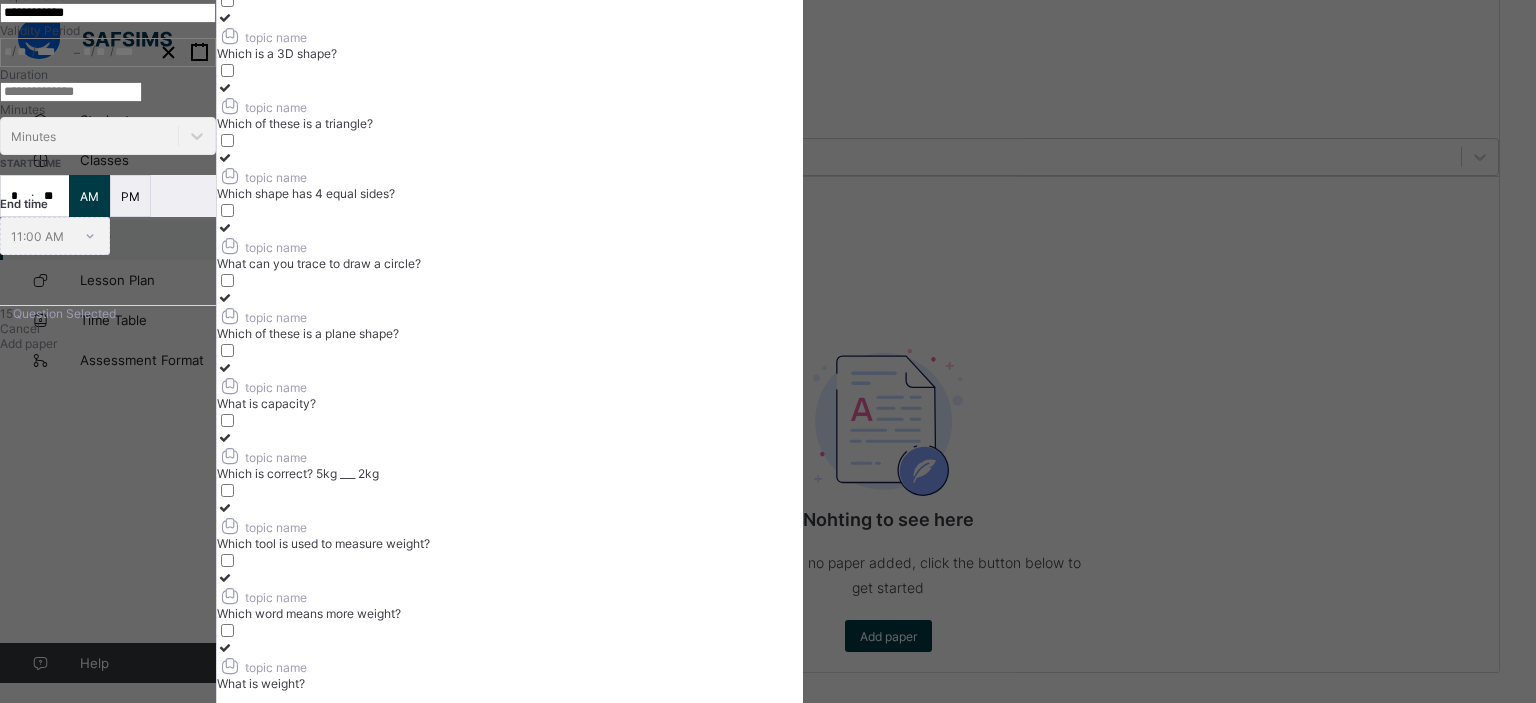 click at bounding box center [225, 227] 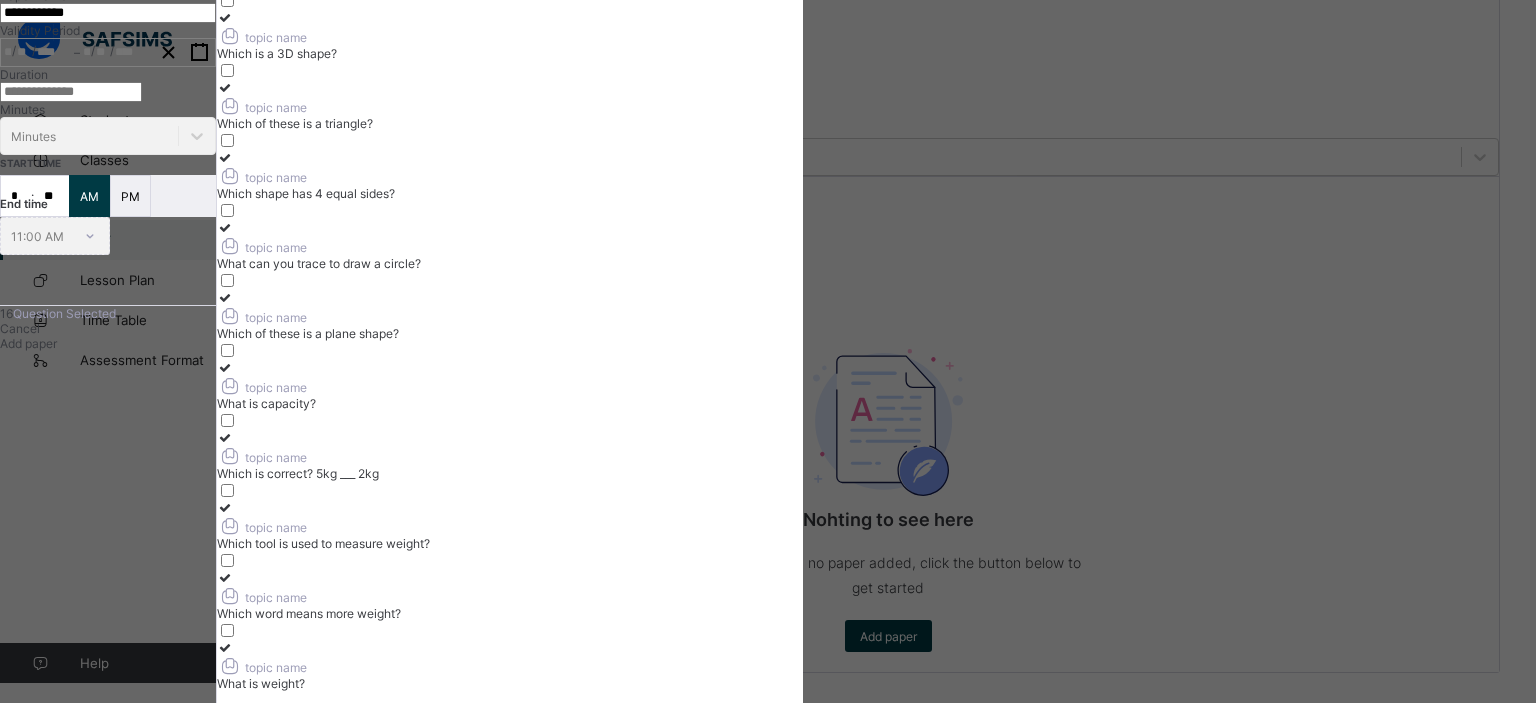 click at bounding box center [225, 577] 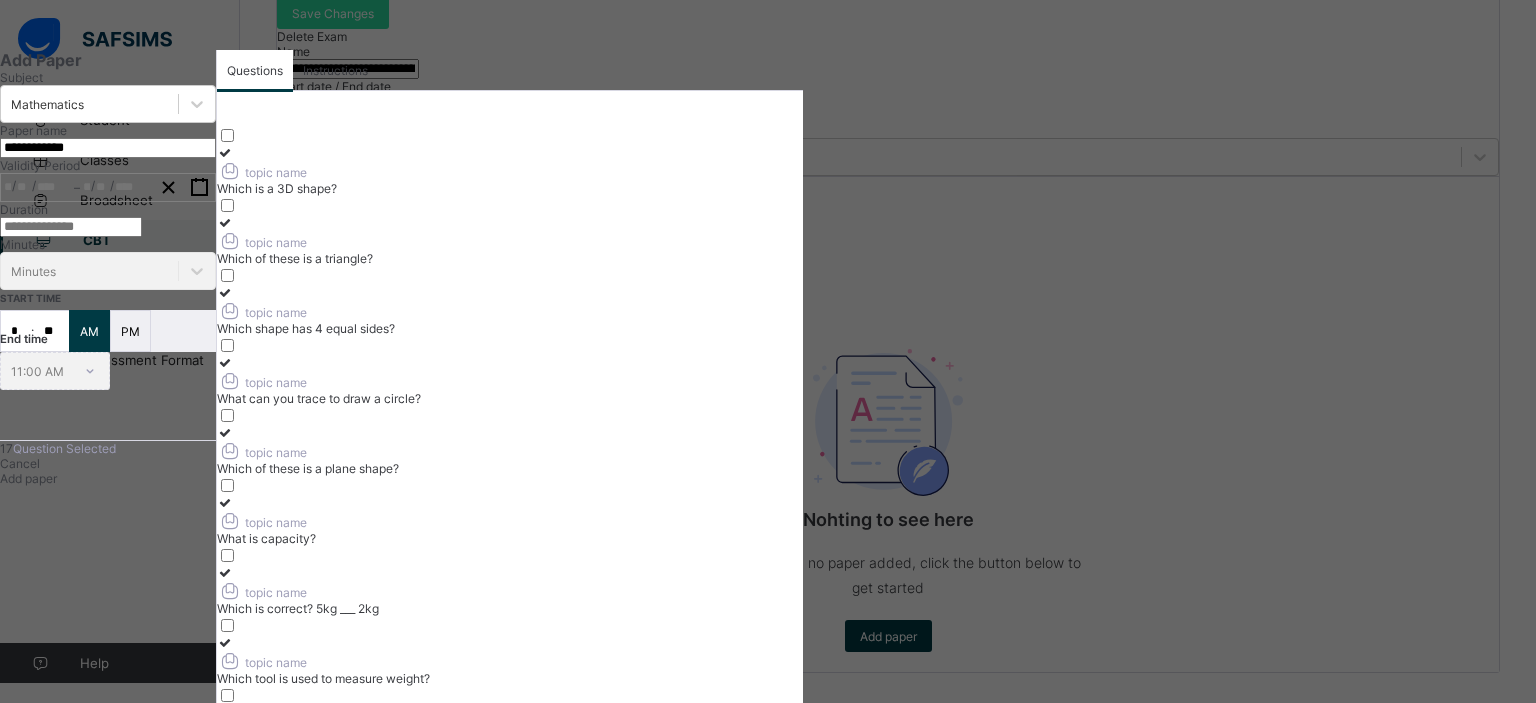 scroll, scrollTop: 335, scrollLeft: 0, axis: vertical 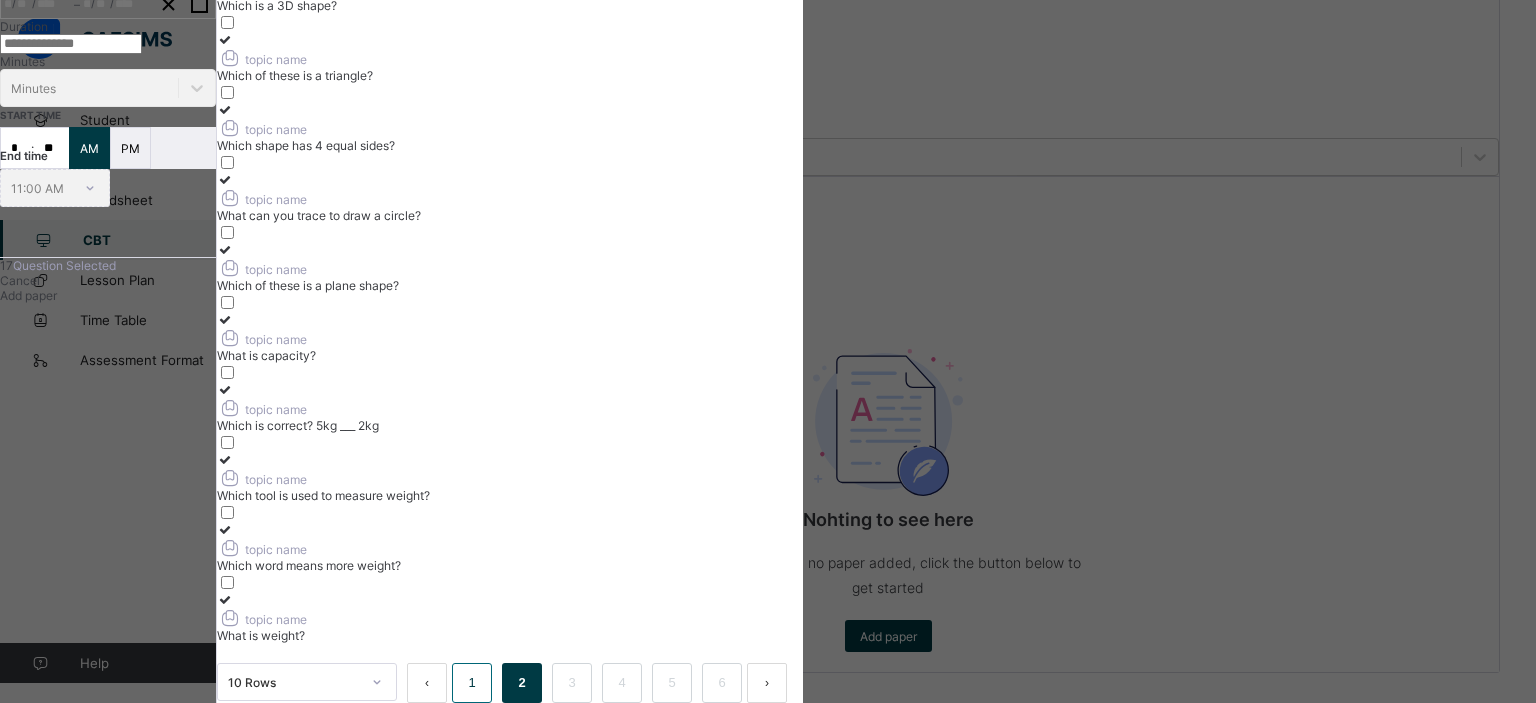 click on "1" at bounding box center (471, 683) 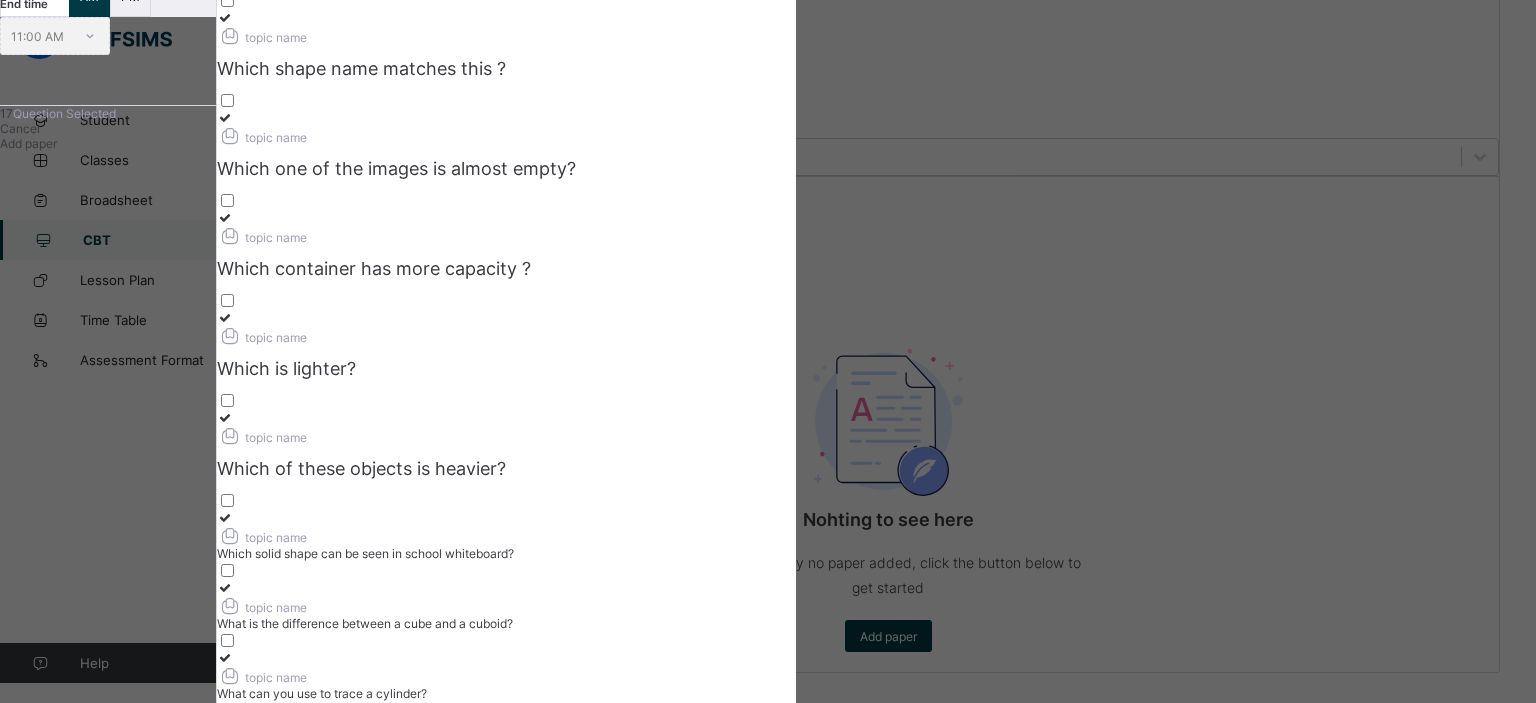 scroll, scrollTop: 35, scrollLeft: 0, axis: vertical 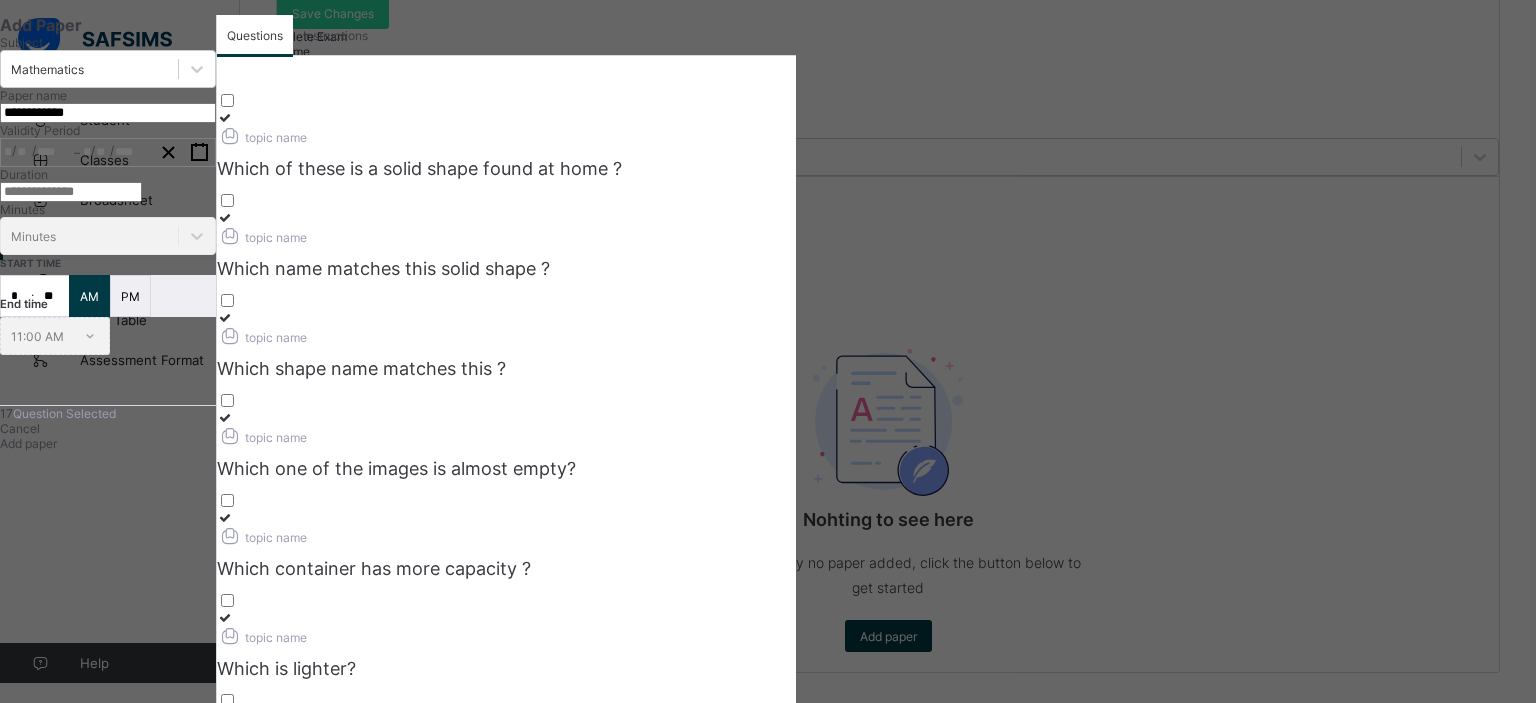 click at bounding box center [506, 517] 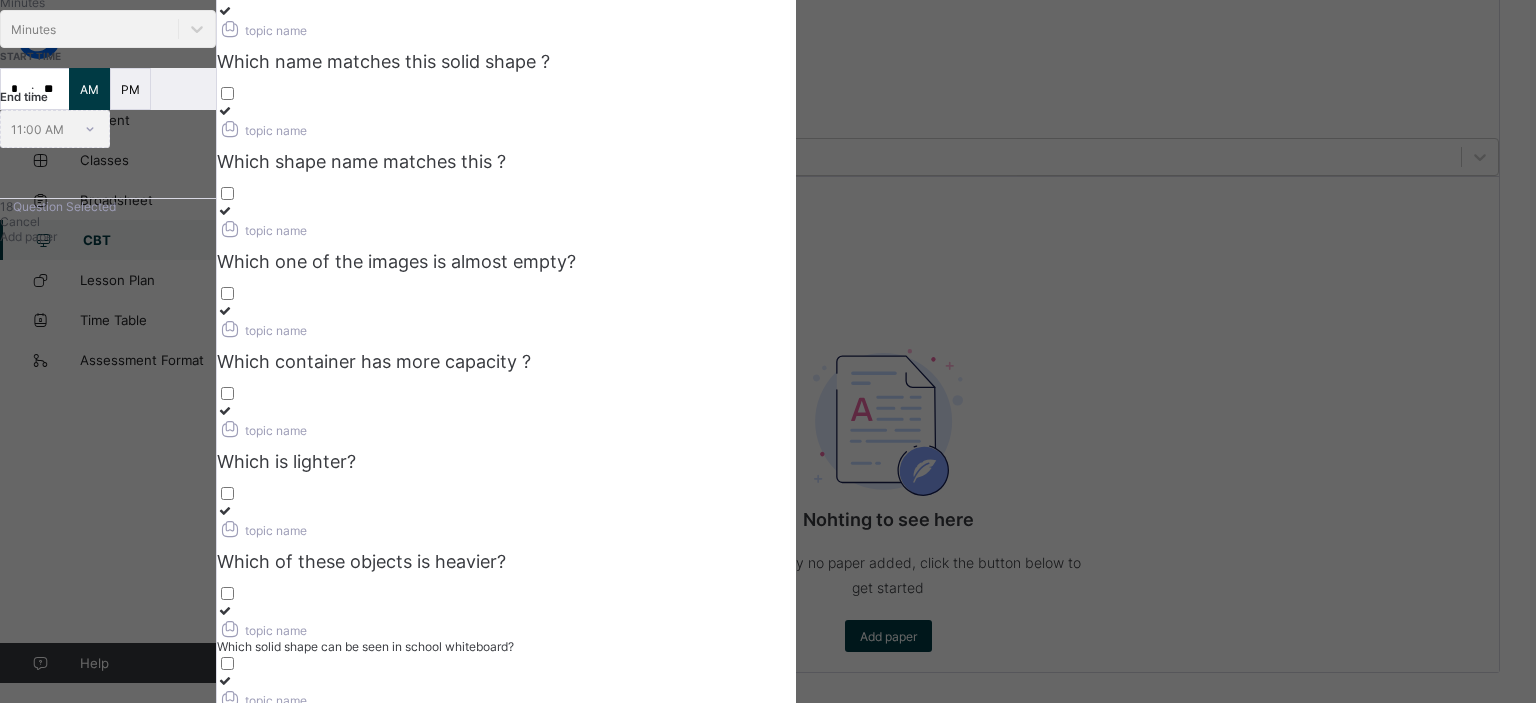 scroll, scrollTop: 335, scrollLeft: 0, axis: vertical 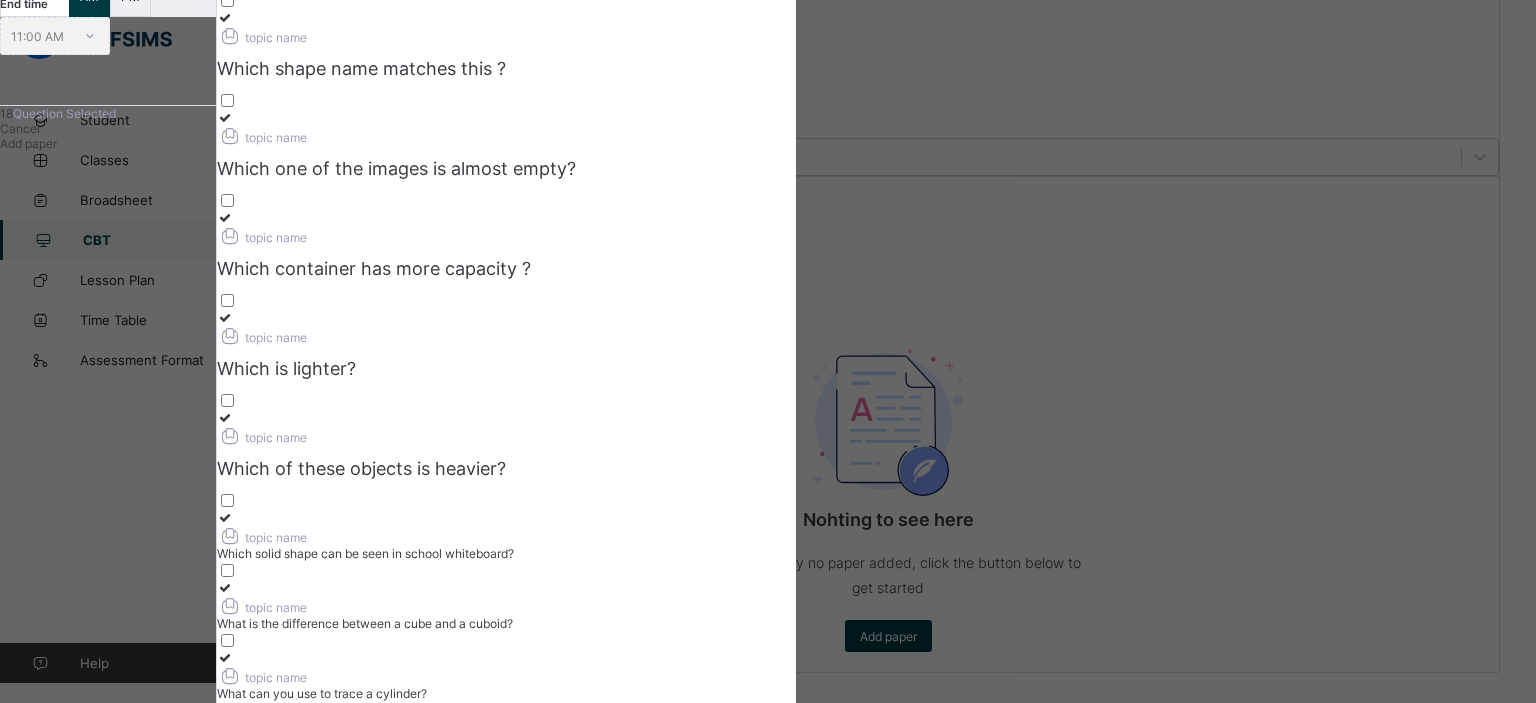 click on "2" at bounding box center (515, 741) 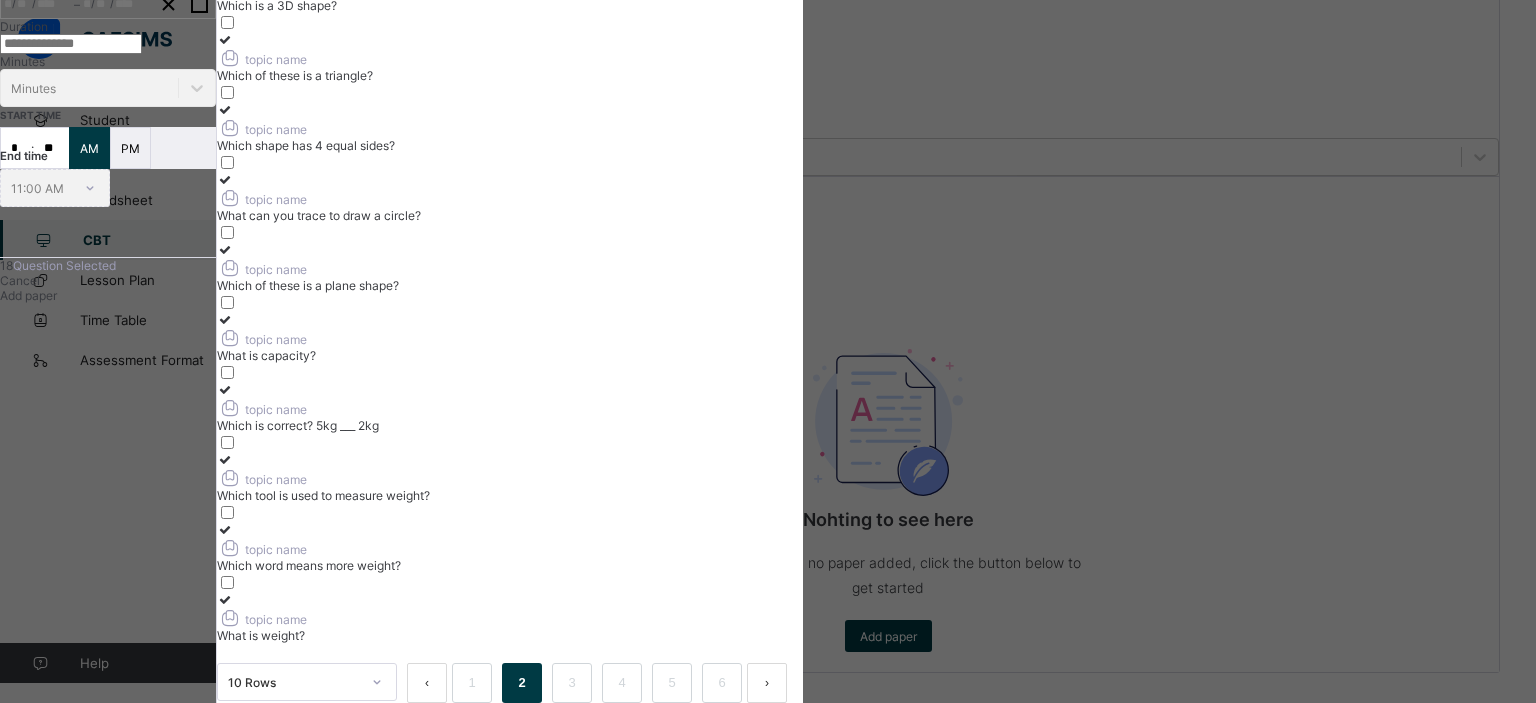 scroll, scrollTop: 235, scrollLeft: 0, axis: vertical 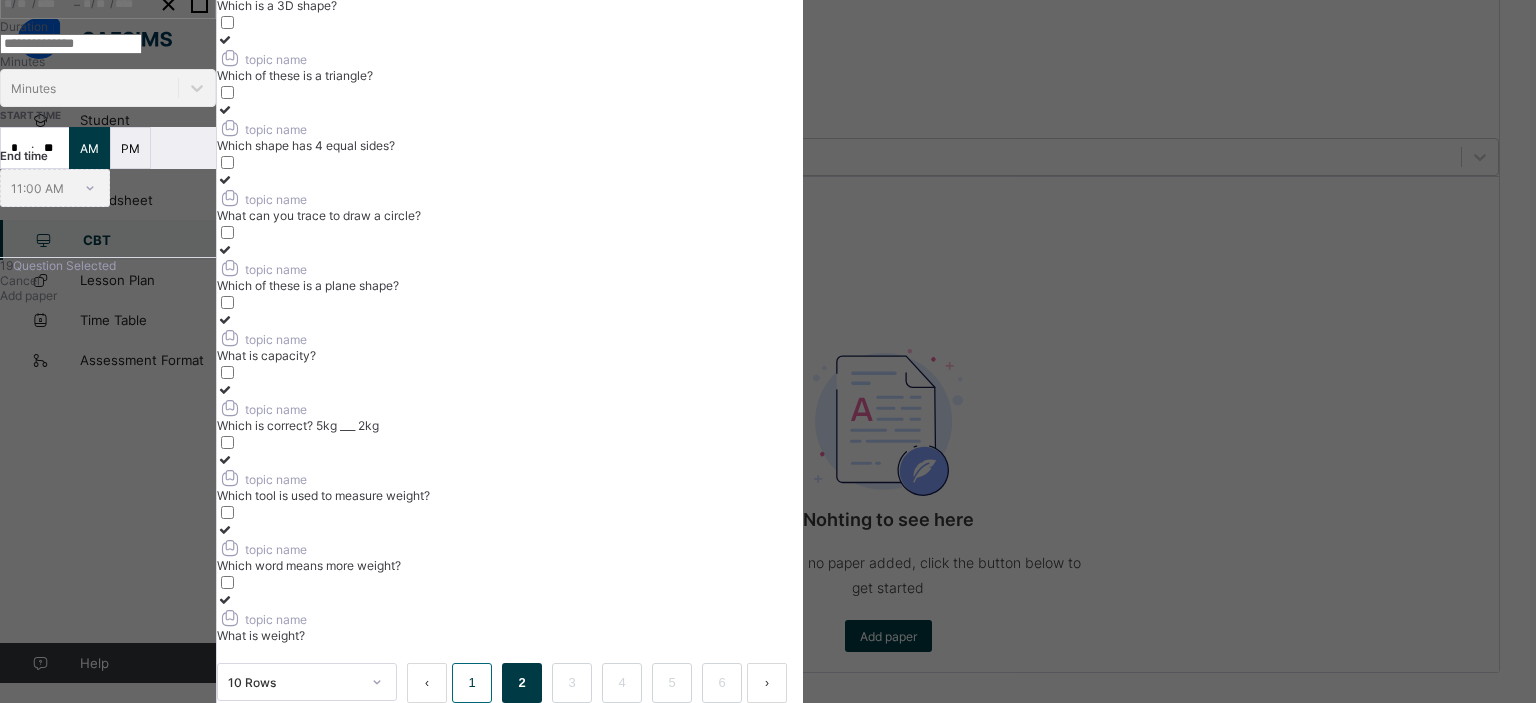 click on "1" at bounding box center (471, 683) 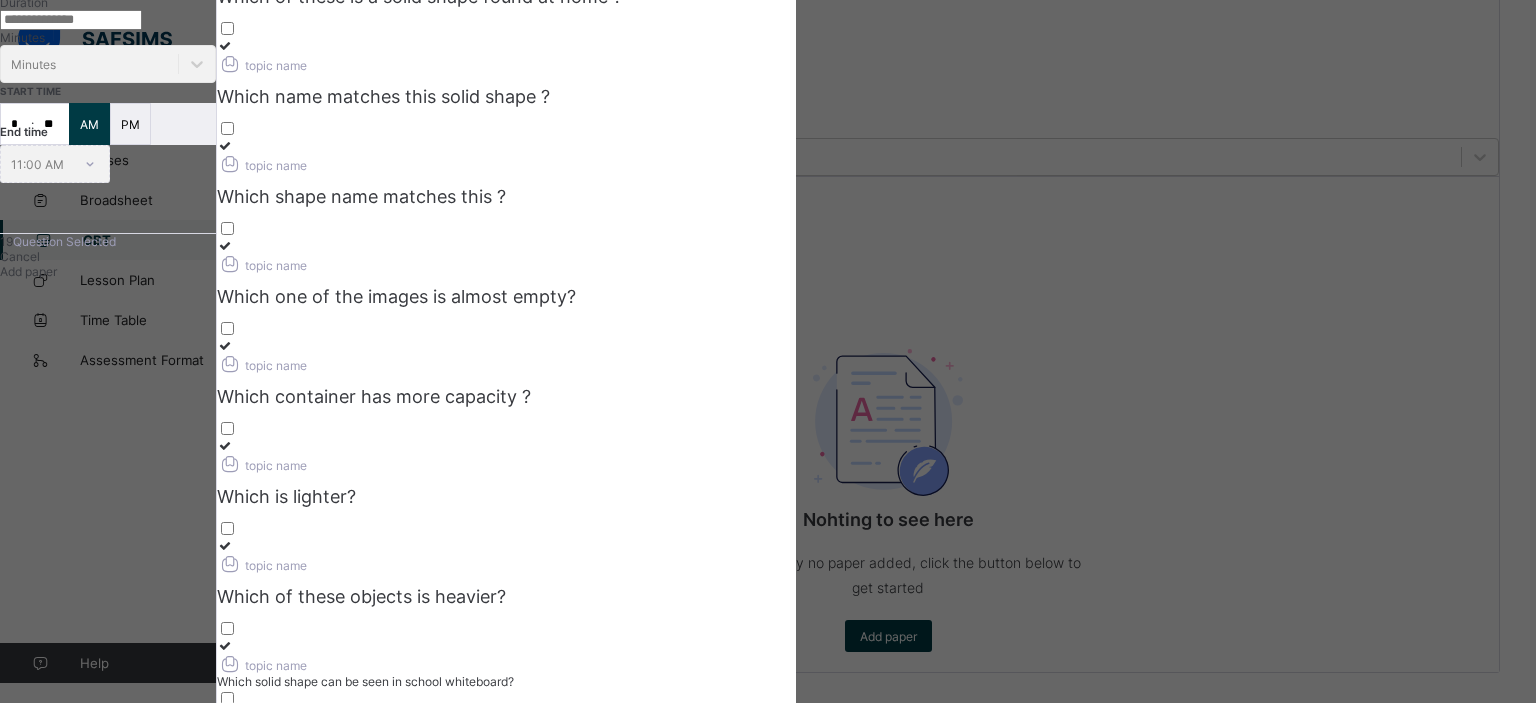 scroll, scrollTop: 0, scrollLeft: 0, axis: both 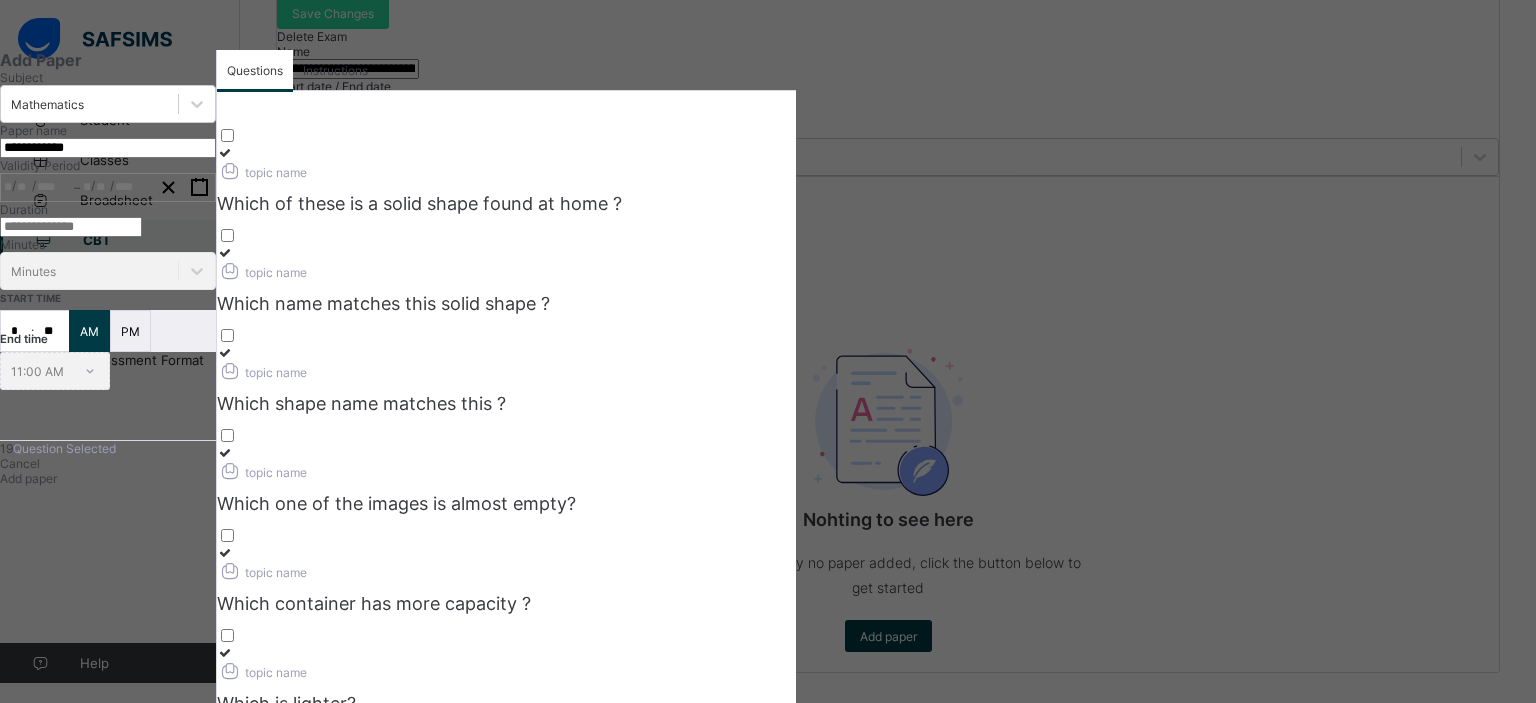 click at bounding box center (225, 452) 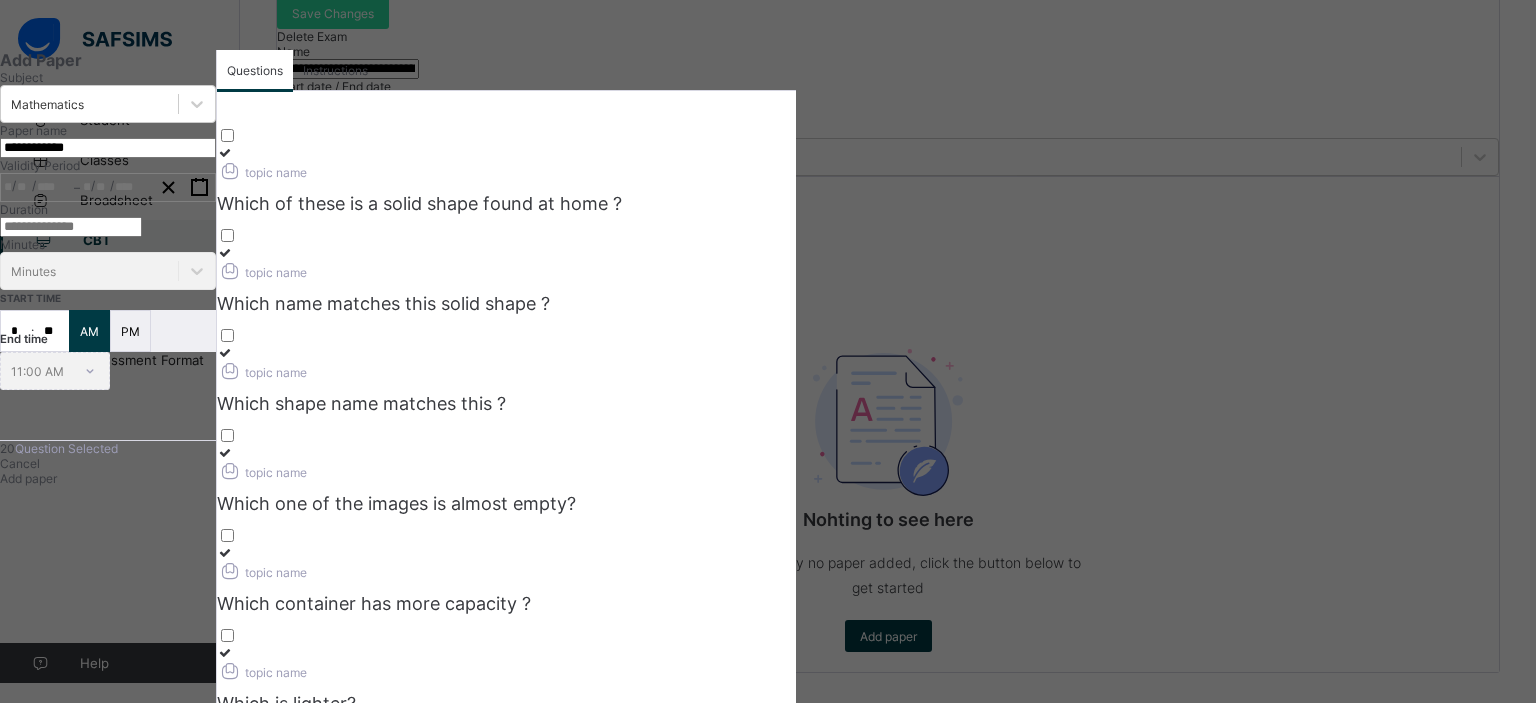 scroll, scrollTop: 335, scrollLeft: 0, axis: vertical 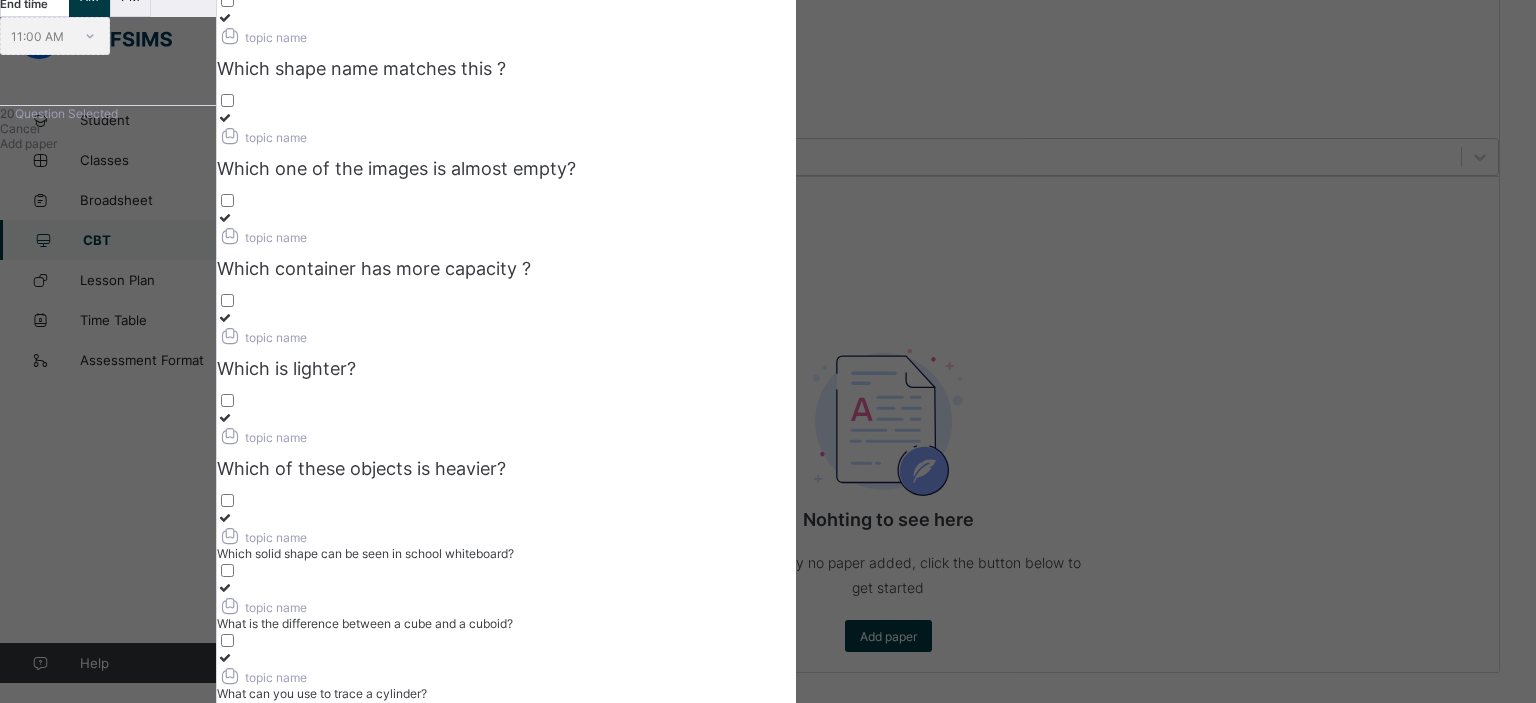 click on "Add paper" at bounding box center [28, 143] 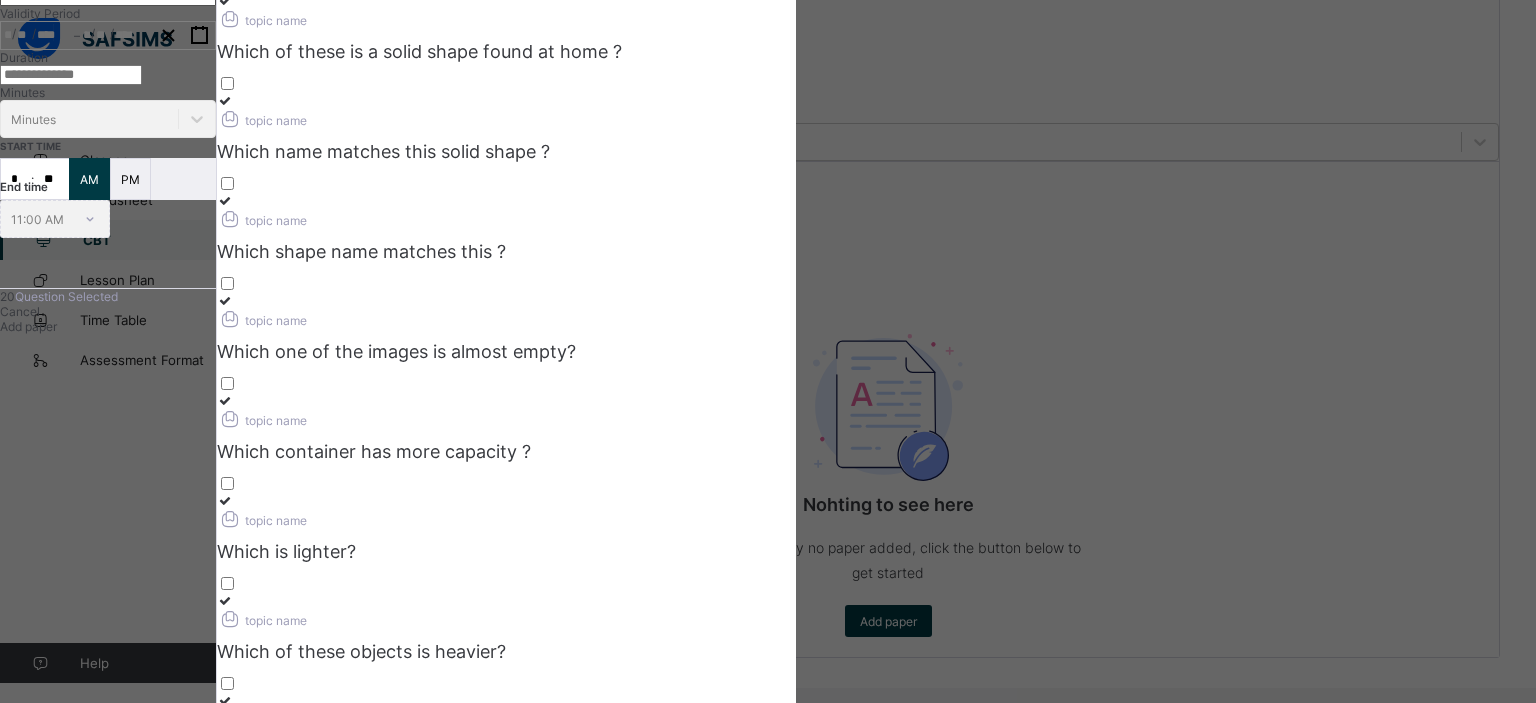 scroll, scrollTop: 0, scrollLeft: 0, axis: both 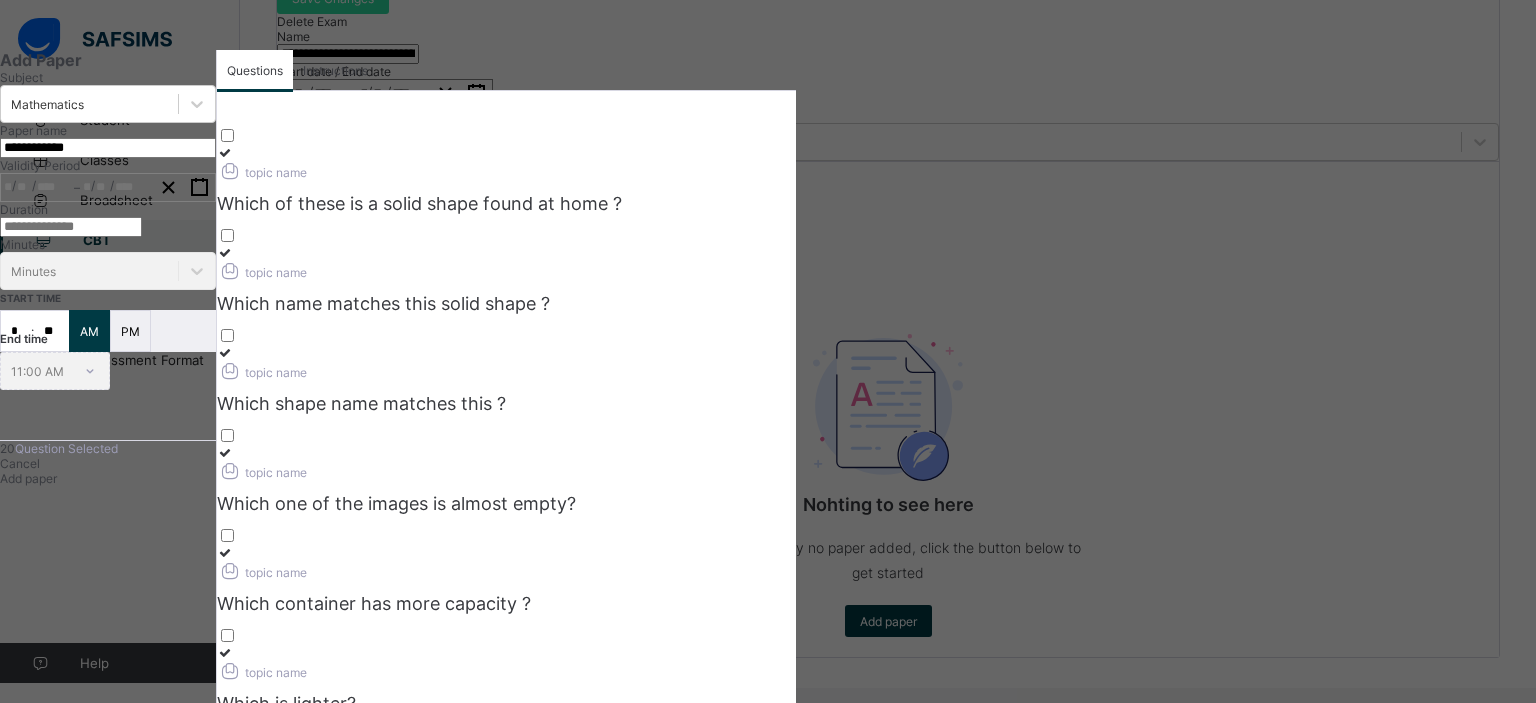click on "Instructions" at bounding box center [335, 70] 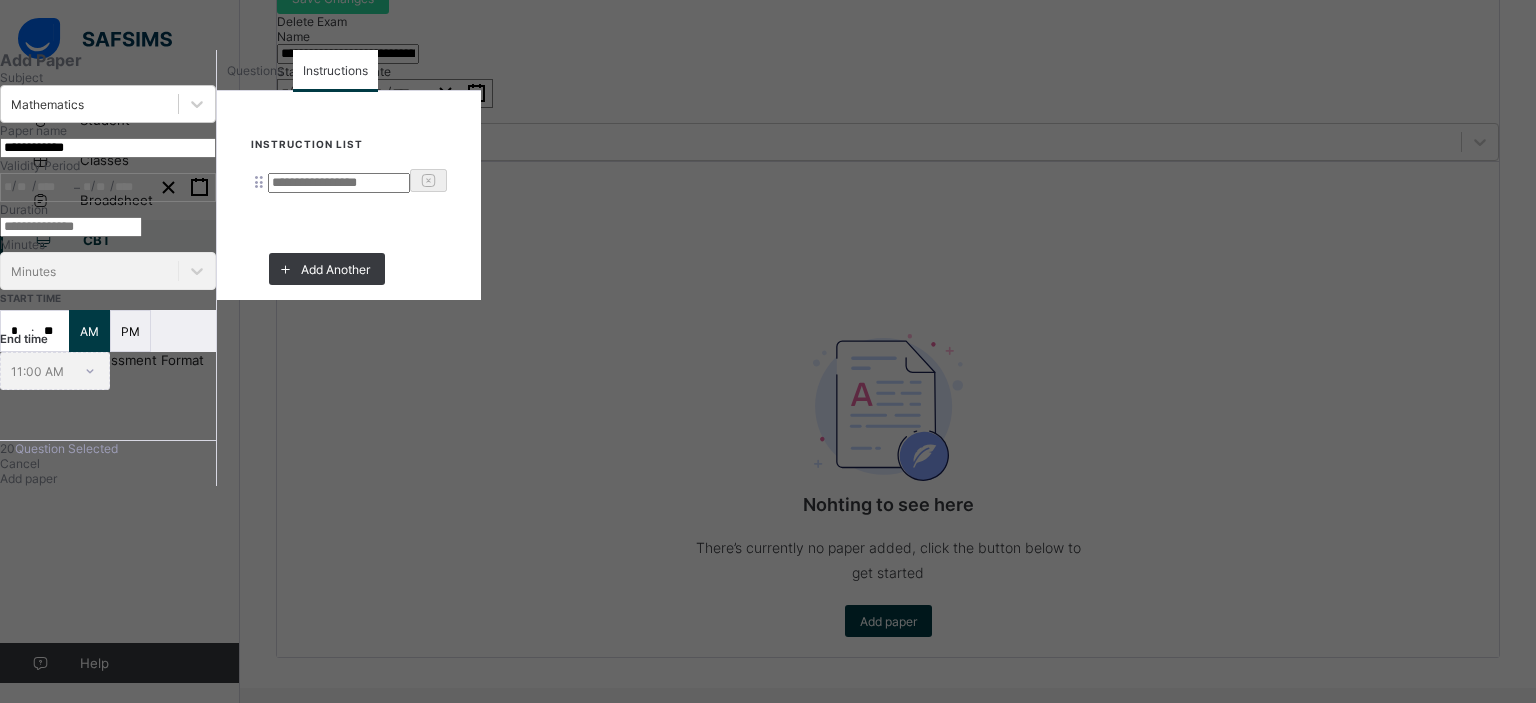 click at bounding box center (339, 183) 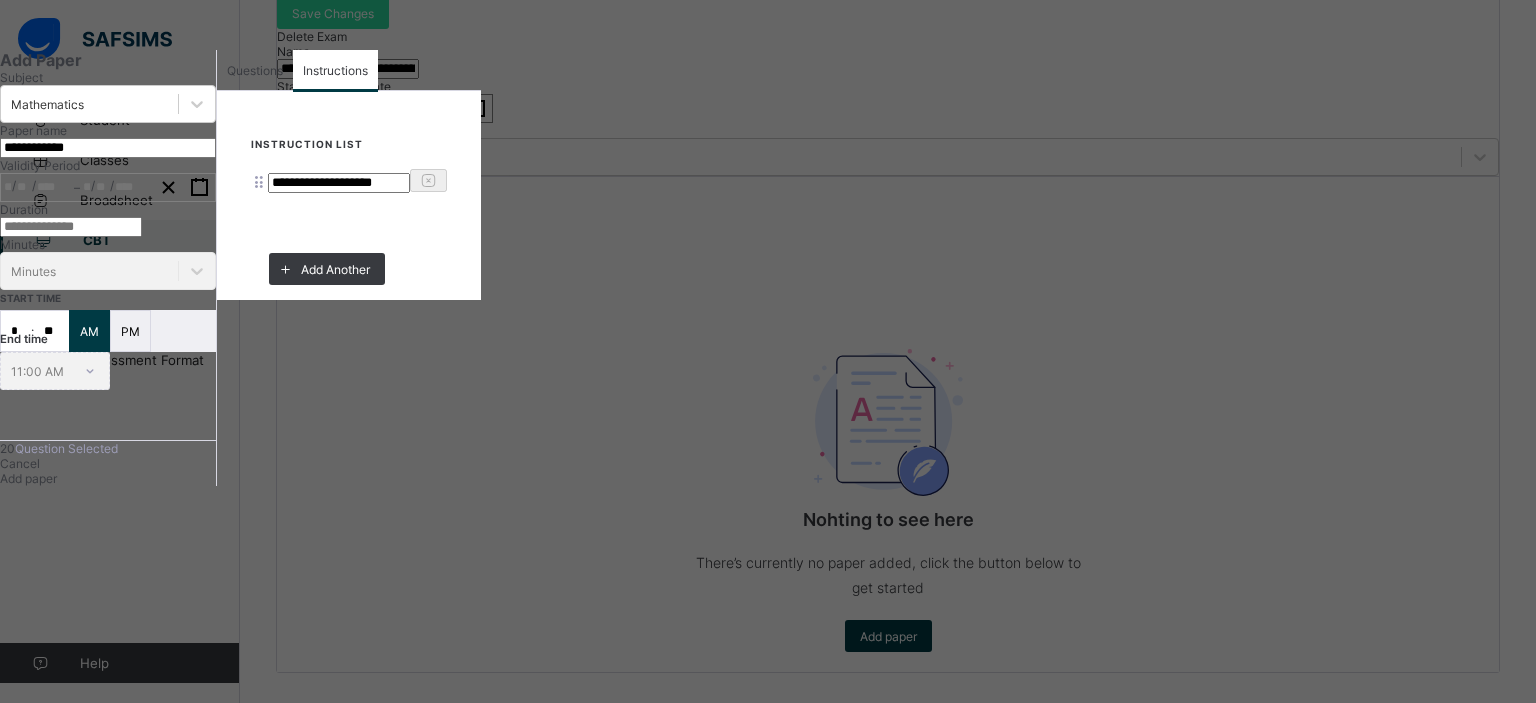 type on "**********" 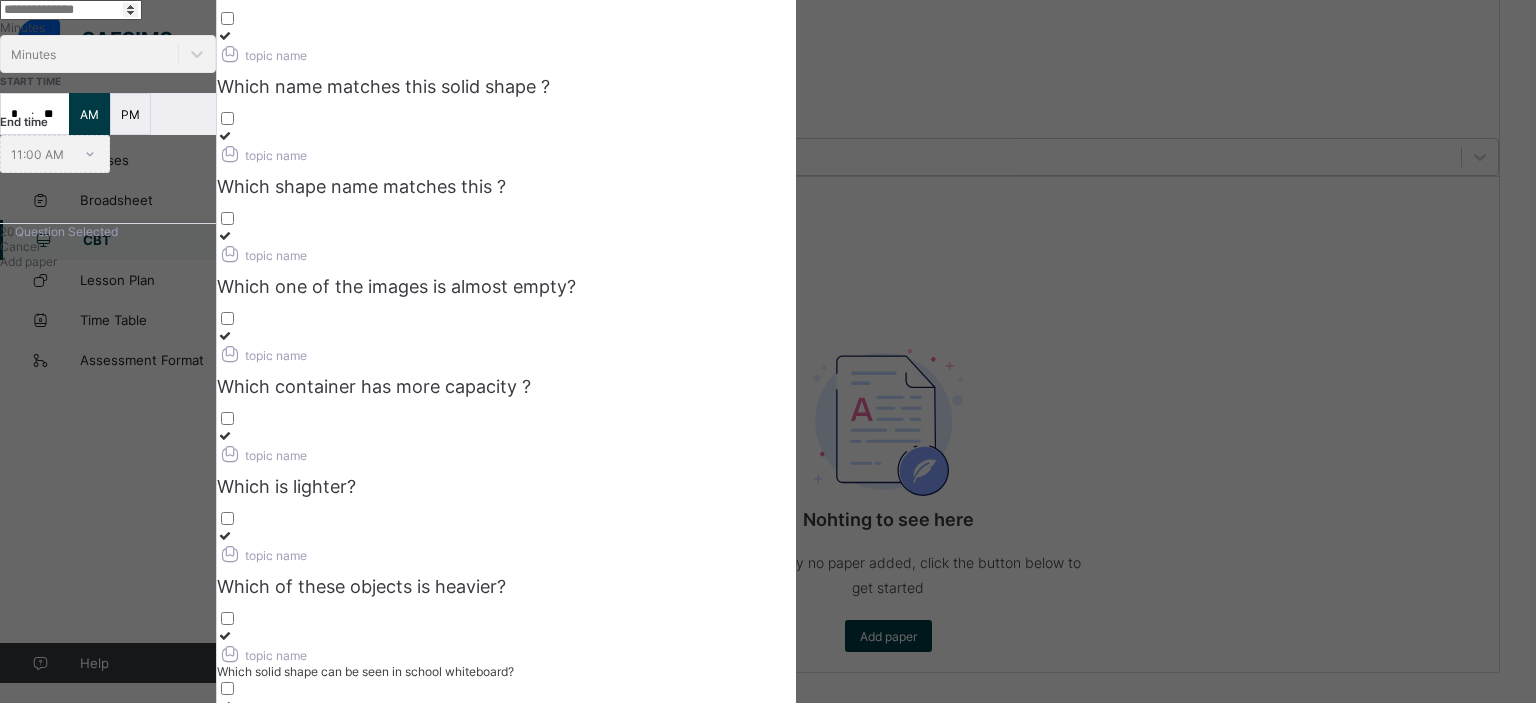 scroll, scrollTop: 335, scrollLeft: 0, axis: vertical 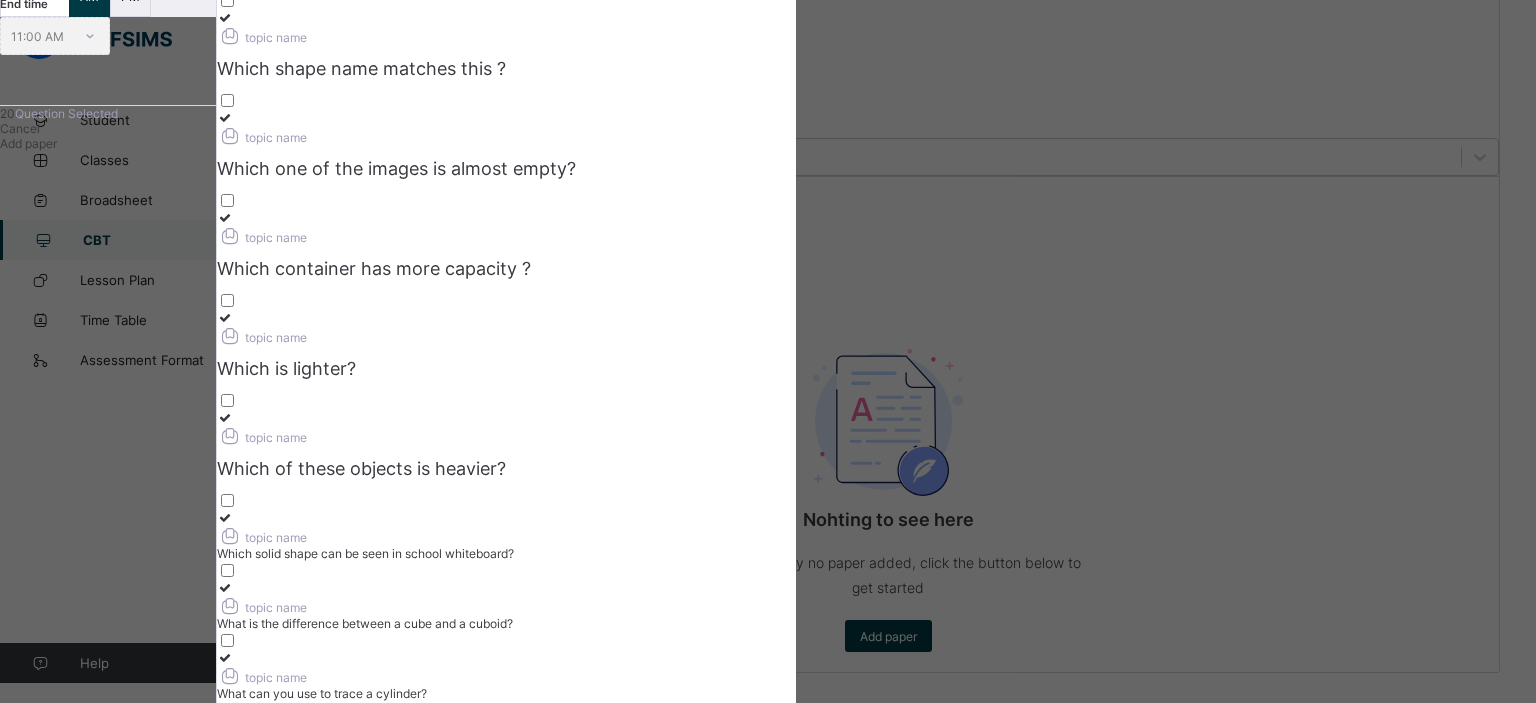 click on "Add paper" at bounding box center (28, 143) 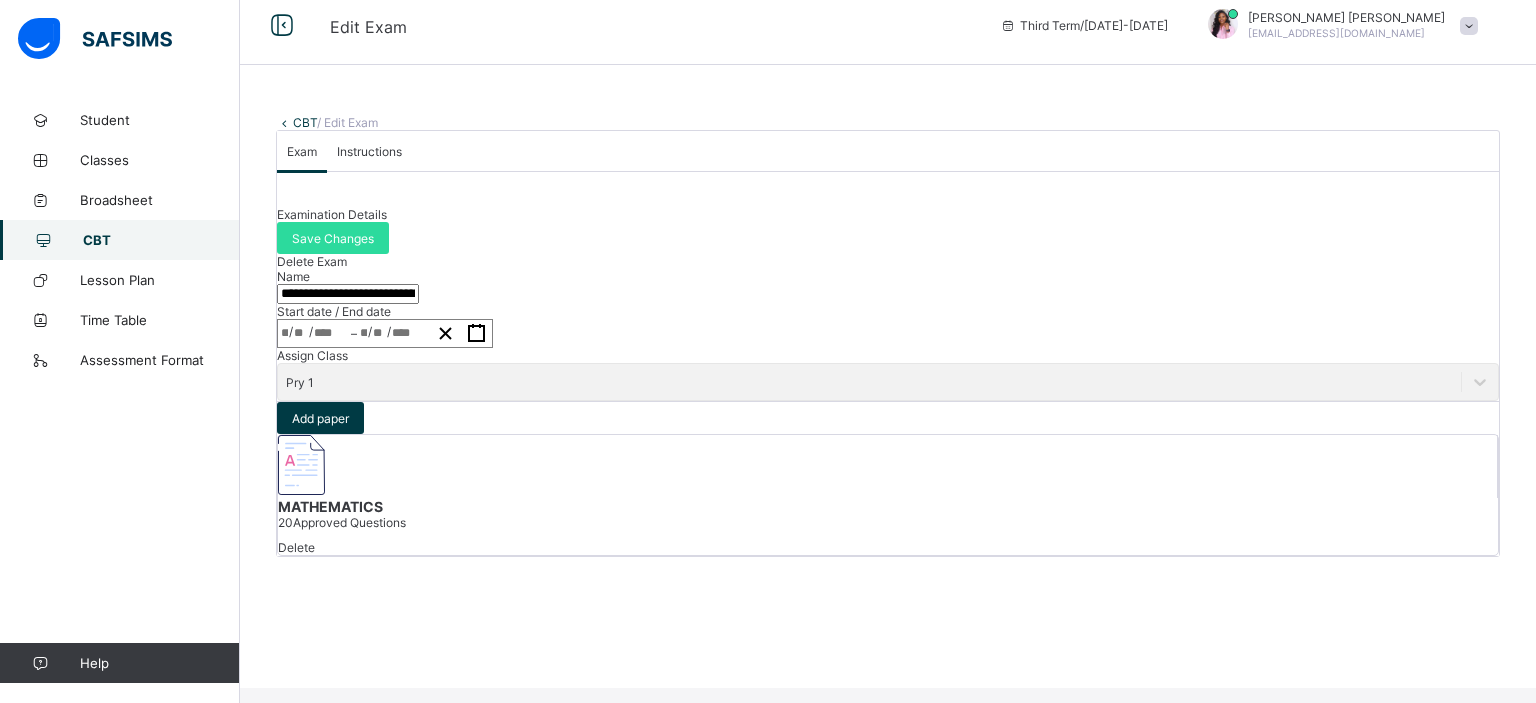 scroll, scrollTop: 0, scrollLeft: 0, axis: both 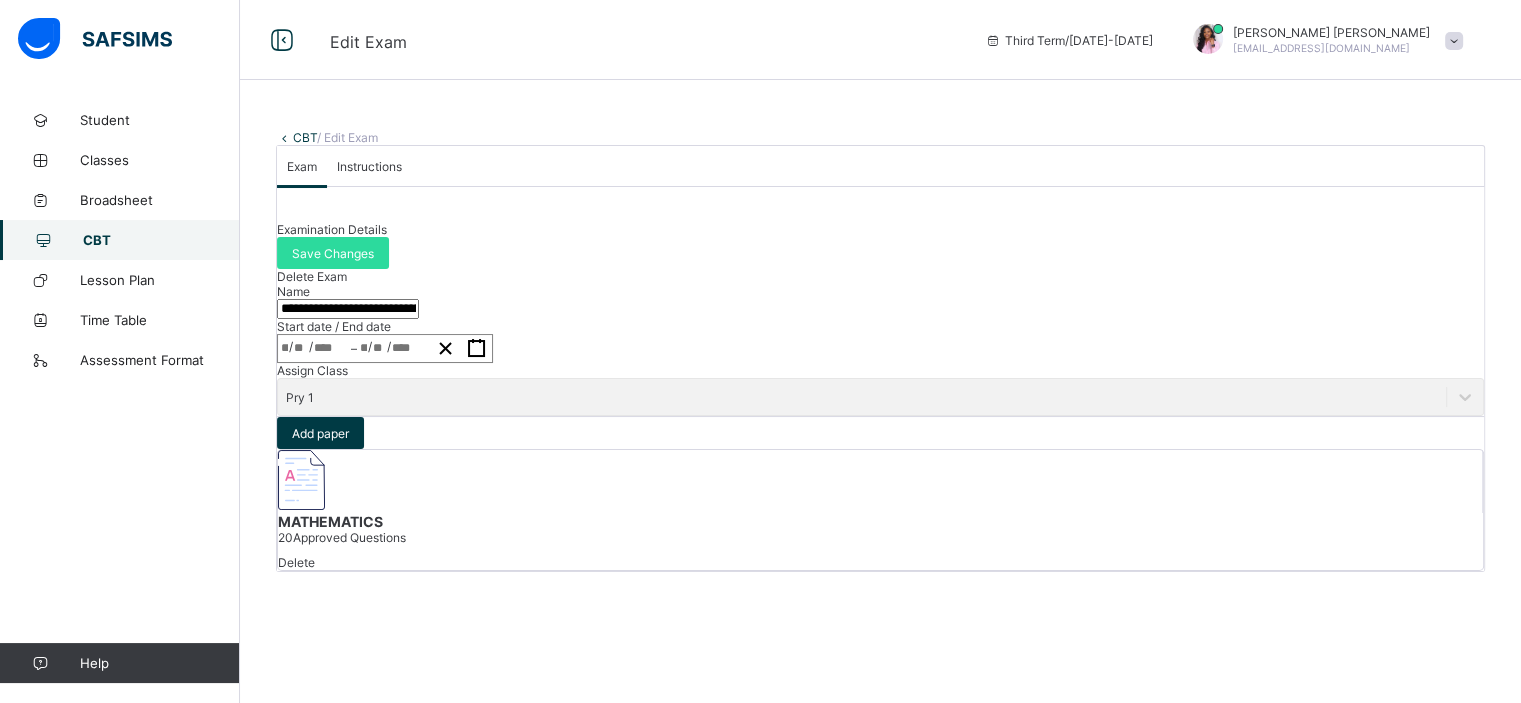 click on "CBT" at bounding box center (161, 240) 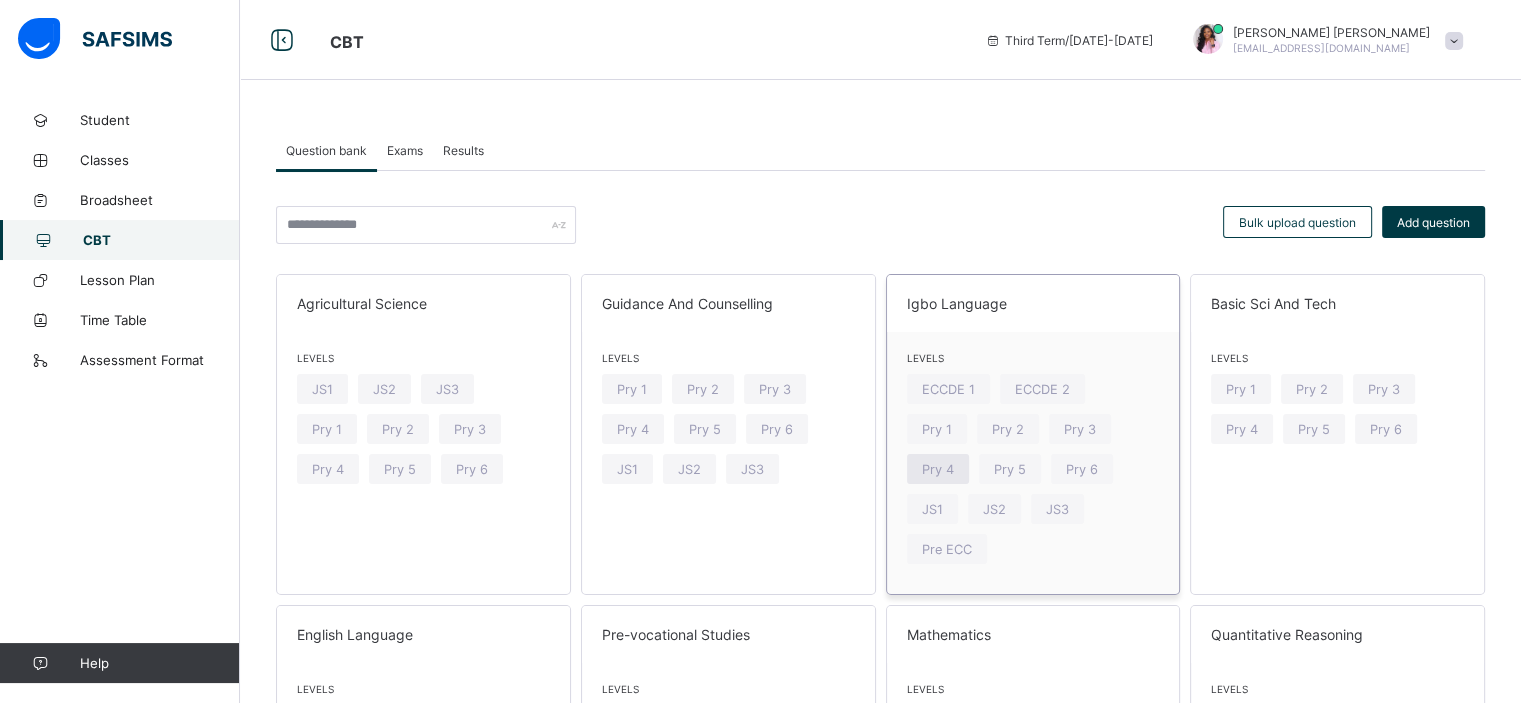 click on "Pry 4" at bounding box center [938, 469] 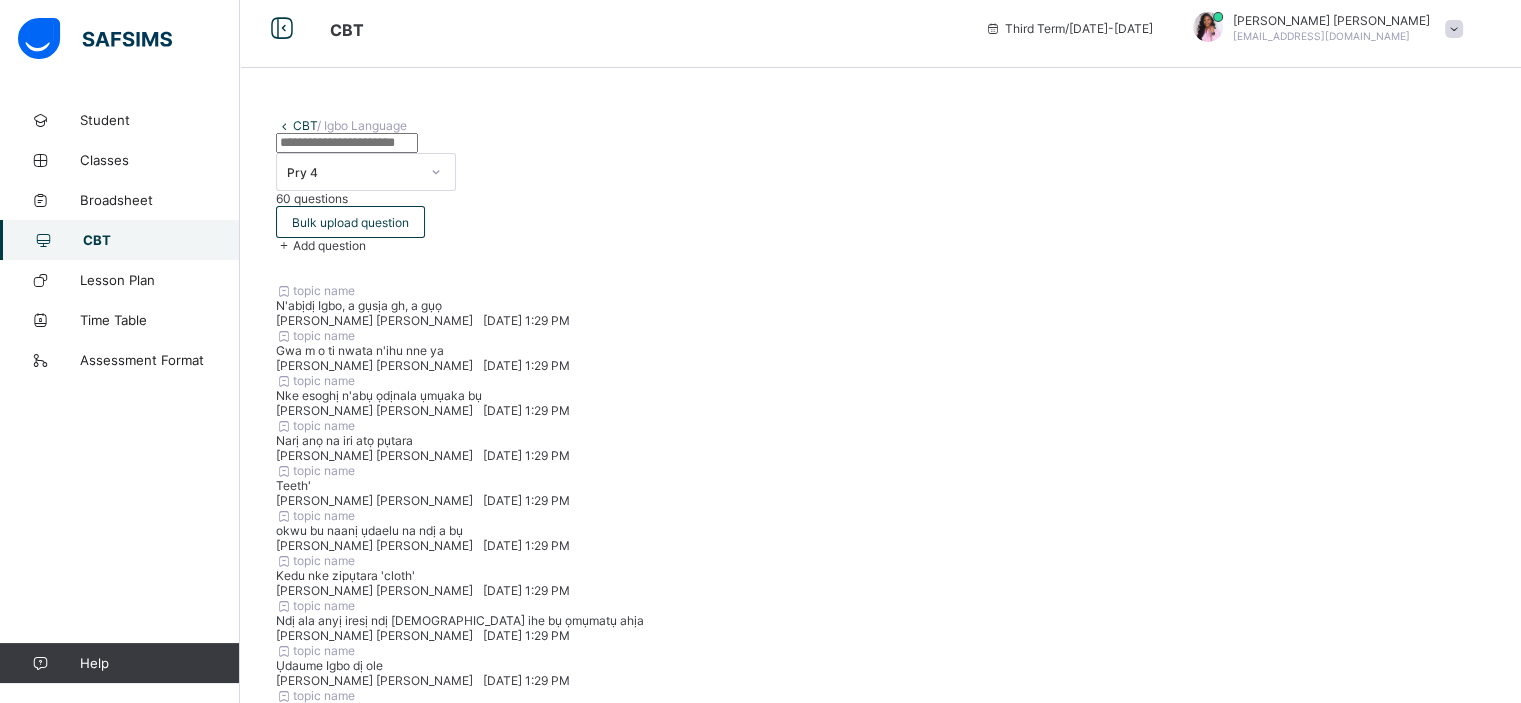 scroll, scrollTop: 0, scrollLeft: 0, axis: both 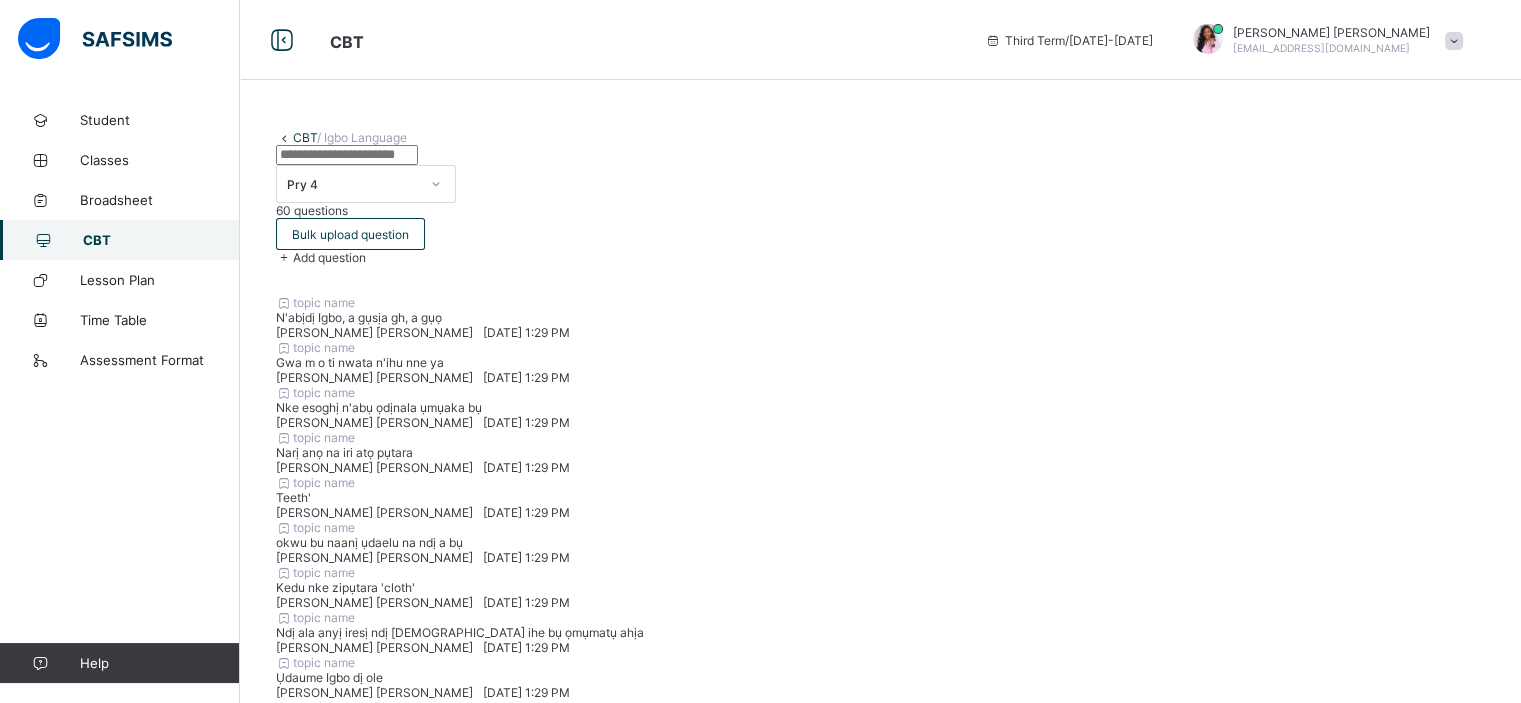 click on "CBT" at bounding box center [120, 240] 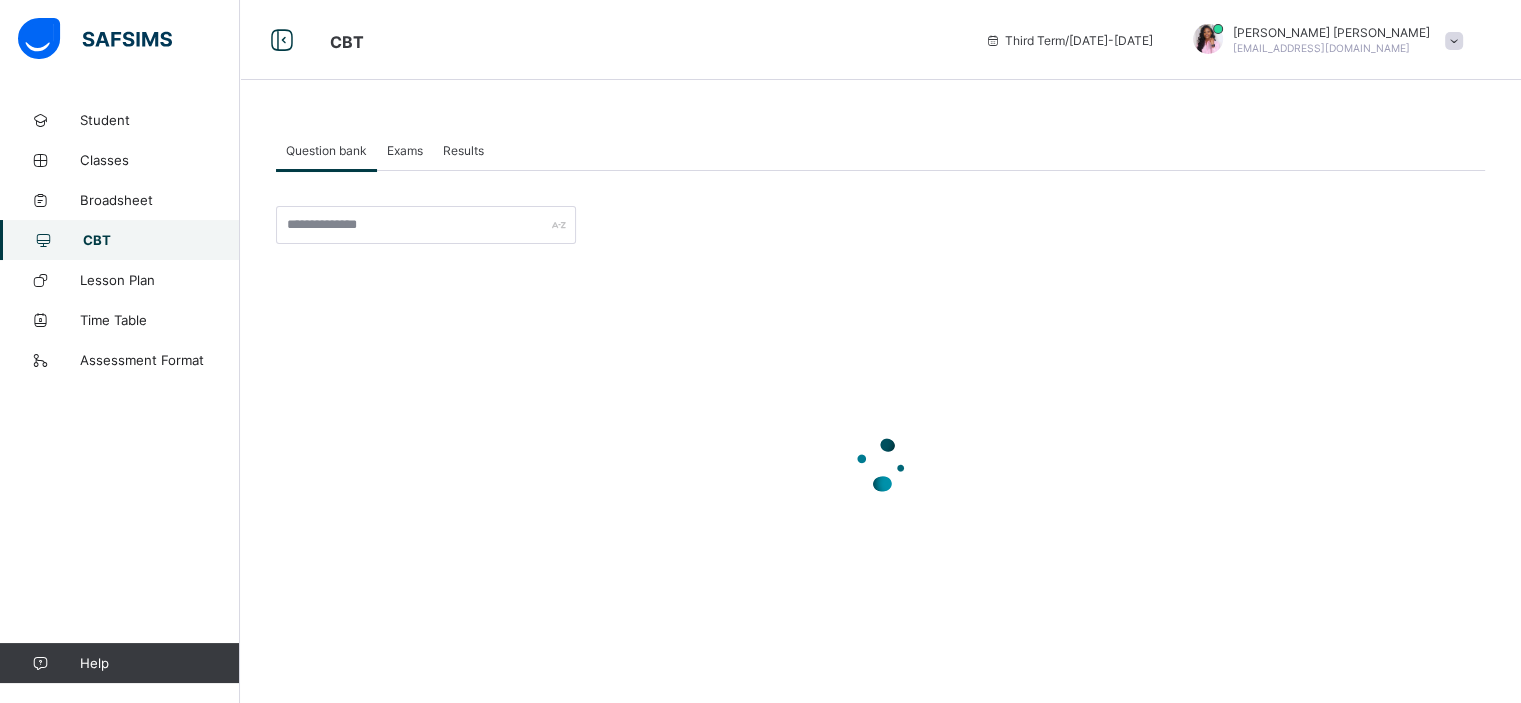 click on "Exams" at bounding box center [405, 150] 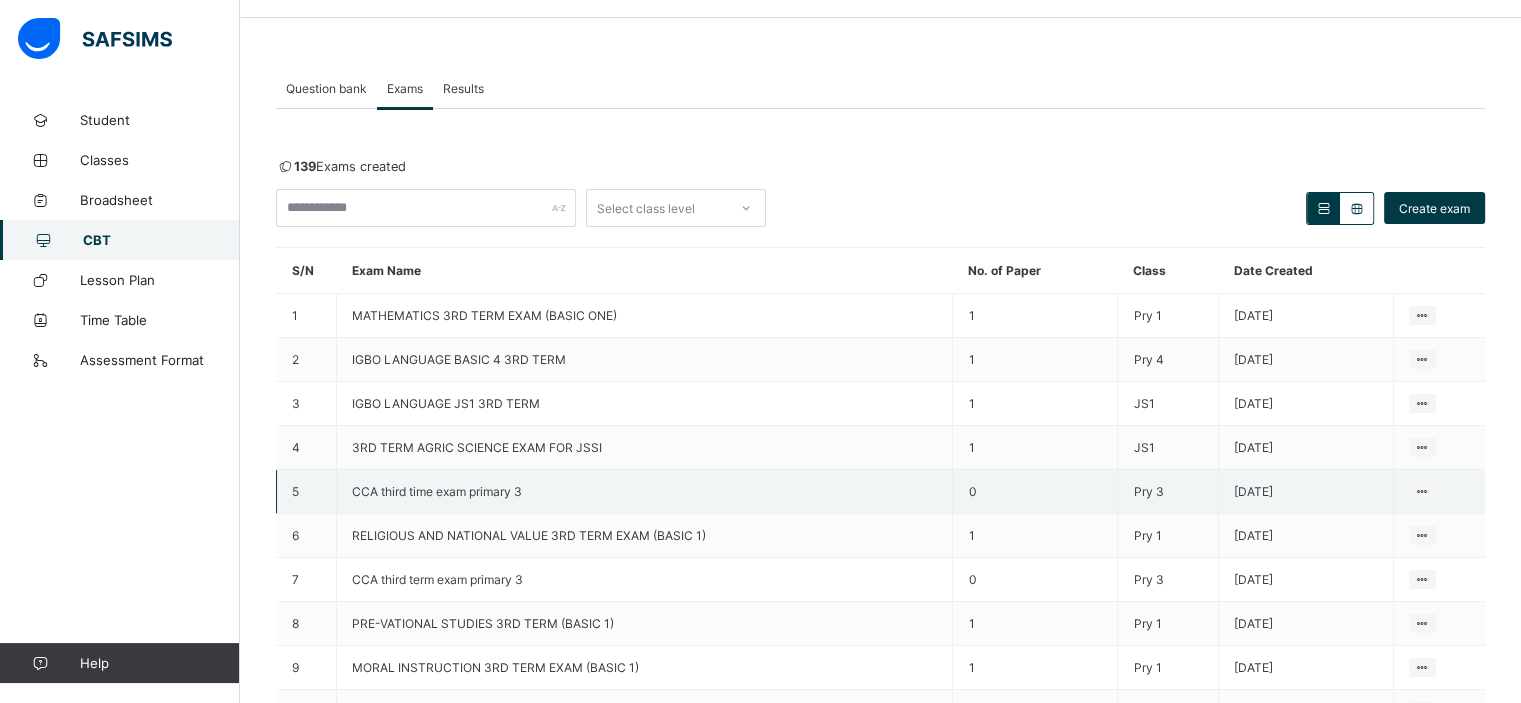 scroll, scrollTop: 0, scrollLeft: 0, axis: both 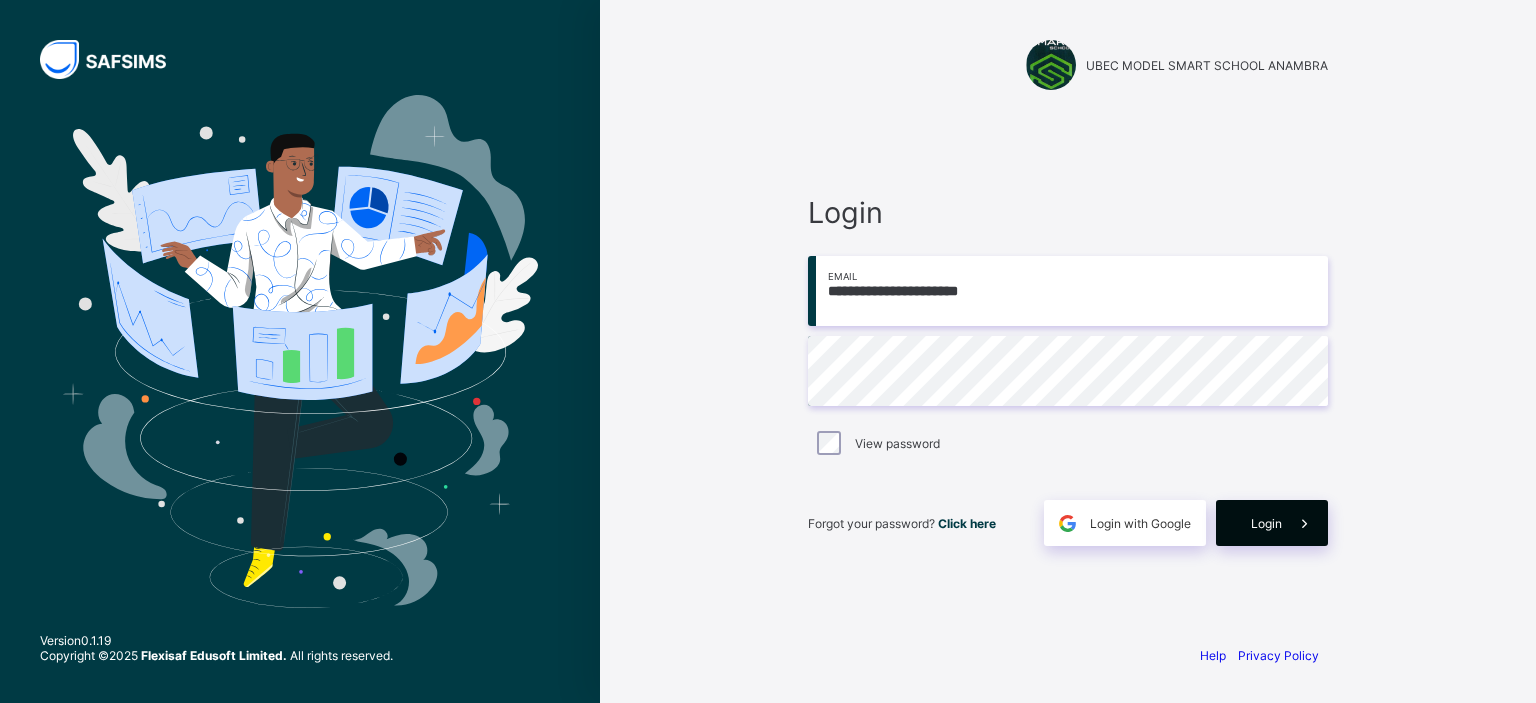 click on "Login" at bounding box center [1272, 523] 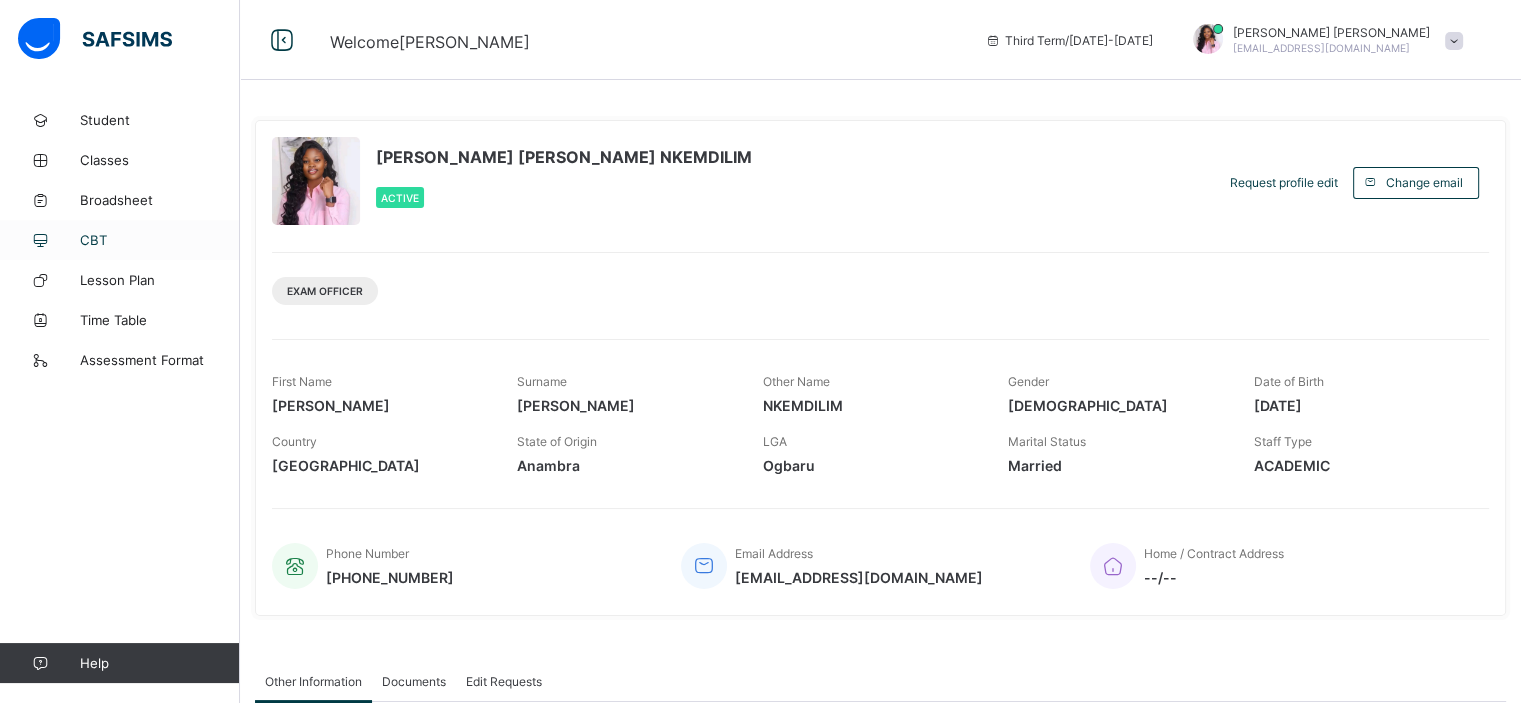 click on "CBT" at bounding box center [160, 240] 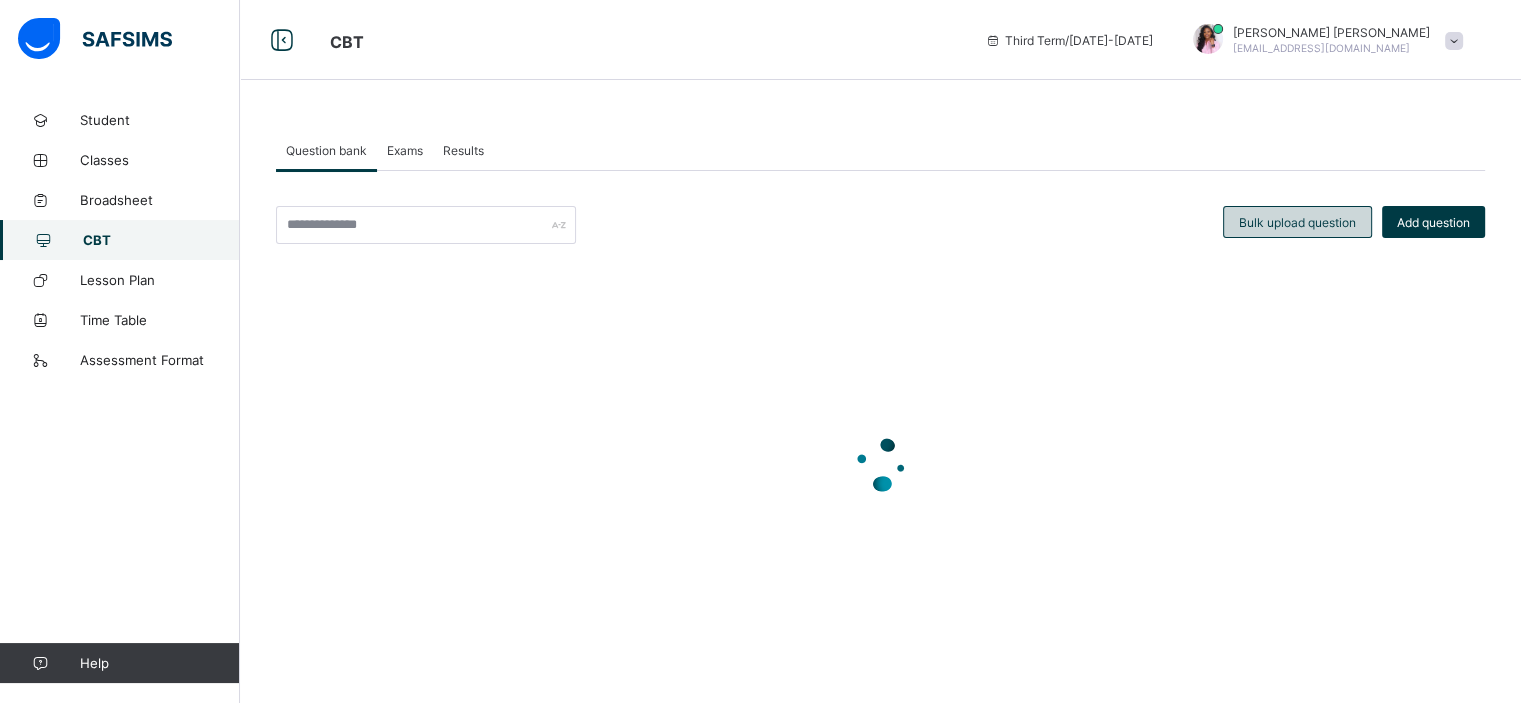 click on "Bulk upload question" at bounding box center [1297, 222] 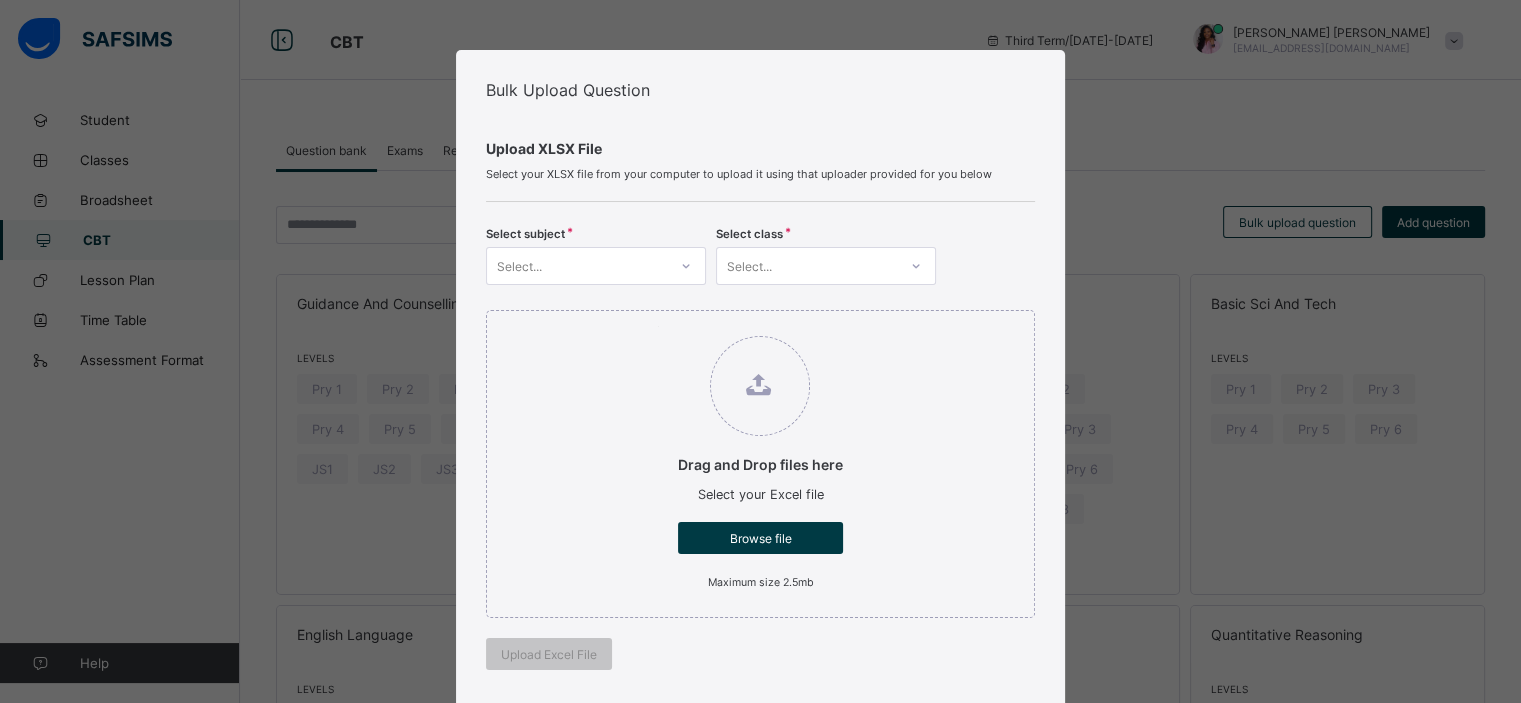 click on "Bulk Upload Question Upload XLSX File    Select your XLSX file from your computer to upload it using that uploader provided for you below   Select subject Select... Select class Select... Drag and Drop files here Select your Excel file Browse file Maximum size 2.5mb   Upload Excel File   Download XLSX file   Follow the steps below to download and use the excel file effectively    Step 1:  Click the button below to download the student bulk create excel file Download XLSX File  Step 2:  Open the file on your computer  Step 3:  Skip sample Data and start filling from the next line  Step 4:  Fill all sections provided in the specified format using the sample provided as a guide, then save  Step 5:  Click on the 'Browse File' button to select the filled template saved on your computer  Step 6:  To add all the students in the file to a particular class, select a class above, else skip to Step 7  Step 7:  Click on the 'Upload Excel File' button to upload Cancel" at bounding box center (760, 351) 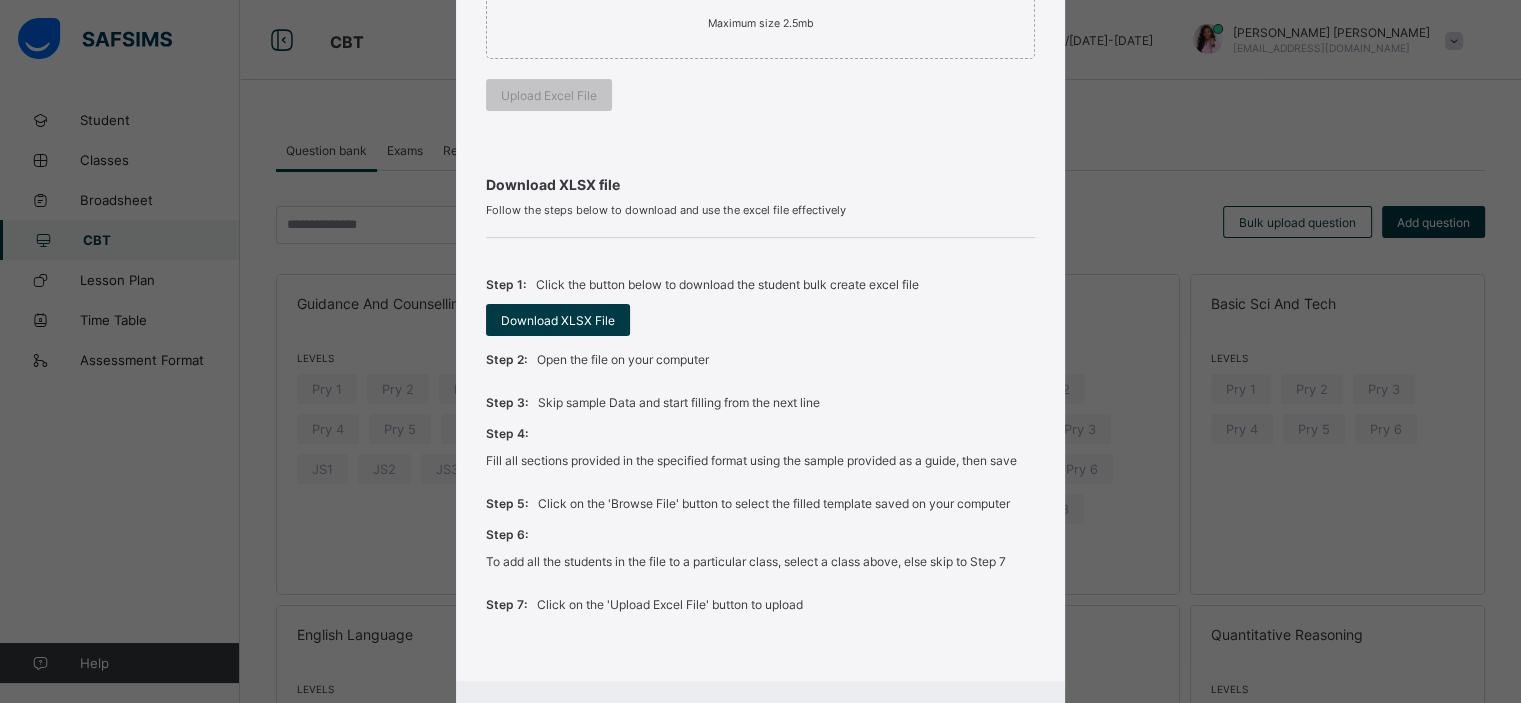 scroll, scrollTop: 658, scrollLeft: 0, axis: vertical 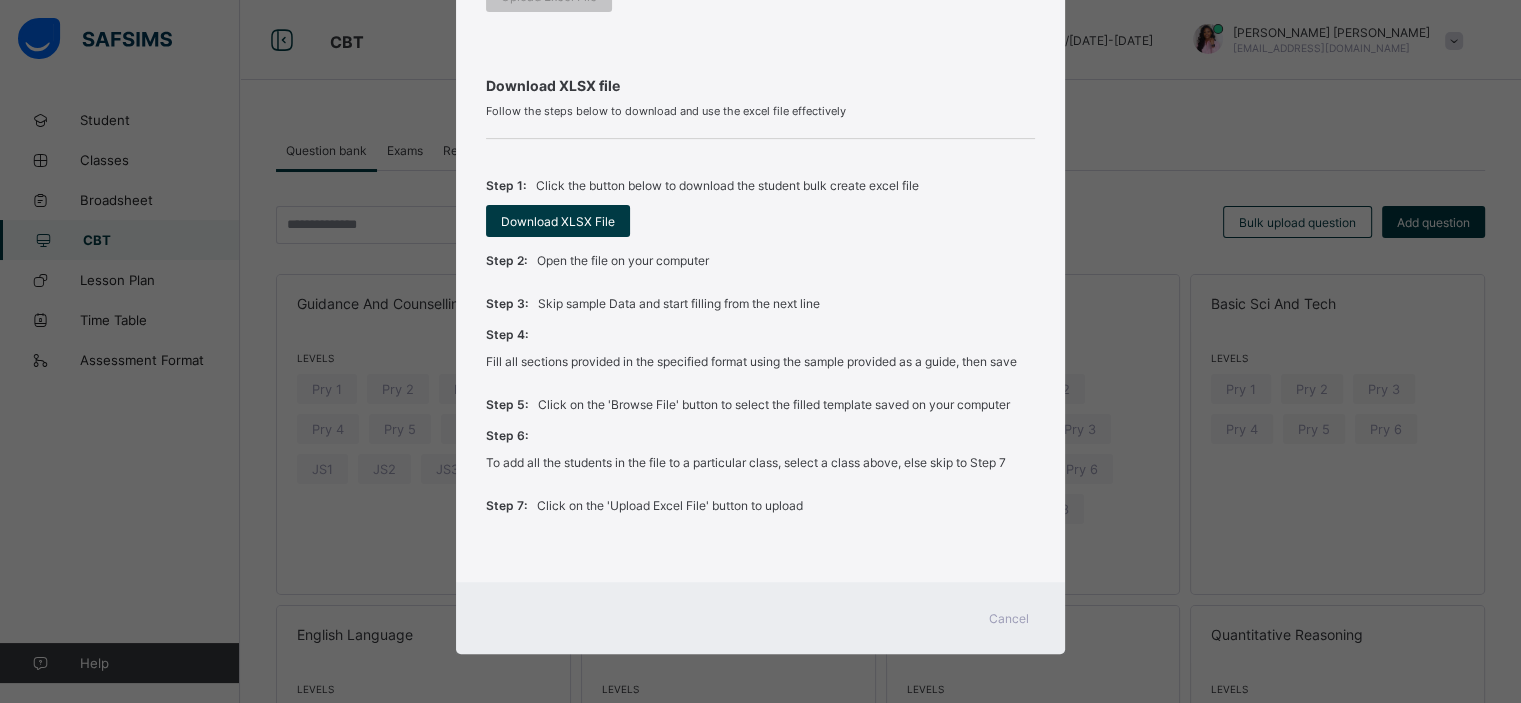 click on "Cancel" at bounding box center (1009, 618) 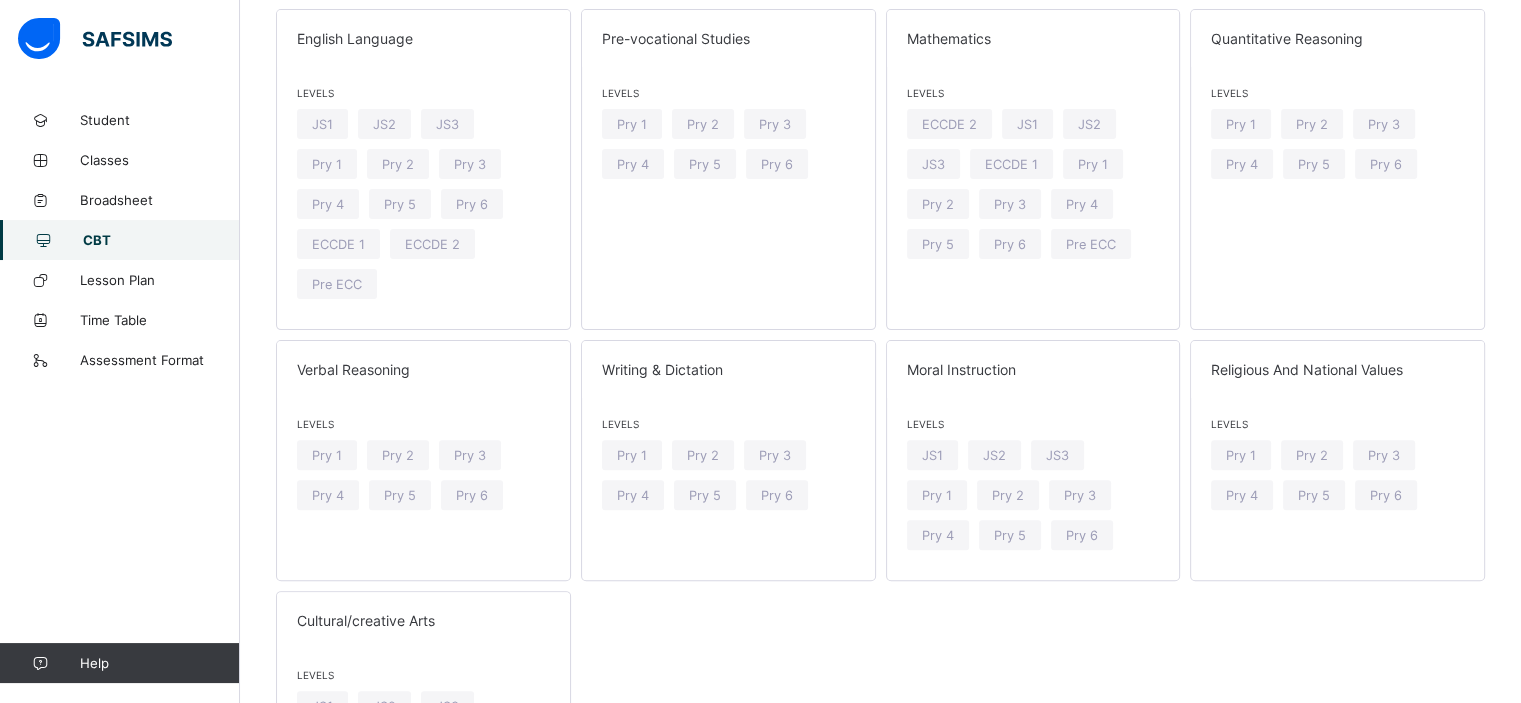 scroll, scrollTop: 600, scrollLeft: 0, axis: vertical 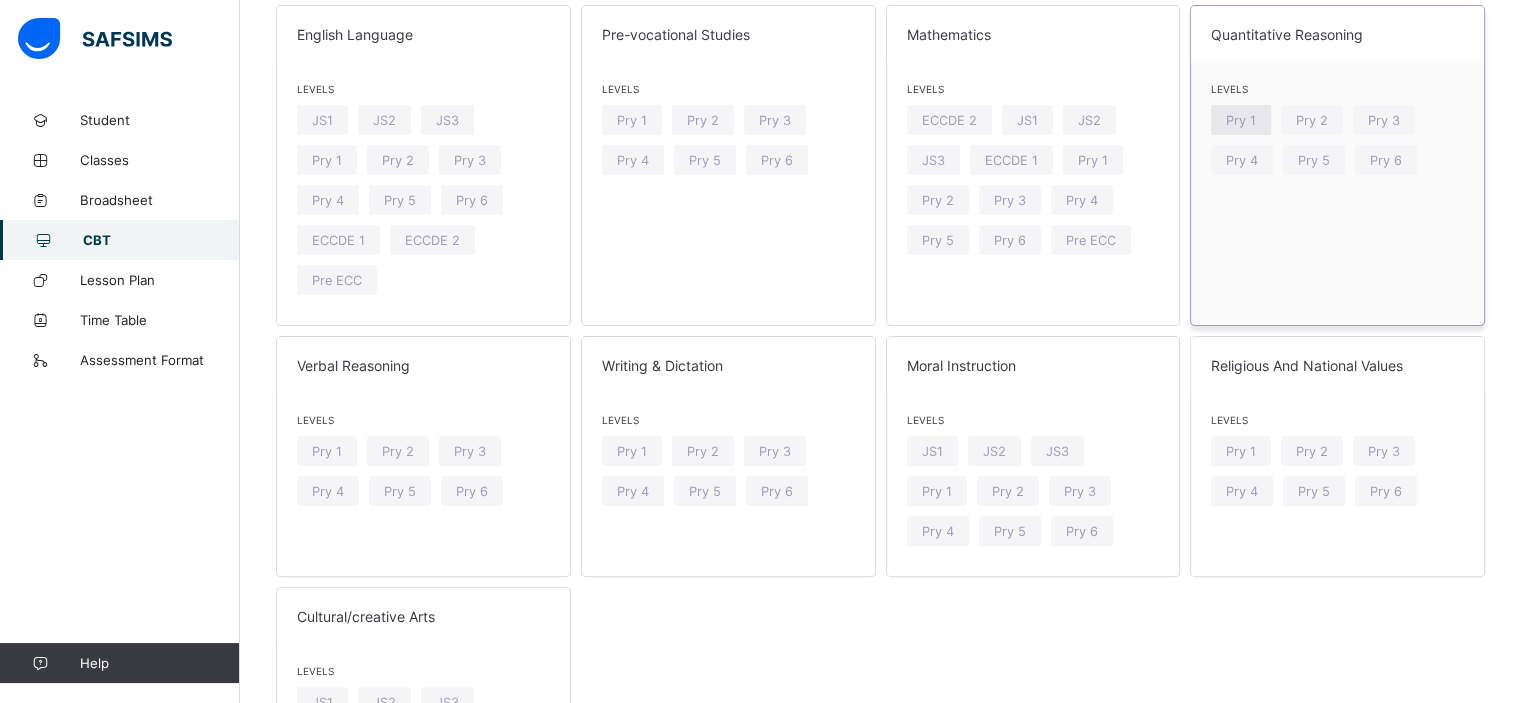 click on "Pry 1" at bounding box center [1241, 120] 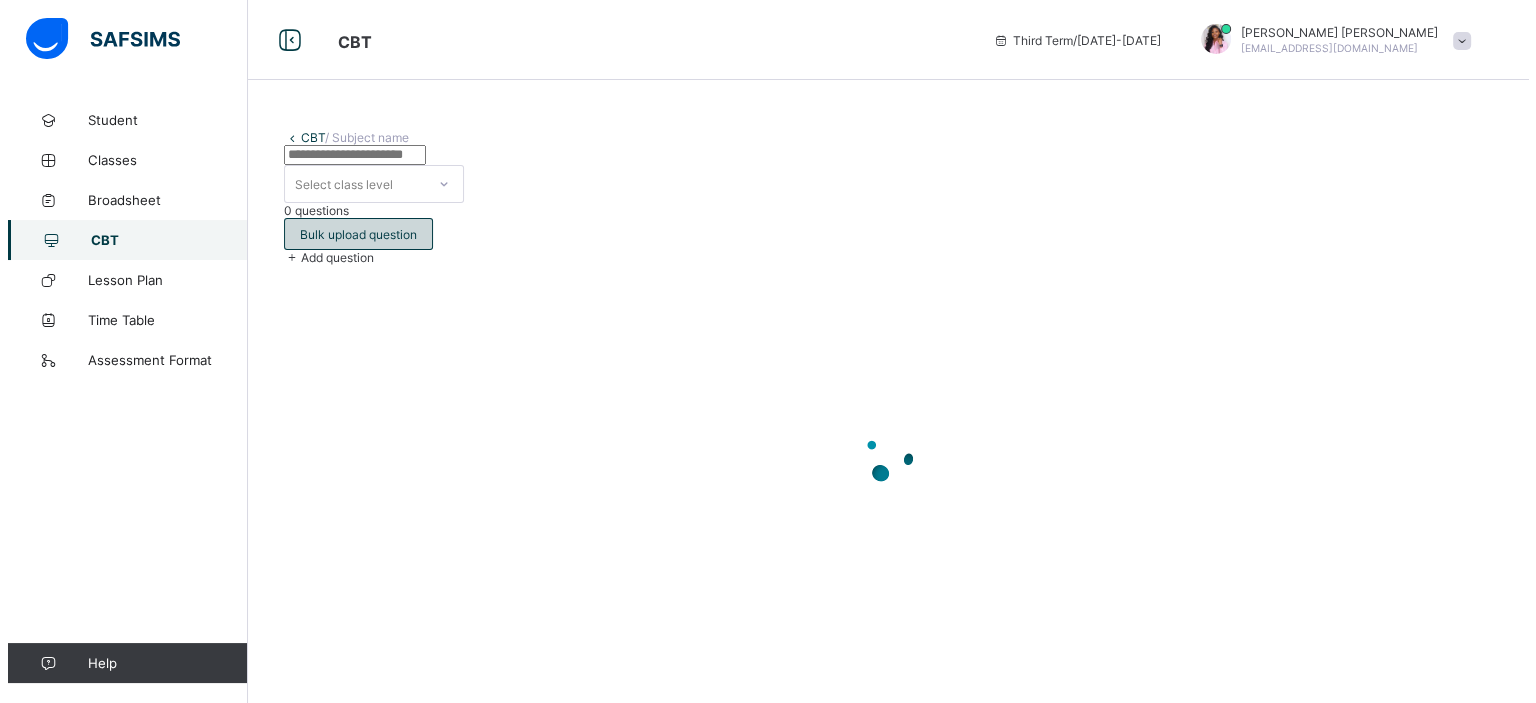scroll, scrollTop: 0, scrollLeft: 0, axis: both 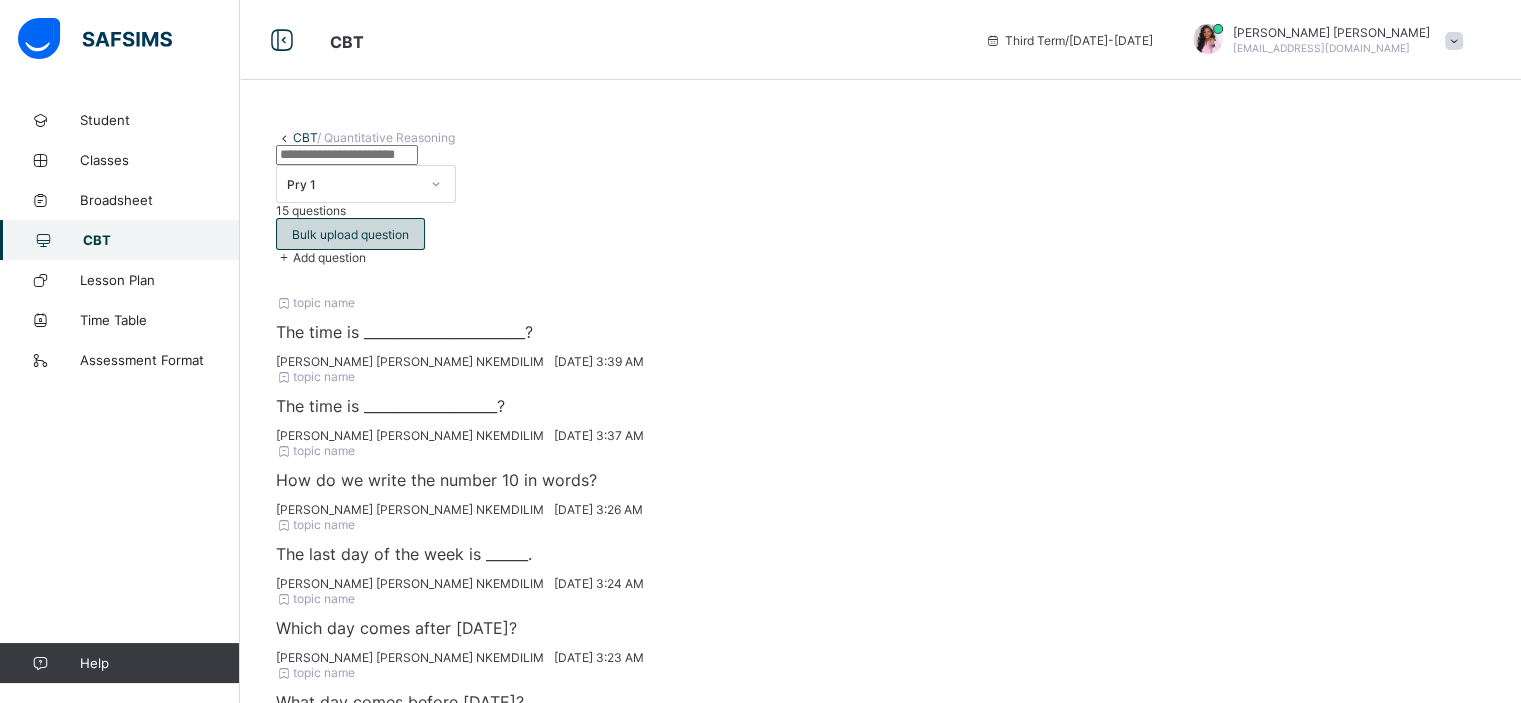 click on "Bulk upload question" at bounding box center [350, 234] 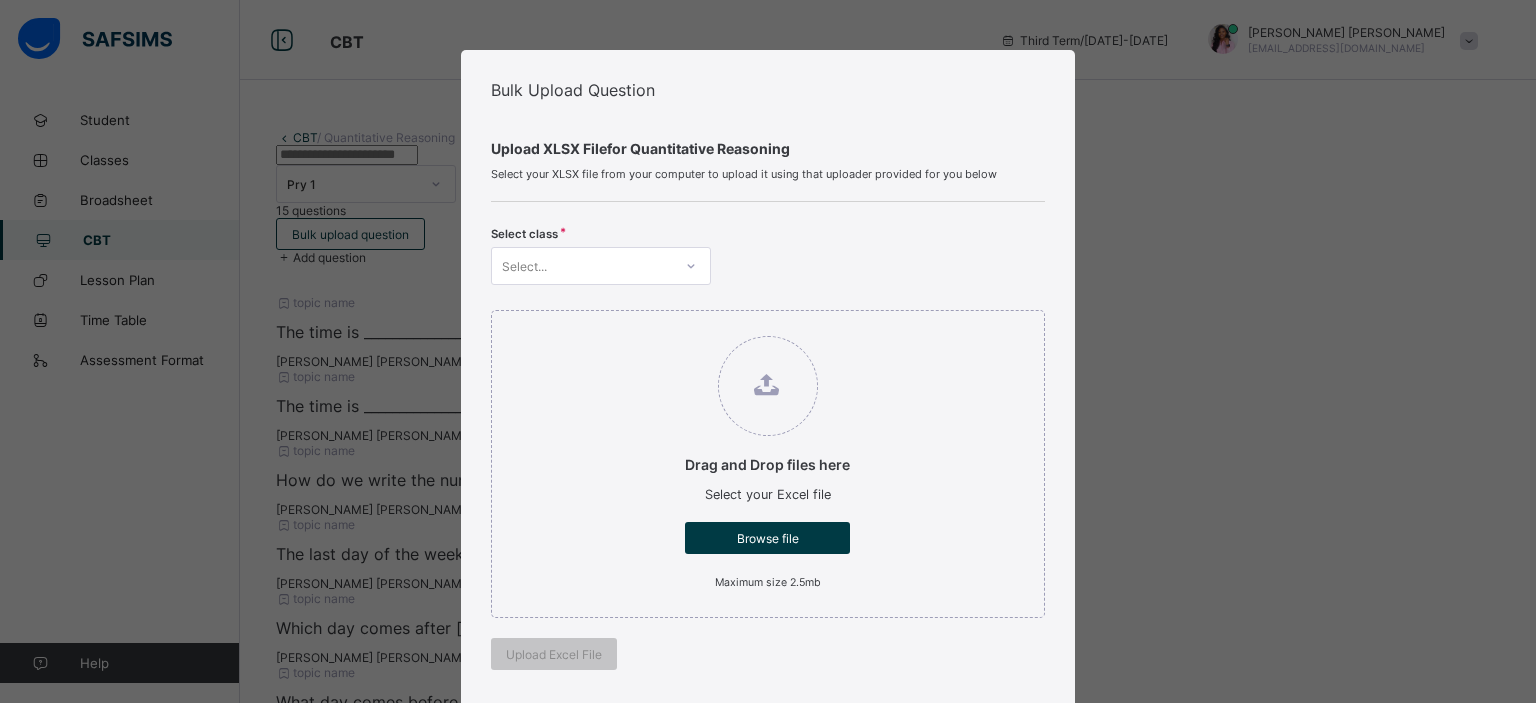 click on "Select..." at bounding box center [582, 266] 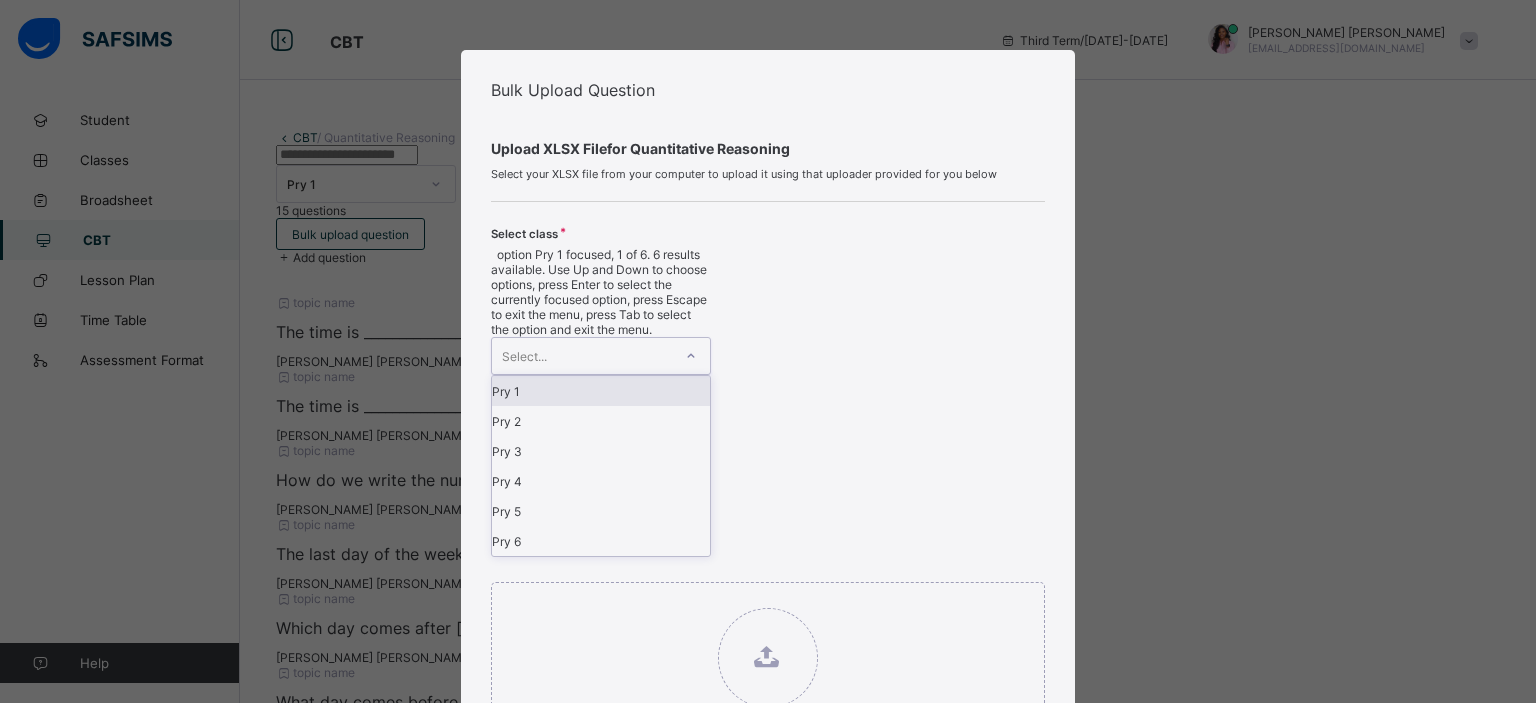 click on "Pry 1" at bounding box center [601, 391] 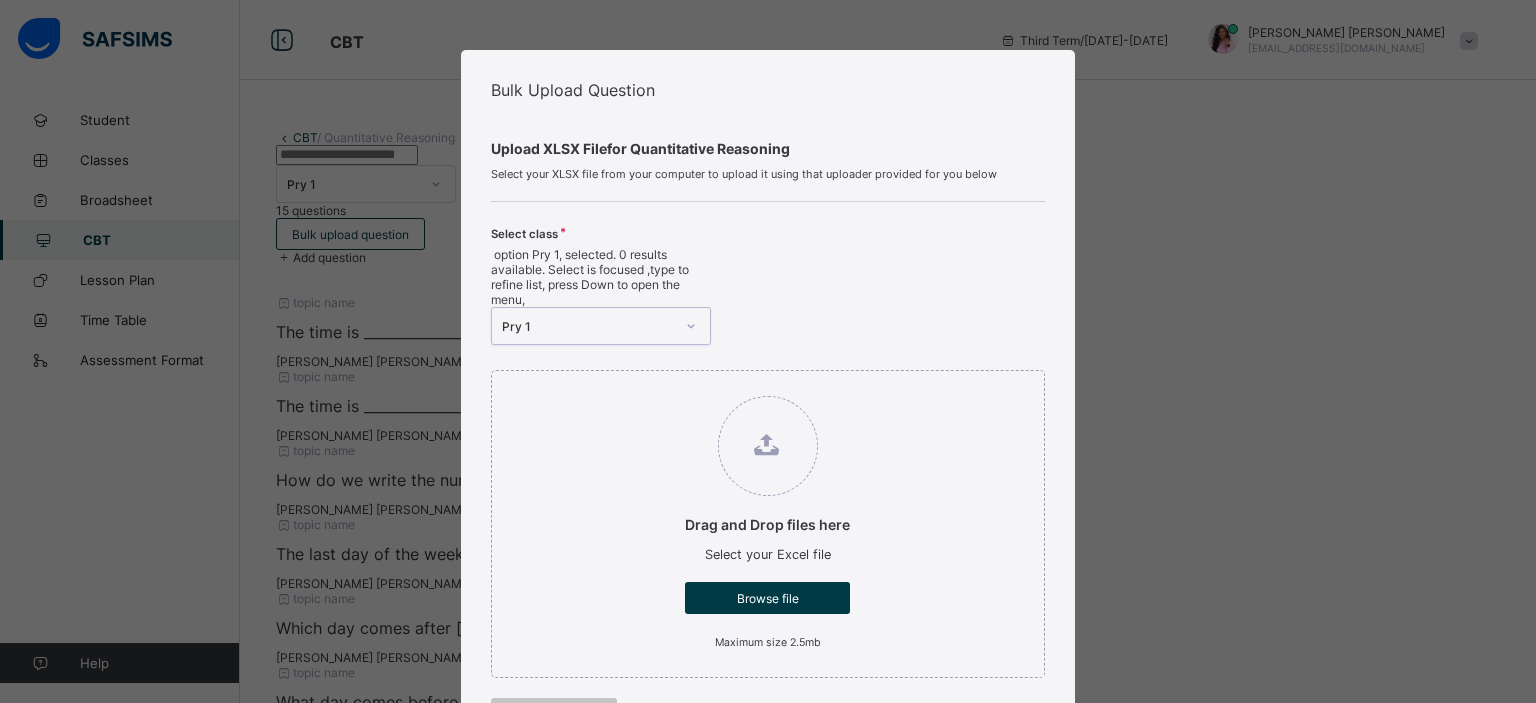 scroll, scrollTop: 400, scrollLeft: 0, axis: vertical 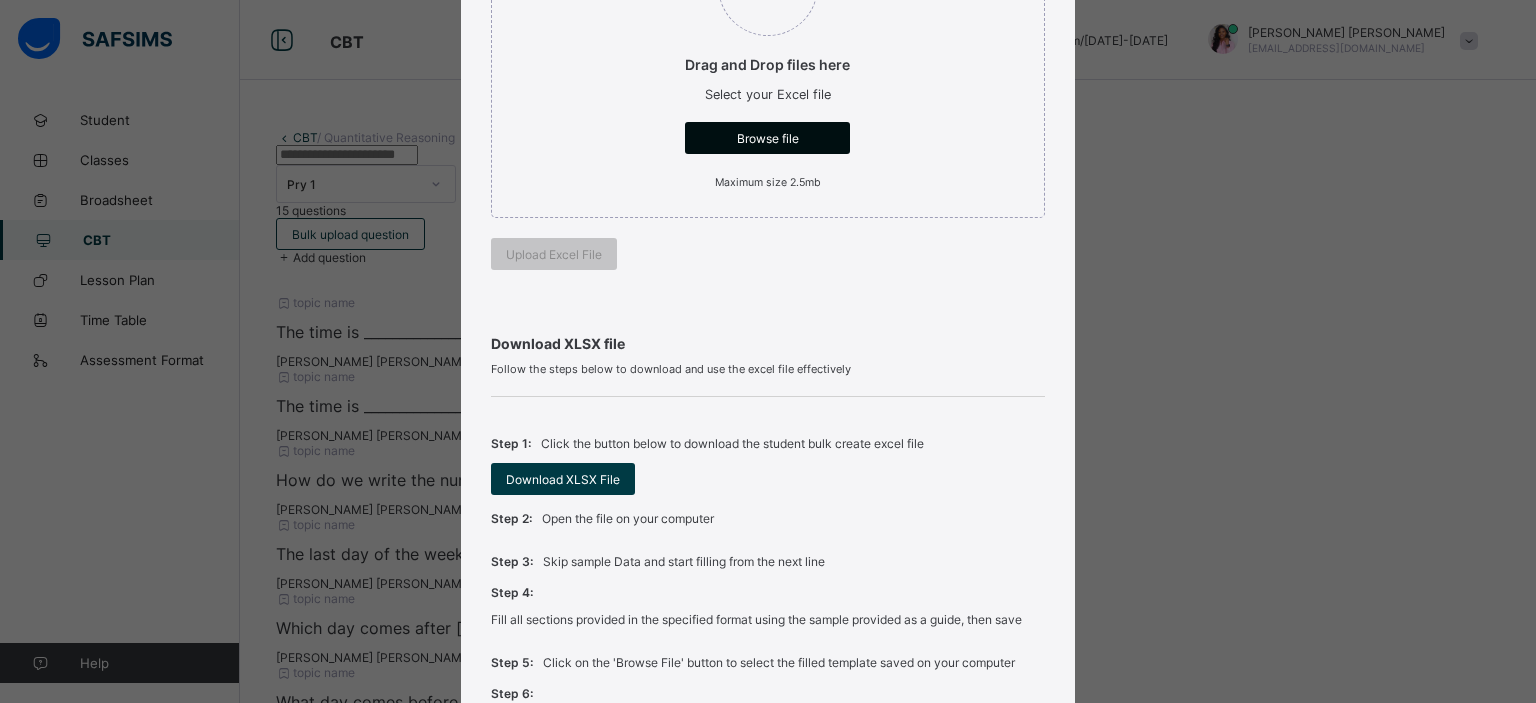 click on "Browse file" at bounding box center [767, 138] 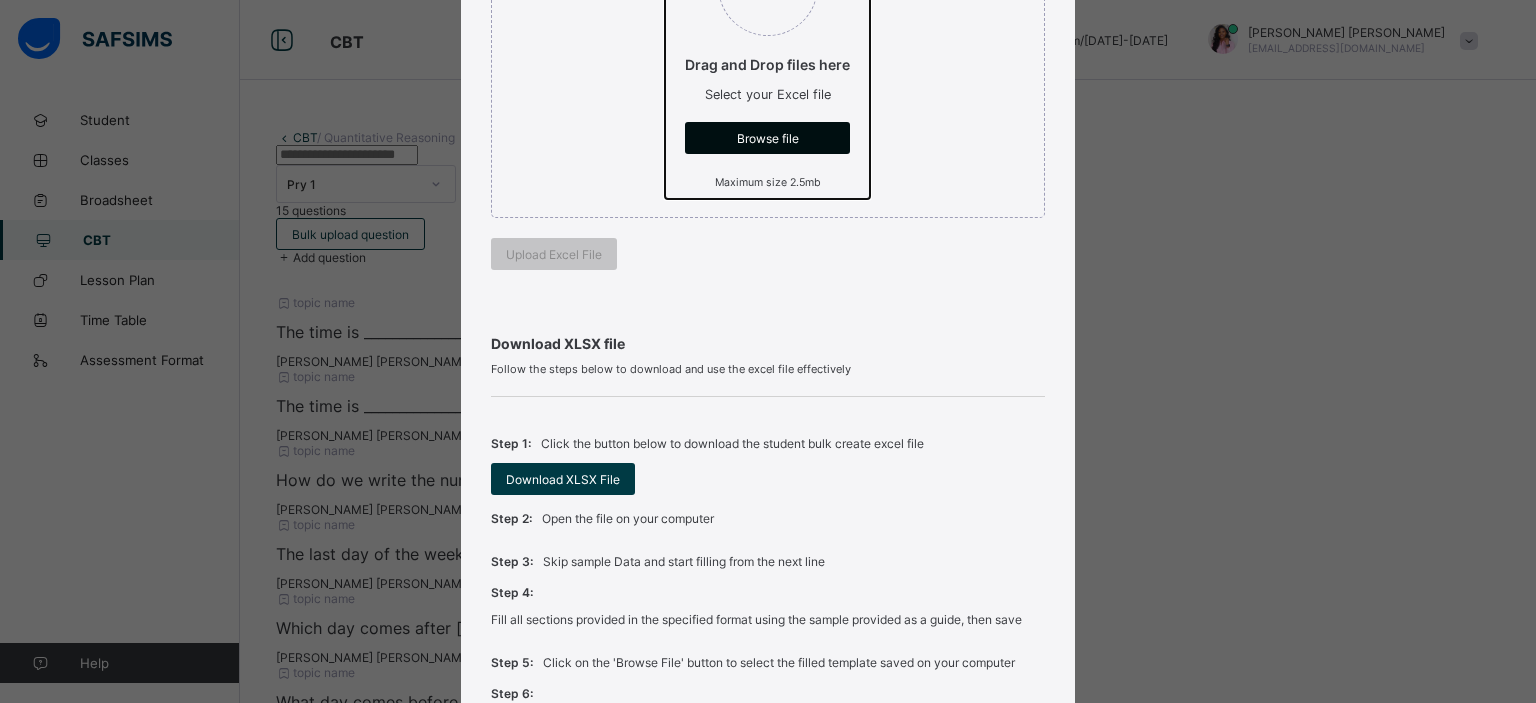 click on "Drag and Drop files here Select your Excel file Browse file Maximum size 2.5mb" at bounding box center (665, -74) 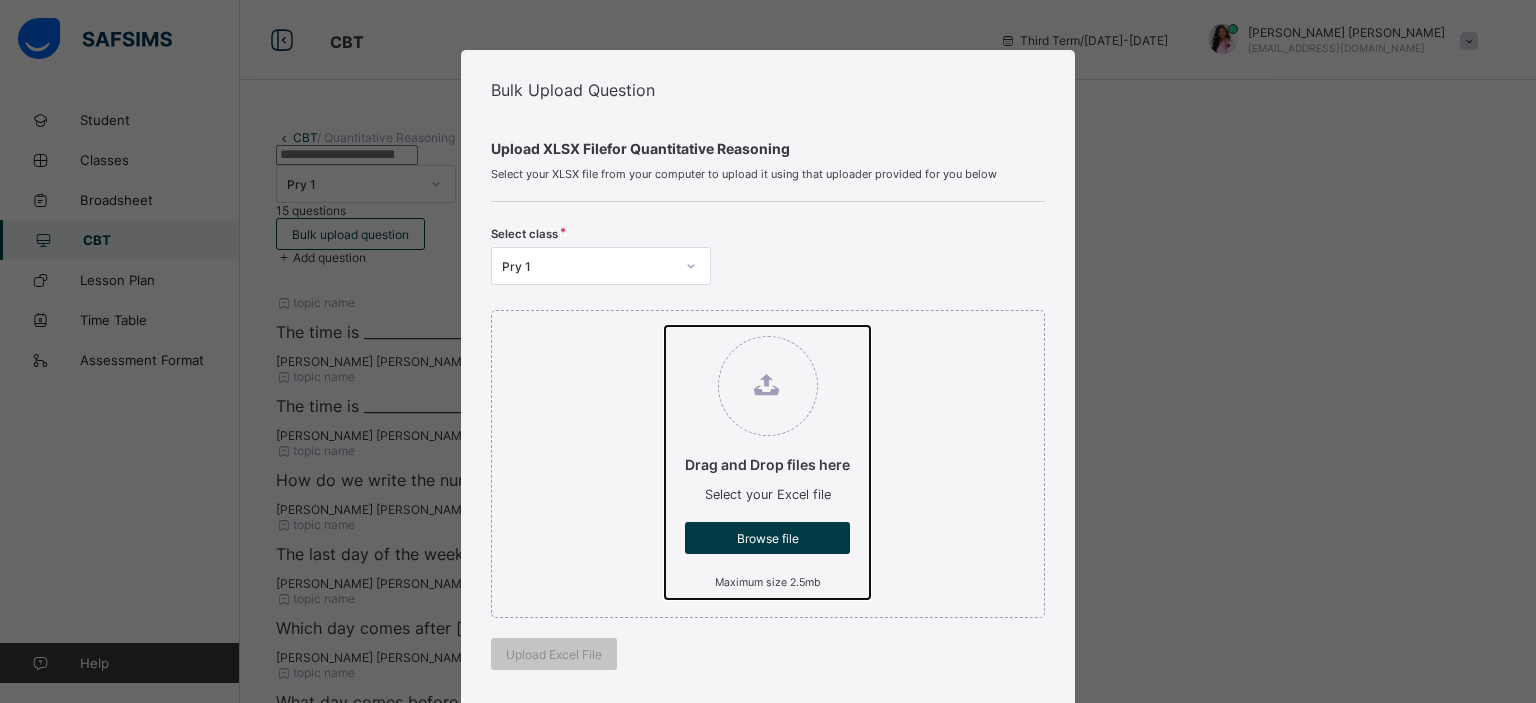 type on "**********" 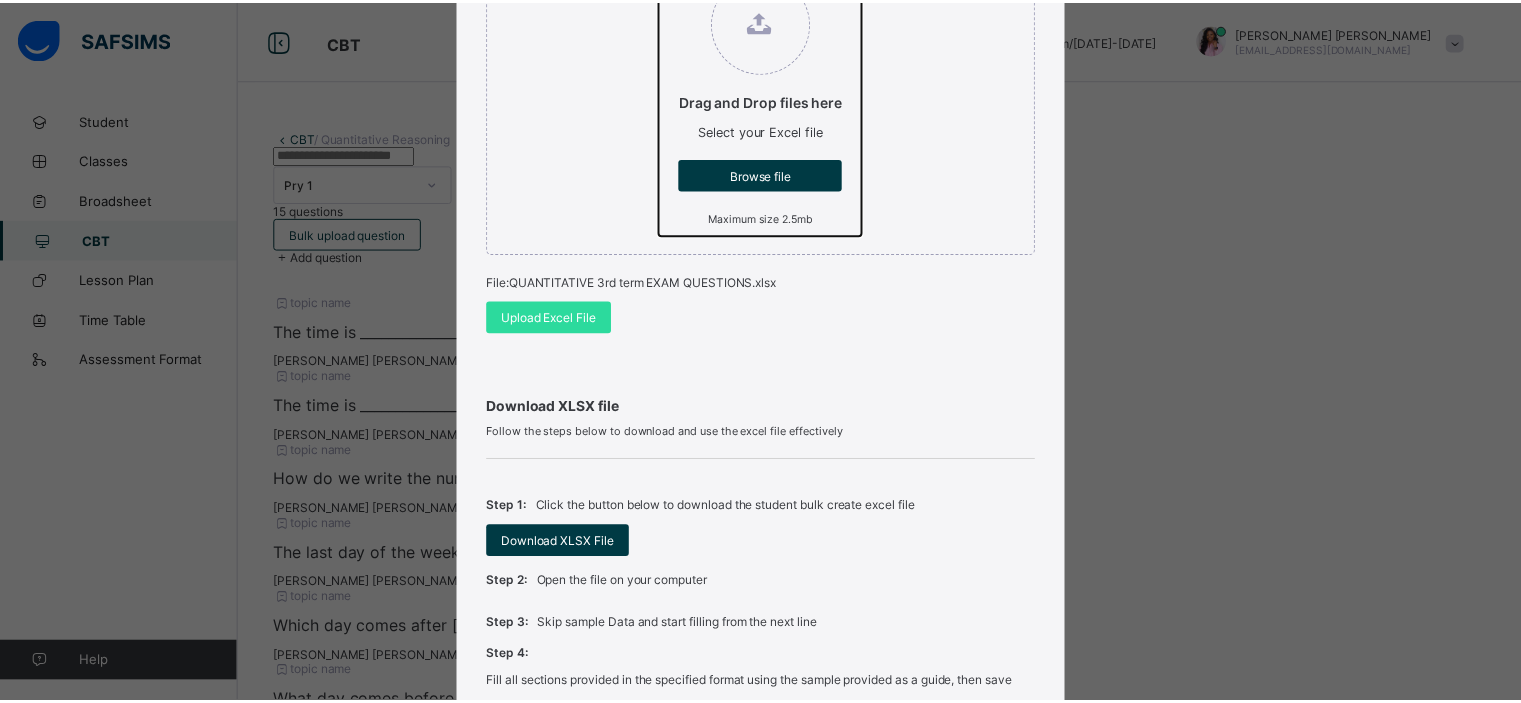 scroll, scrollTop: 400, scrollLeft: 0, axis: vertical 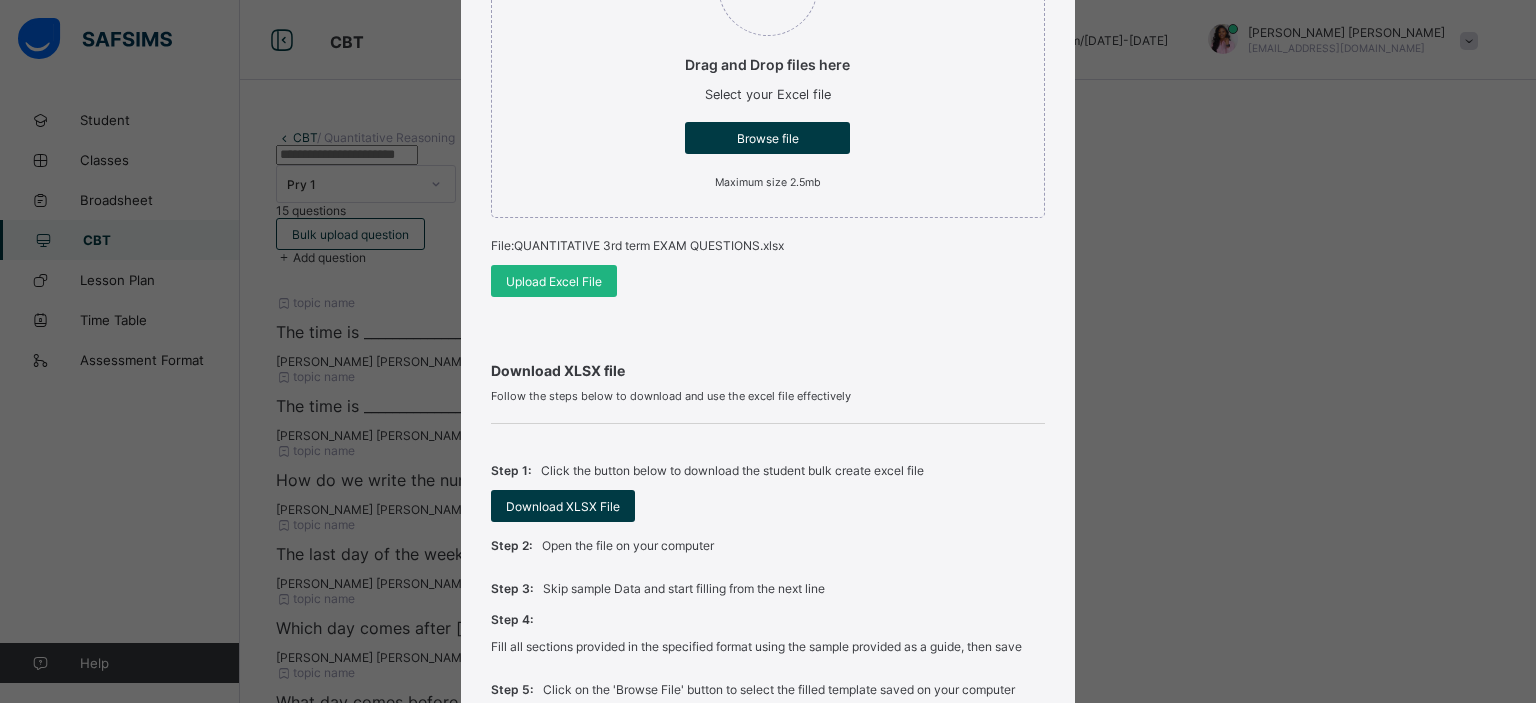 click on "Upload Excel File" at bounding box center (554, 281) 